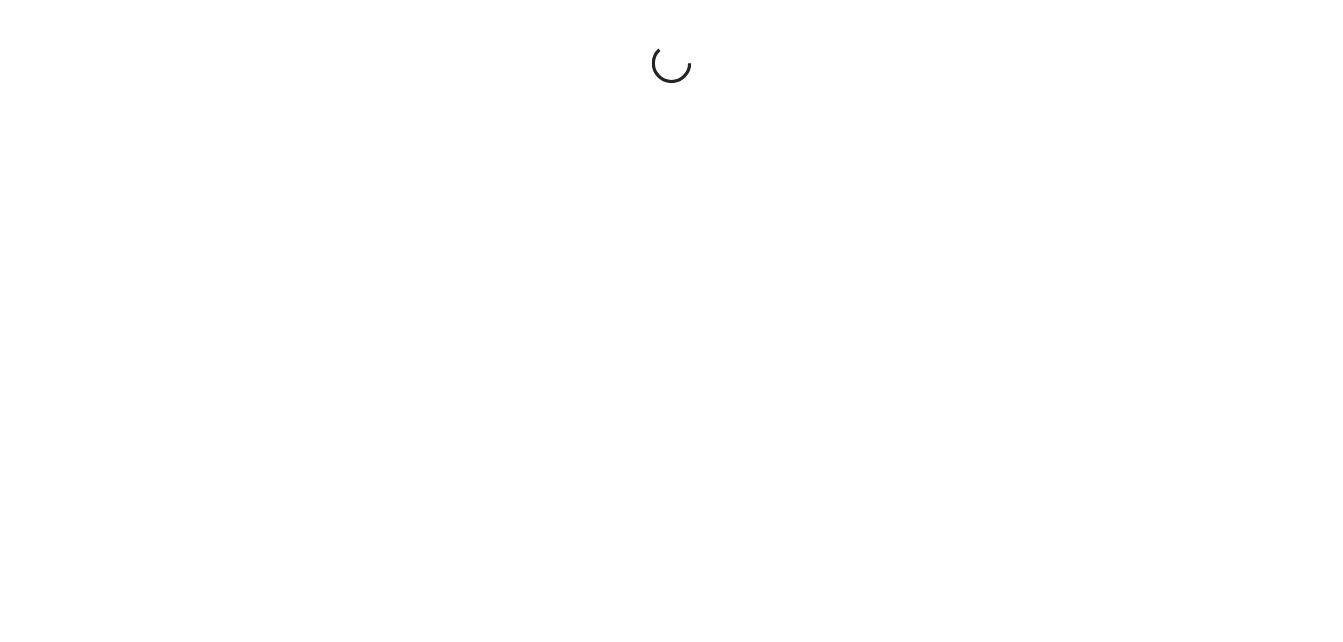 scroll, scrollTop: 0, scrollLeft: 0, axis: both 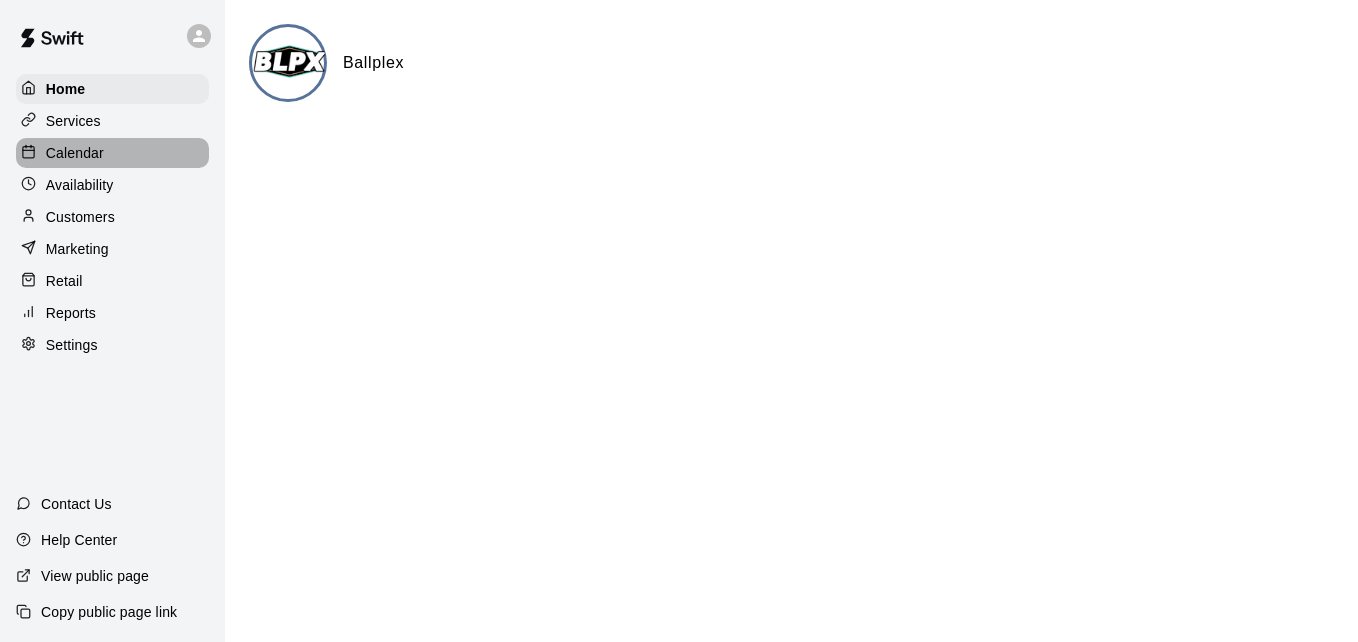click on "Calendar" at bounding box center (112, 153) 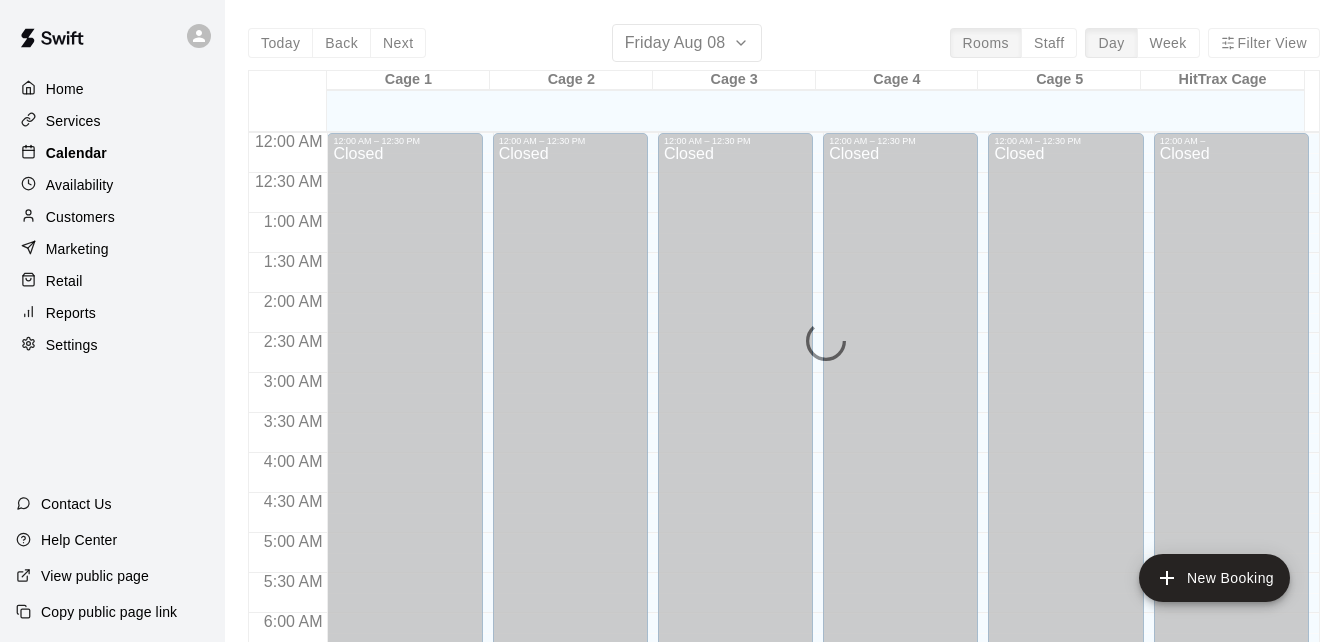 scroll, scrollTop: 1214, scrollLeft: 0, axis: vertical 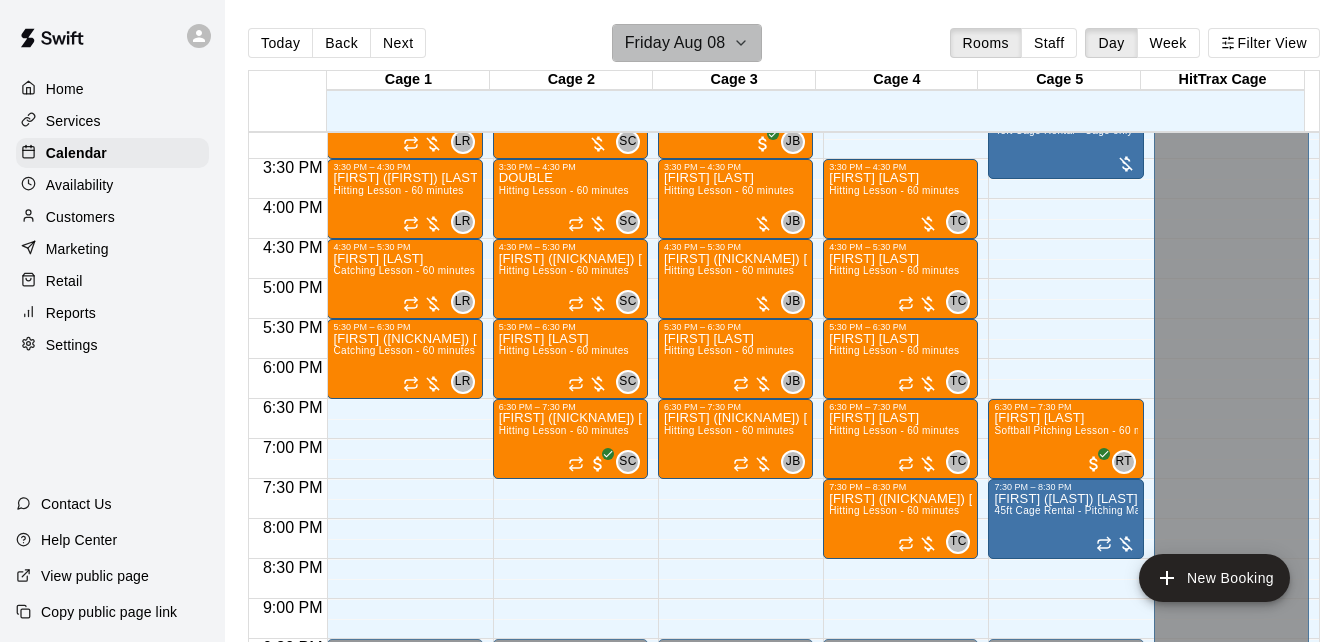 click on "Friday Aug 08" at bounding box center [687, 43] 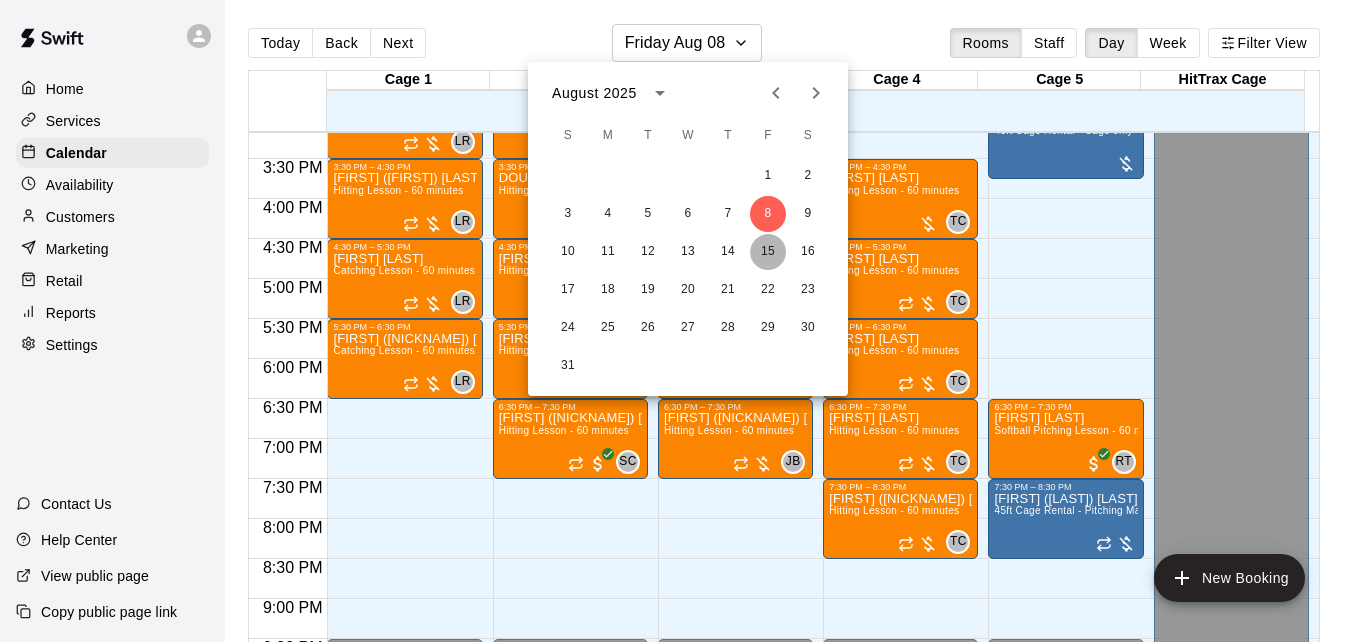 click on "15" at bounding box center [768, 252] 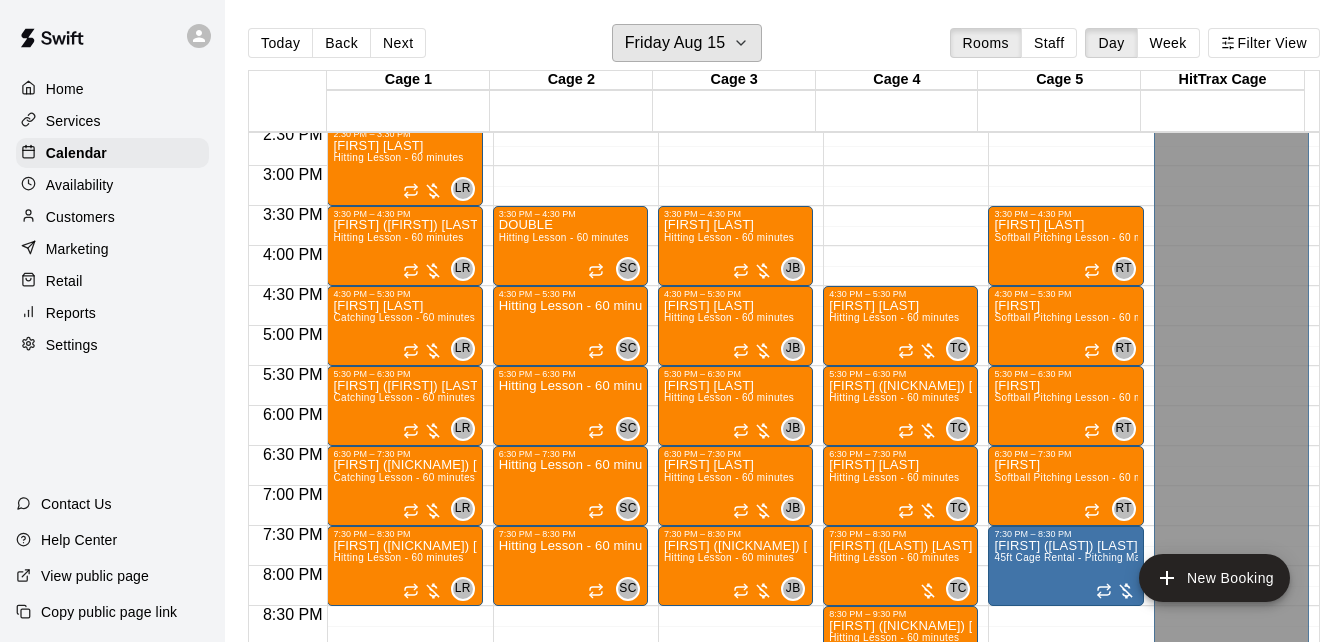 scroll, scrollTop: 1134, scrollLeft: 0, axis: vertical 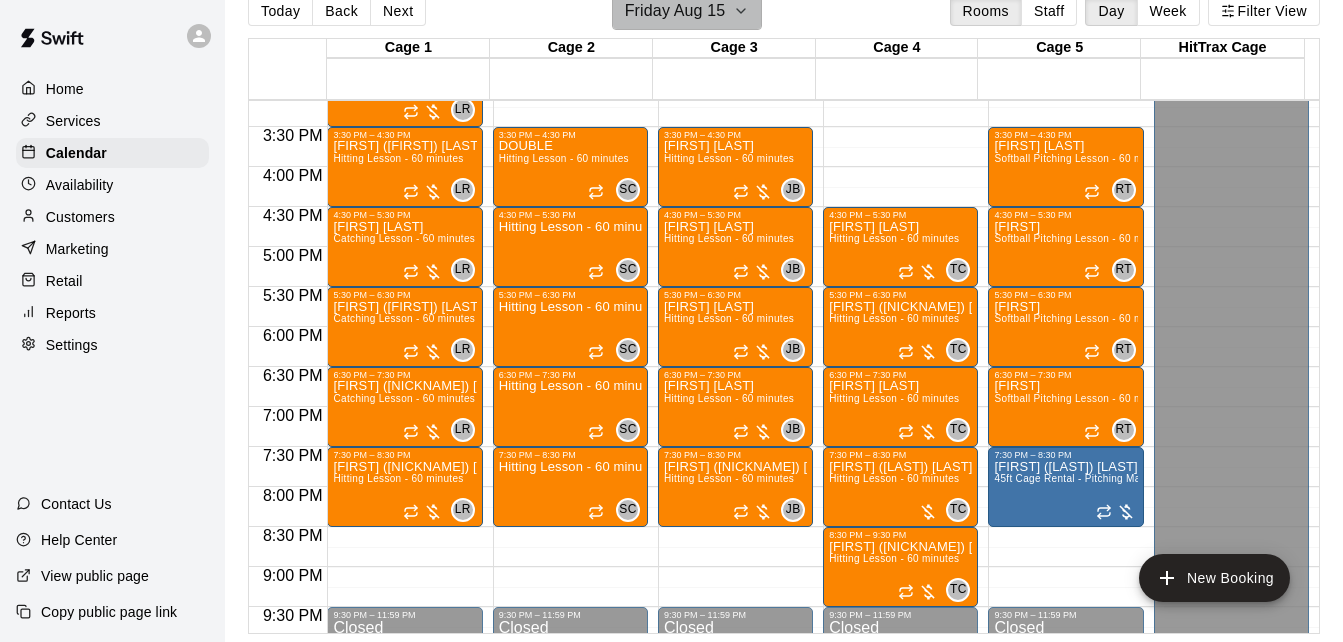 click 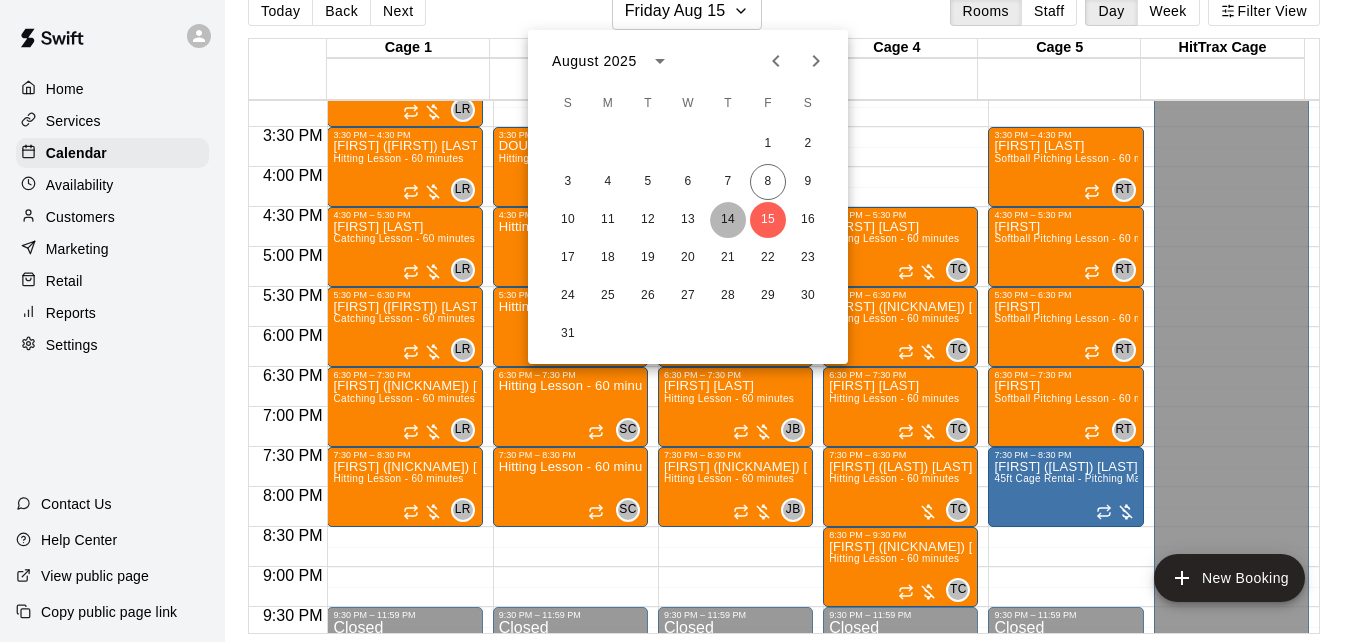 click on "14" at bounding box center (728, 220) 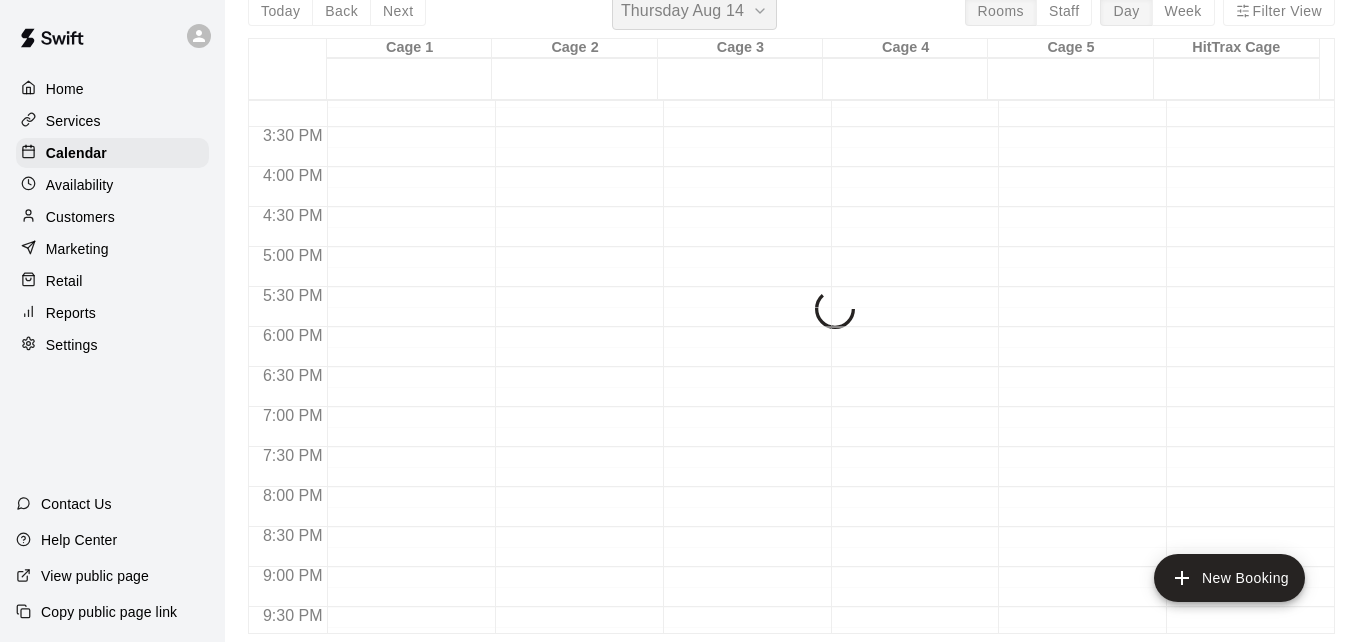 scroll, scrollTop: 24, scrollLeft: 0, axis: vertical 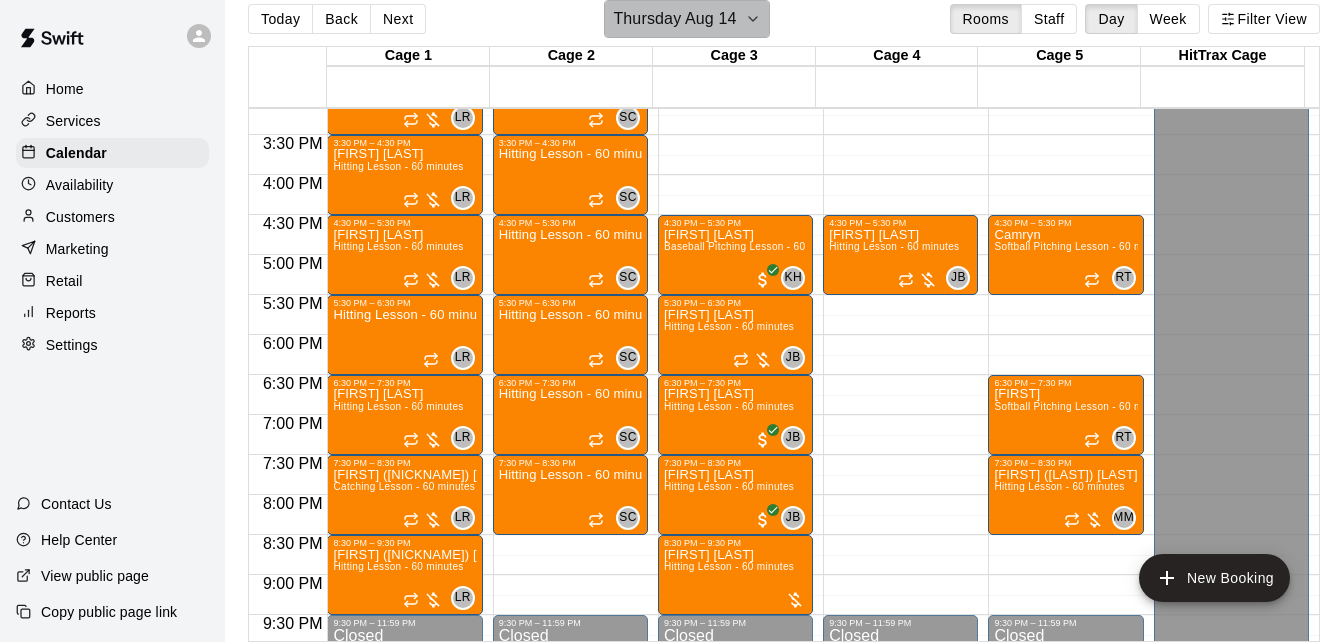 click 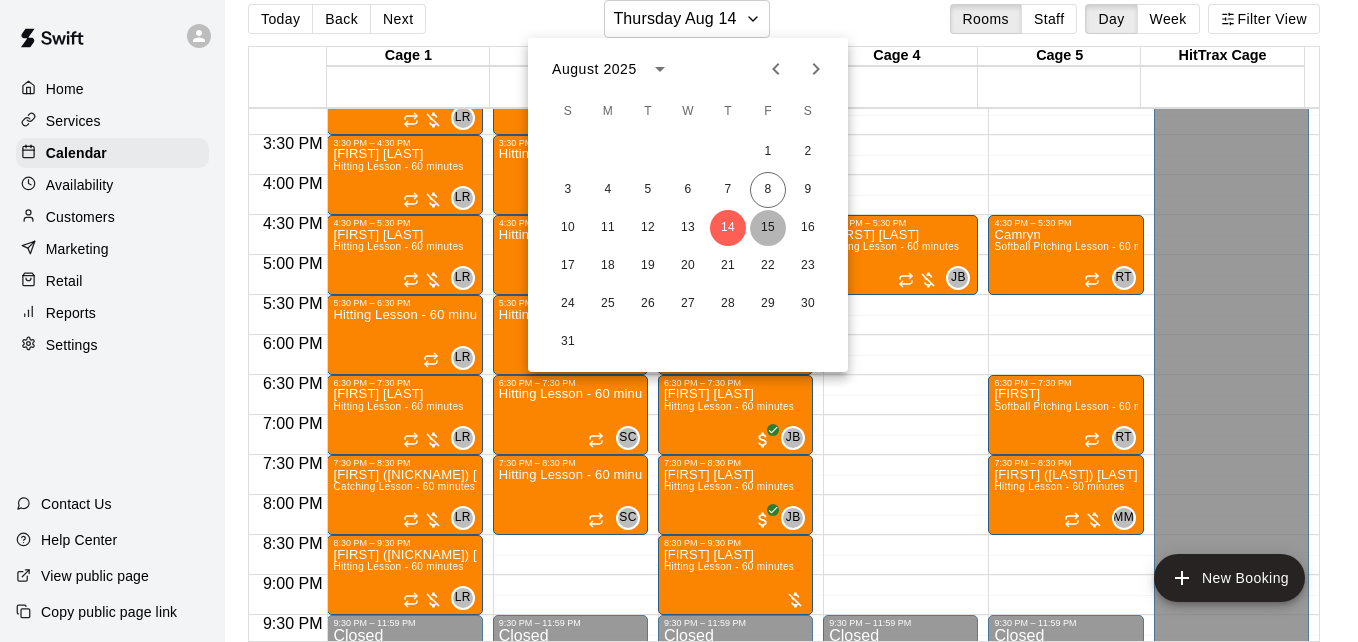 click on "15" at bounding box center (768, 228) 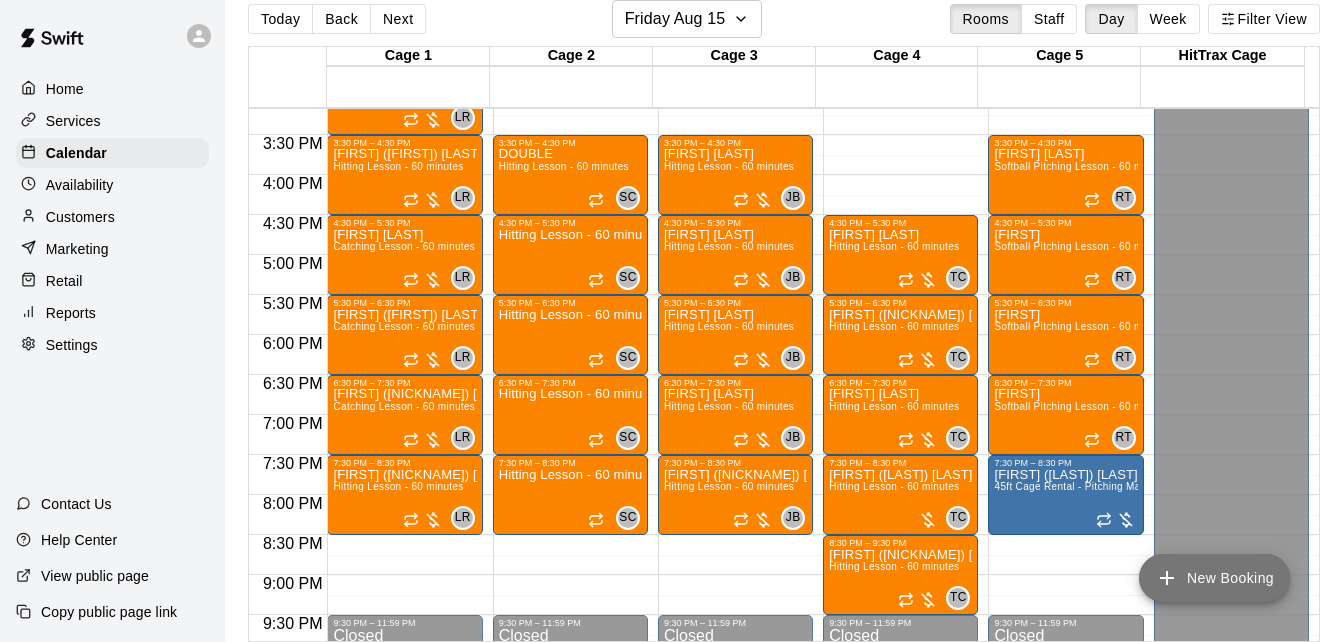 click on "New Booking" at bounding box center (1214, 578) 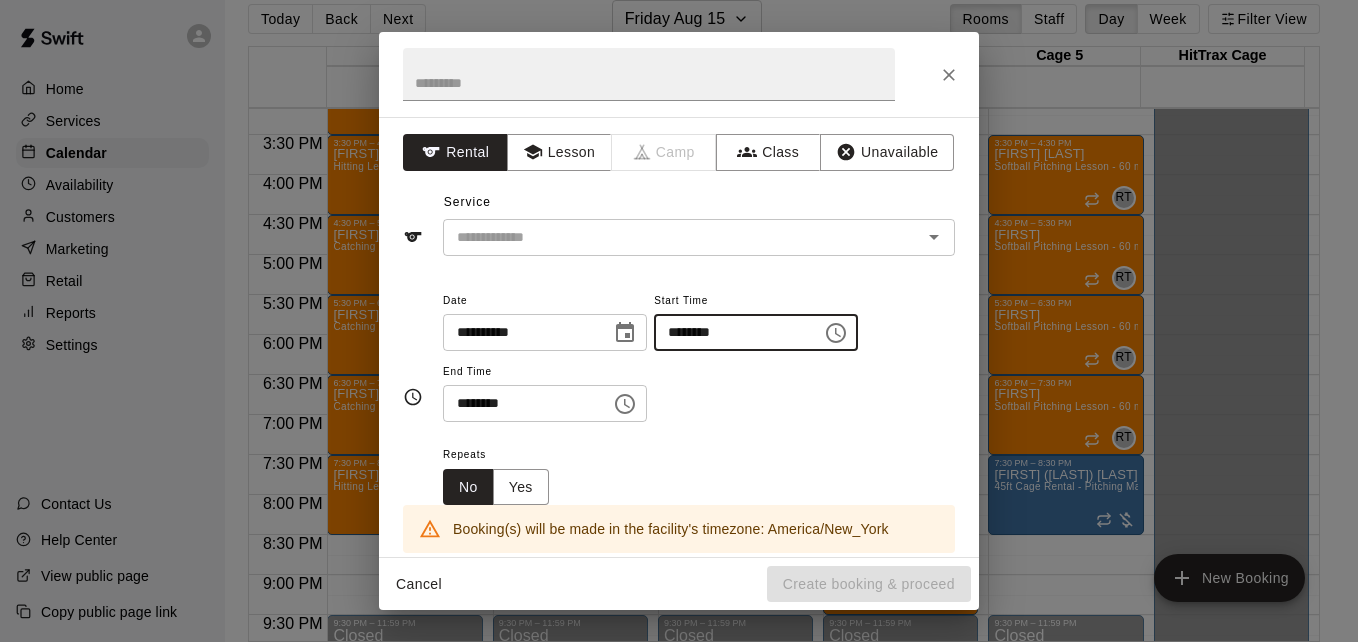 click on "********" at bounding box center (731, 332) 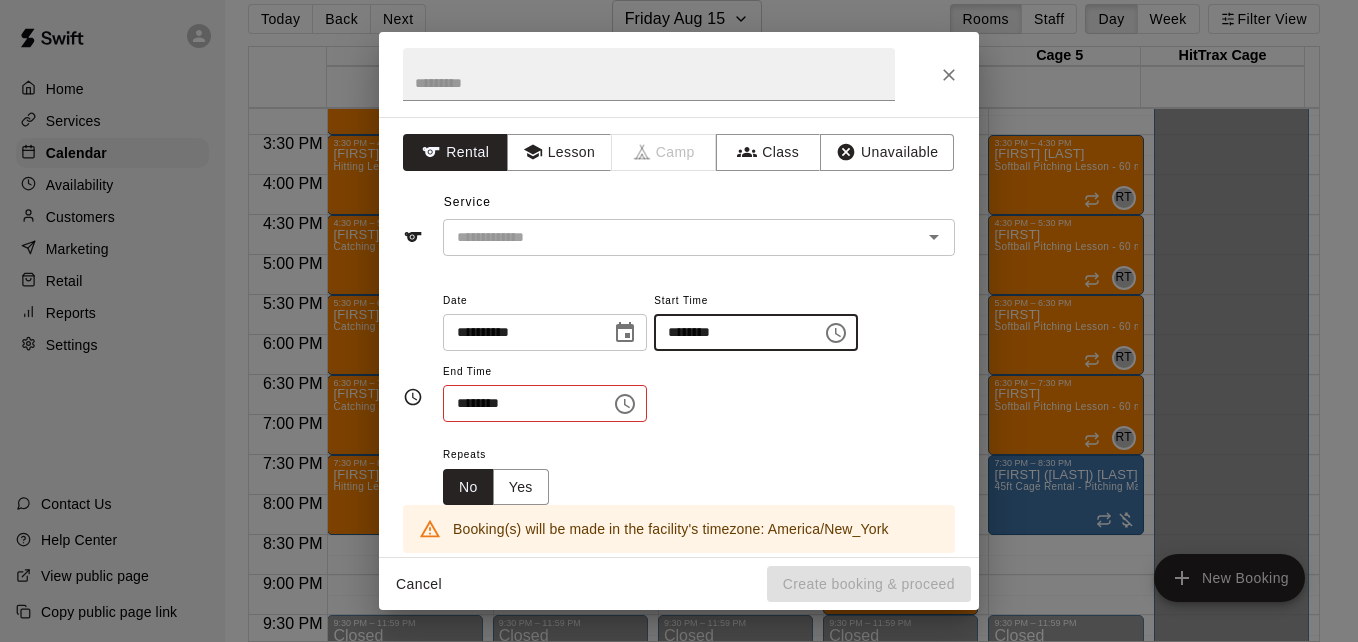 type on "********" 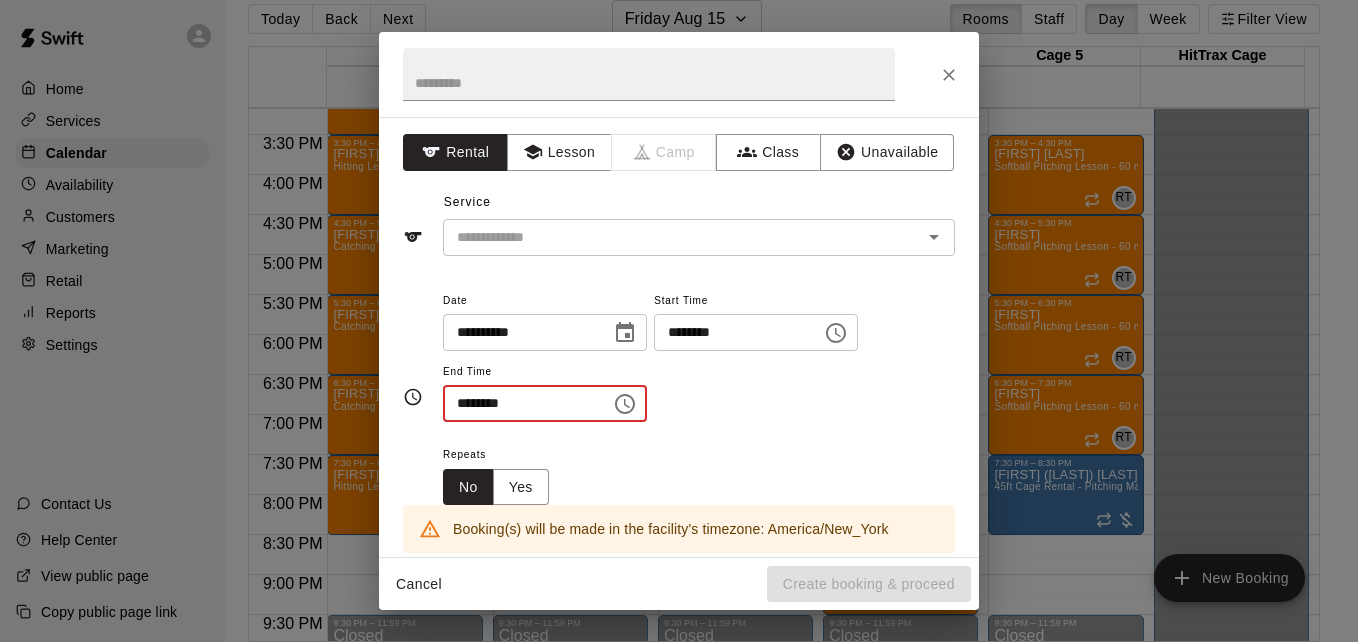click on "********" at bounding box center (520, 403) 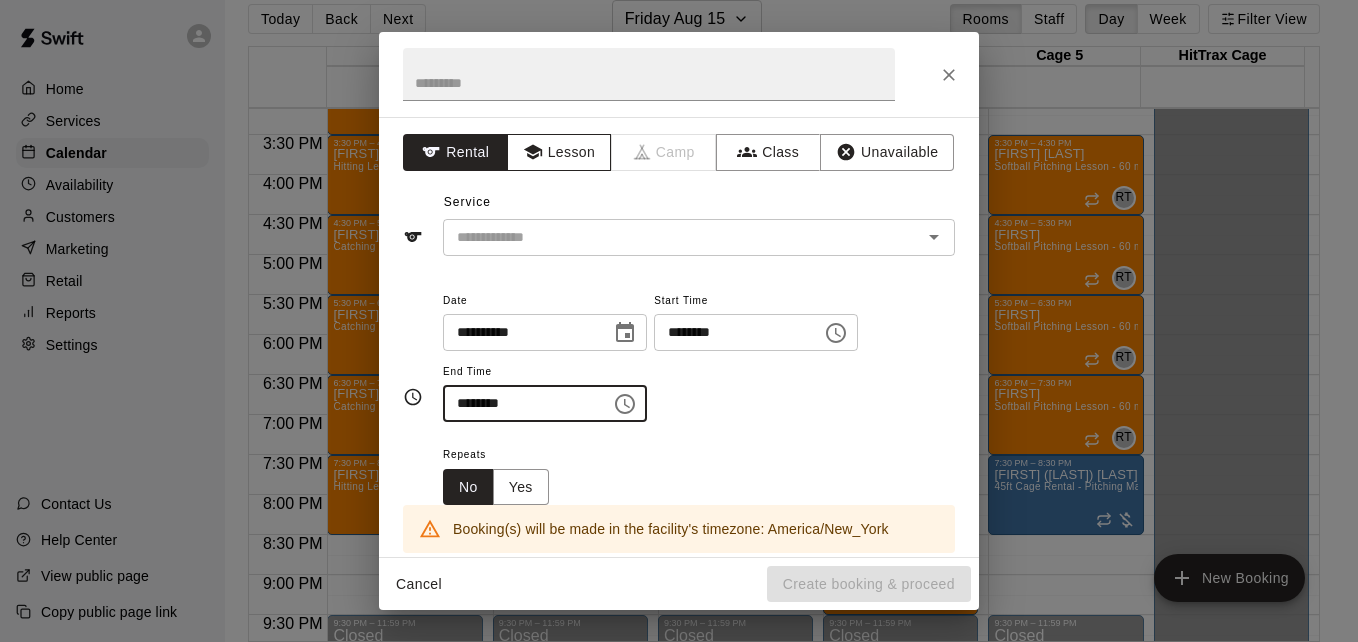 type on "********" 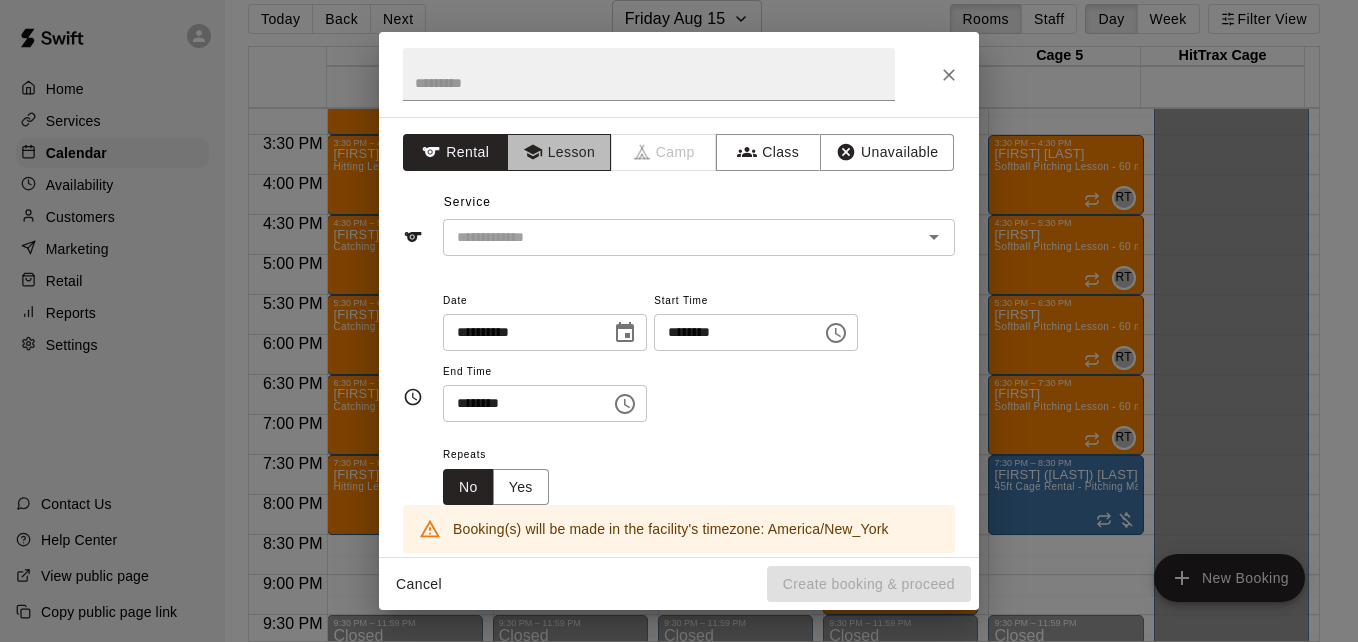 click on "Lesson" at bounding box center (559, 152) 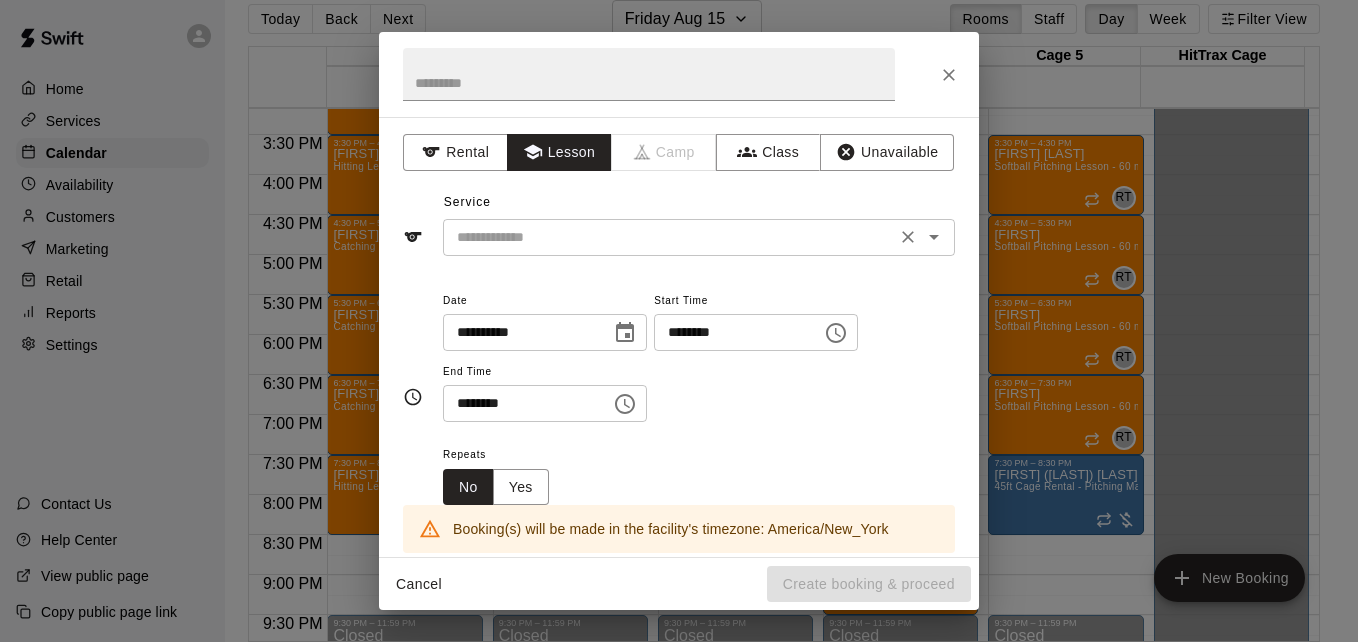 click on "​" at bounding box center [699, 237] 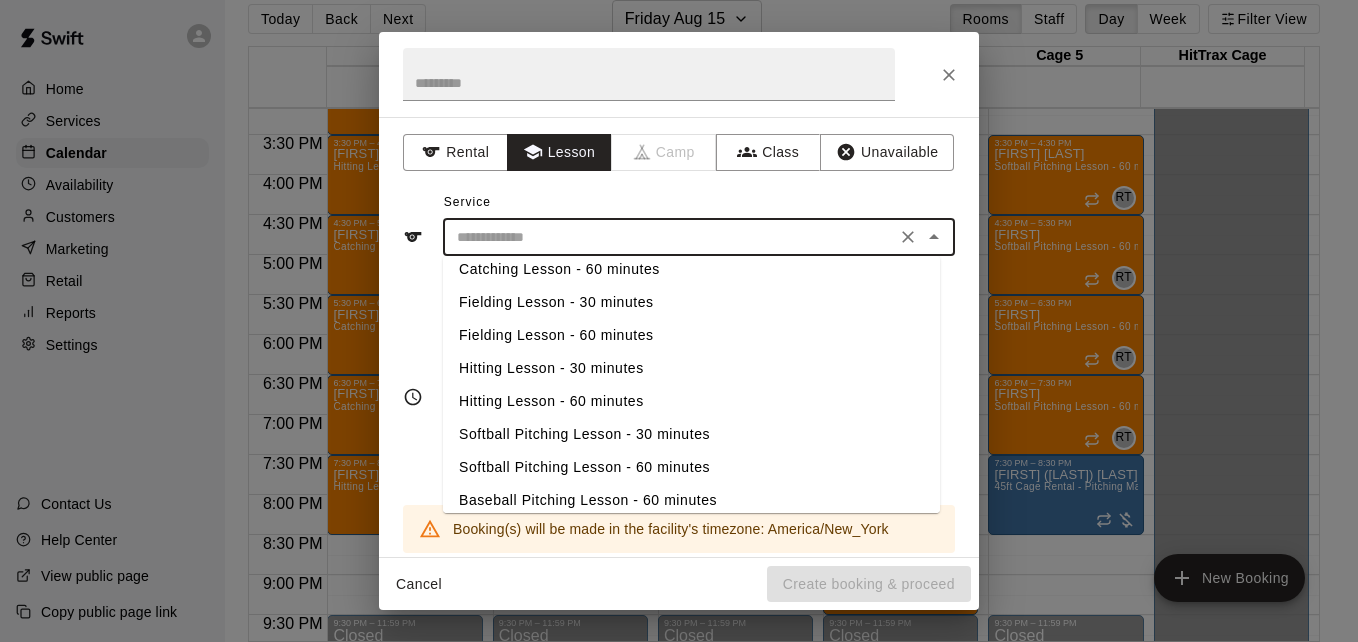 scroll, scrollTop: 56, scrollLeft: 0, axis: vertical 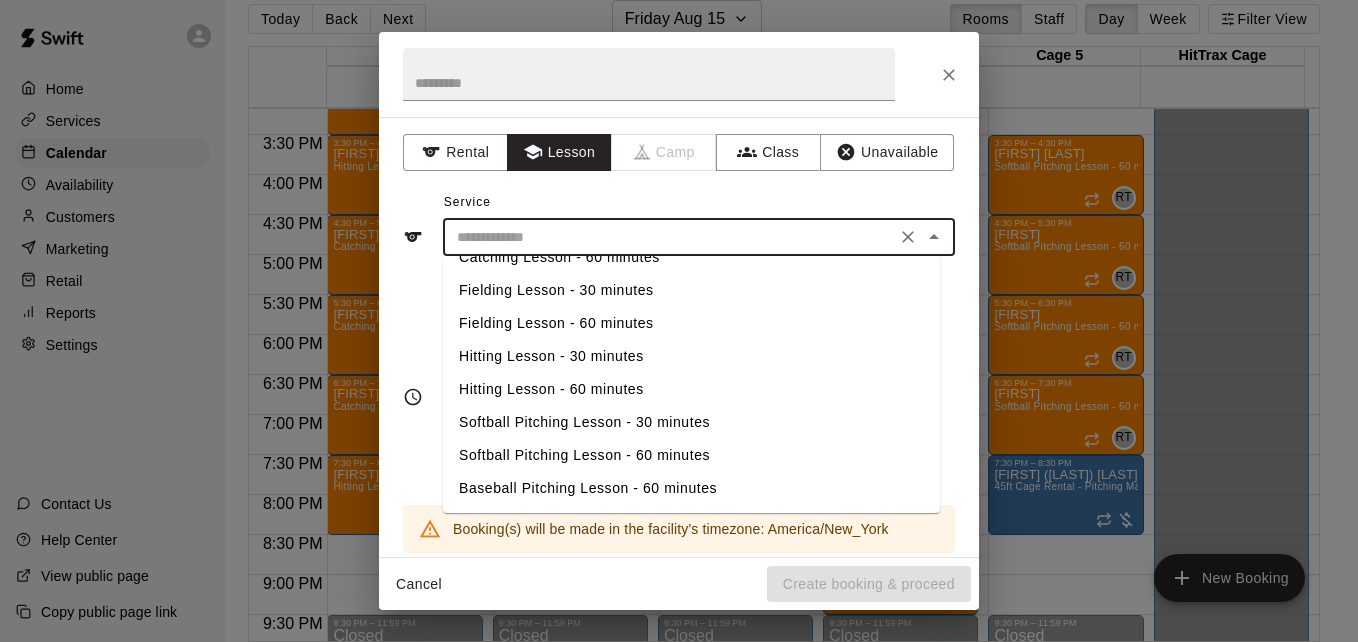 click on "Baseball Pitching Lesson - 60 minutes" at bounding box center [691, 488] 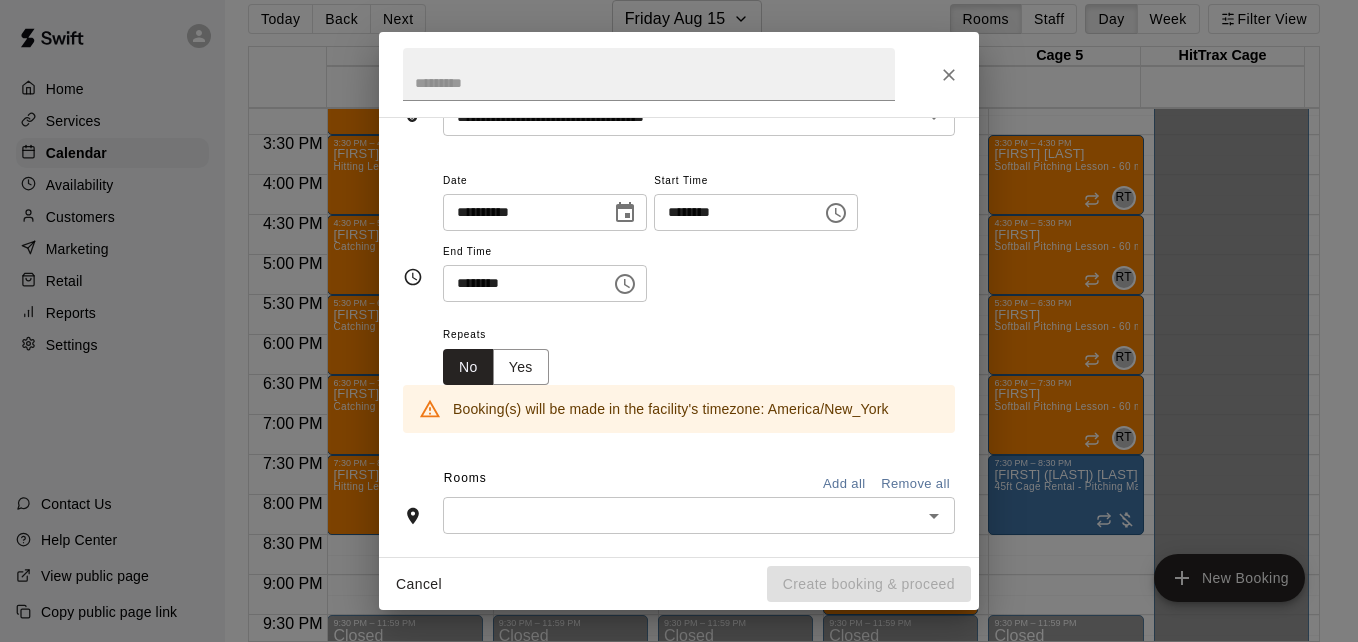 scroll, scrollTop: 160, scrollLeft: 0, axis: vertical 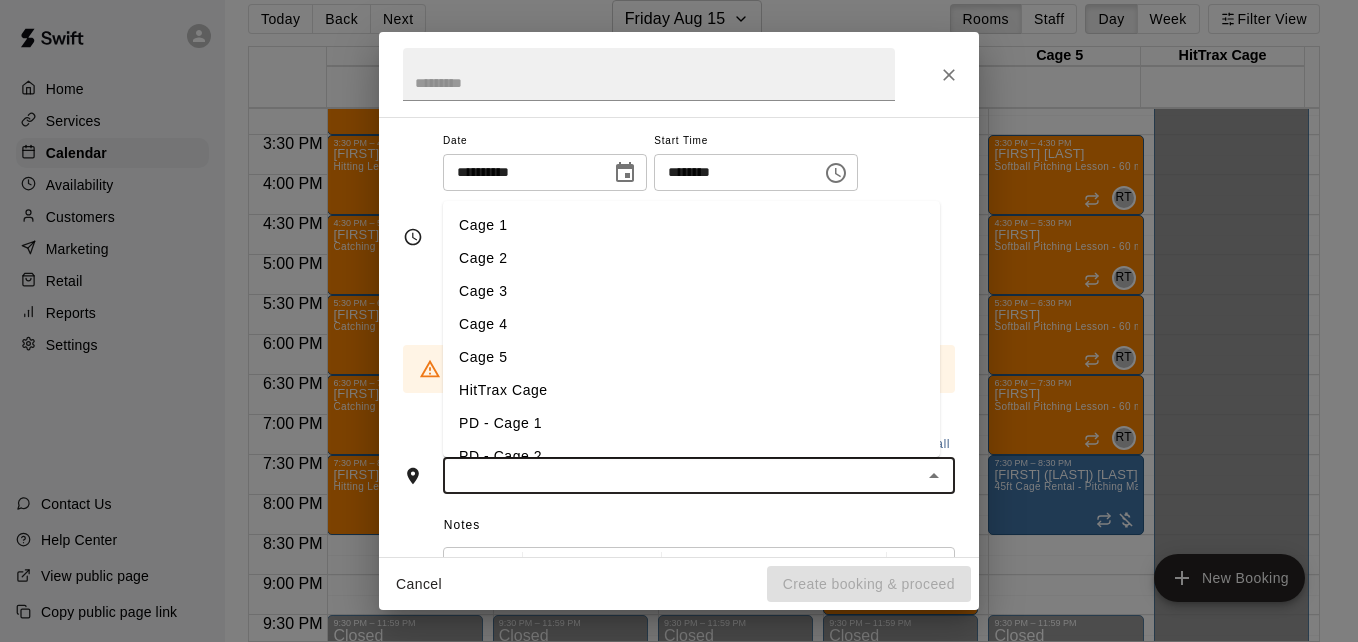 click at bounding box center (682, 475) 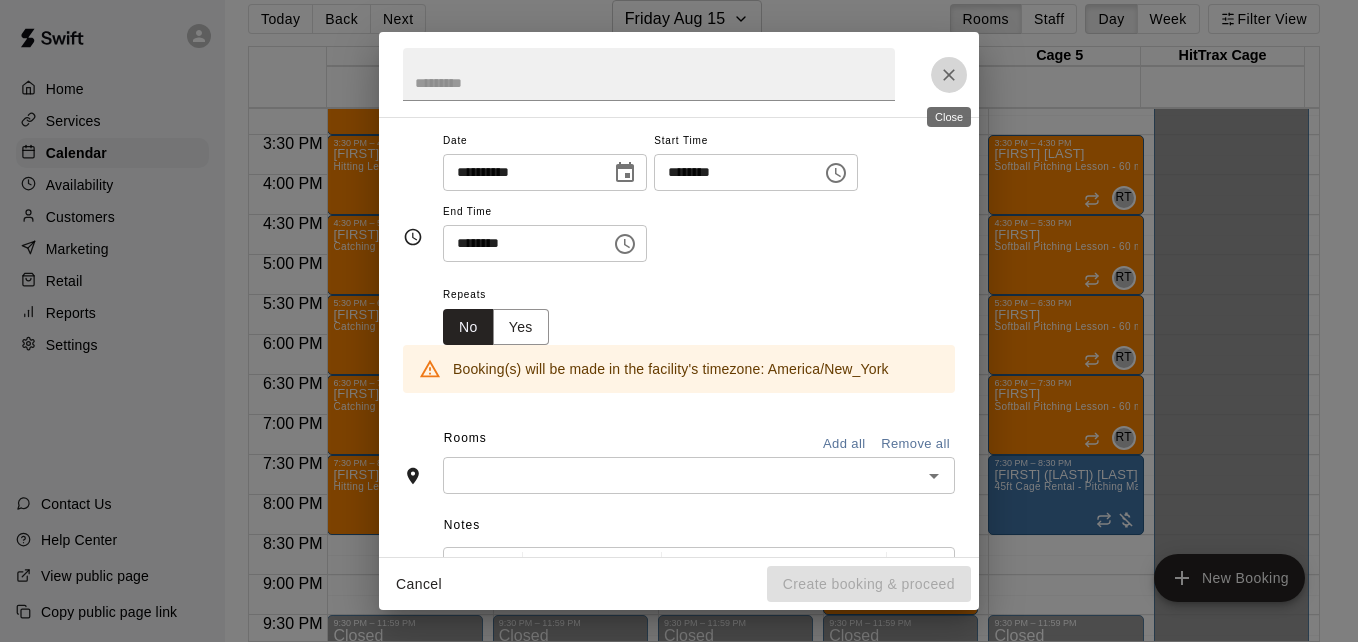 click 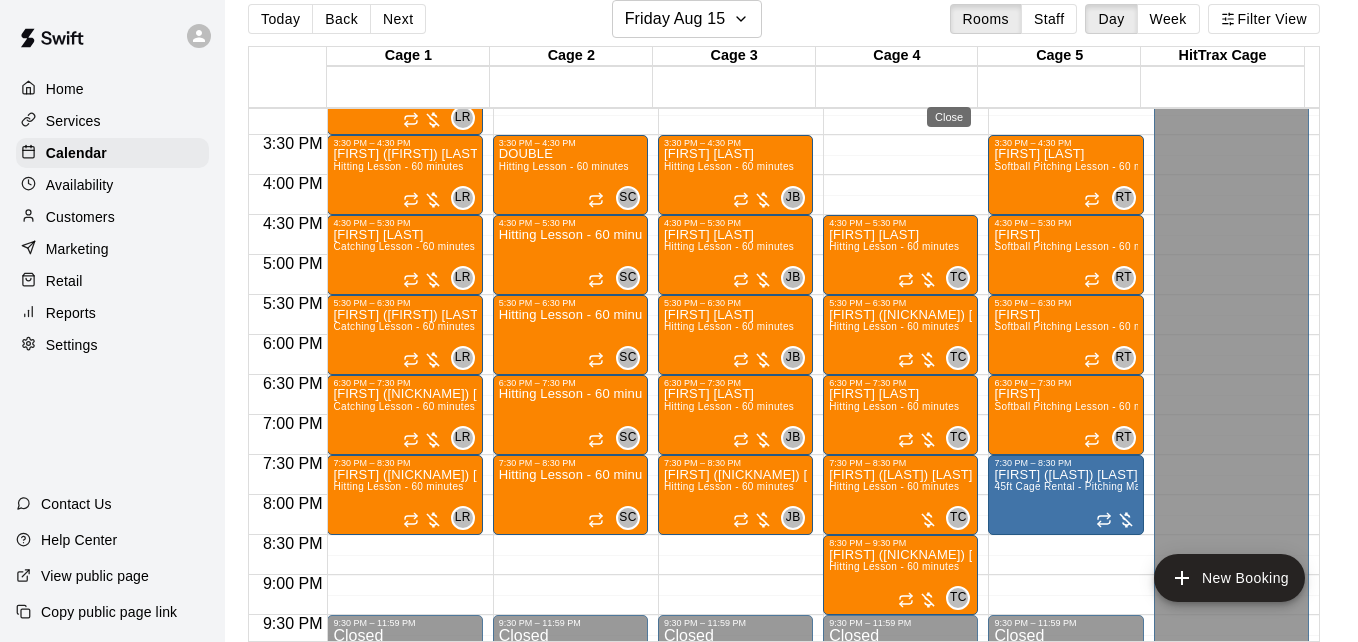 click 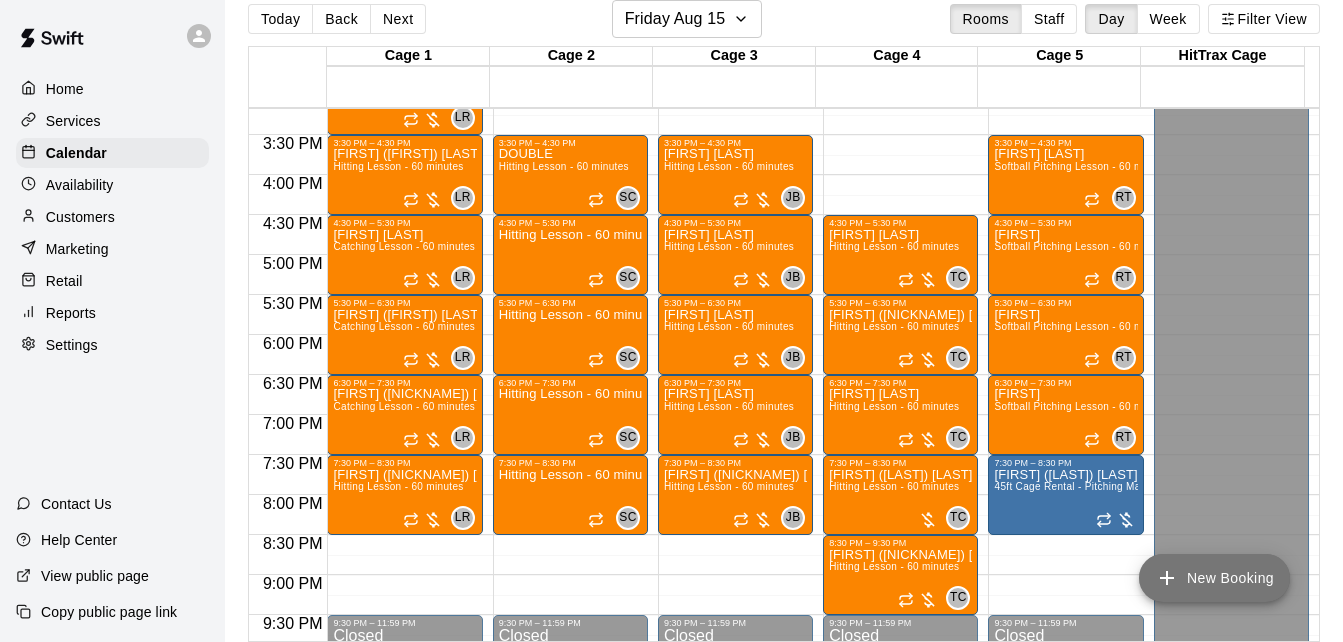 click on "New Booking" at bounding box center [1214, 578] 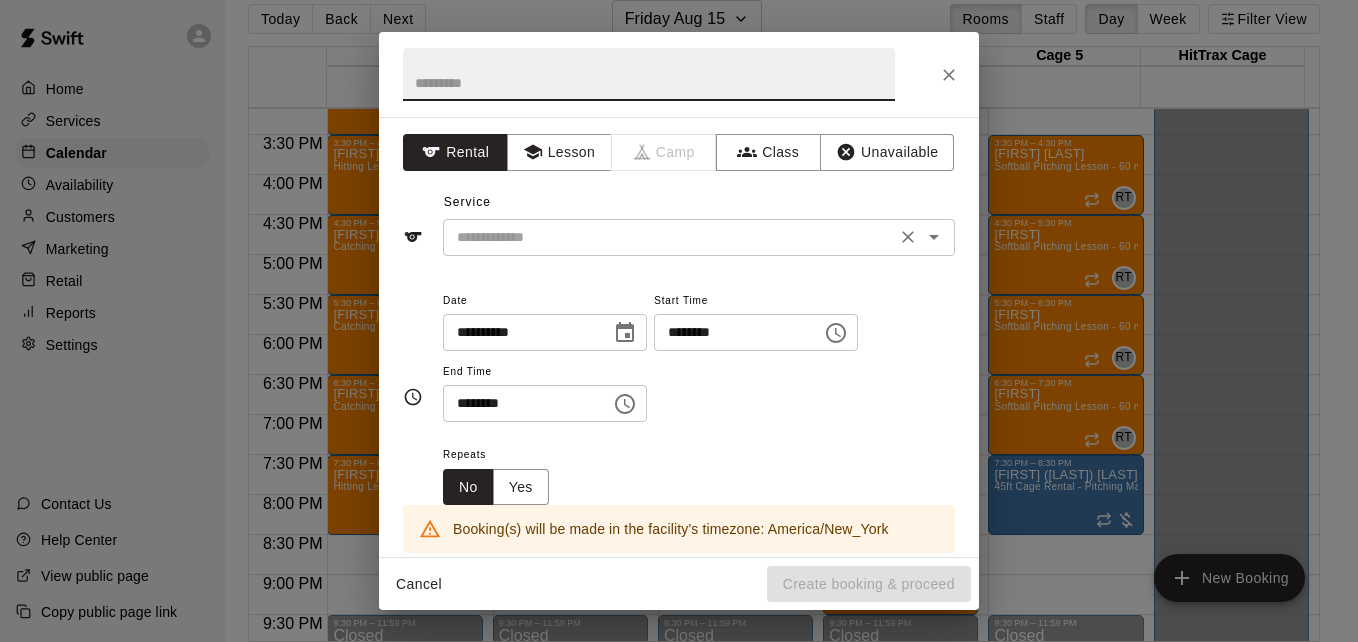 click 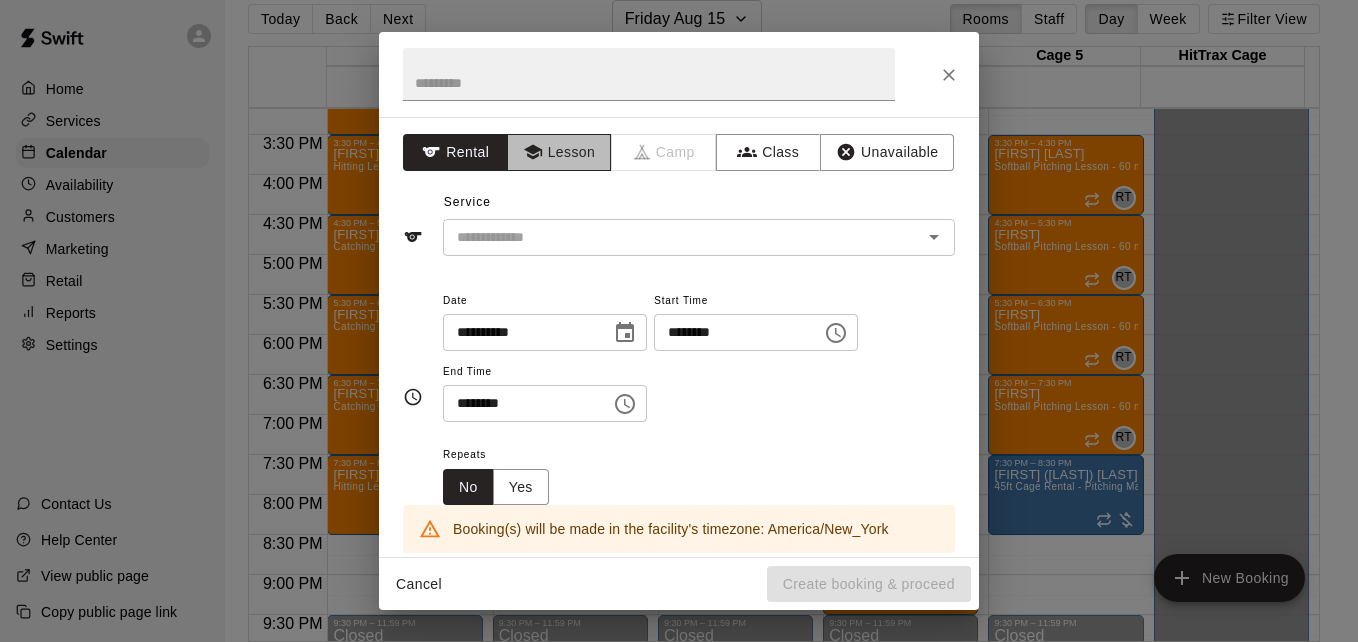 click on "Lesson" at bounding box center (559, 152) 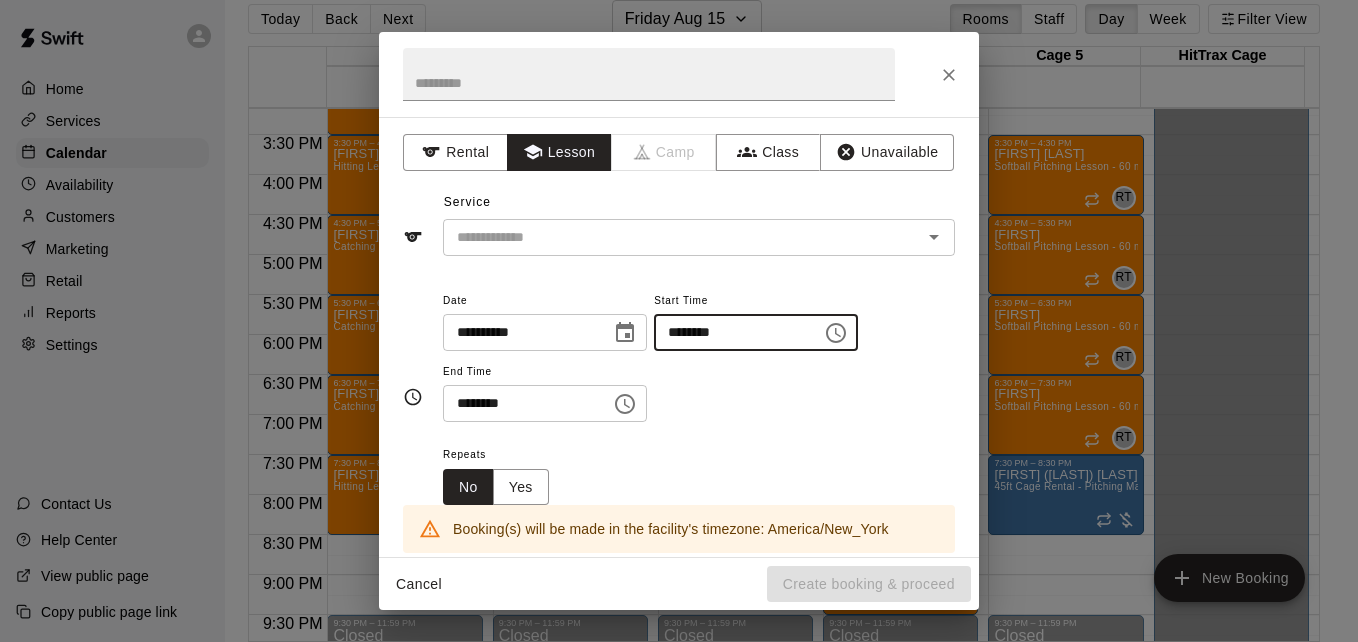 click on "********" at bounding box center (731, 332) 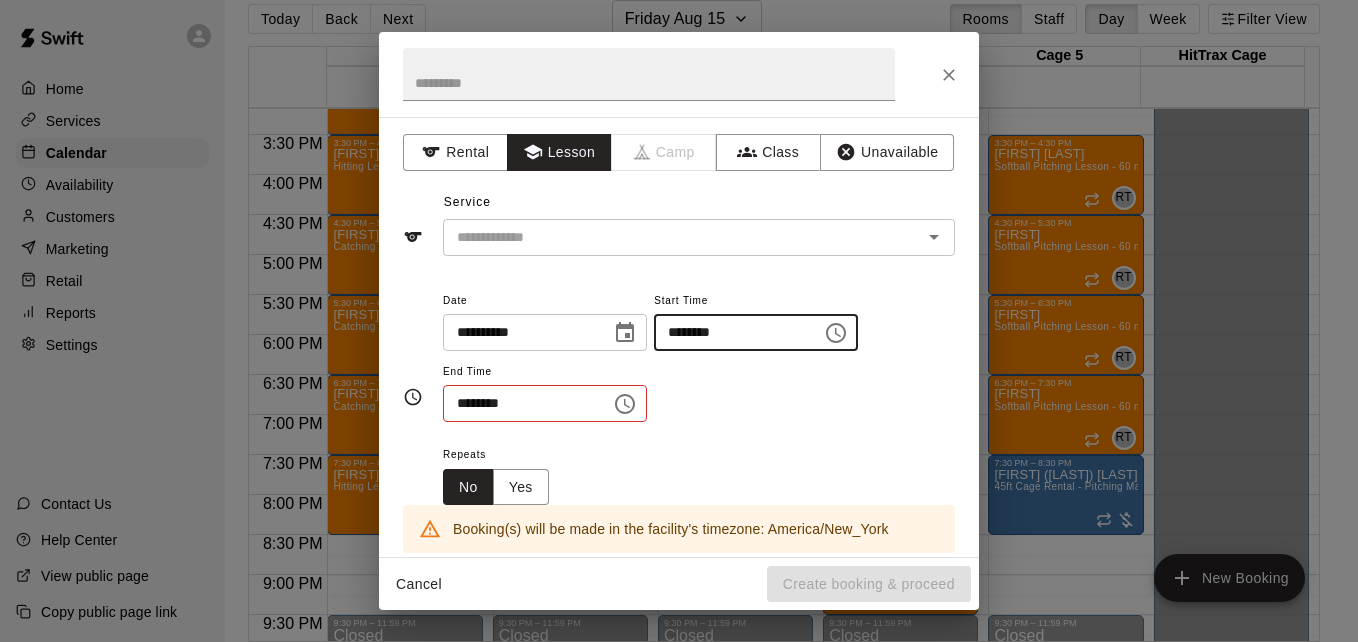 type on "********" 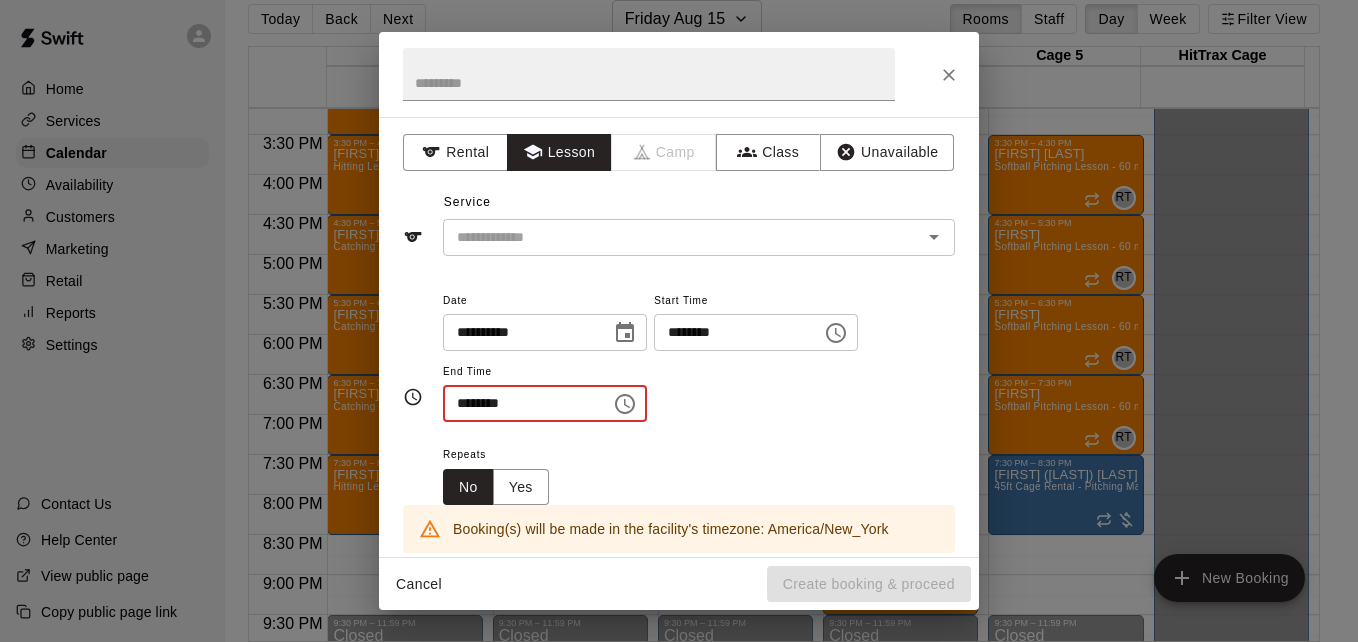 click on "********" at bounding box center [520, 403] 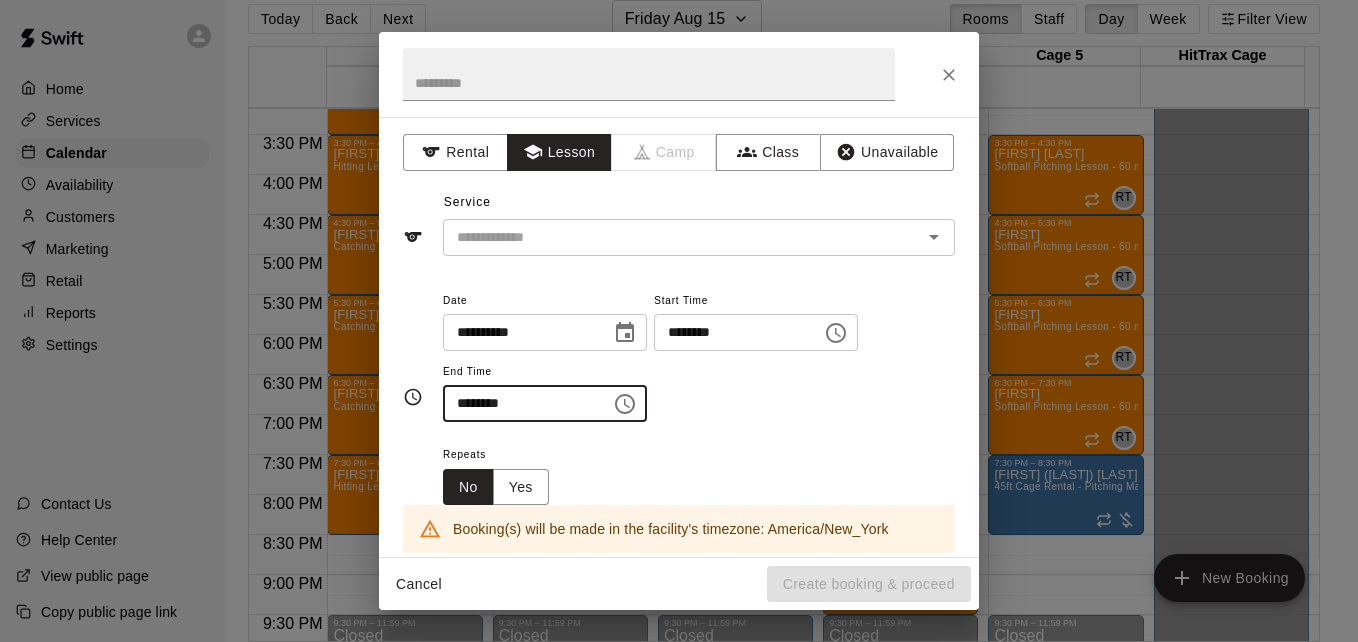 type on "********" 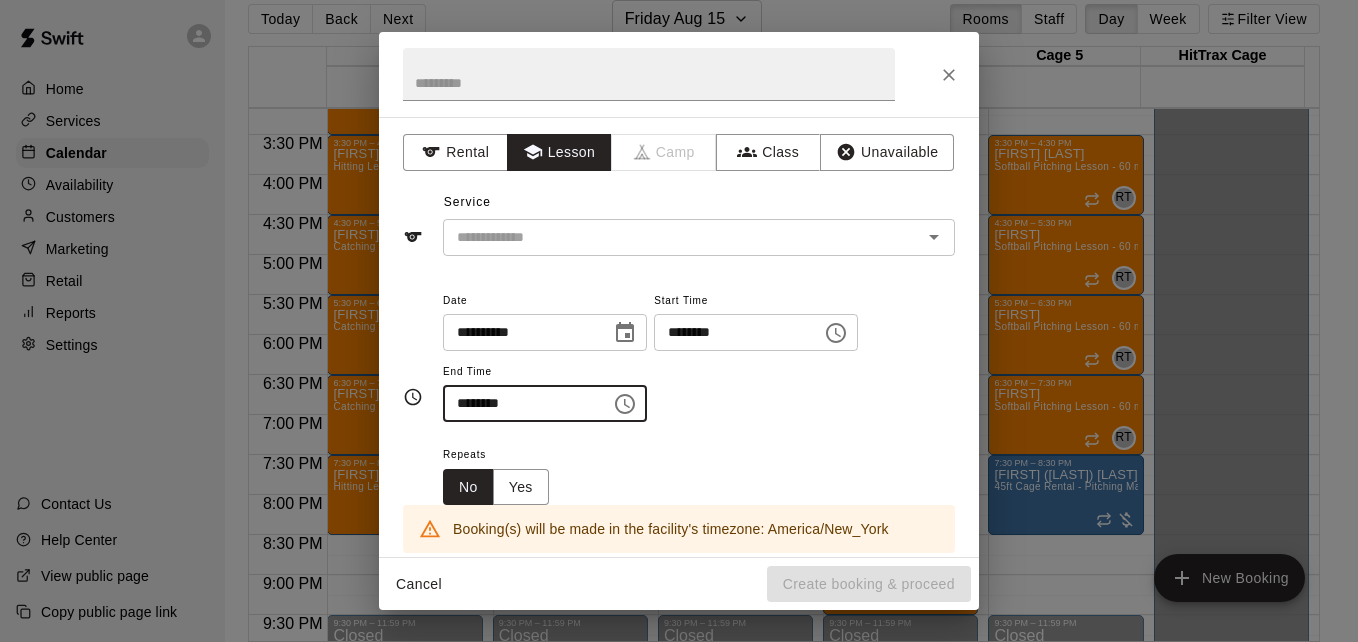 scroll, scrollTop: 384, scrollLeft: 0, axis: vertical 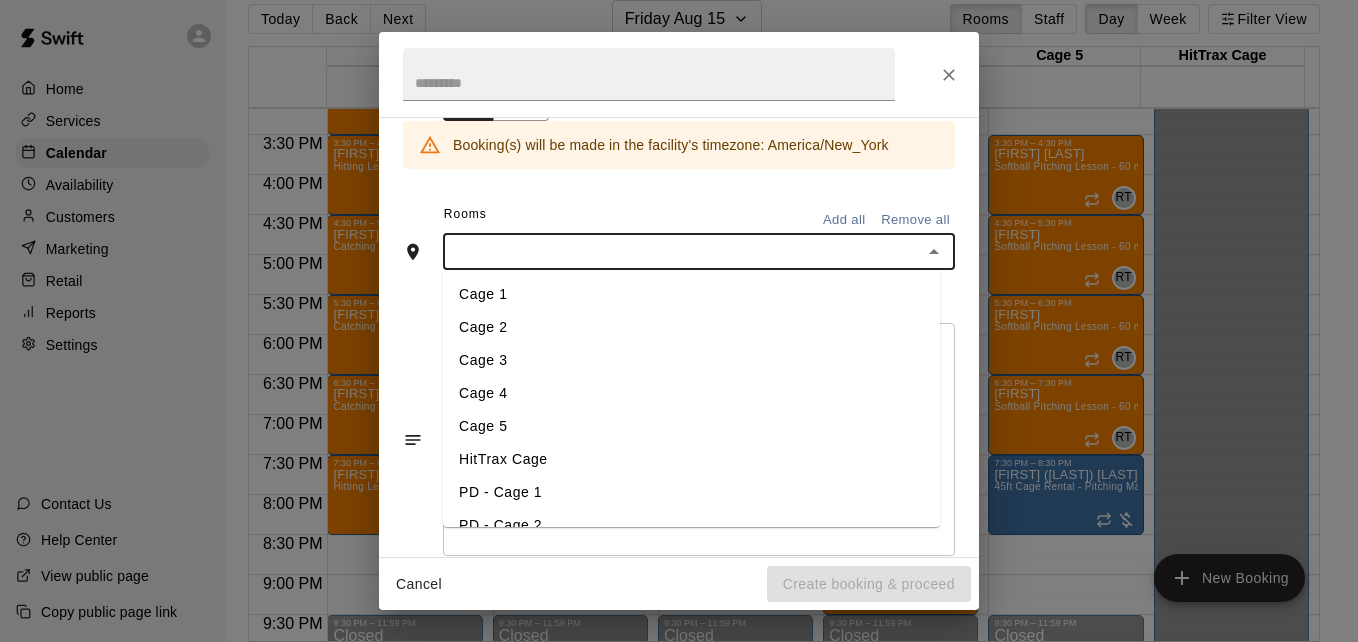 click at bounding box center [682, 251] 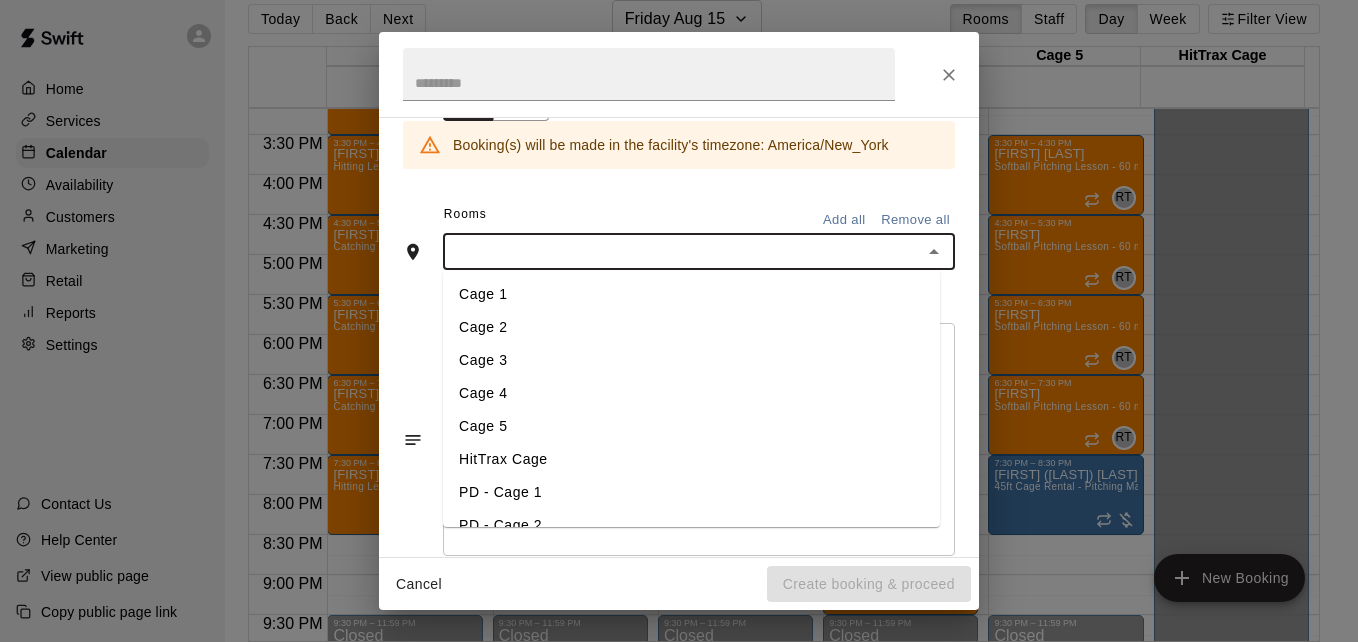 click on "Cage 3" at bounding box center [691, 360] 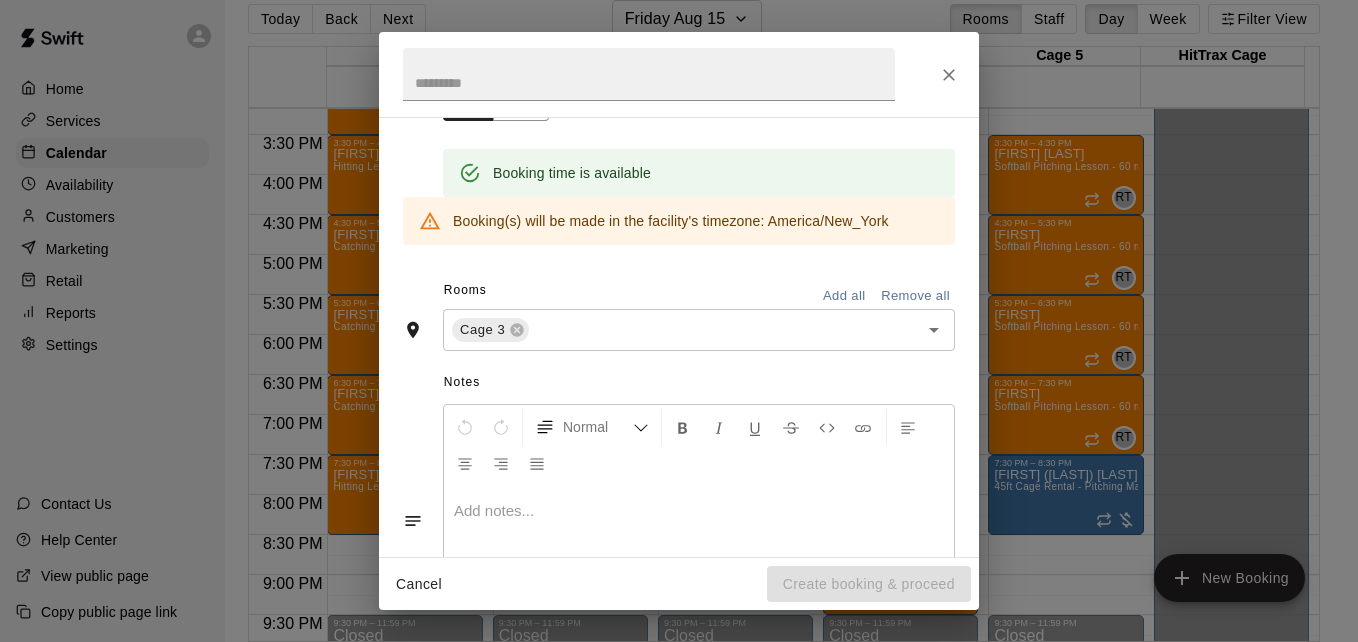 scroll, scrollTop: 0, scrollLeft: 0, axis: both 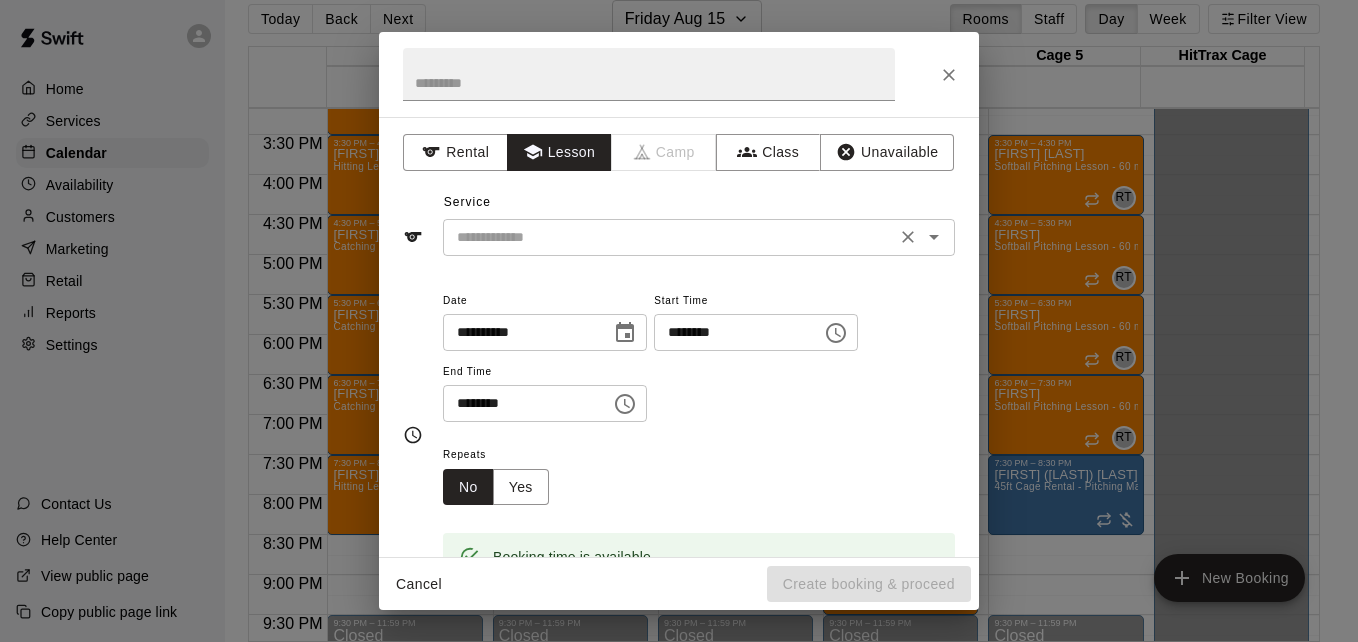 click on "​" at bounding box center (699, 237) 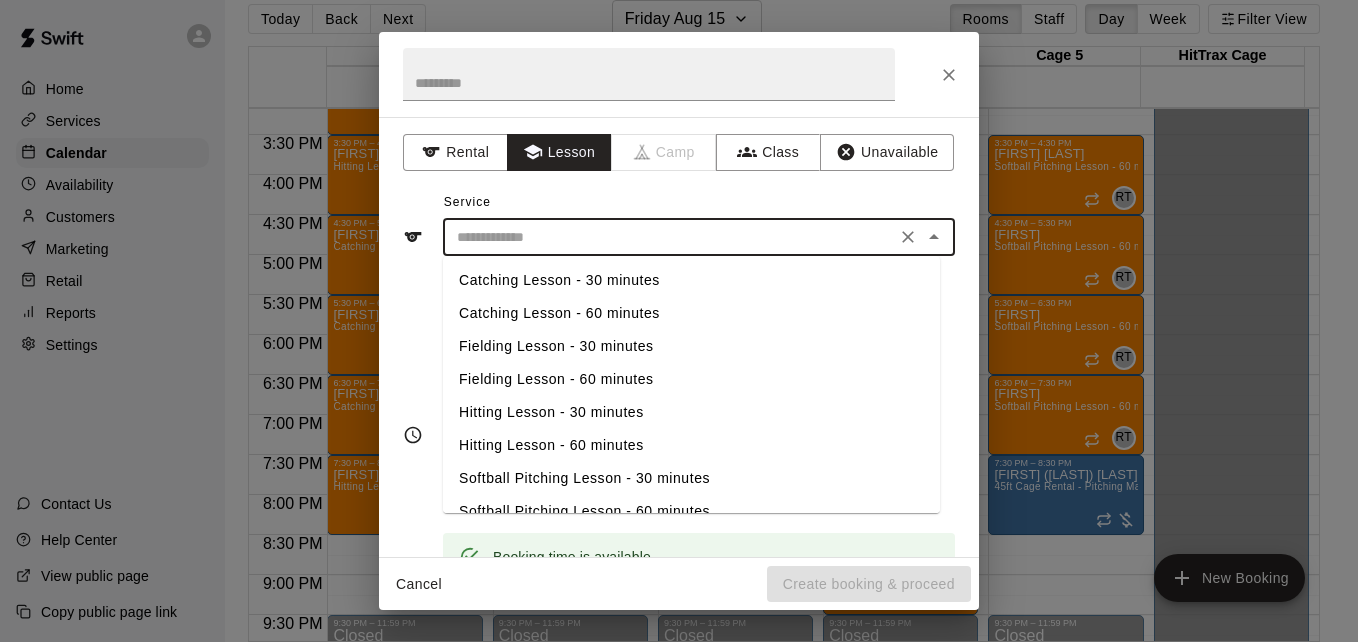 scroll, scrollTop: 56, scrollLeft: 0, axis: vertical 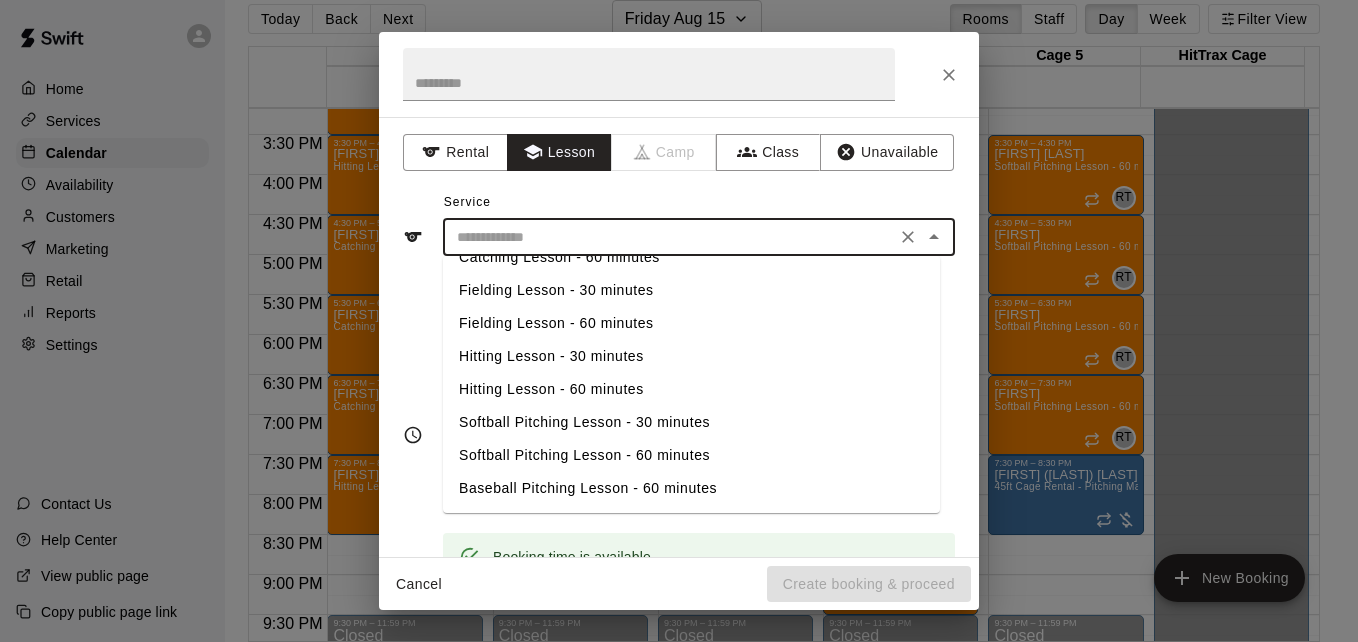click on "Baseball Pitching Lesson - 60 minutes" at bounding box center (691, 488) 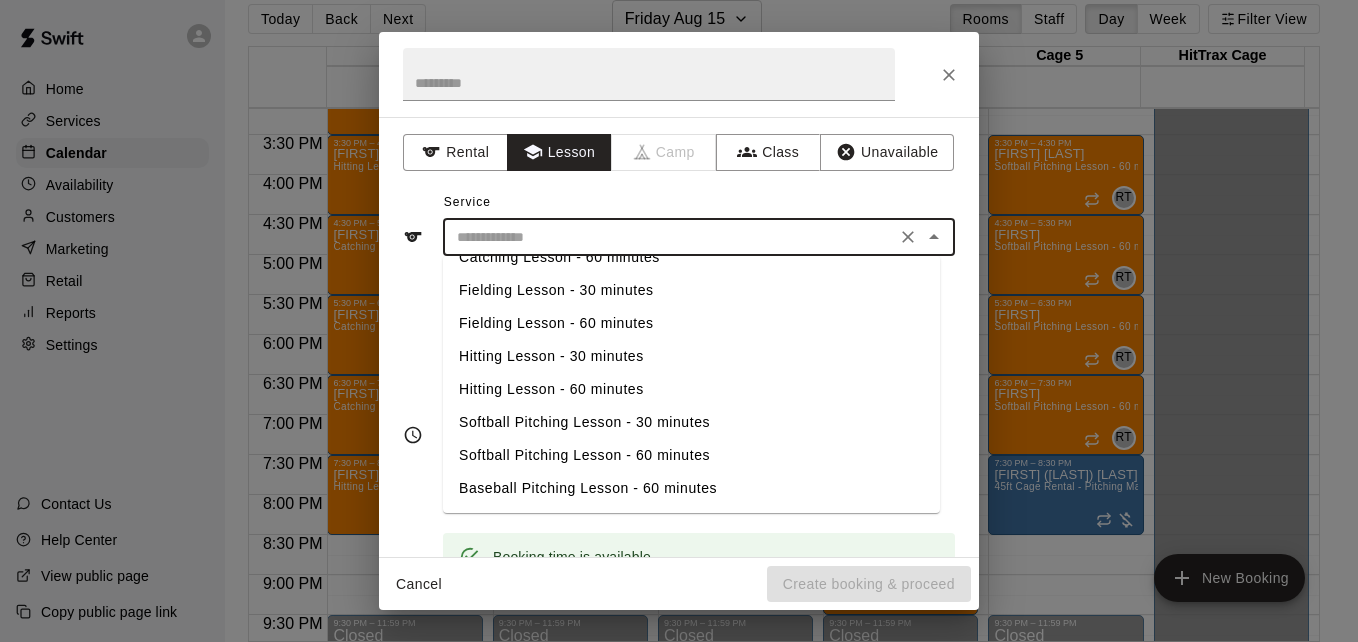 type on "**********" 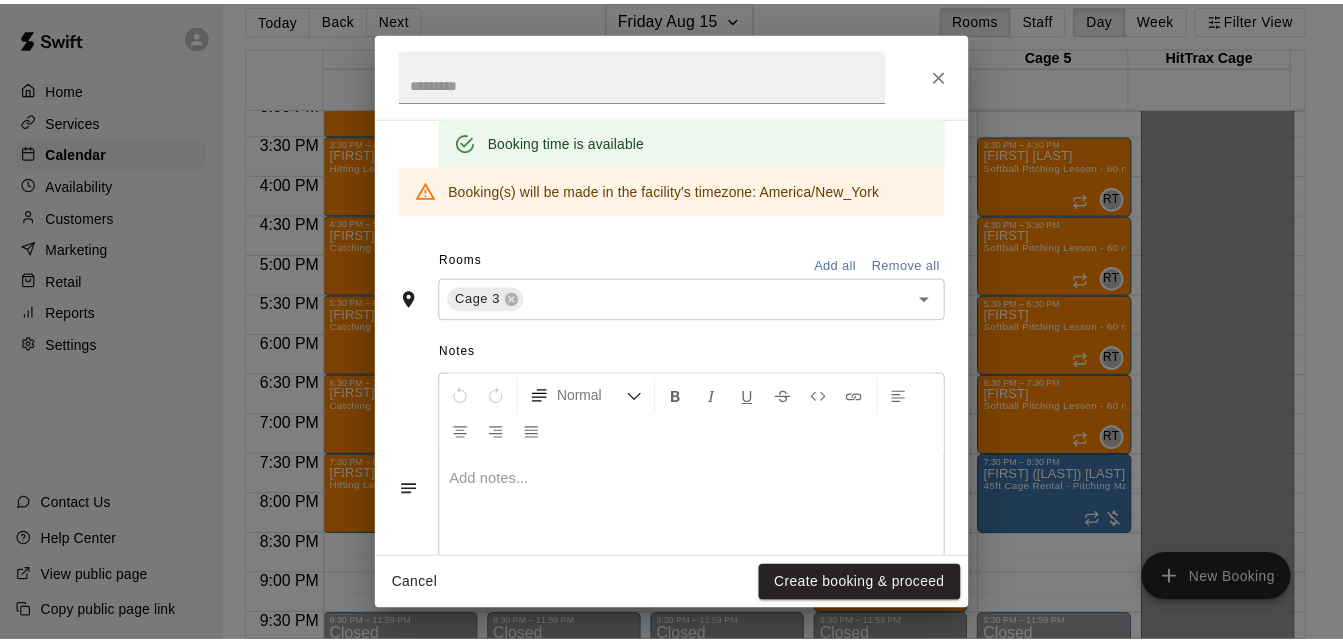 scroll, scrollTop: 501, scrollLeft: 0, axis: vertical 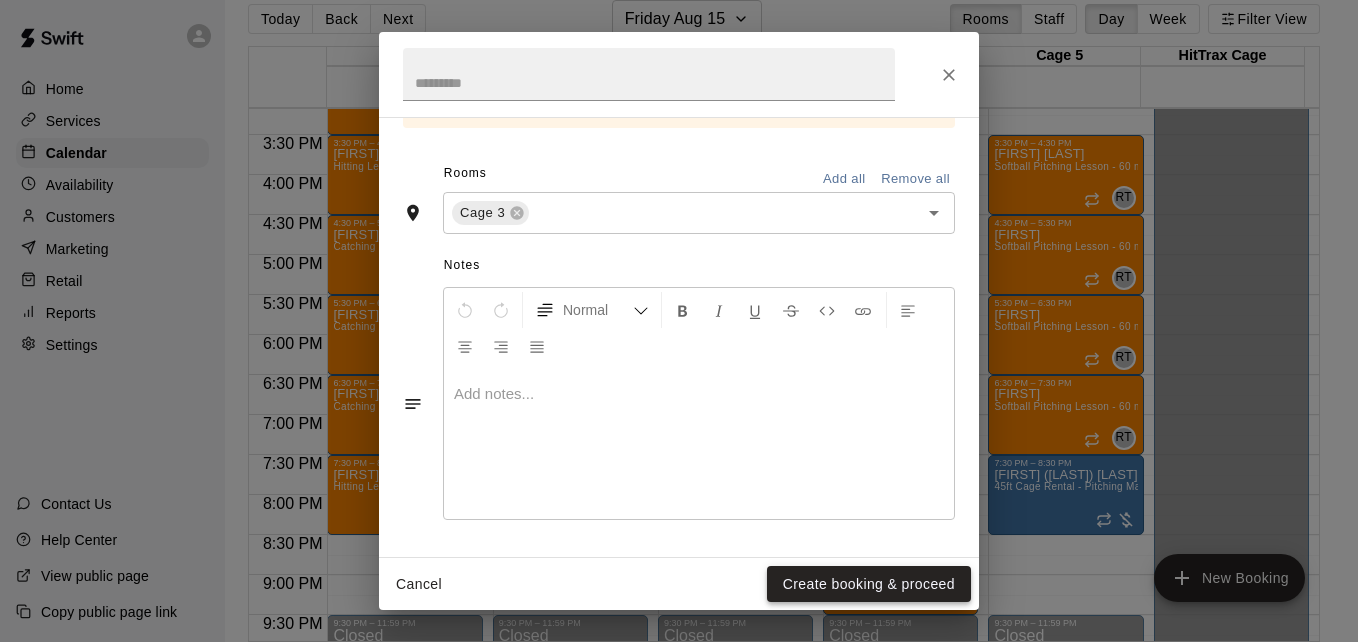 click on "Create booking & proceed" at bounding box center (869, 584) 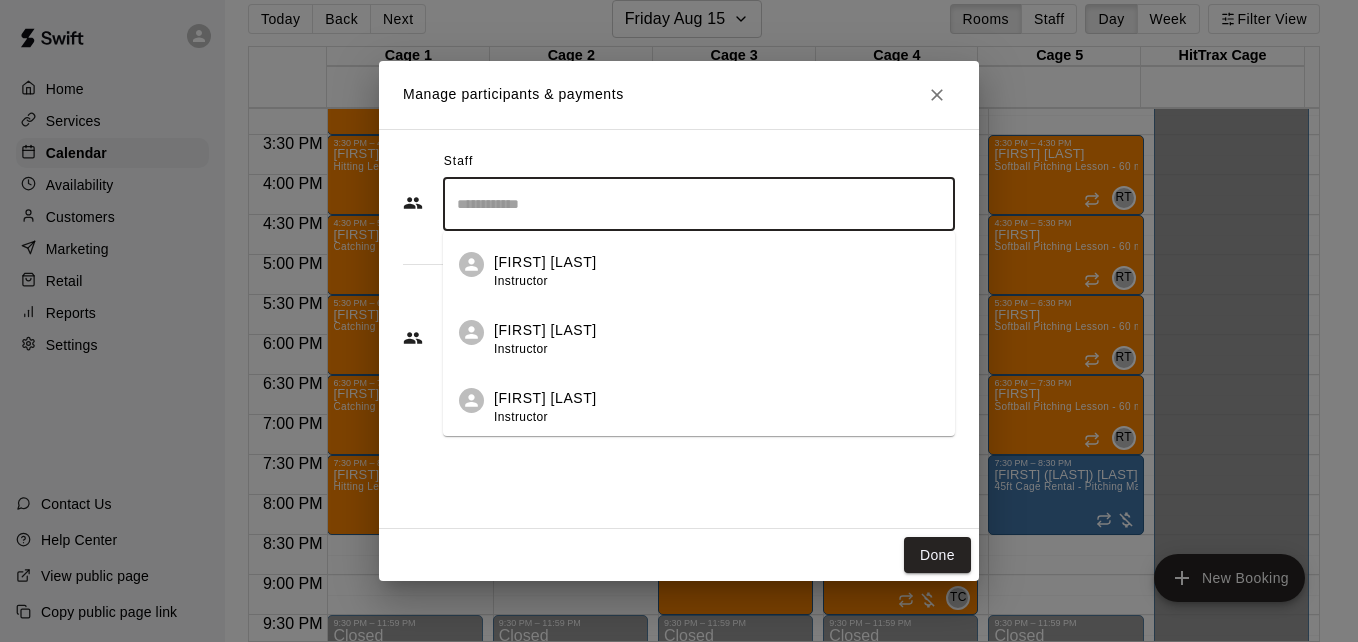 click at bounding box center (699, 204) 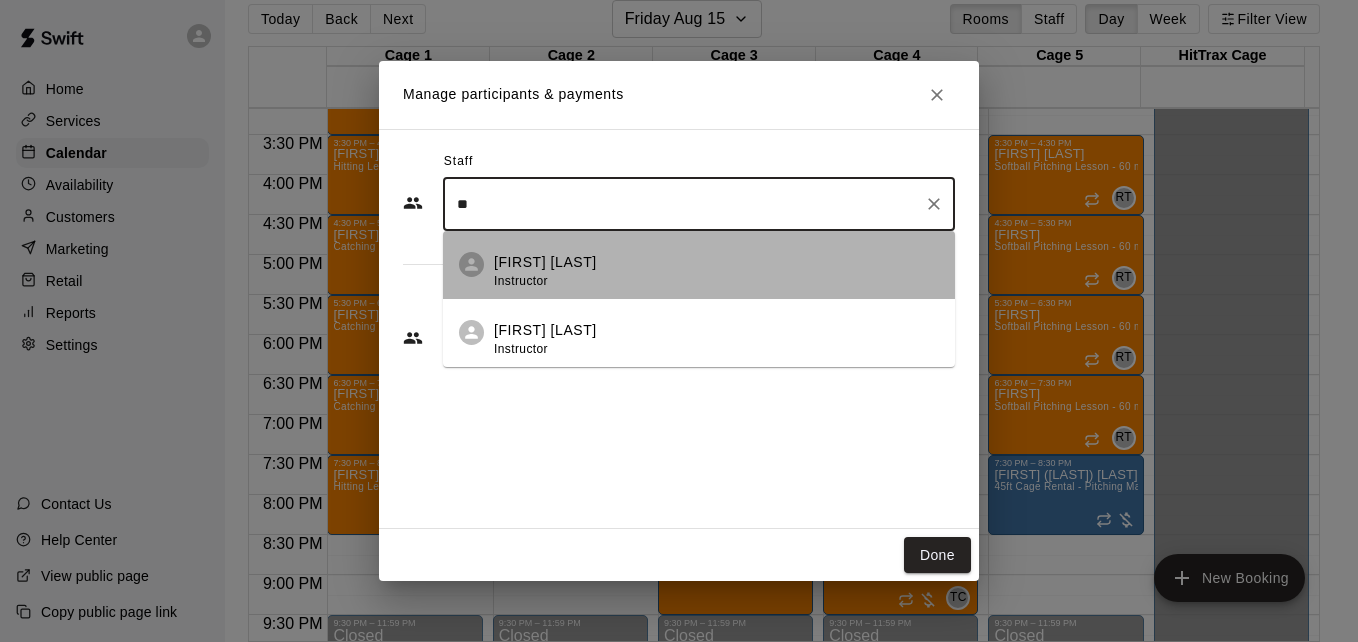 click on "[FIRST] [LAST]" at bounding box center (545, 262) 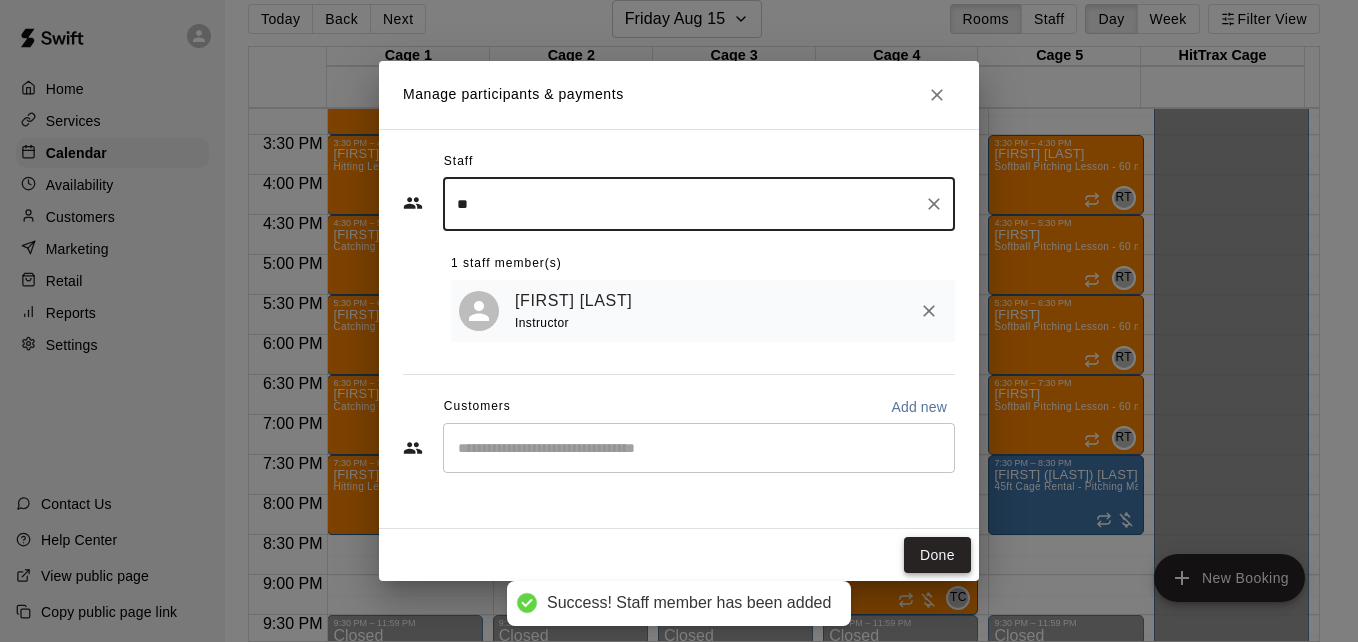 type on "**" 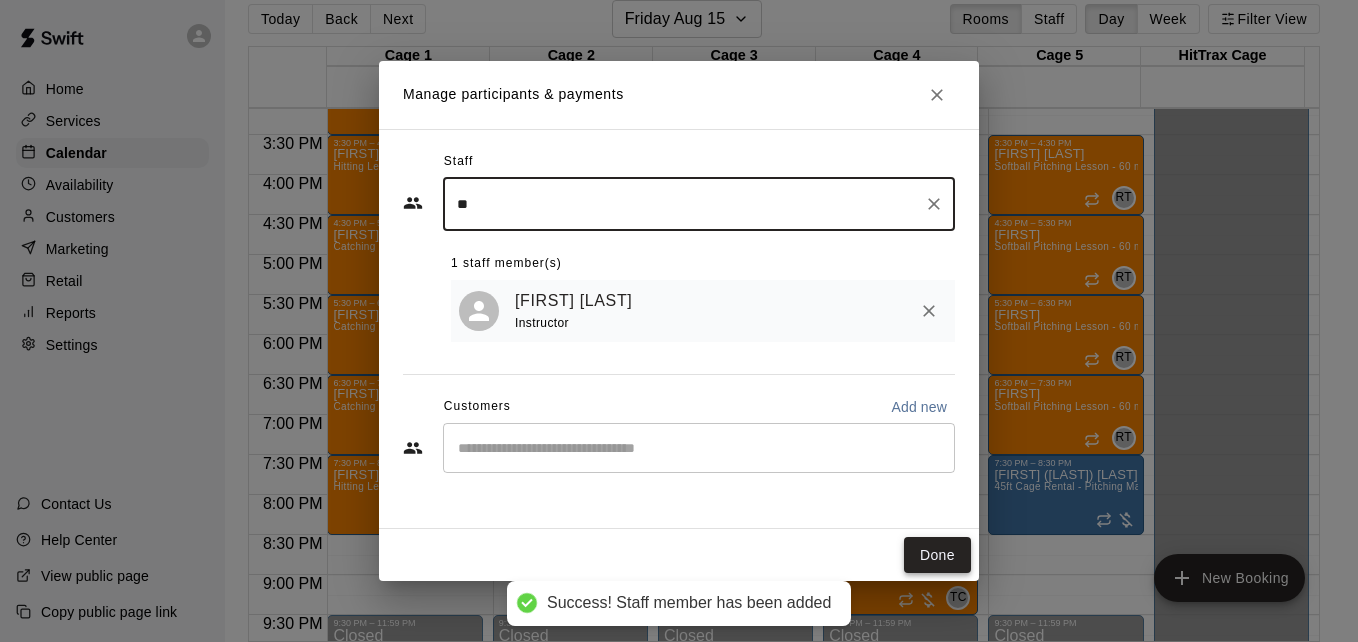 click on "Done" at bounding box center [937, 555] 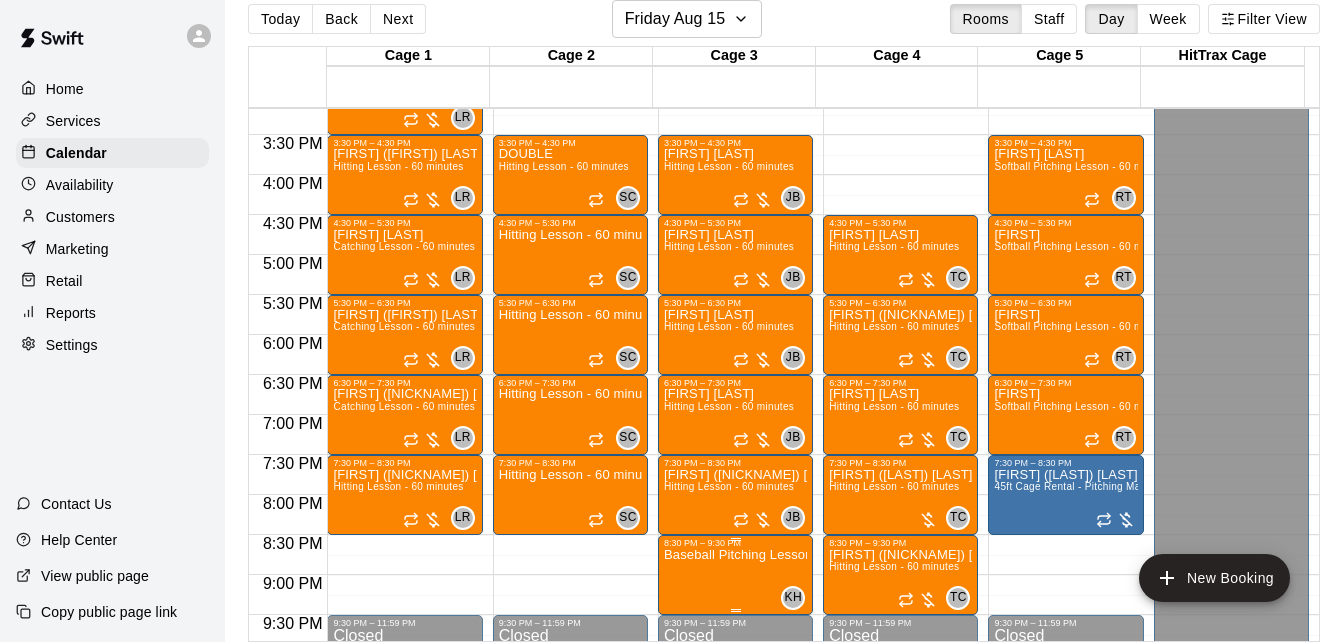 click on "Baseball Pitching Lesson - 60 minutes" at bounding box center (735, 555) 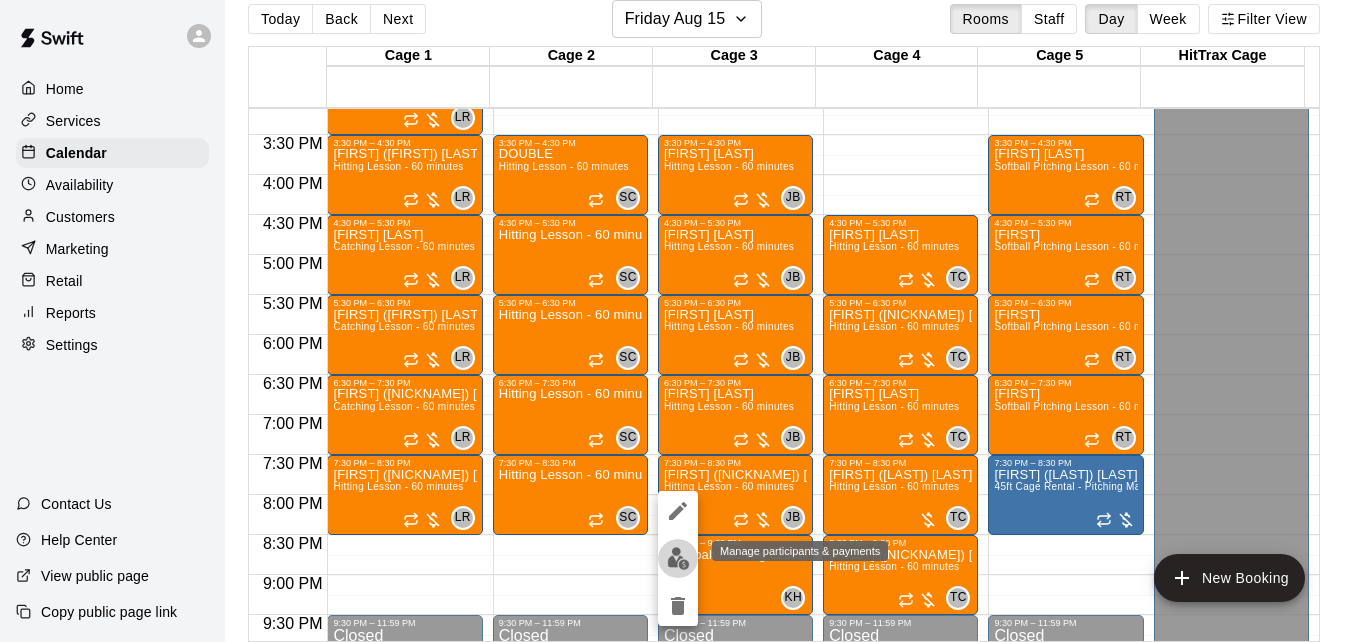 click at bounding box center (678, 558) 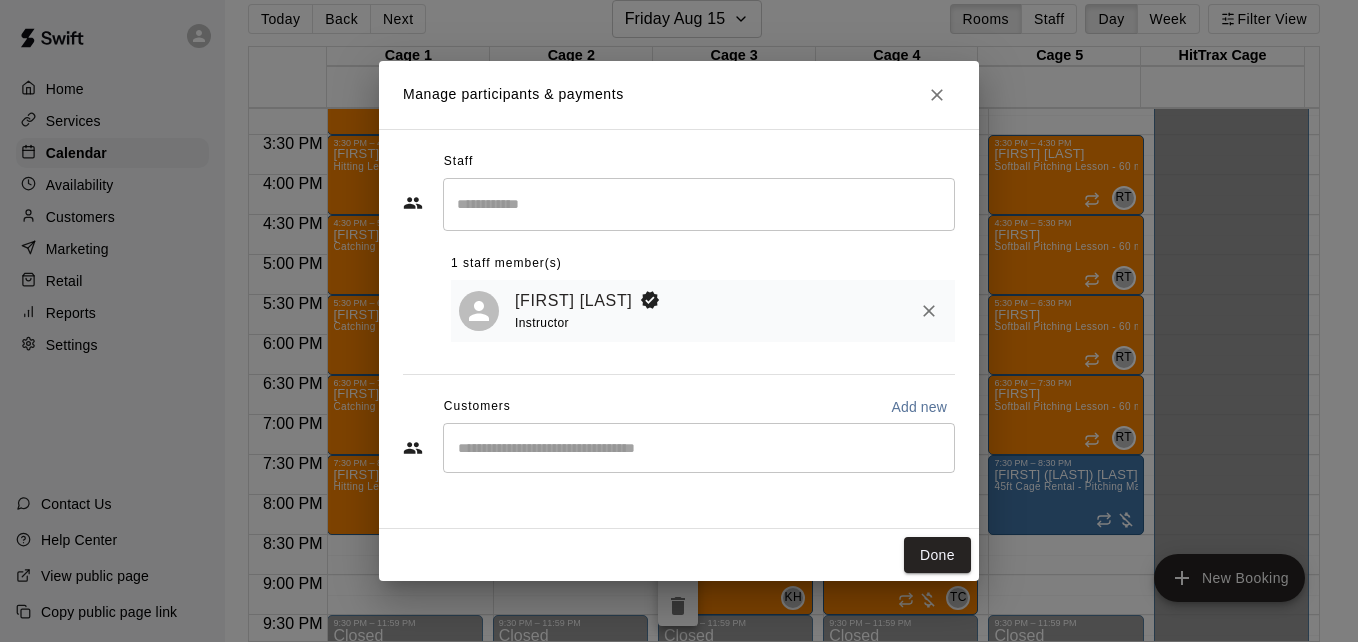 click on "​" at bounding box center (699, 448) 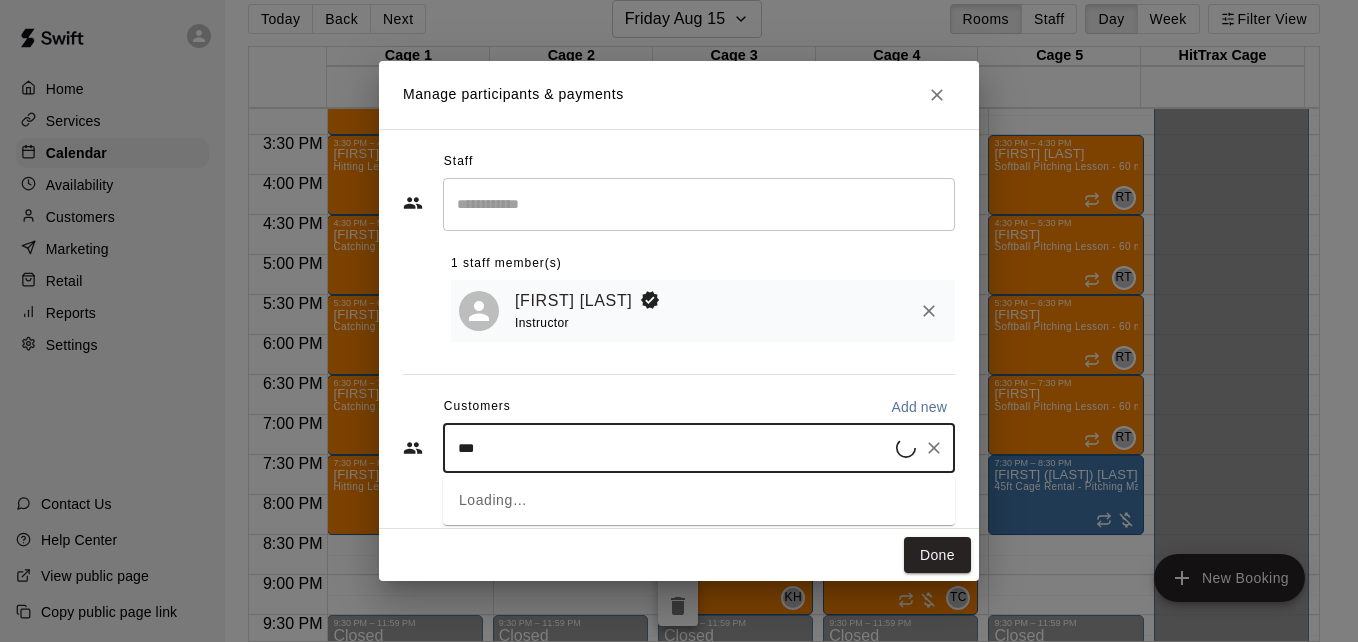 type on "****" 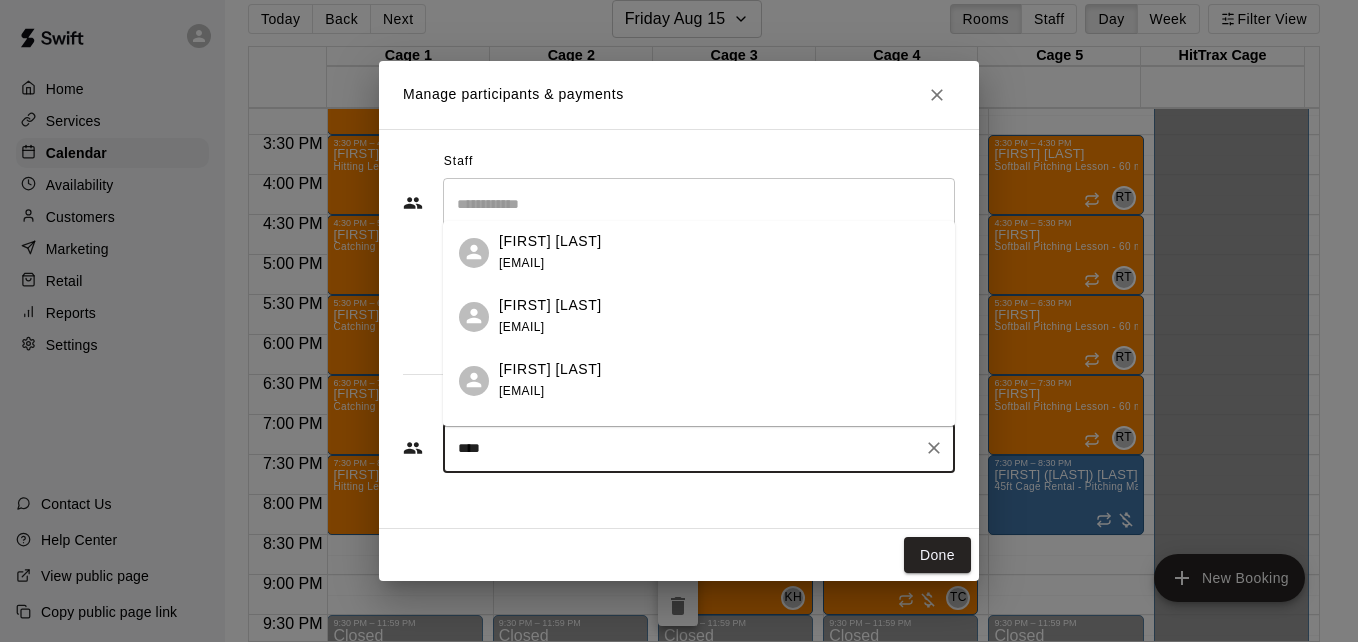 click on "[EMAIL]" at bounding box center (521, 327) 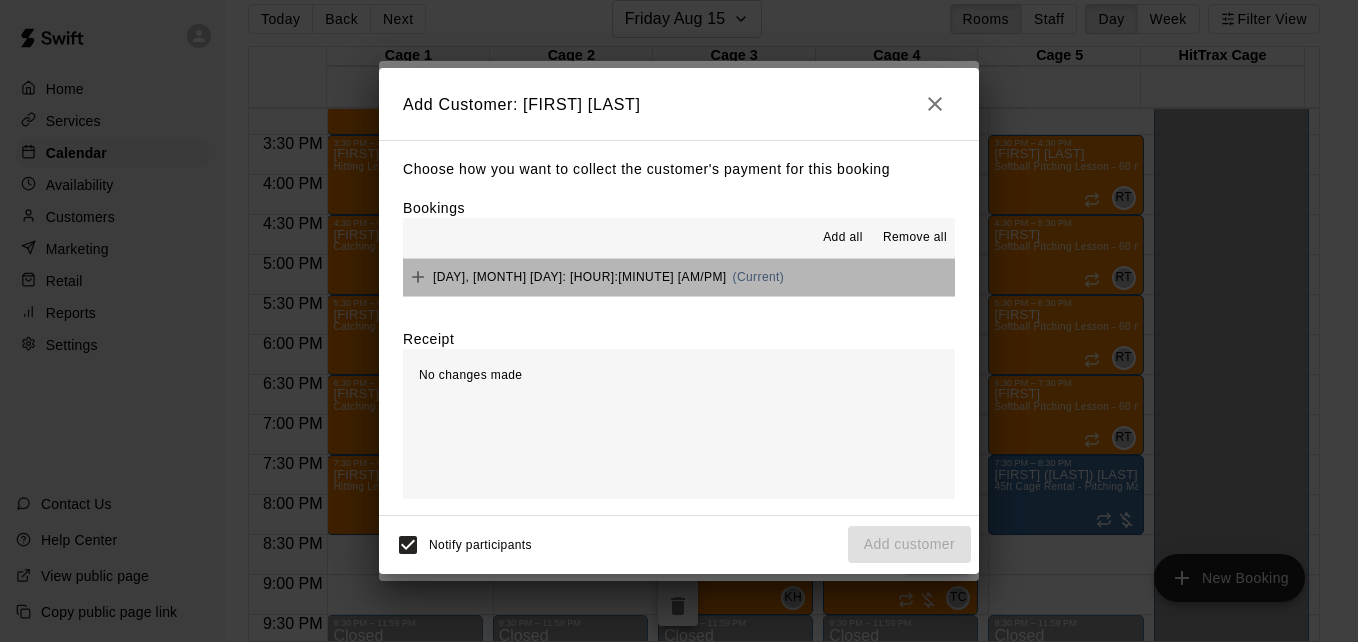 click on "[DAY_OF_WEEK], [MONTH] [DAY]: [TIME] (Current)" at bounding box center [679, 277] 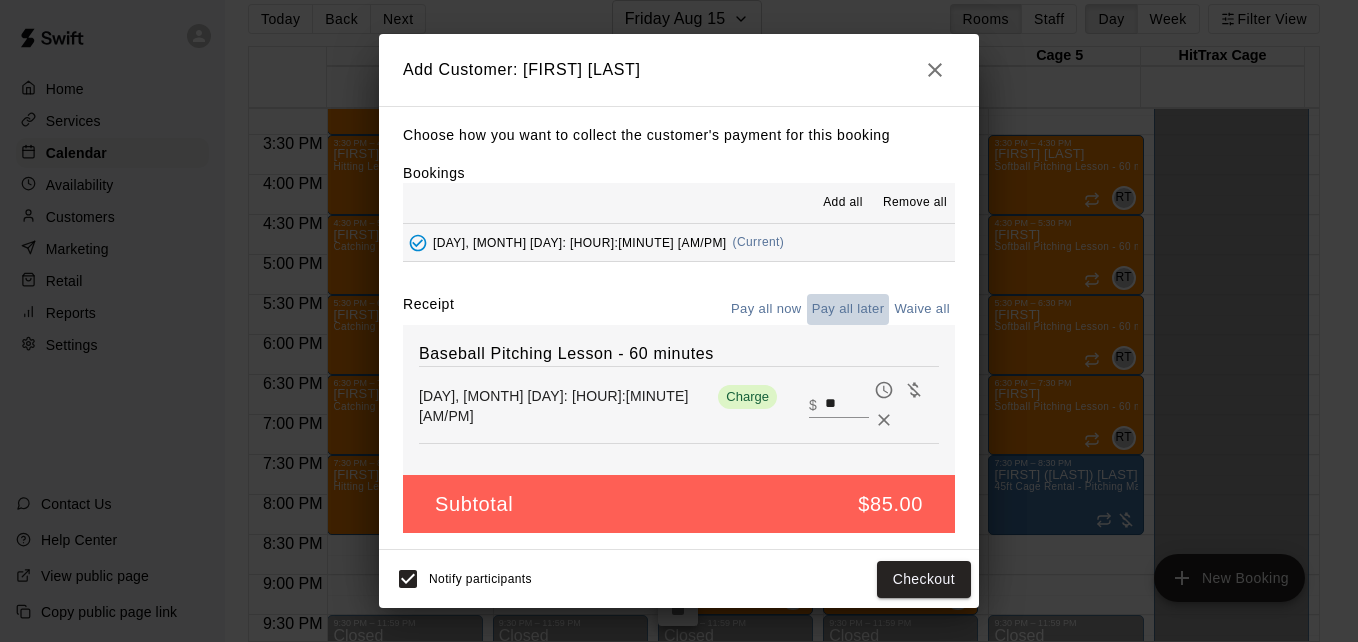 click on "Pay all later" at bounding box center [848, 309] 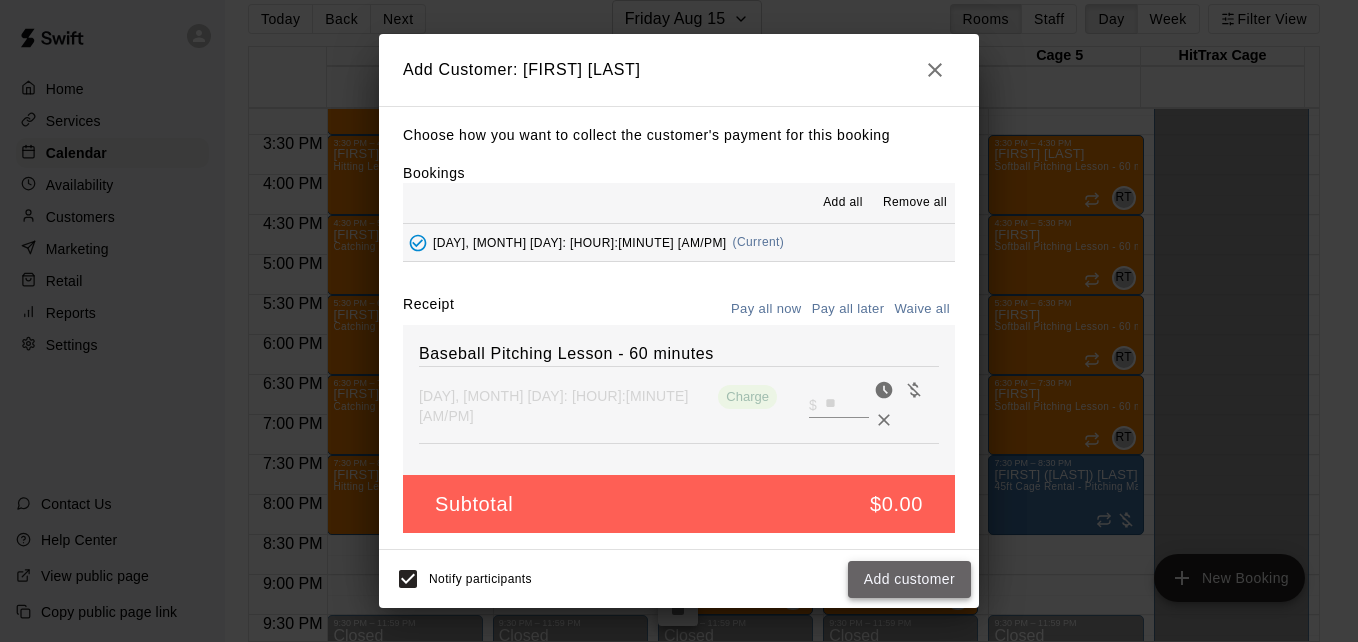 click on "Add customer" at bounding box center (909, 579) 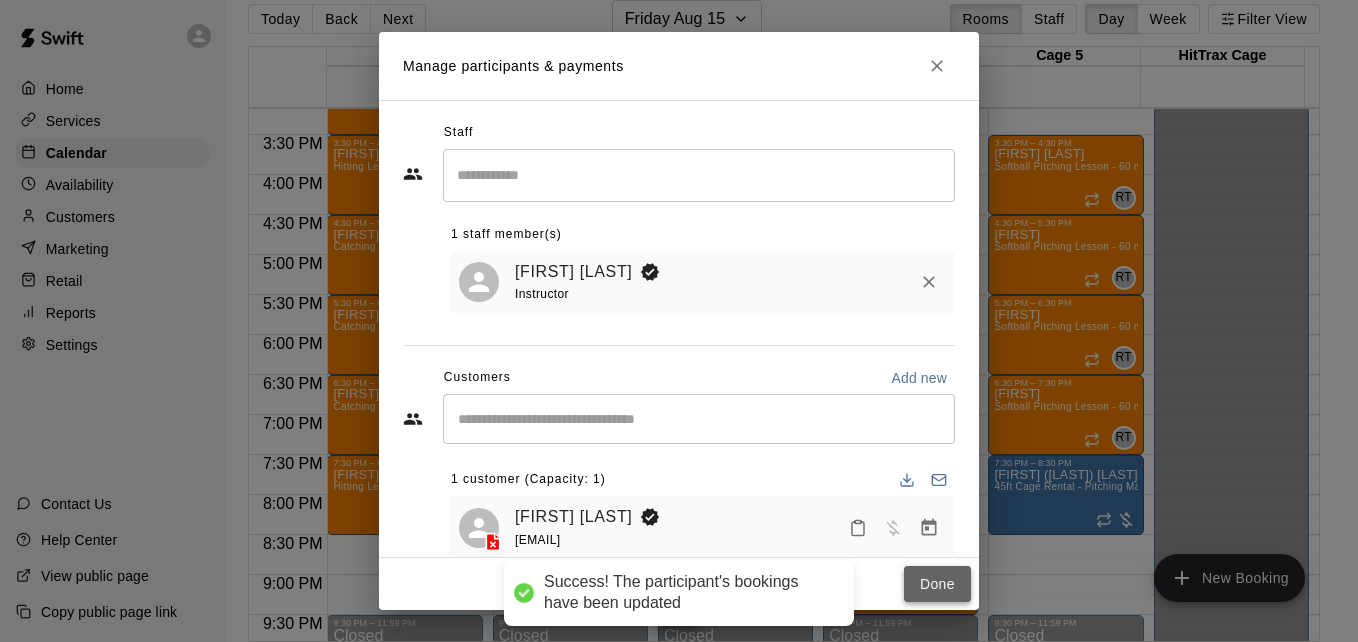 click on "Done" at bounding box center (937, 584) 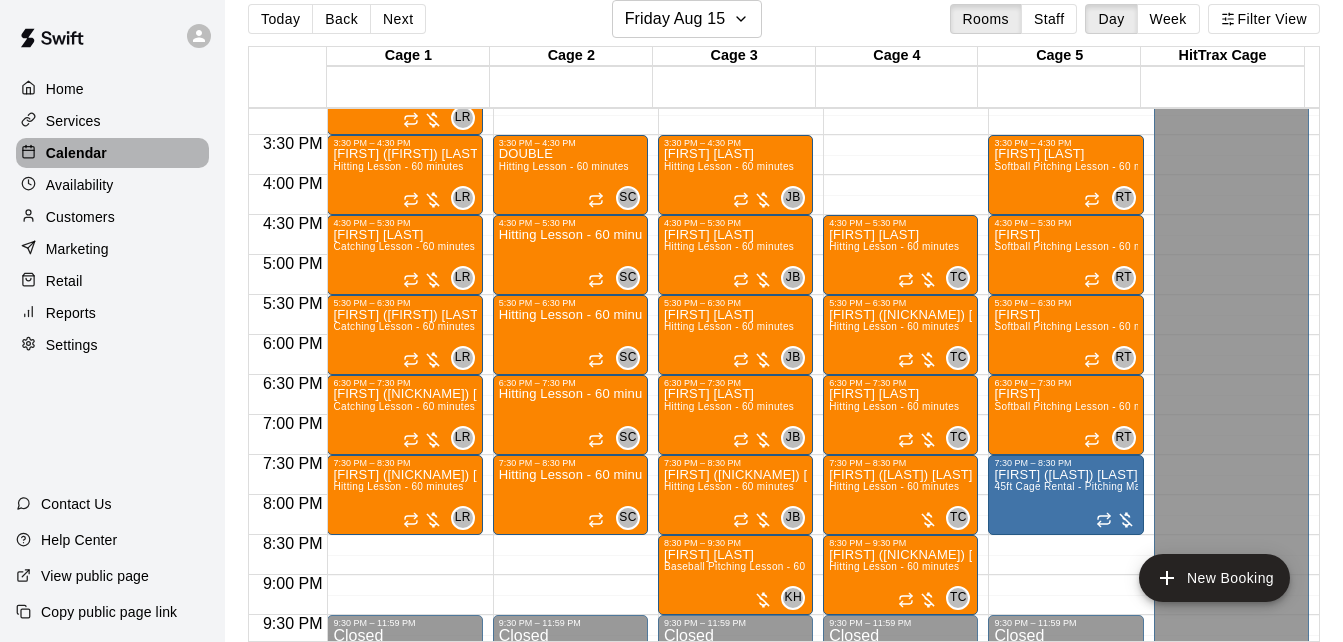 click on "Calendar" at bounding box center [112, 153] 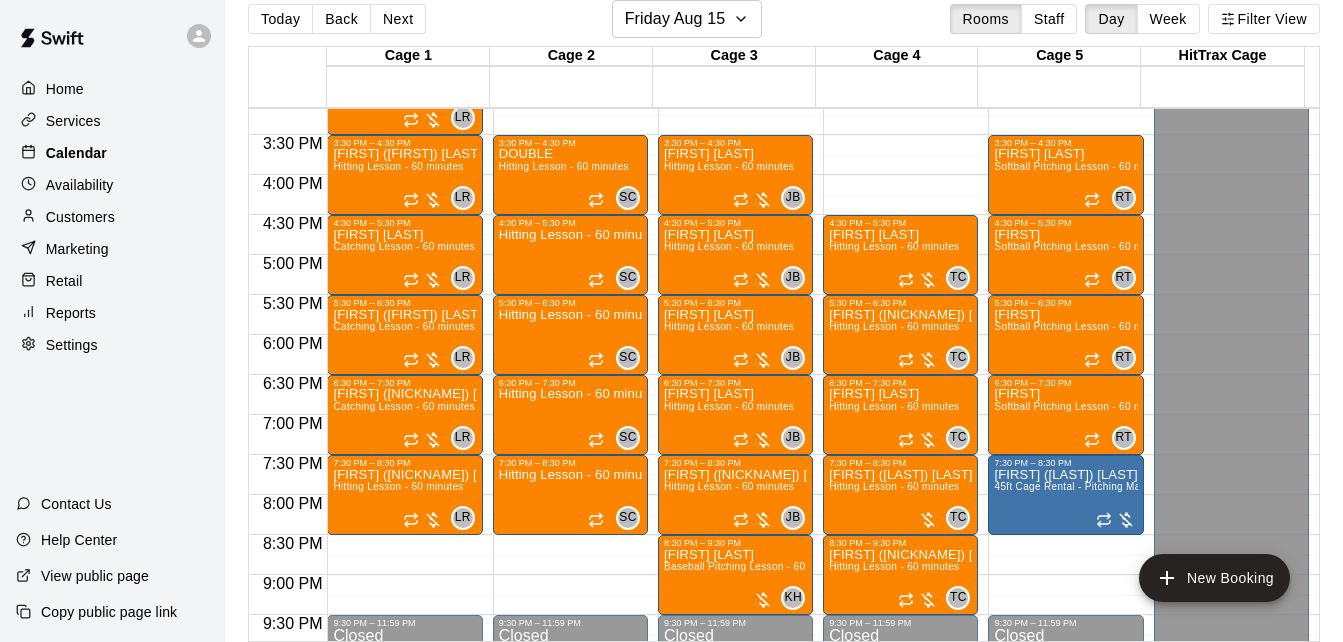scroll, scrollTop: 0, scrollLeft: 0, axis: both 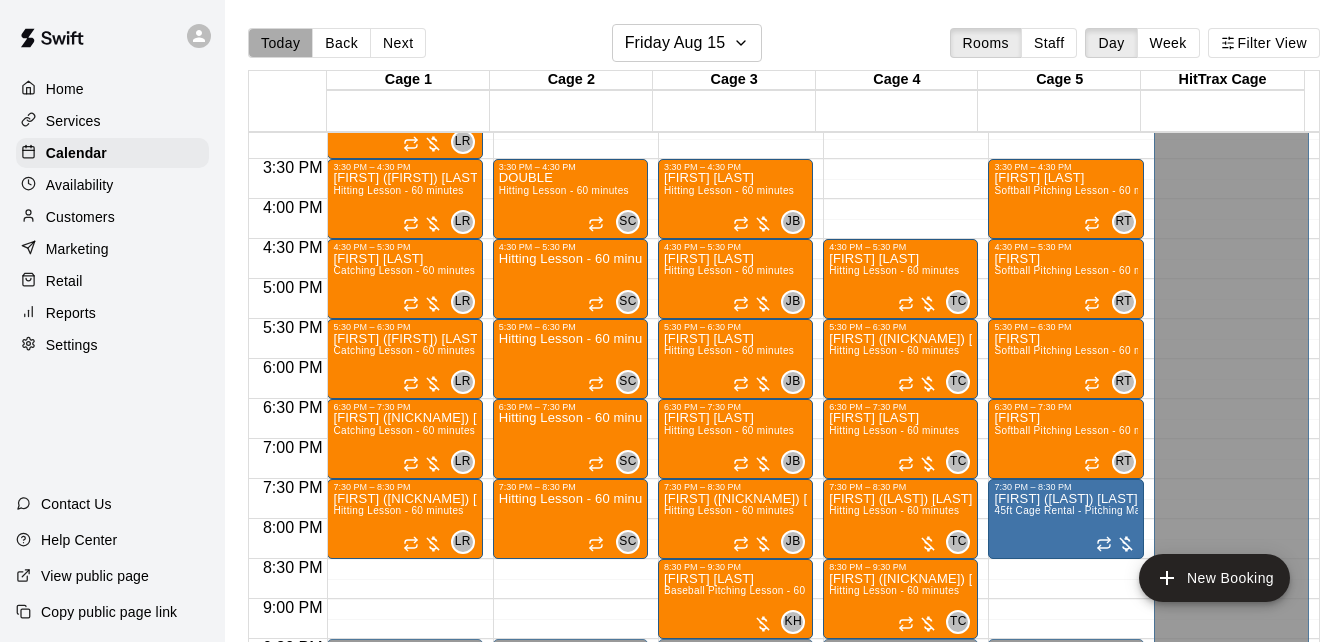 click on "Today" at bounding box center (280, 43) 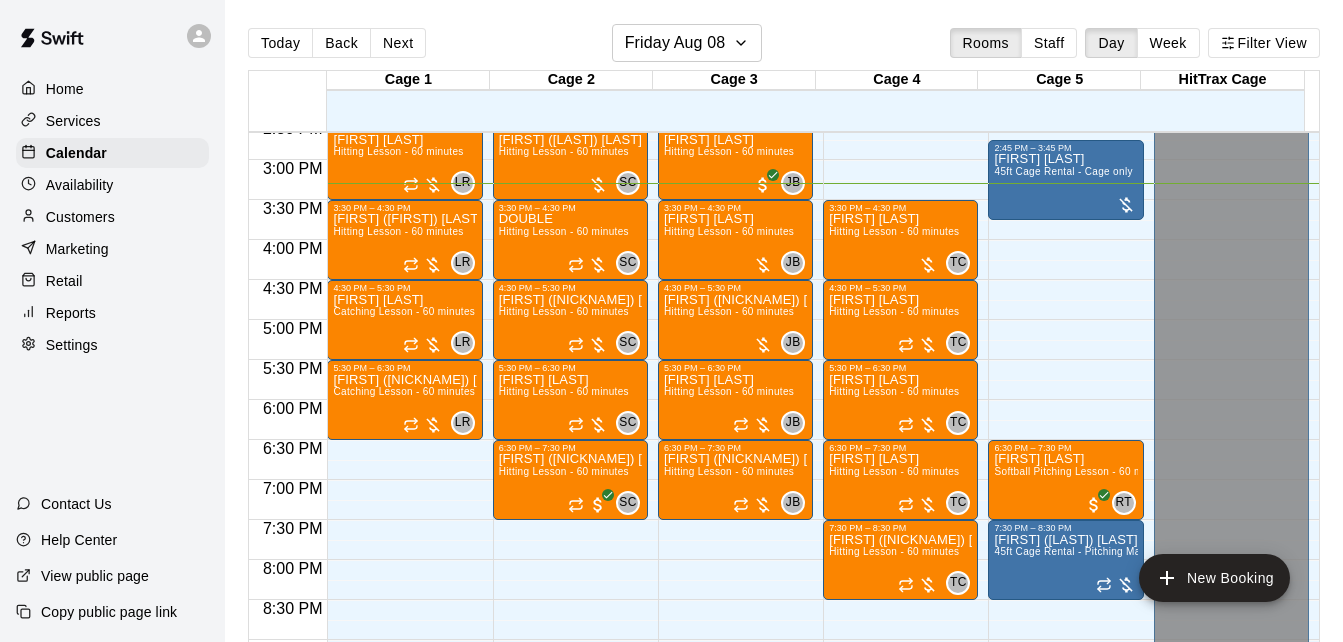 scroll, scrollTop: 1134, scrollLeft: 0, axis: vertical 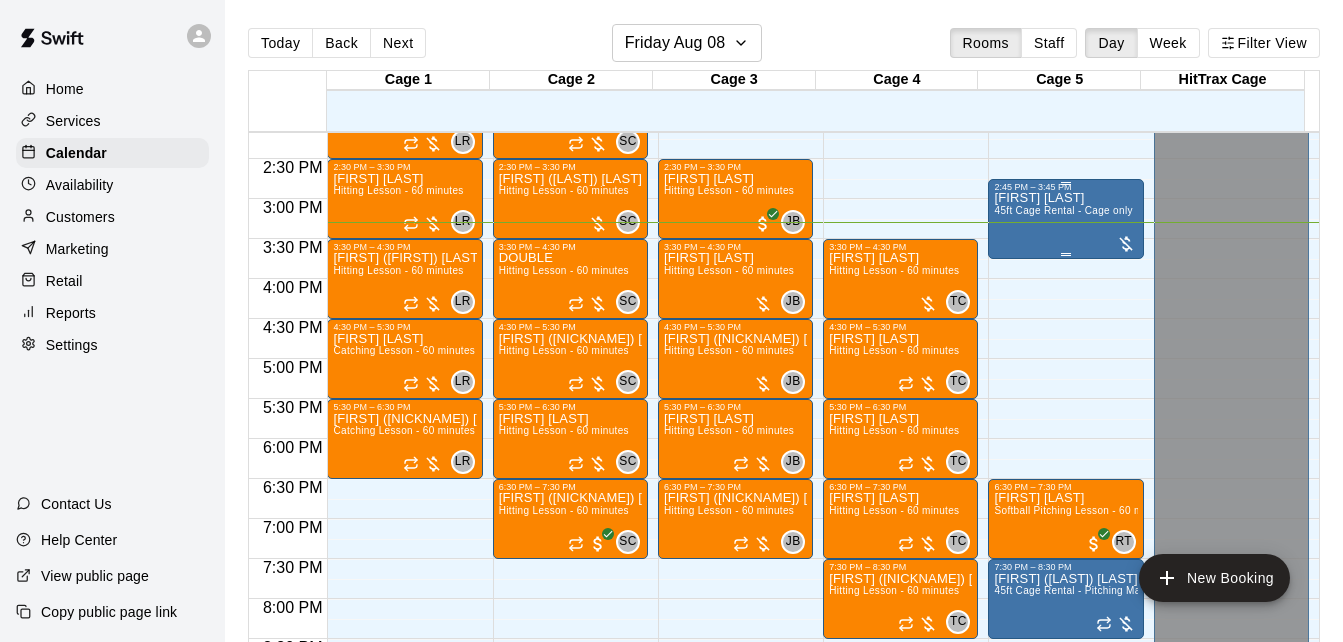 click on "[FIRST] [NUMBER] Cage Rental - Cage only" at bounding box center (1063, 513) 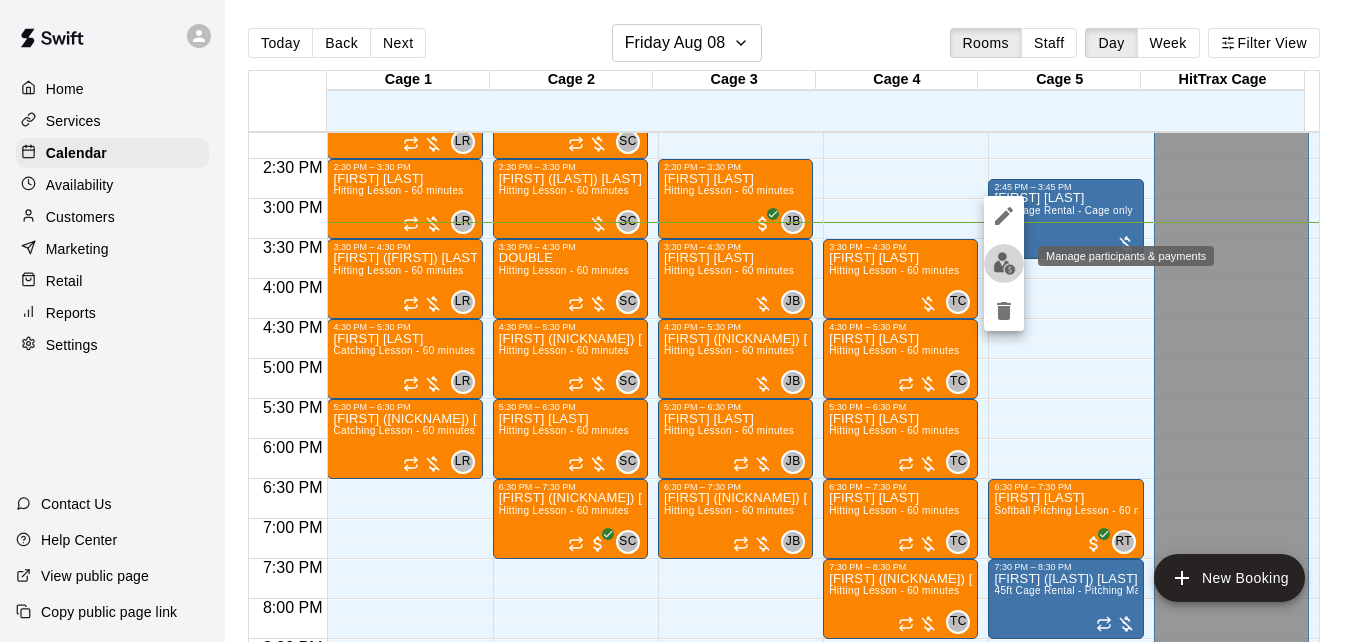 click at bounding box center (1004, 263) 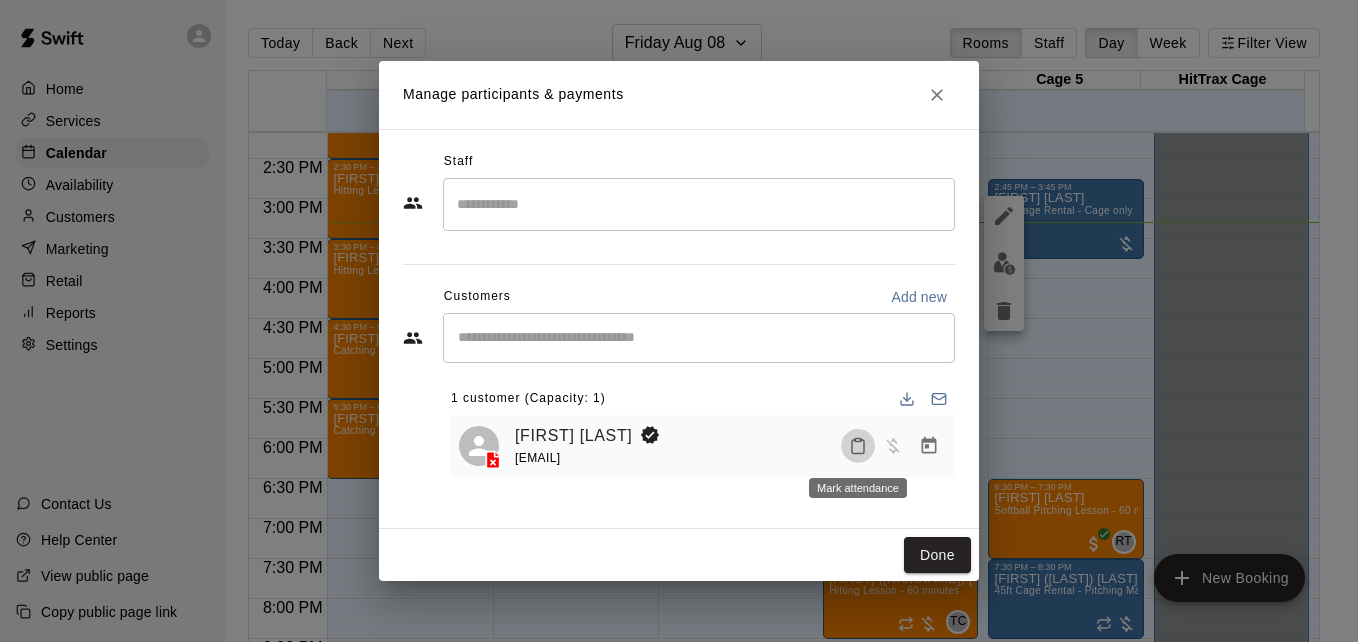 click 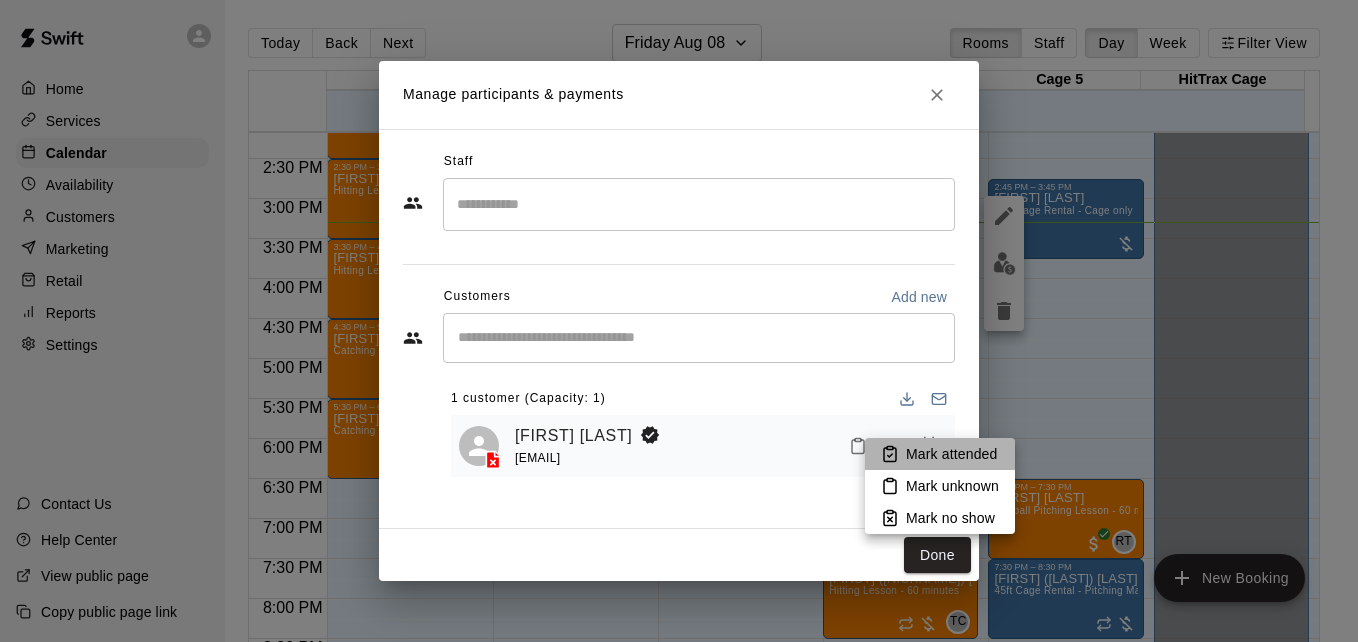 click on "Mark attended" at bounding box center (951, 454) 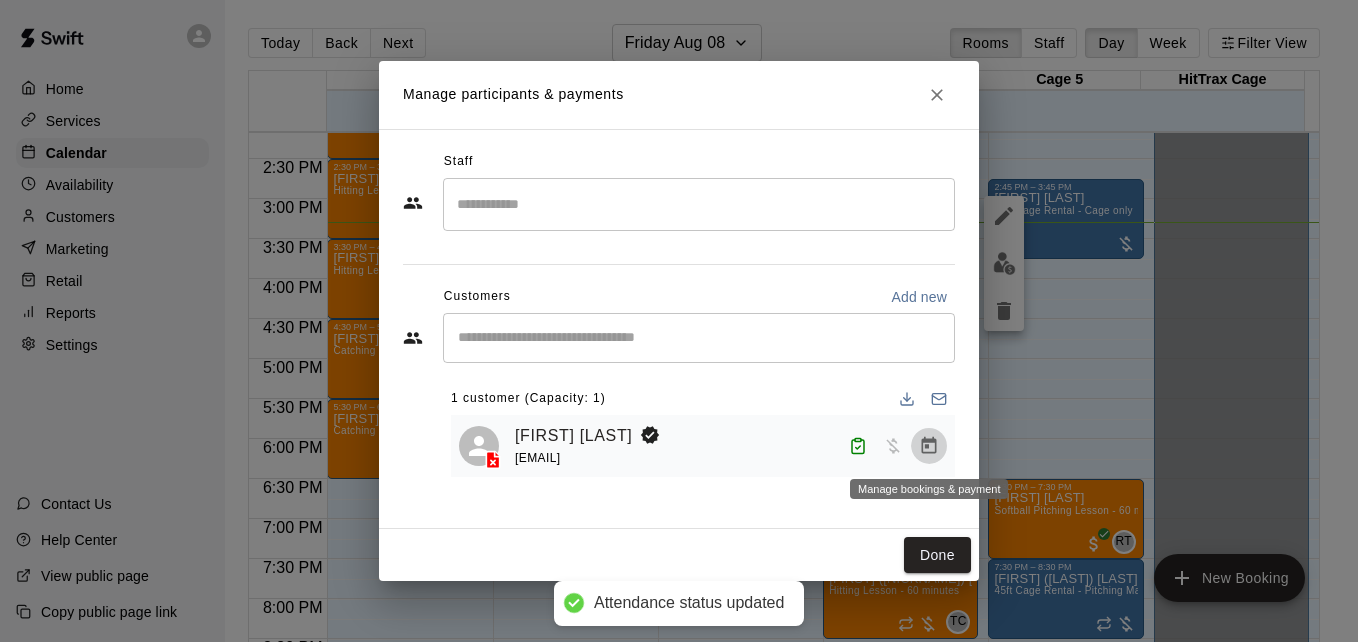 click at bounding box center [929, 446] 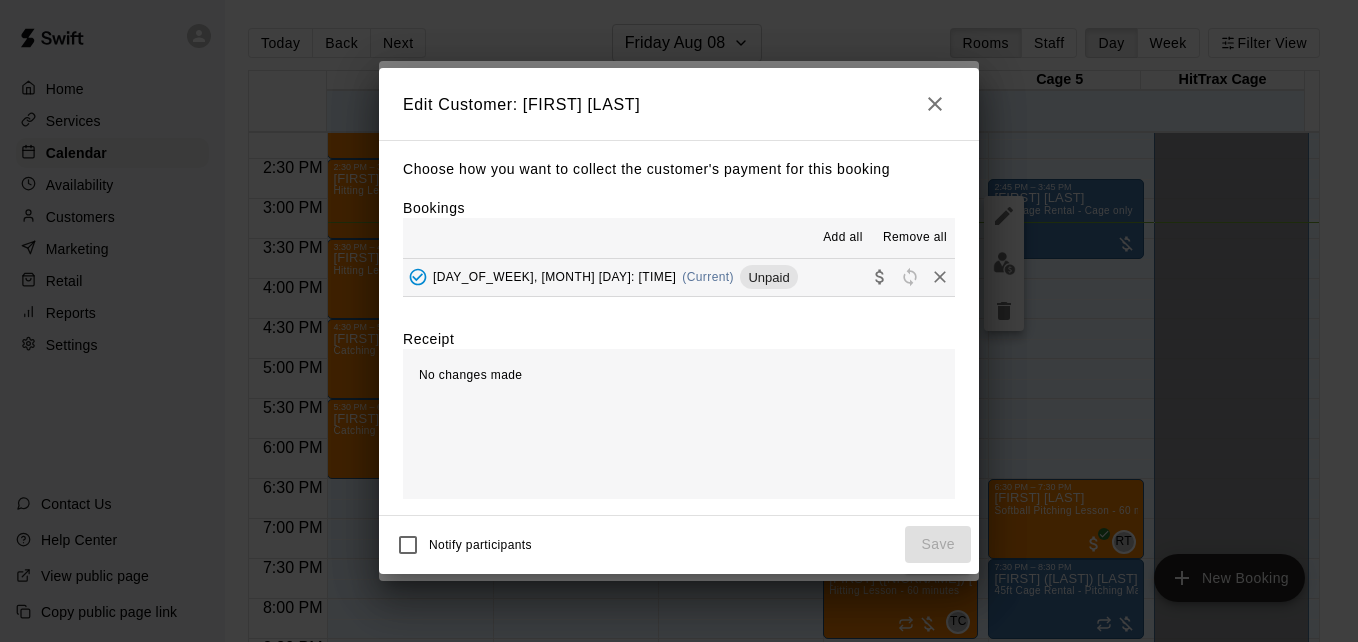 click on "[DAY], [MONTH] [DAY]: [HOUR]:[MINUTE] [AM/PM] (Current) Unpaid" at bounding box center [679, 277] 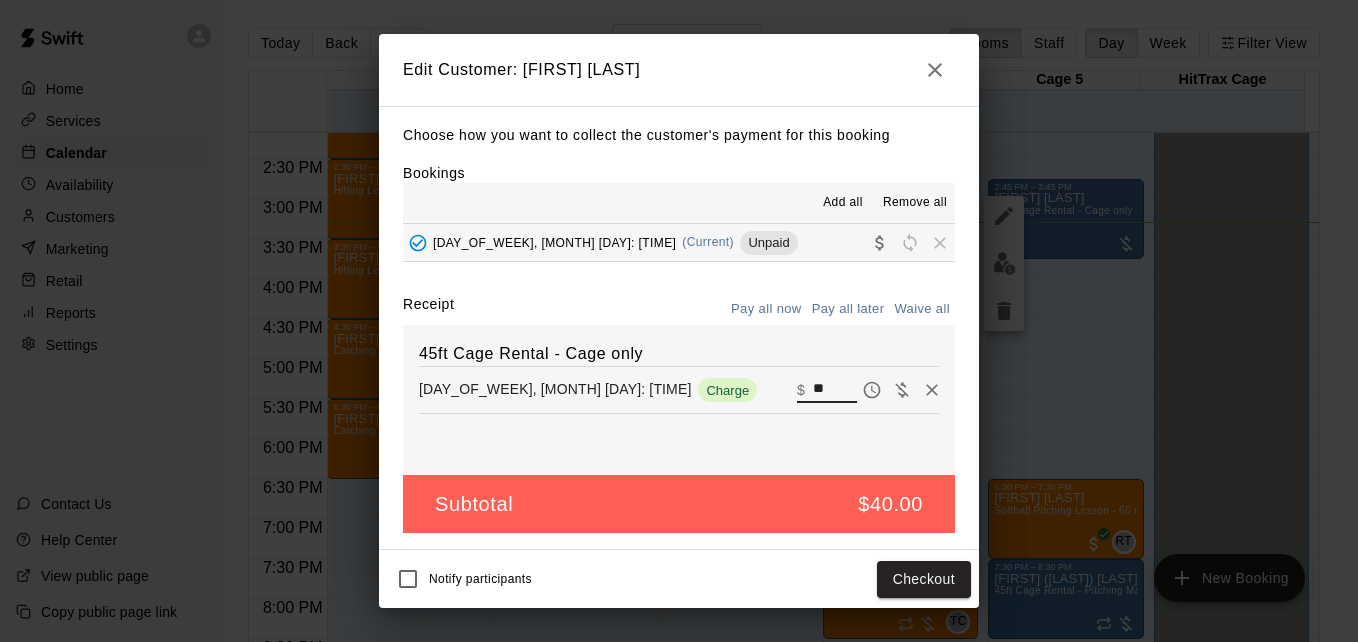 click on "**" at bounding box center [835, 390] 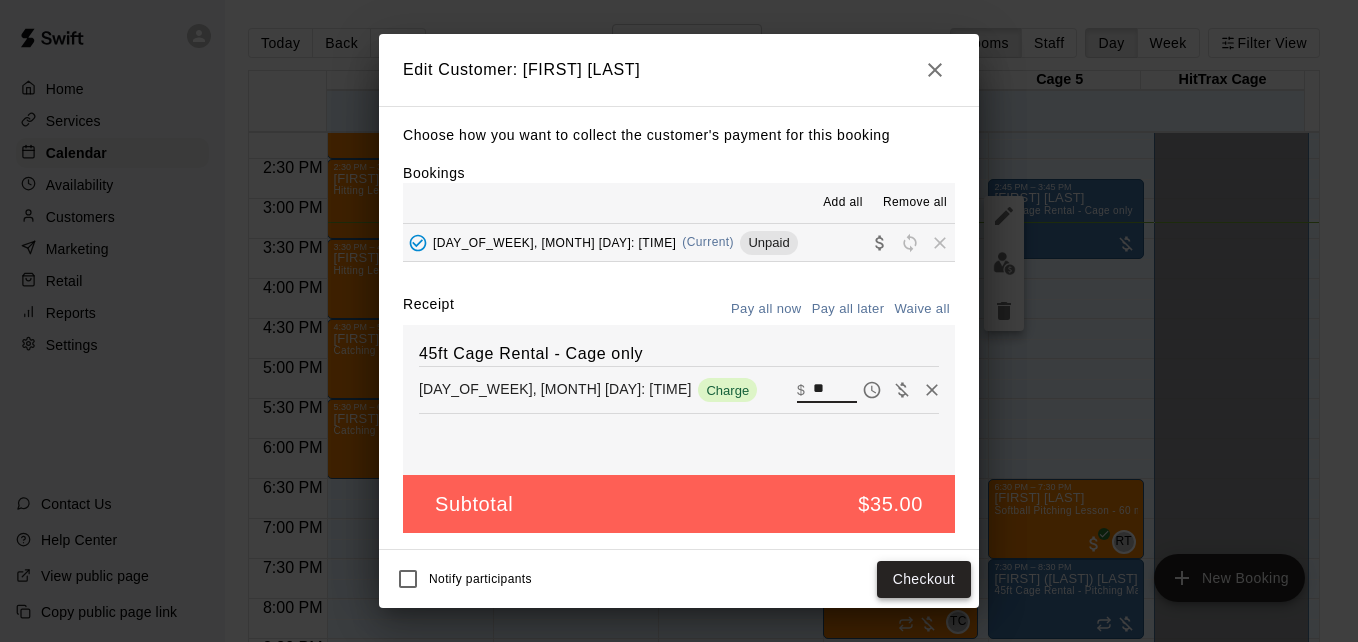 type on "**" 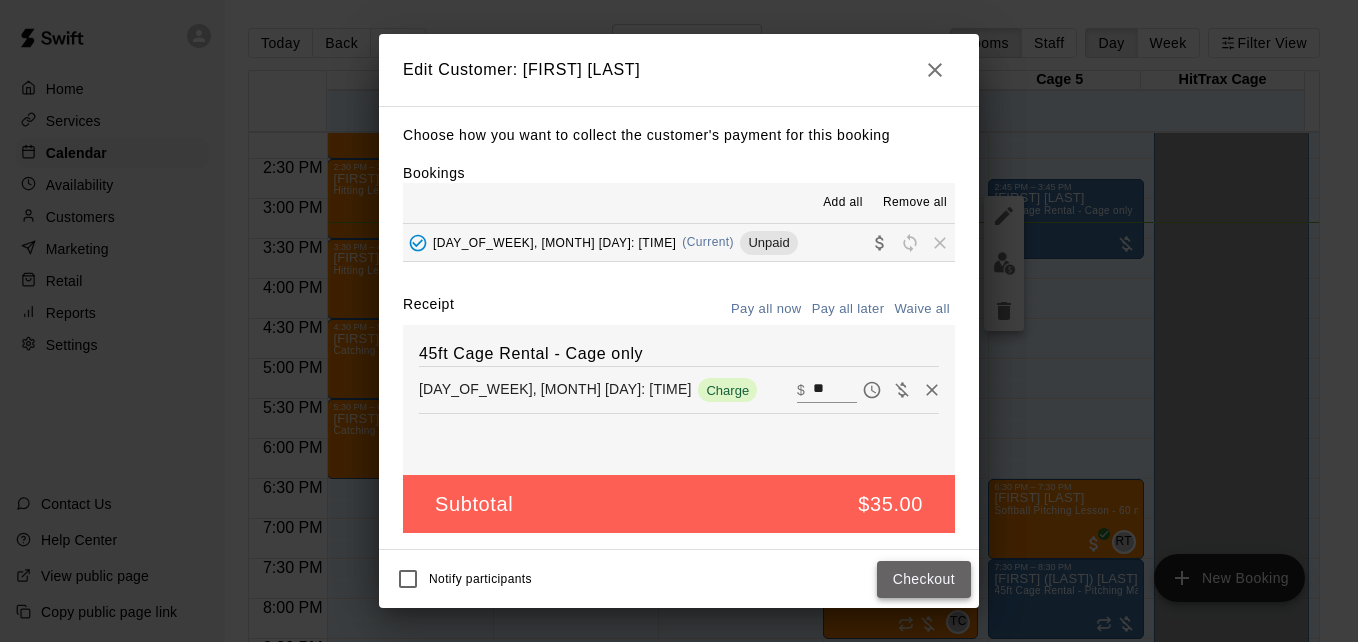 click on "Checkout" at bounding box center (924, 579) 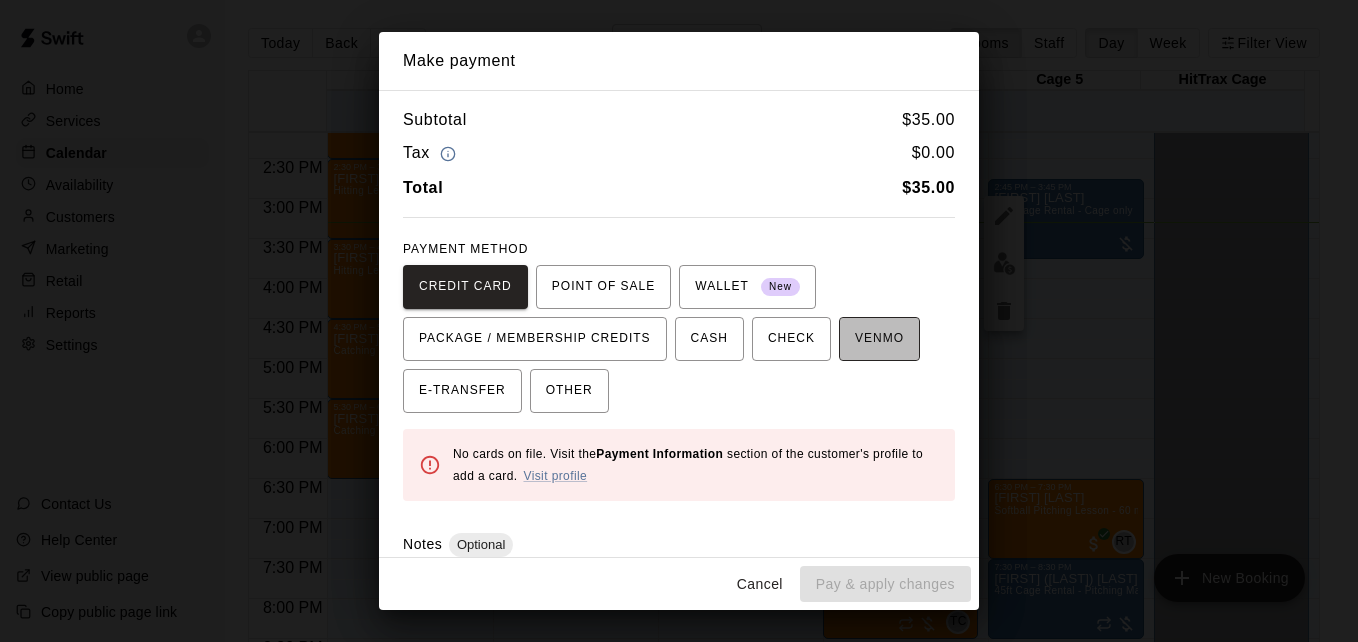 click on "VENMO" at bounding box center [879, 339] 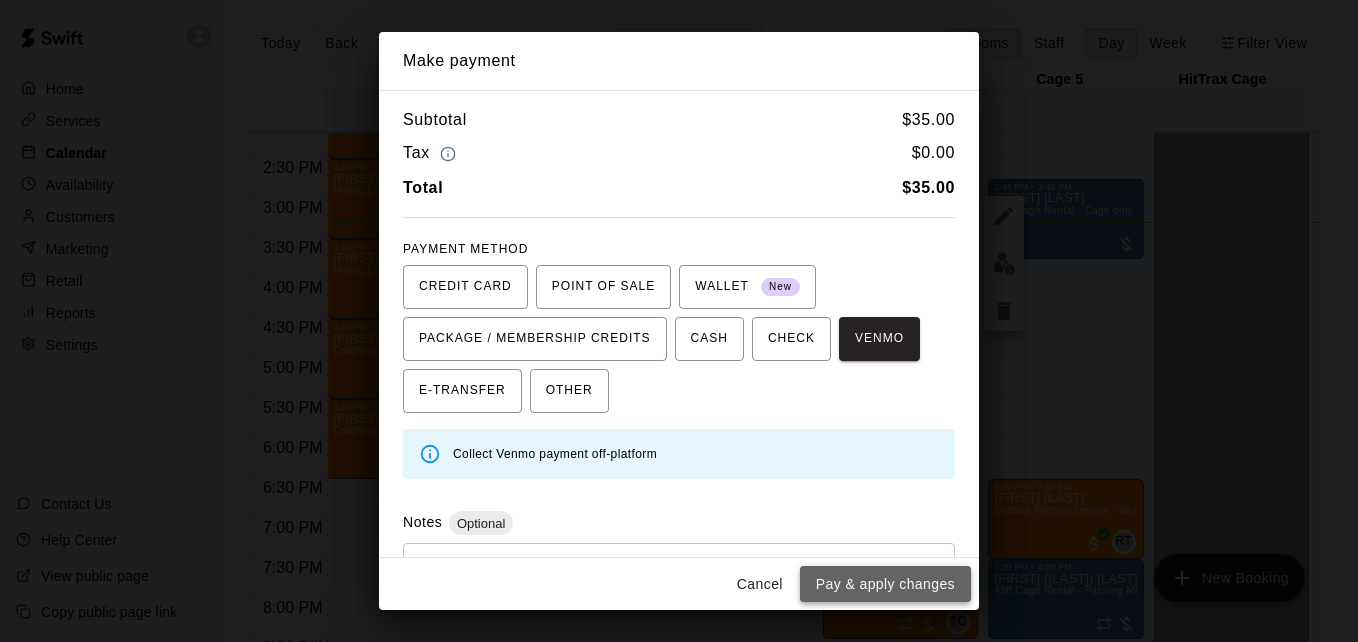 click on "Pay & apply changes" at bounding box center (885, 584) 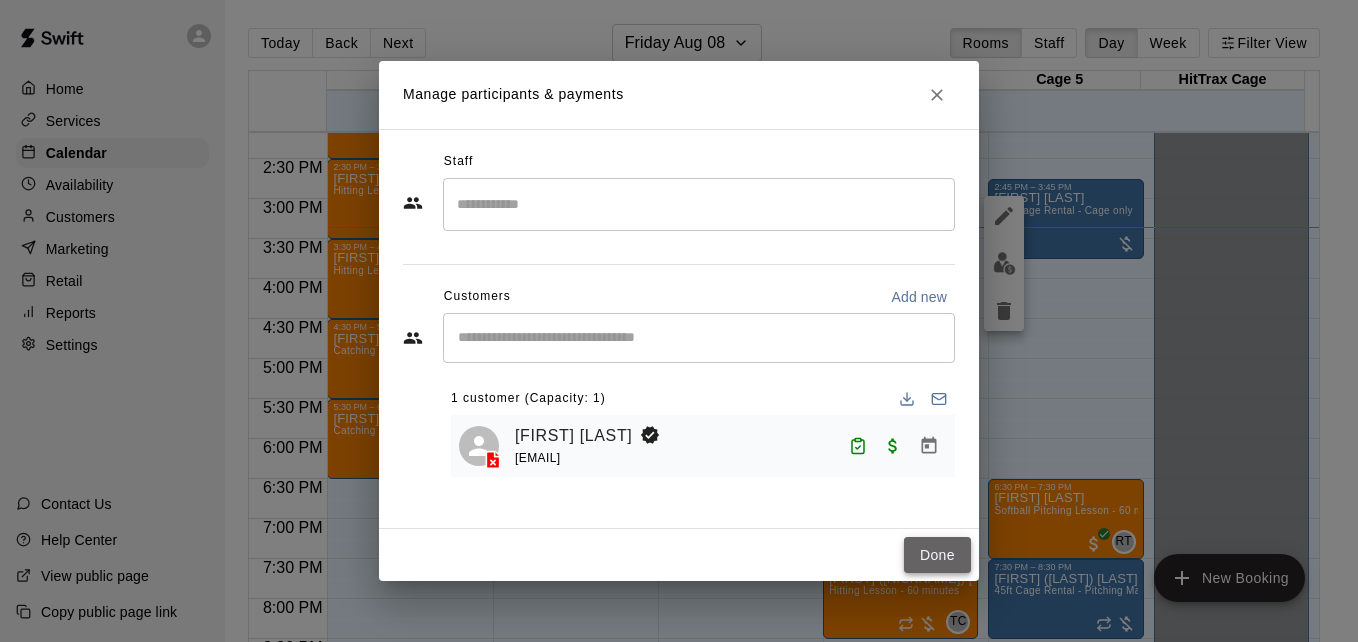 click on "Done" at bounding box center [937, 555] 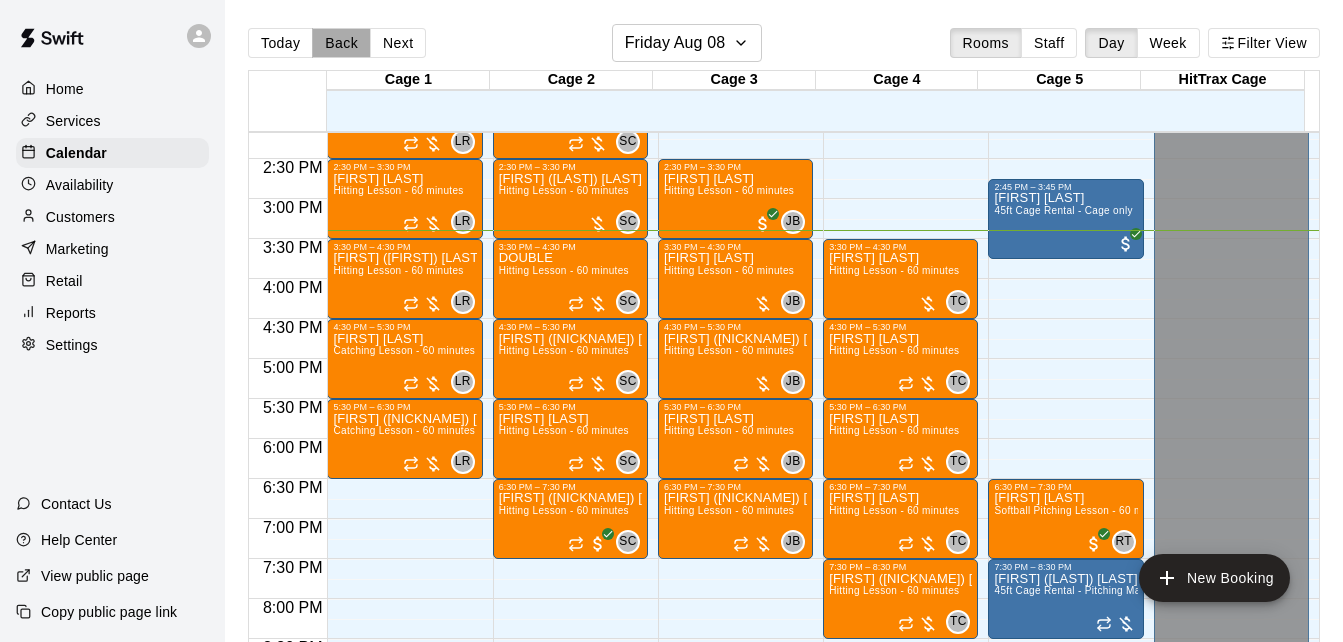 click on "Back" at bounding box center (341, 43) 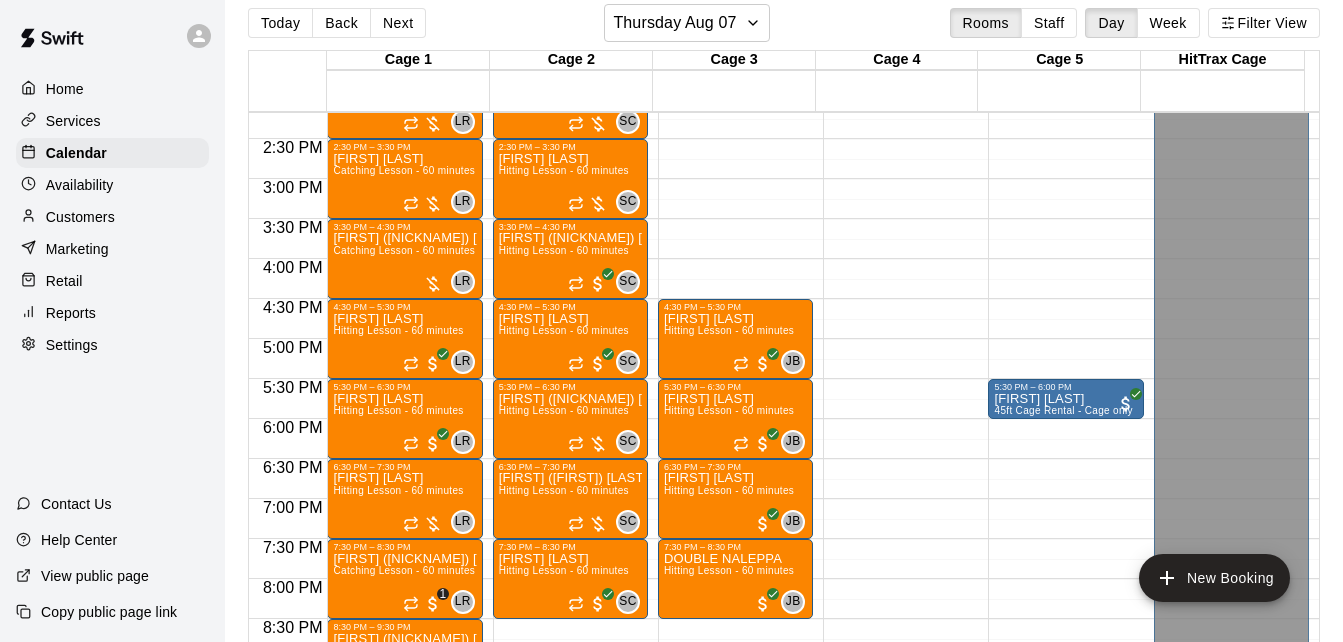 scroll, scrollTop: 32, scrollLeft: 0, axis: vertical 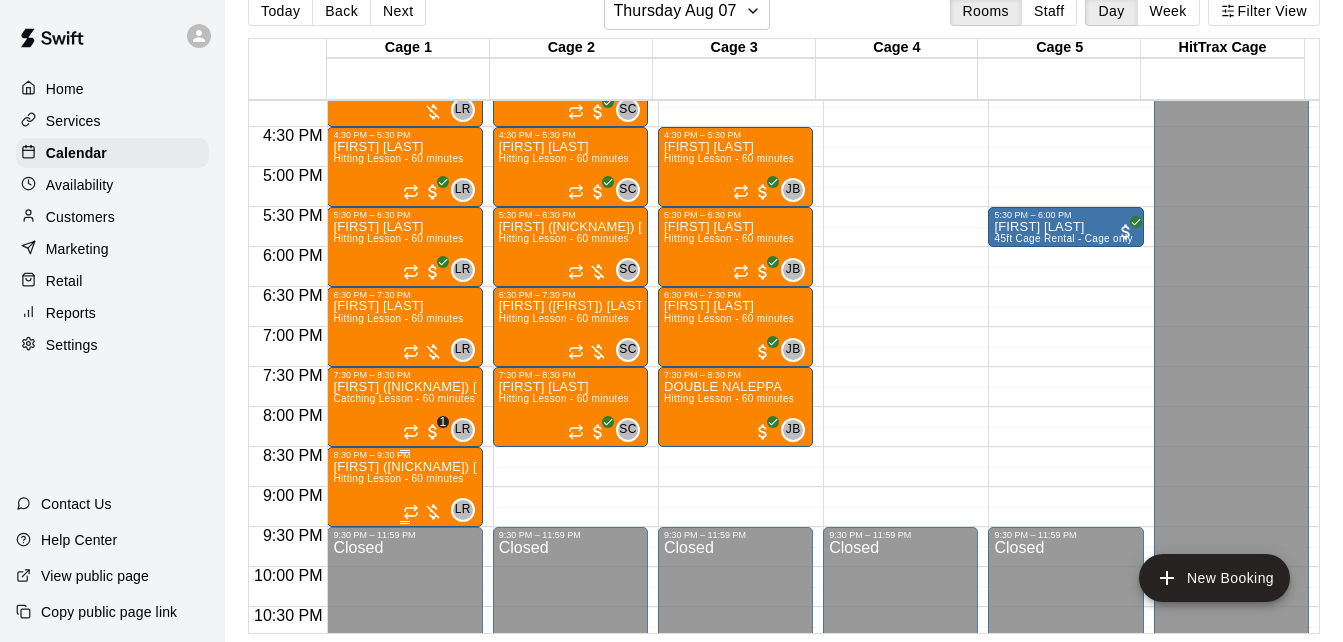 click on "Hitting Lesson - 60 minutes" at bounding box center (398, 478) 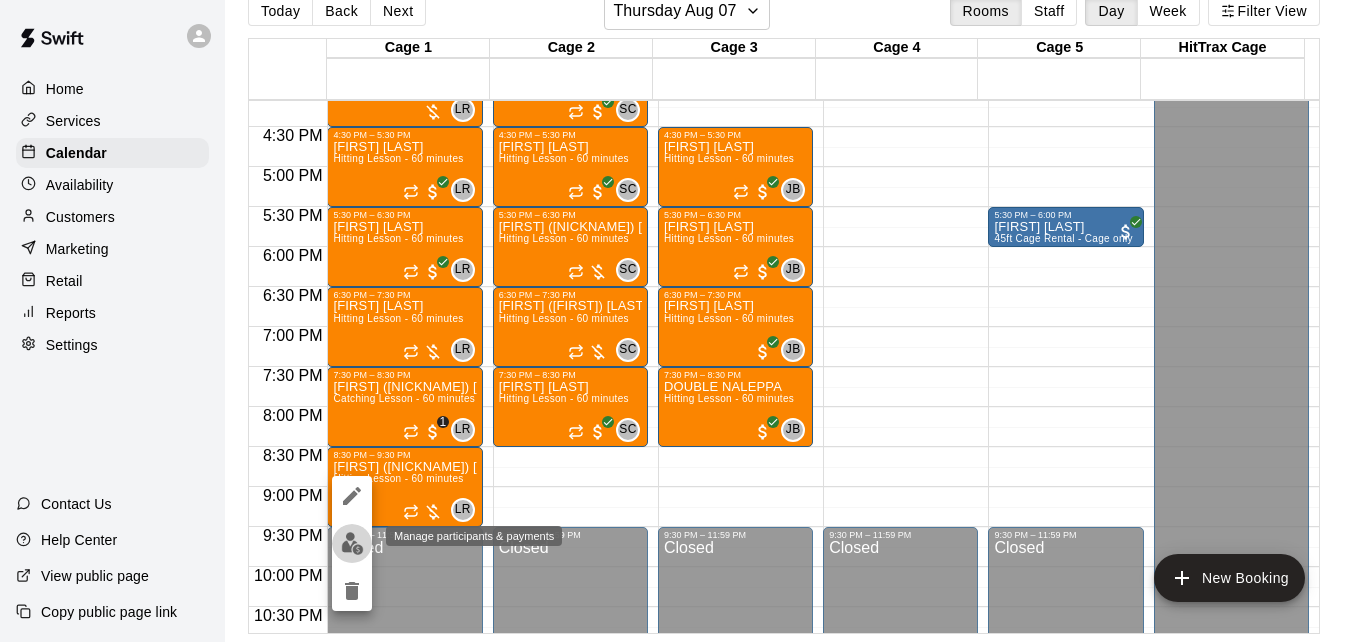 click at bounding box center (352, 543) 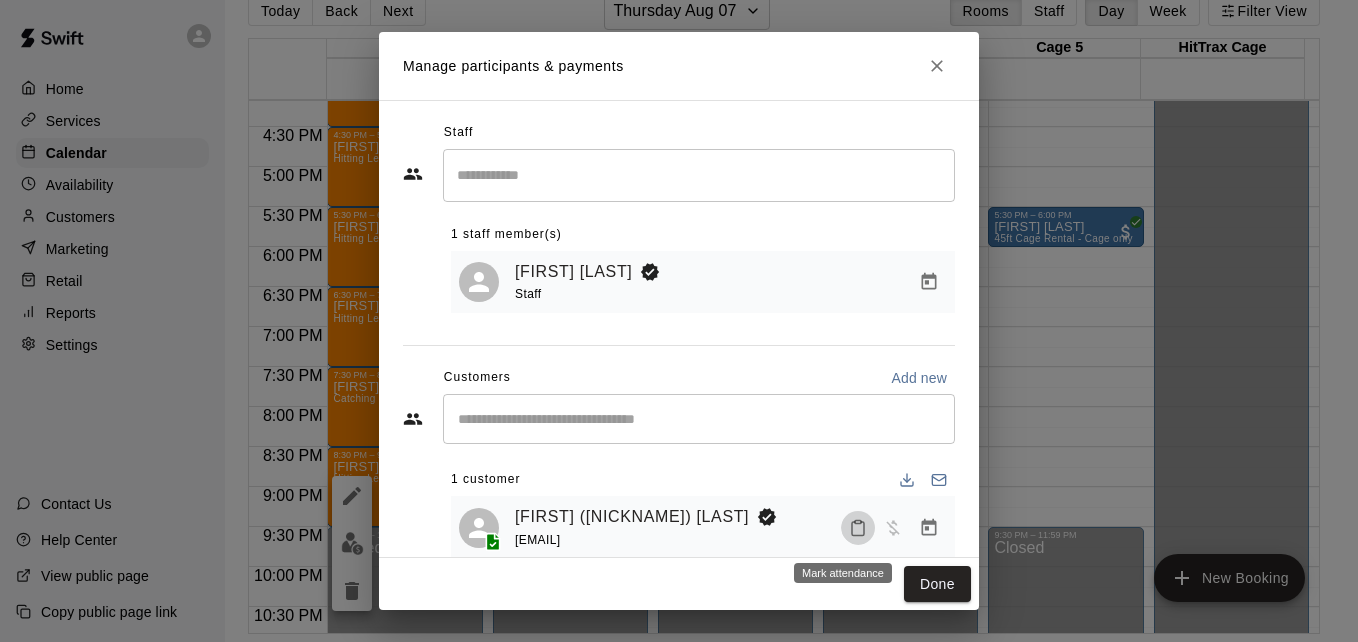click 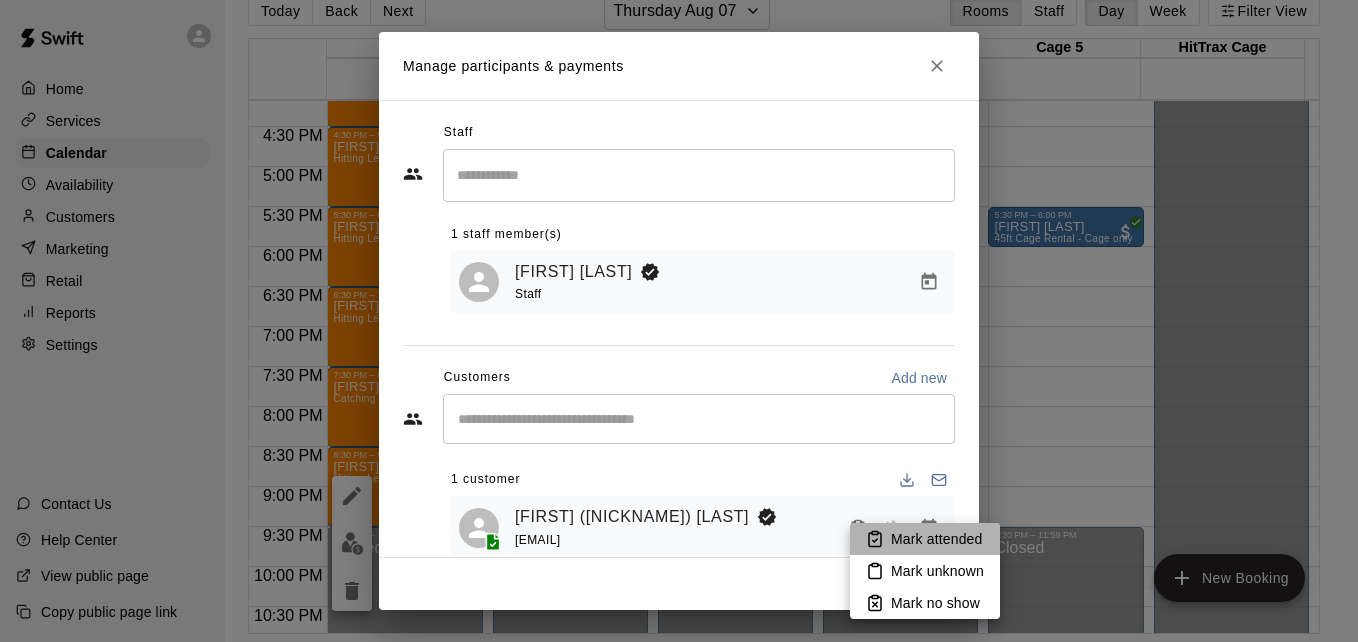 click on "Mark attended" at bounding box center (936, 539) 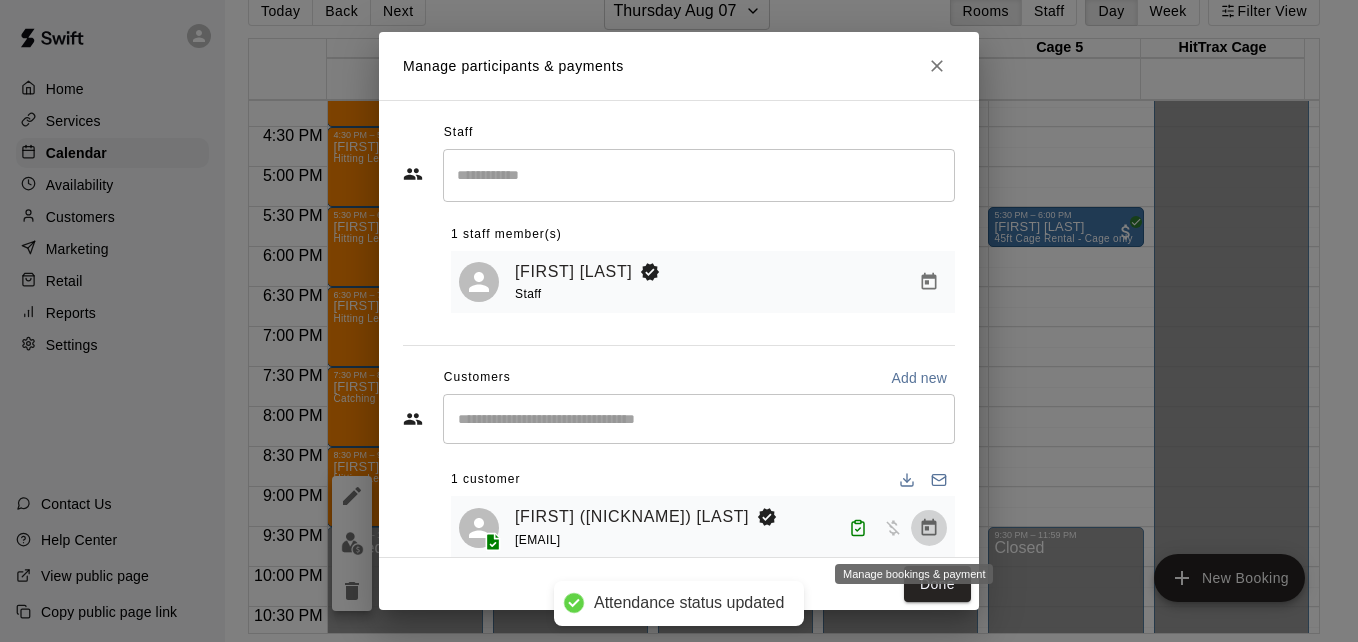 click 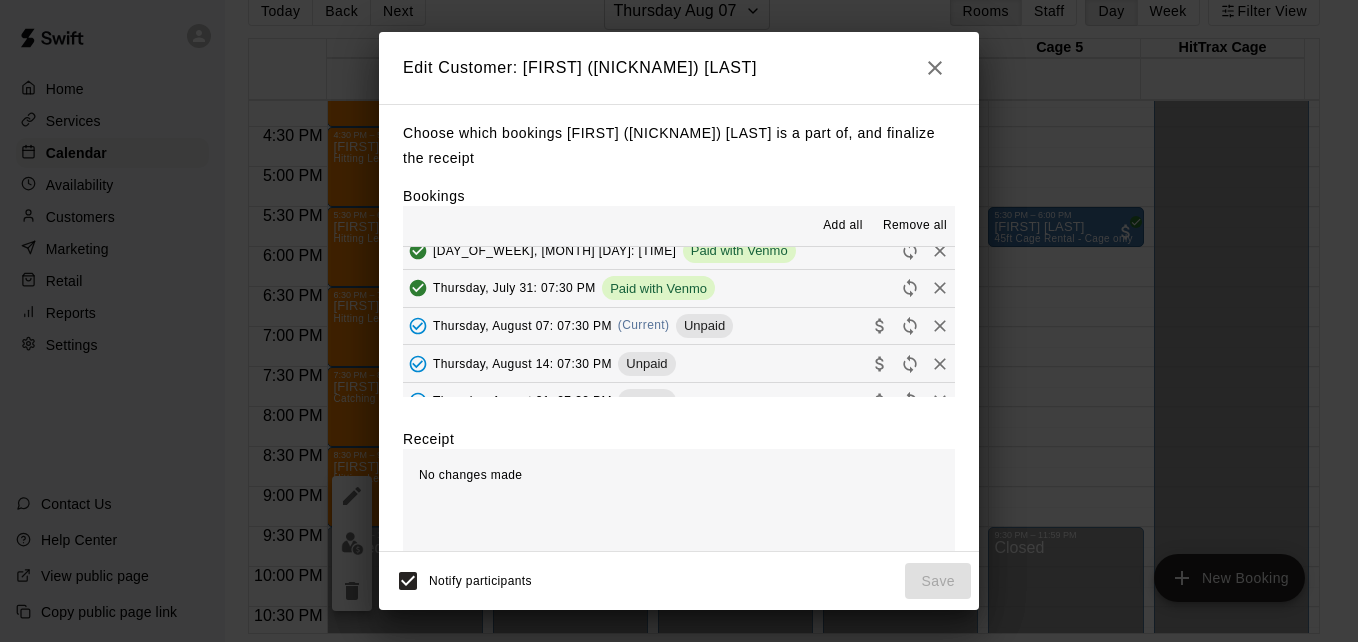 scroll, scrollTop: 213, scrollLeft: 0, axis: vertical 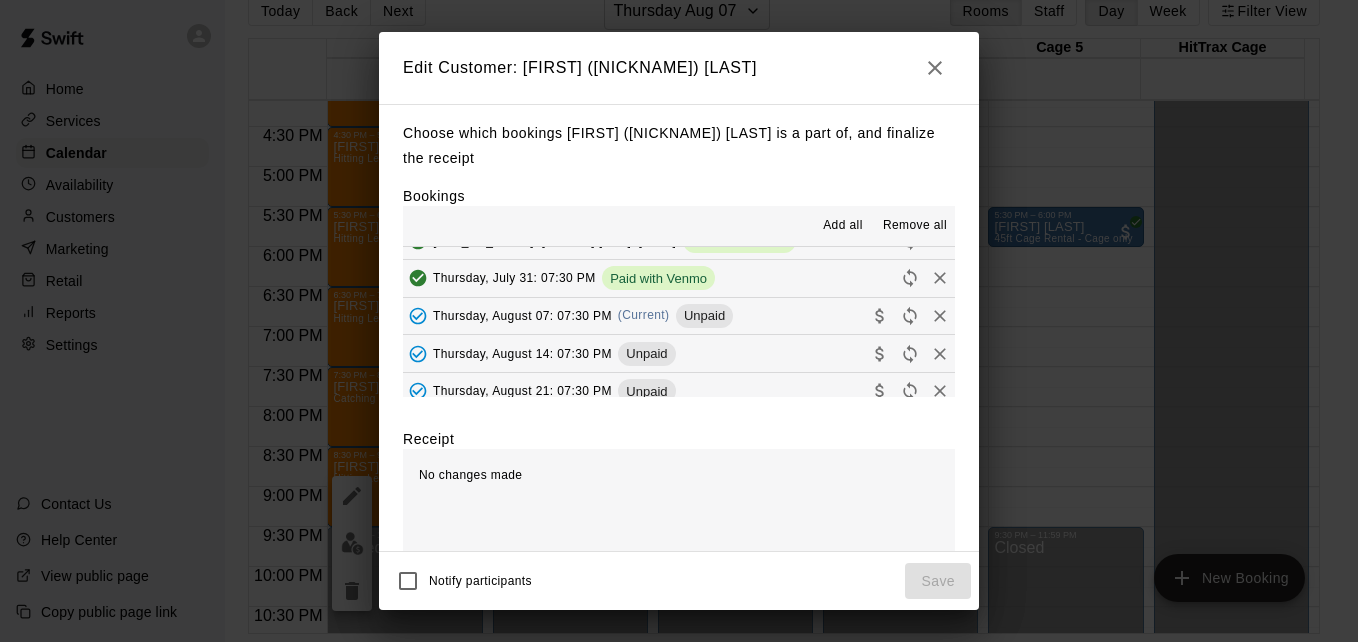 click on "Thursday, August 07: 07:30 PM (Current) Unpaid" at bounding box center (679, 316) 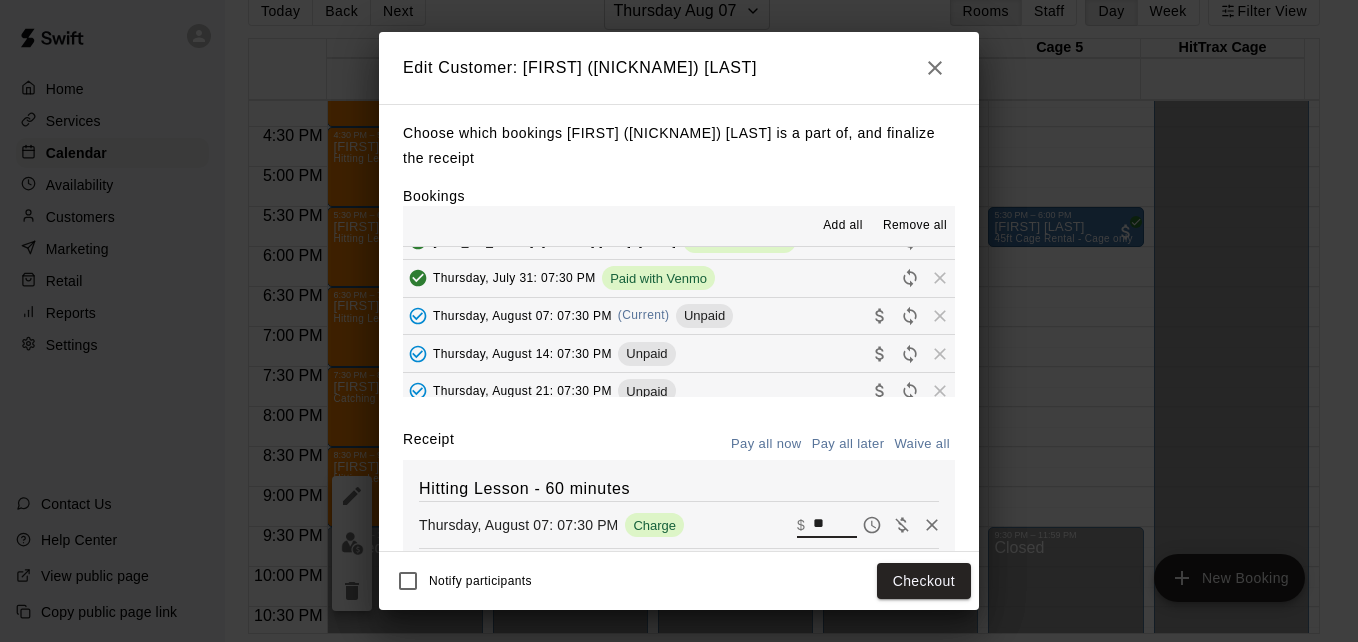 click on "**" at bounding box center [835, 525] 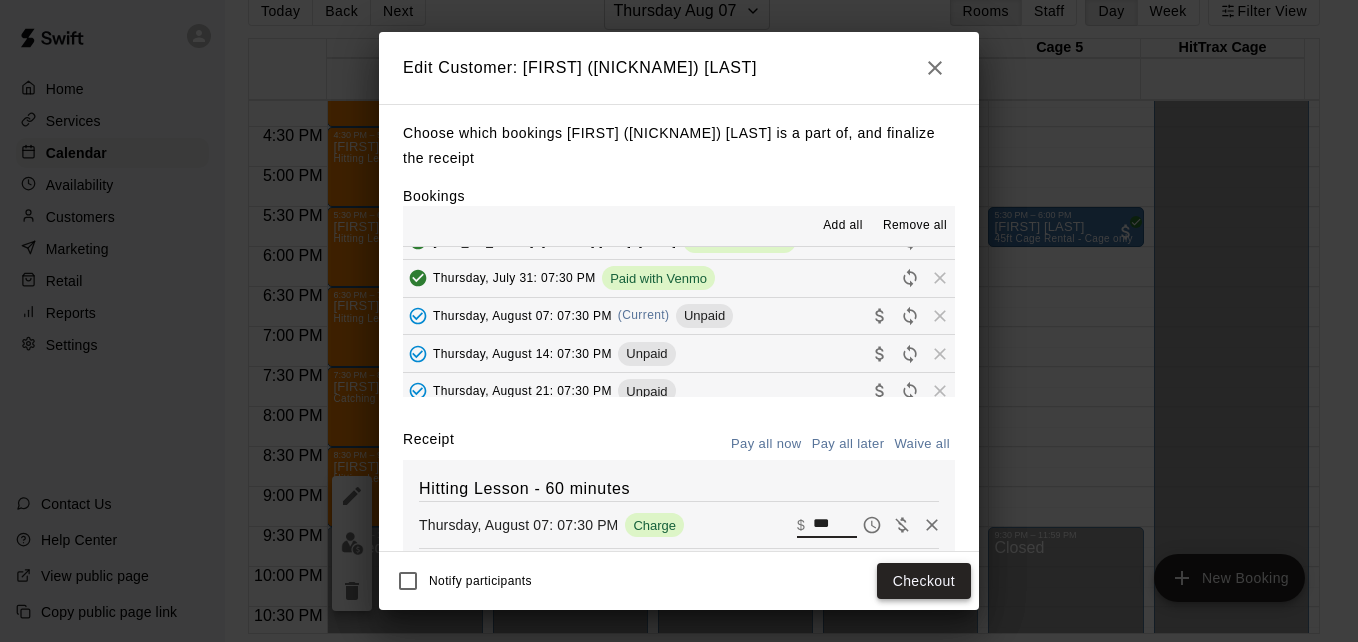type on "***" 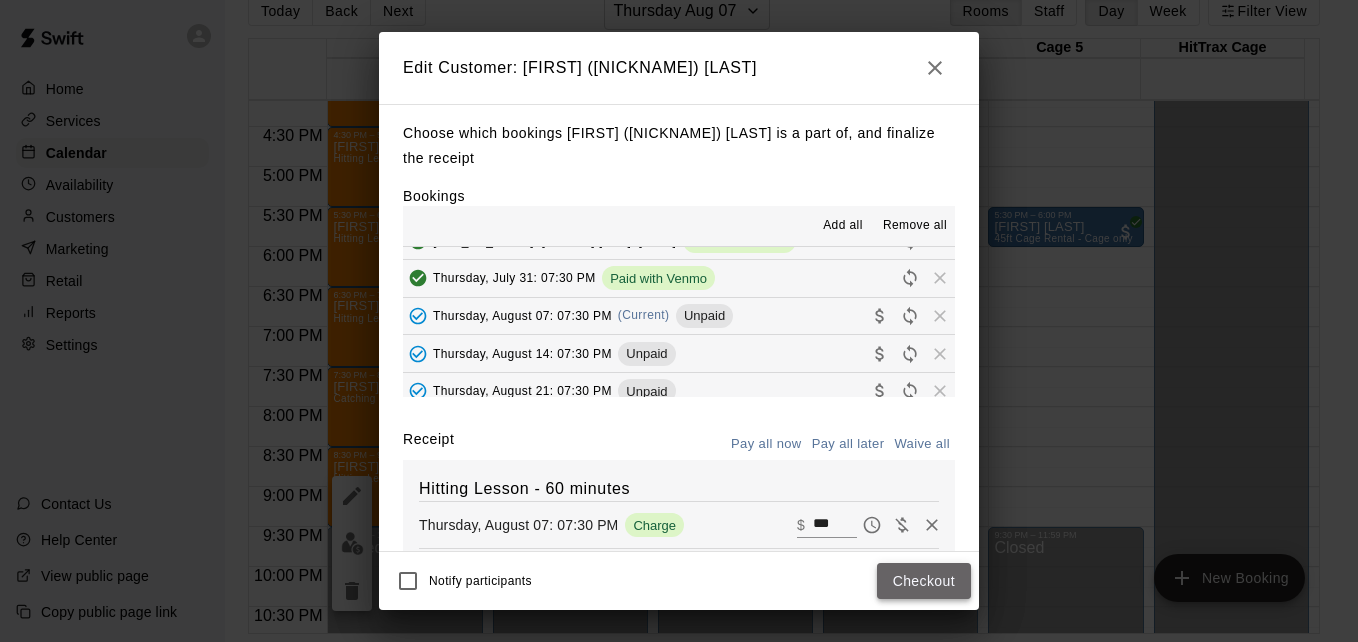 click on "Checkout" at bounding box center [924, 581] 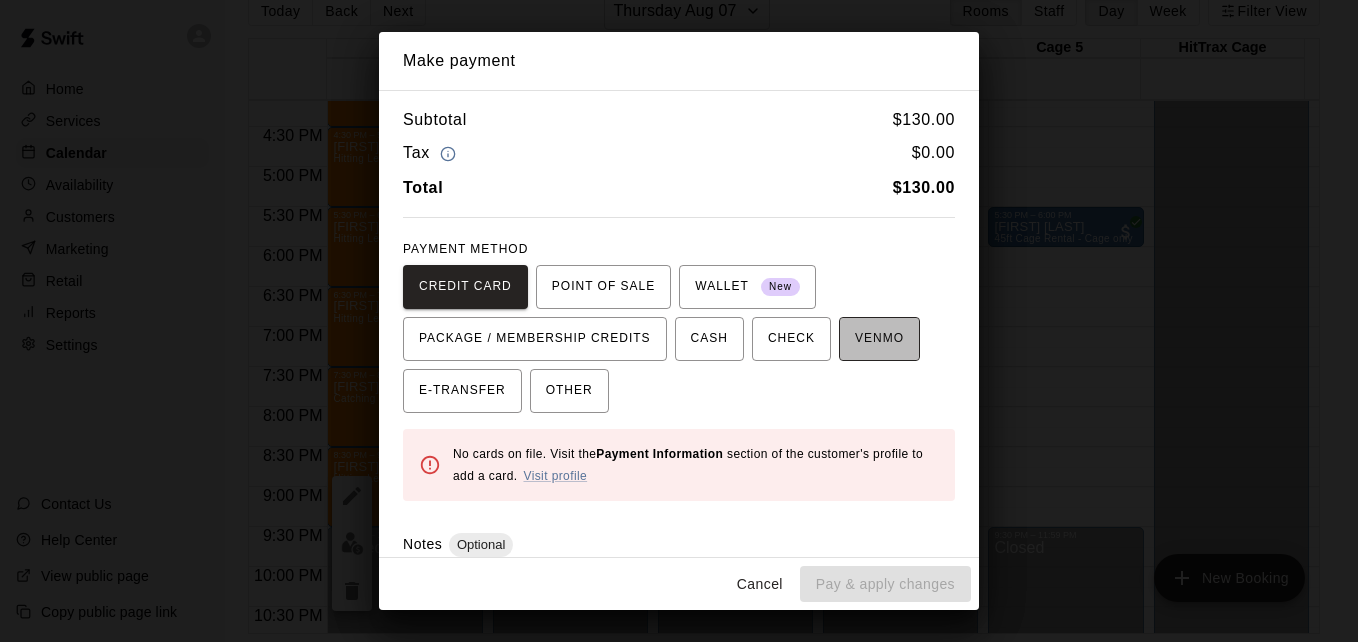 click on "VENMO" at bounding box center [879, 339] 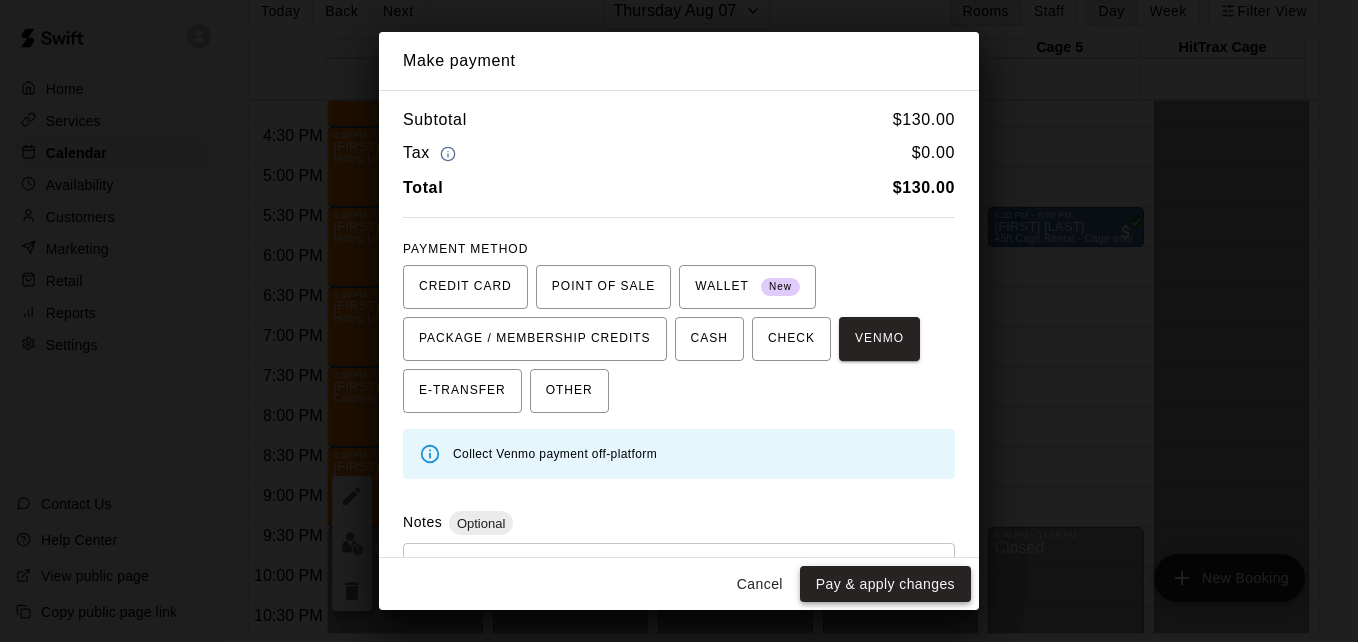 click on "Pay & apply changes" at bounding box center (885, 584) 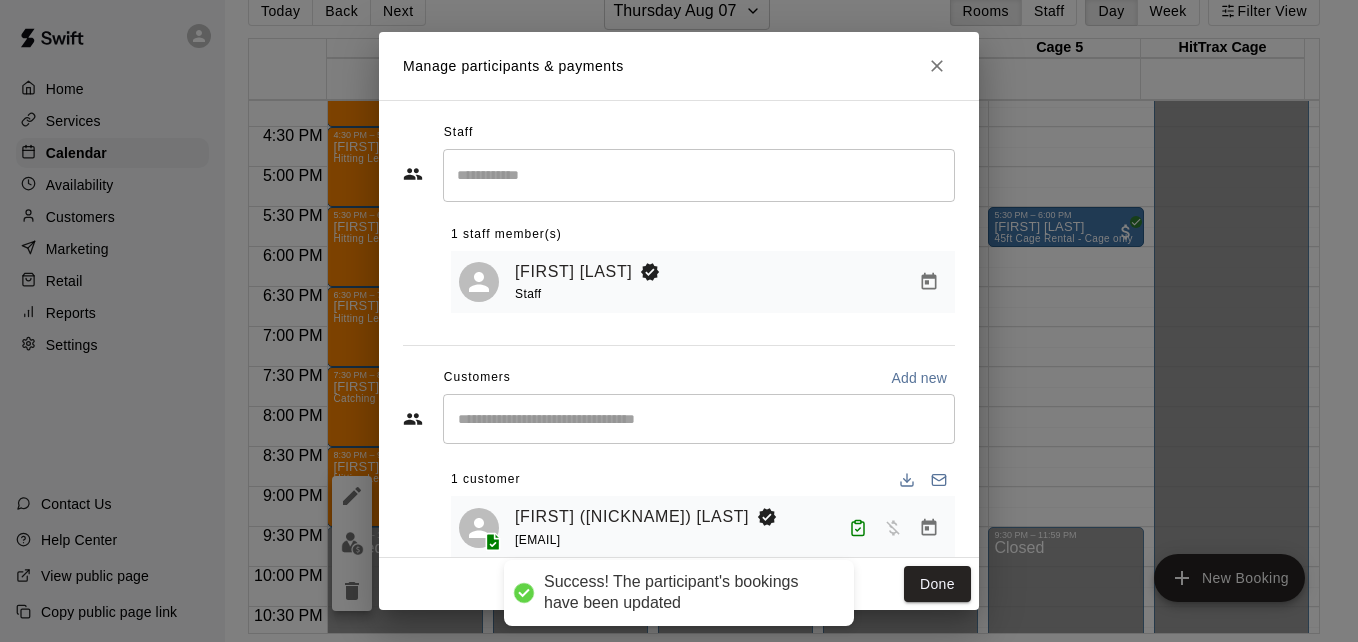scroll, scrollTop: 0, scrollLeft: 0, axis: both 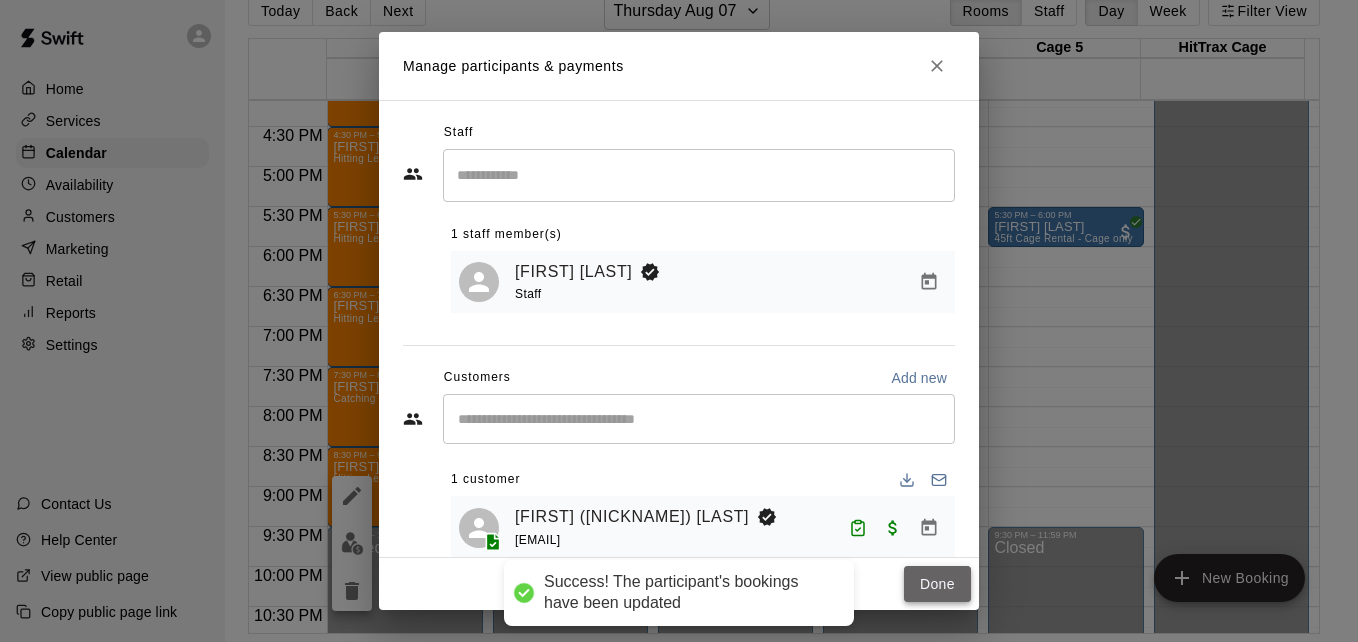 click on "Done" at bounding box center [937, 584] 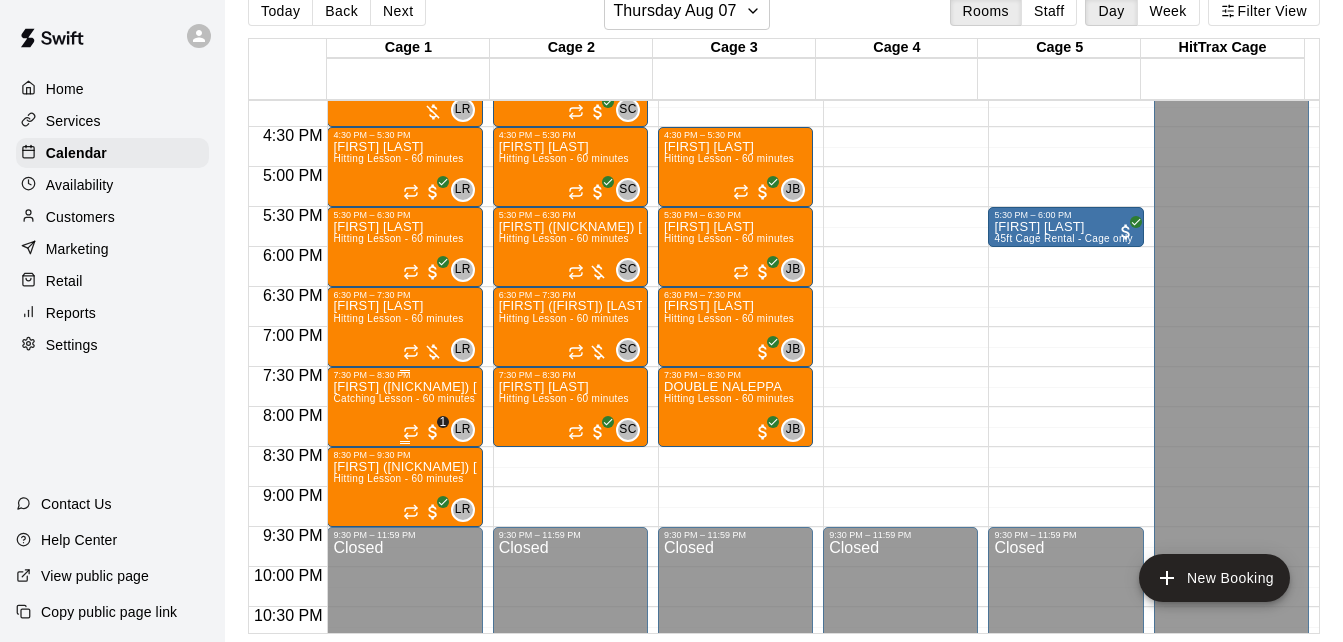 click on "Catching Lesson - 60 minutes" at bounding box center [404, 398] 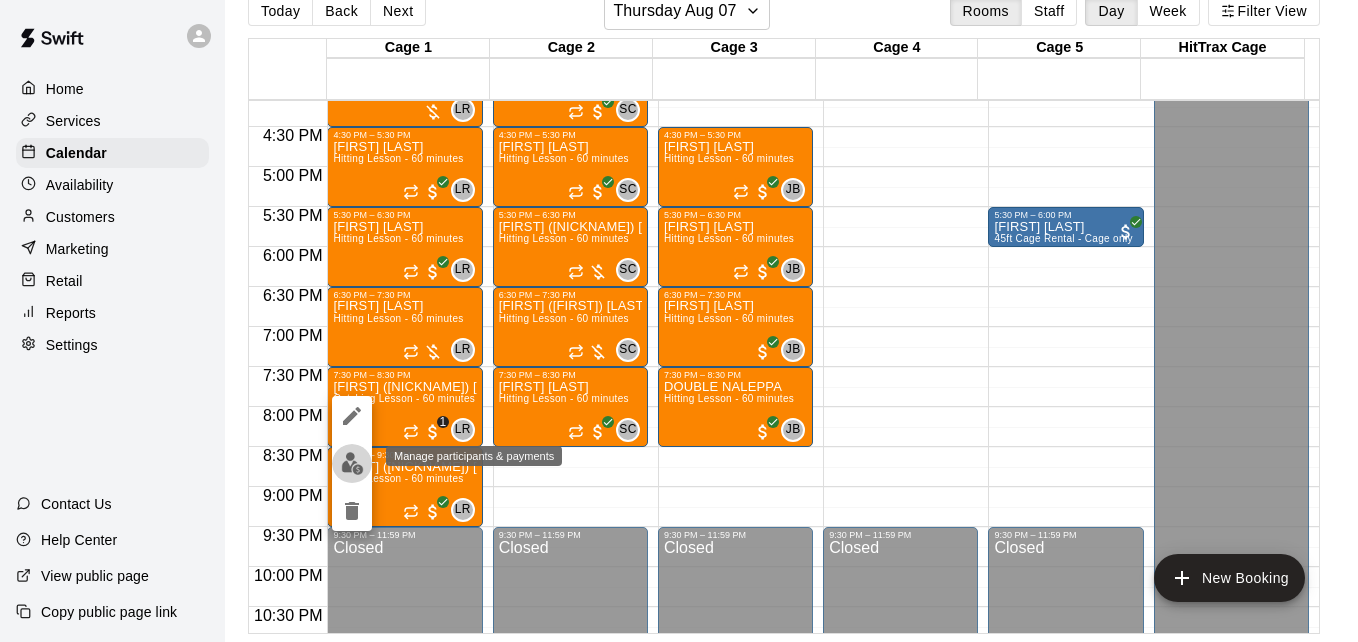 click at bounding box center [352, 463] 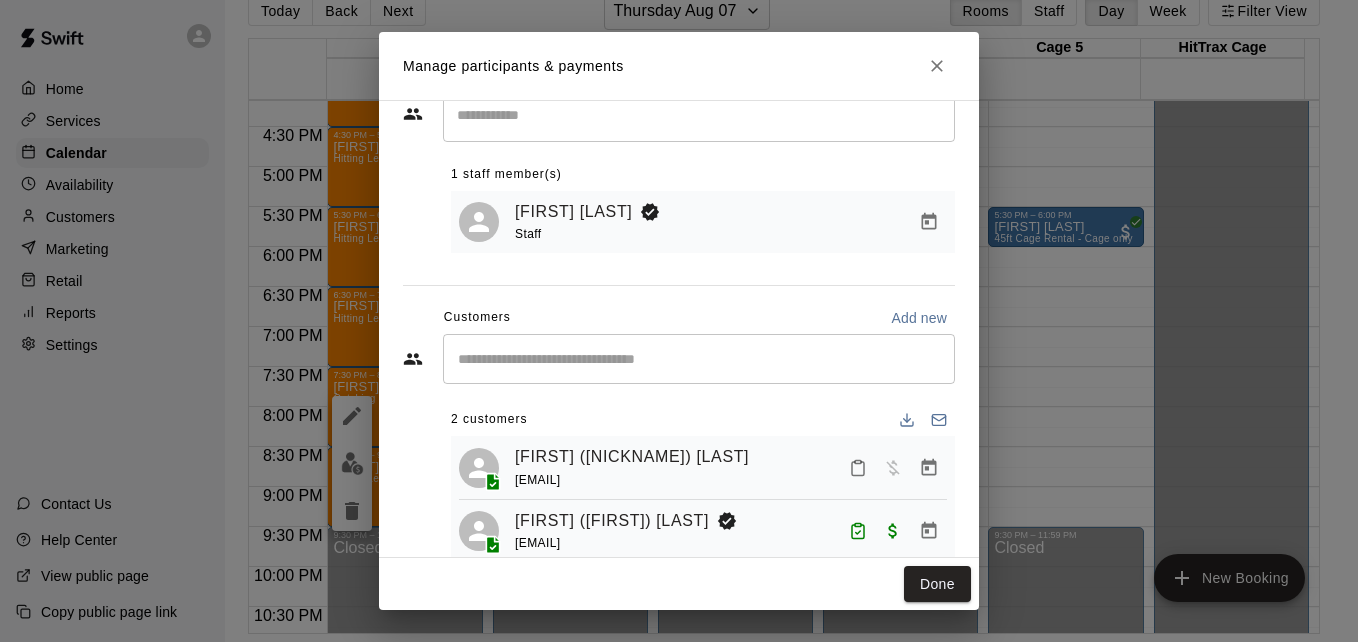 scroll, scrollTop: 115, scrollLeft: 0, axis: vertical 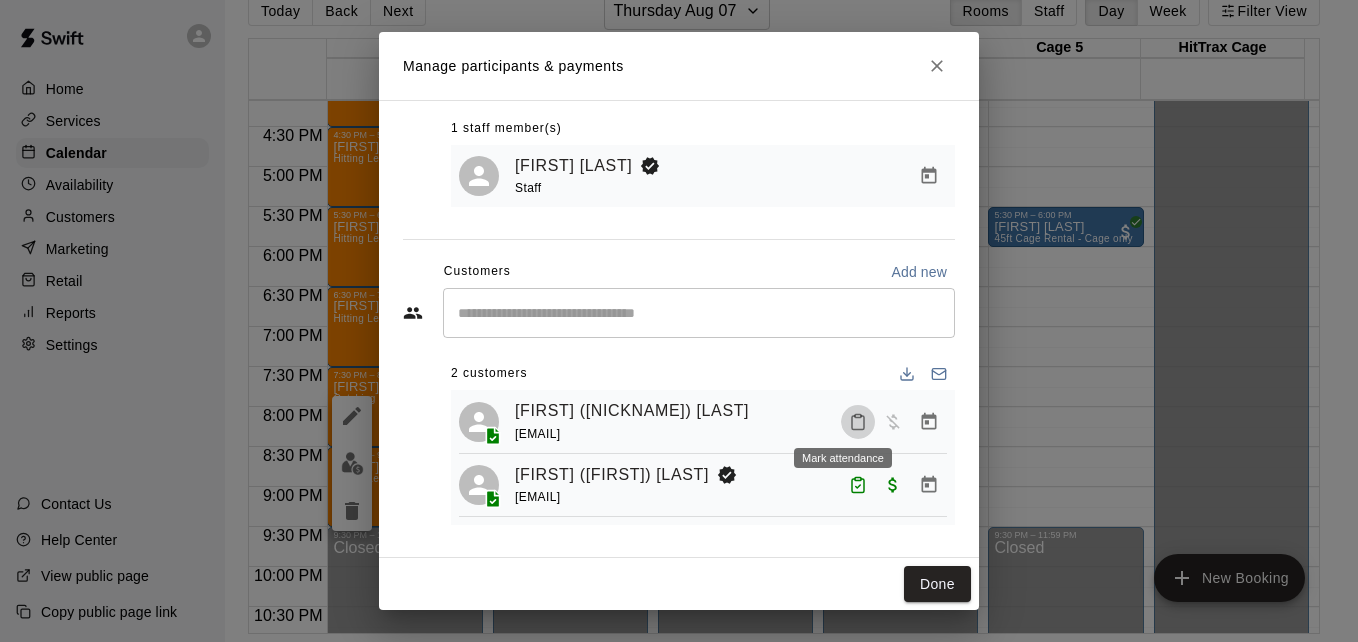 click at bounding box center [858, 422] 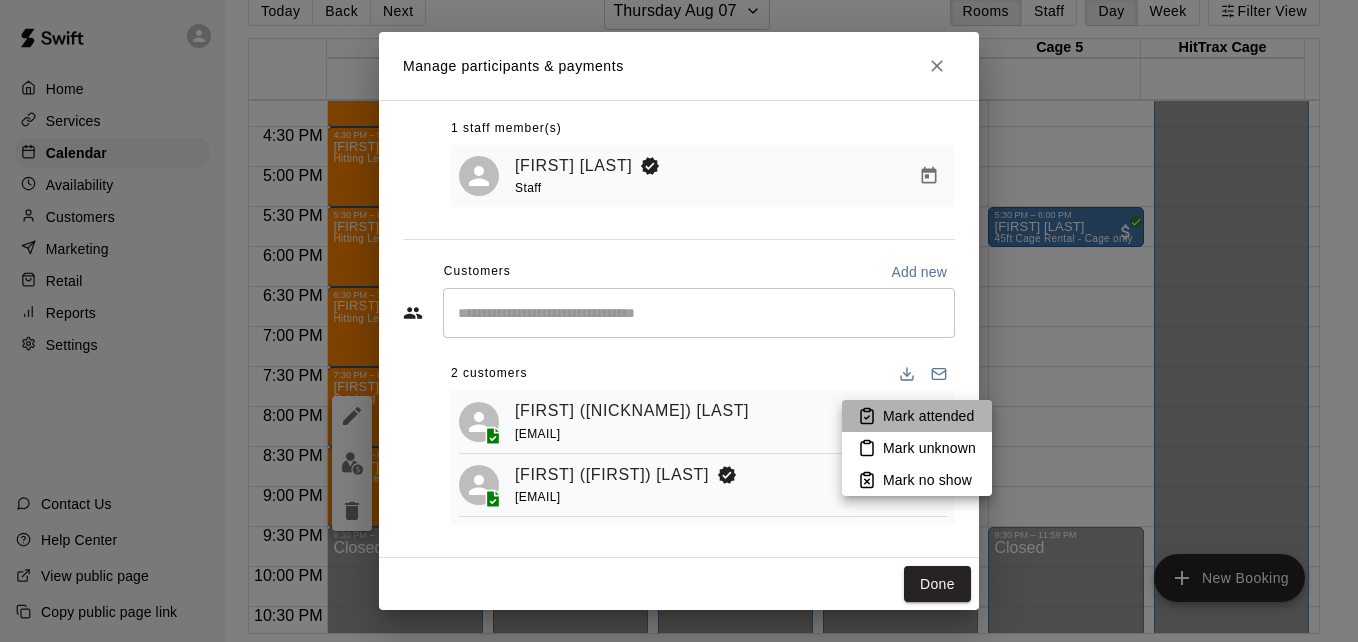click on "Mark attended" at bounding box center (928, 416) 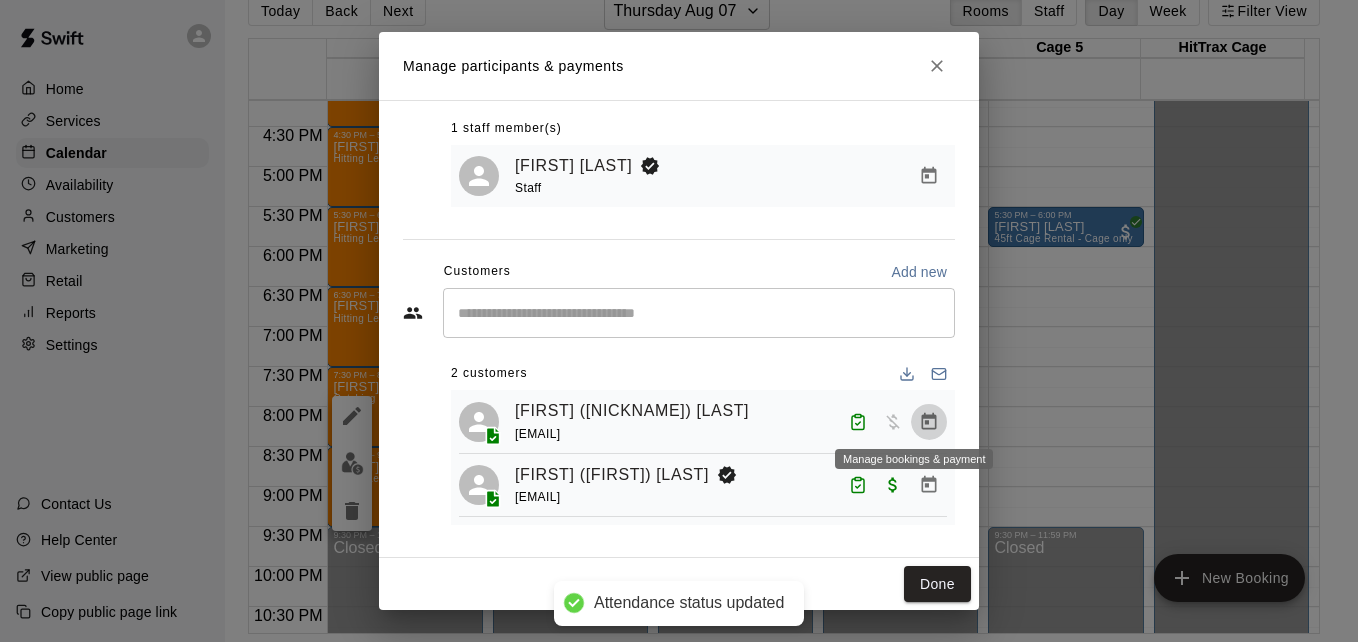 click 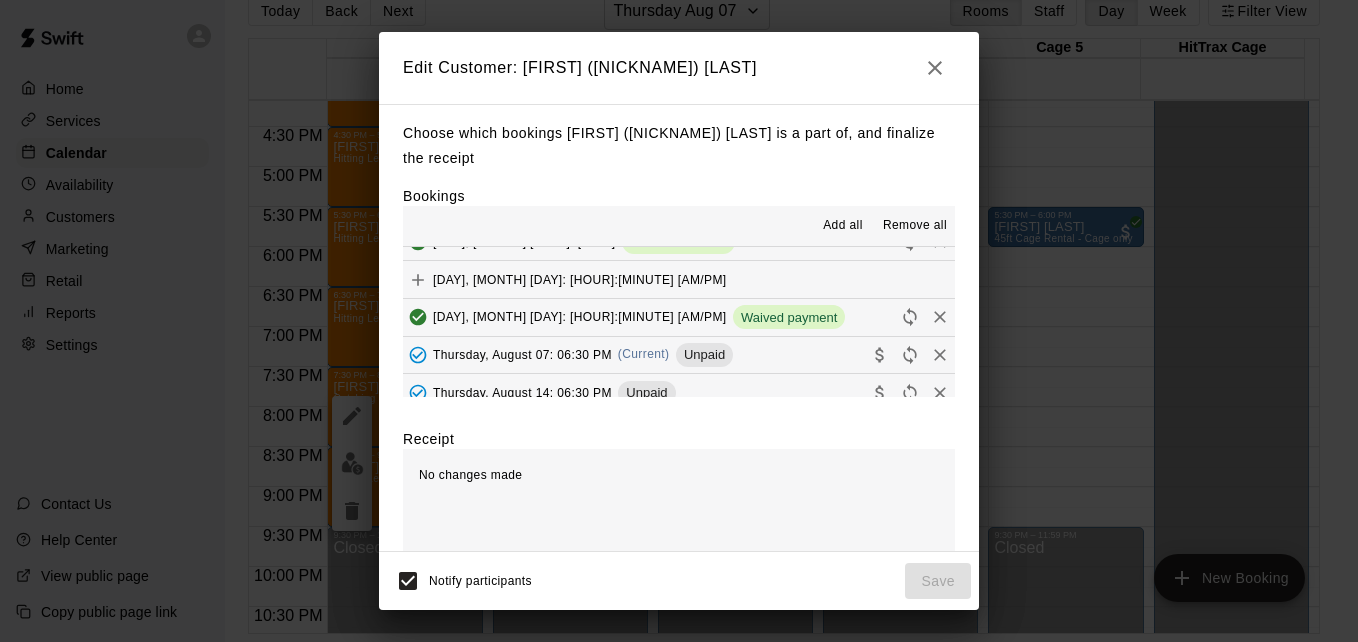 scroll, scrollTop: 200, scrollLeft: 0, axis: vertical 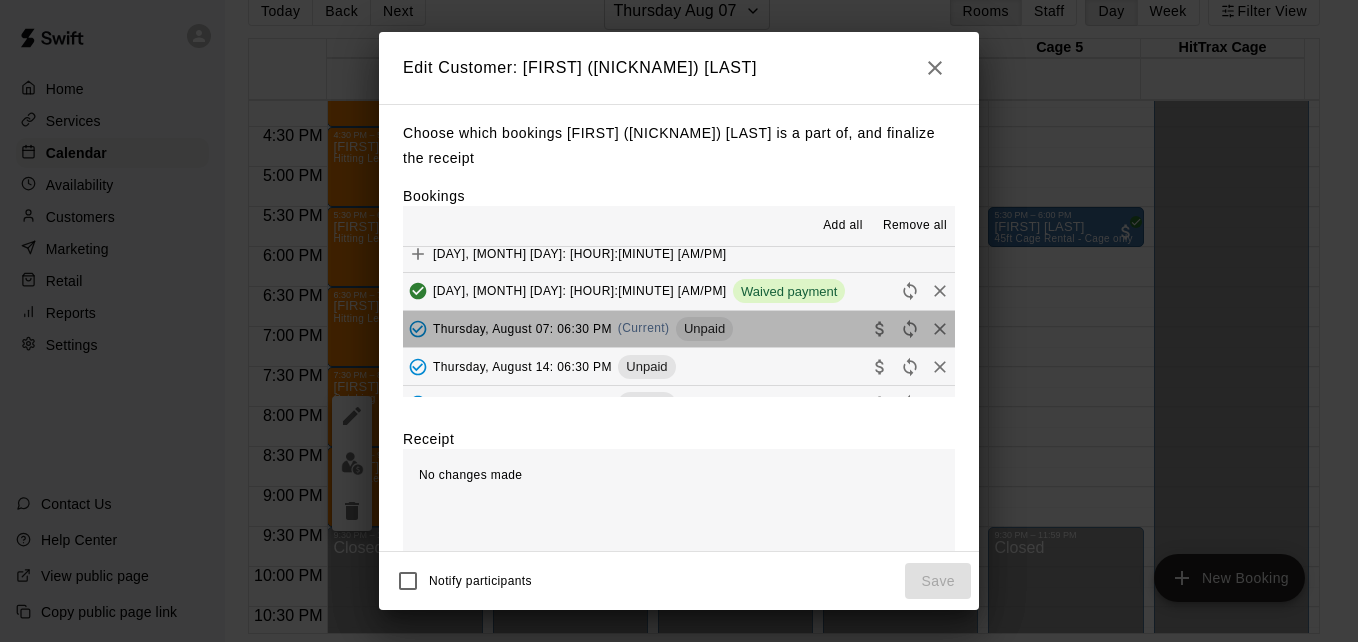 click on "Thursday, August 07: 06:30 PM (Current) Unpaid" at bounding box center (679, 329) 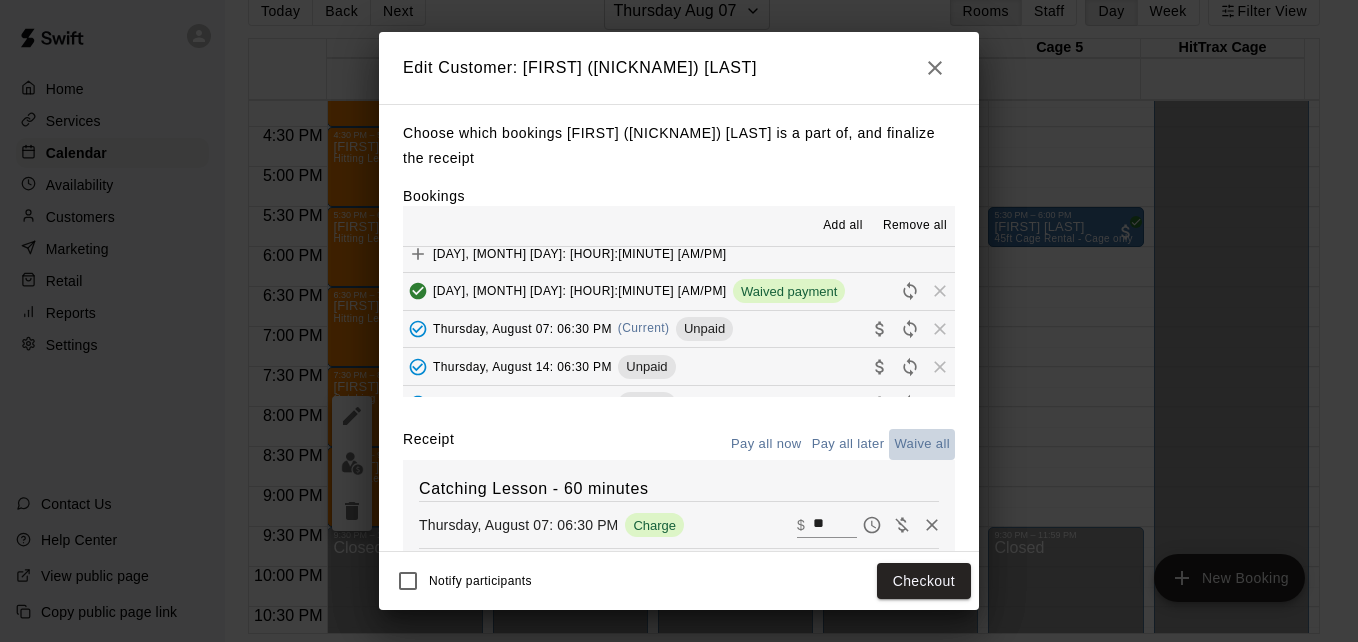 click on "Waive all" at bounding box center [922, 444] 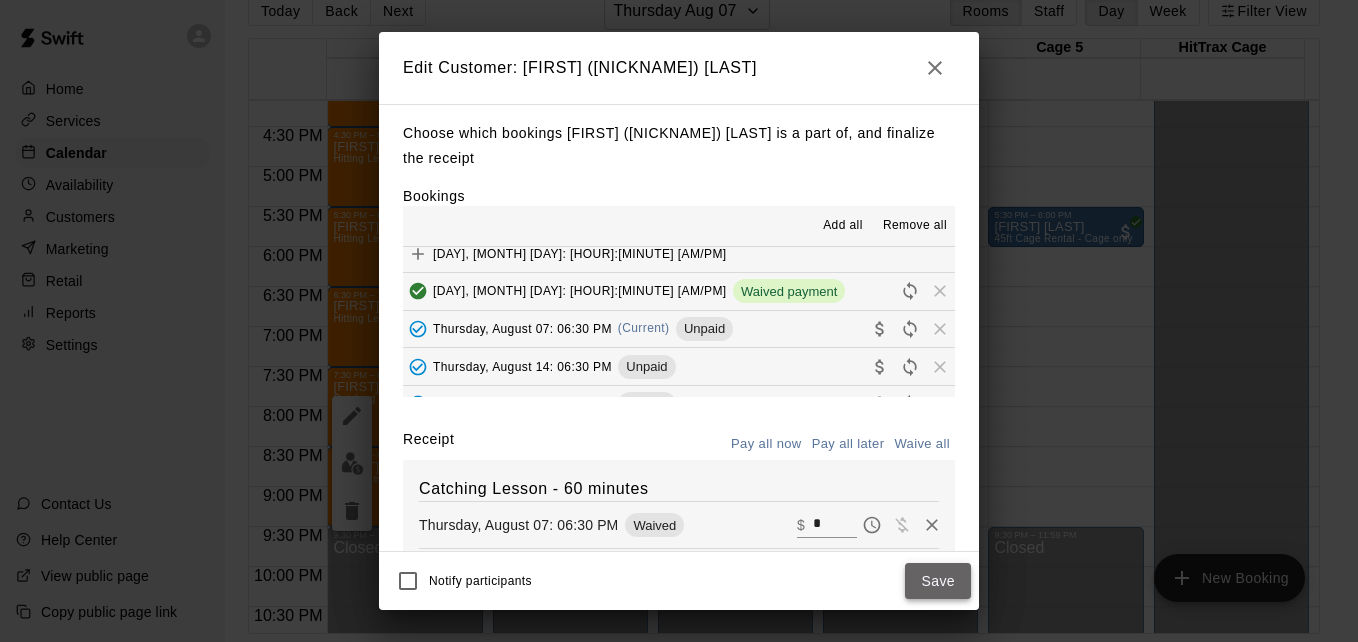 click on "Save" at bounding box center (938, 581) 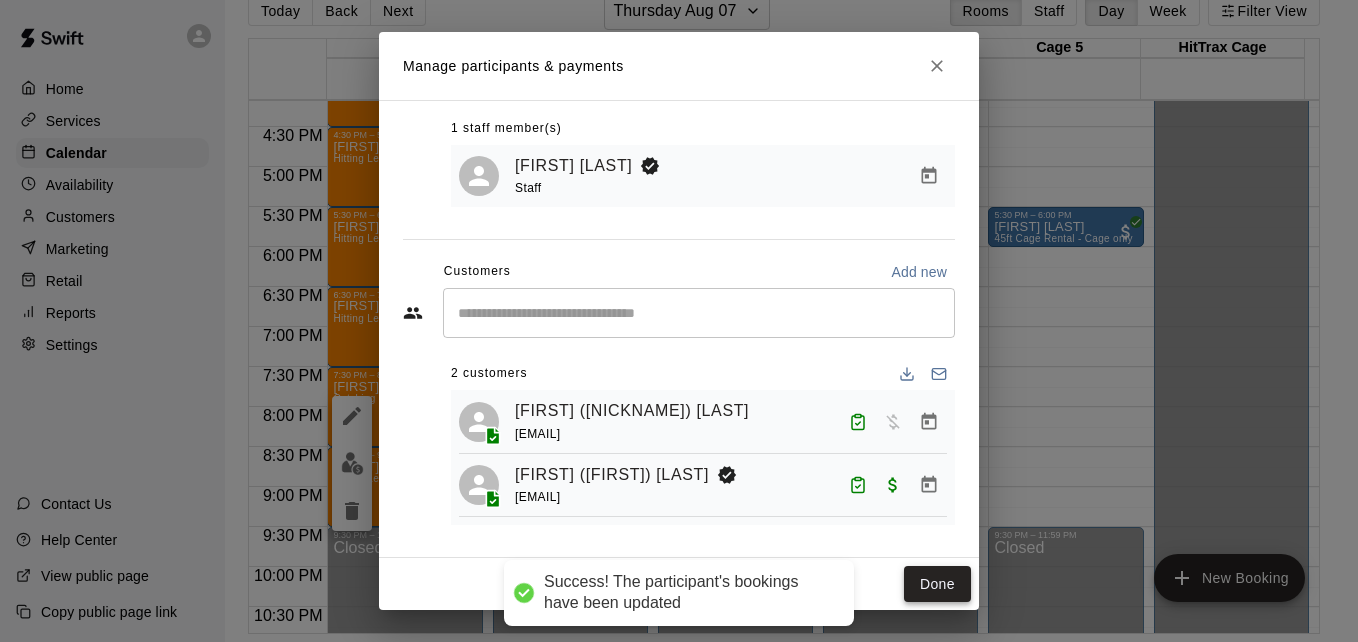 scroll, scrollTop: 0, scrollLeft: 0, axis: both 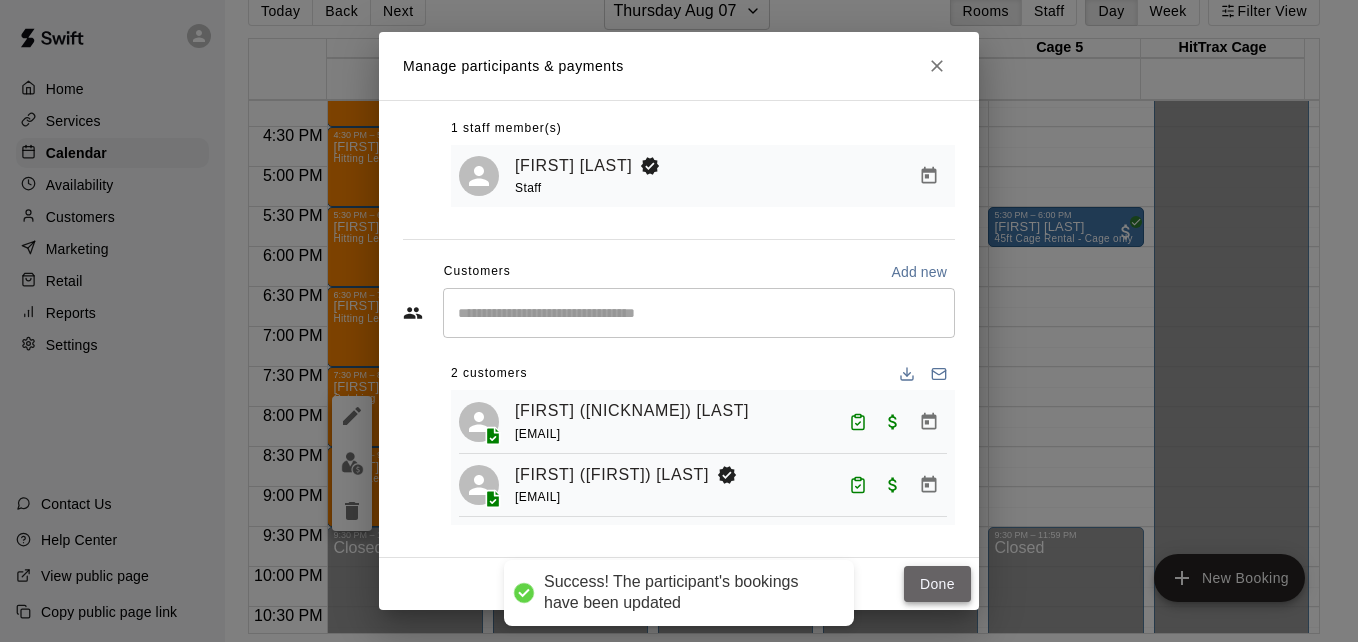 click on "Done" at bounding box center (937, 584) 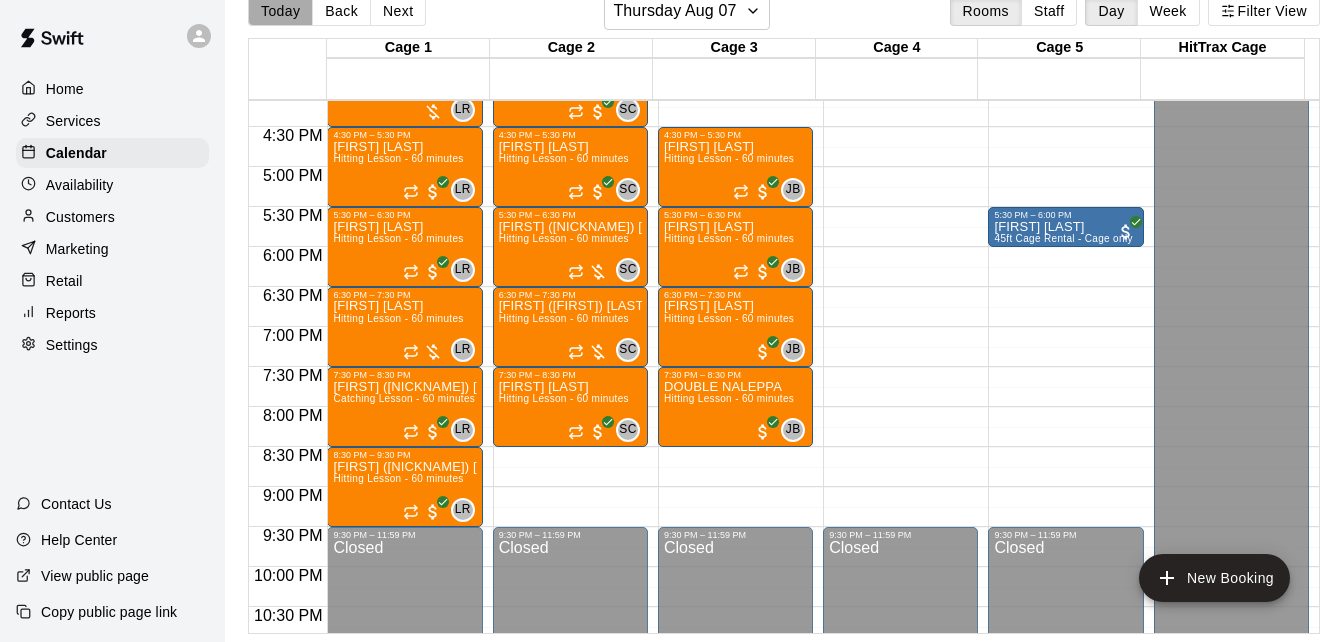 click on "Today" at bounding box center (280, 11) 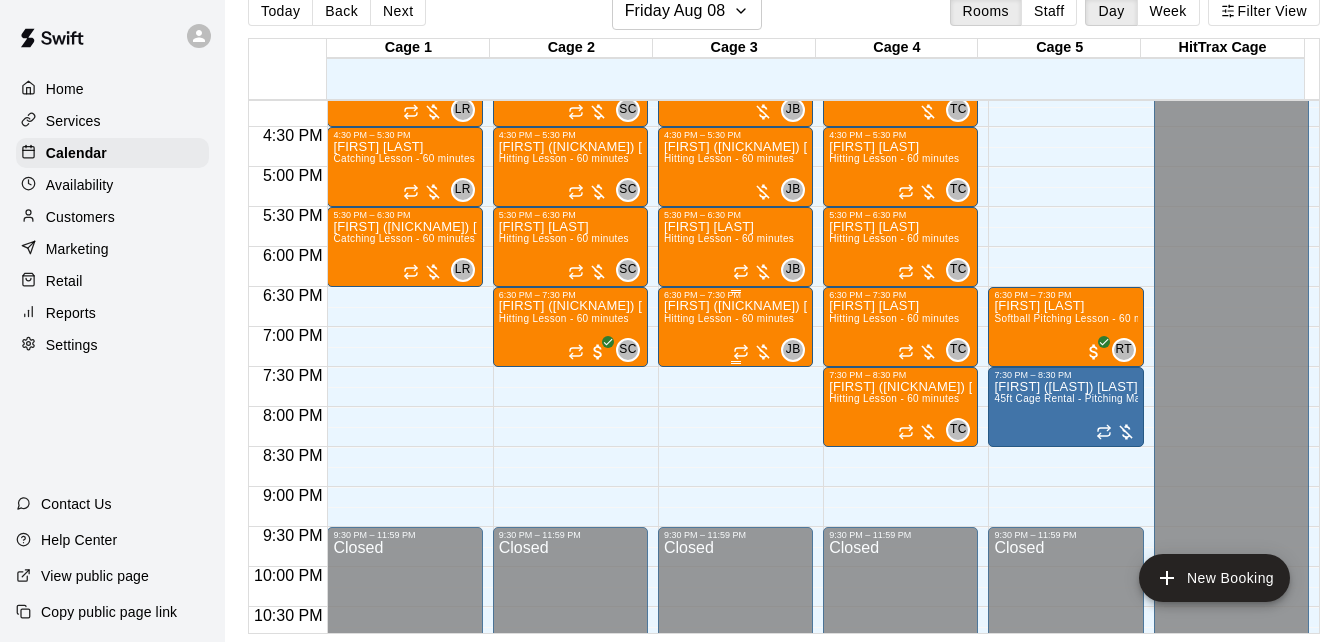 click on "Hitting Lesson - 60 minutes" at bounding box center [729, 318] 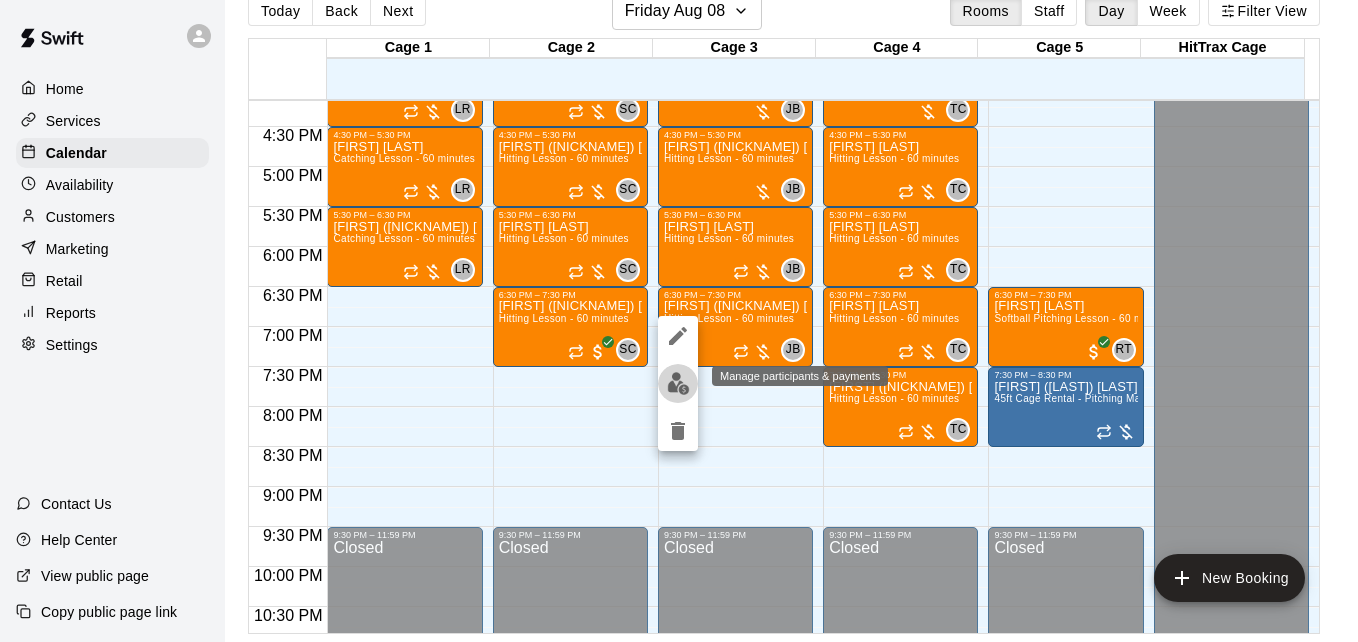 click at bounding box center [678, 383] 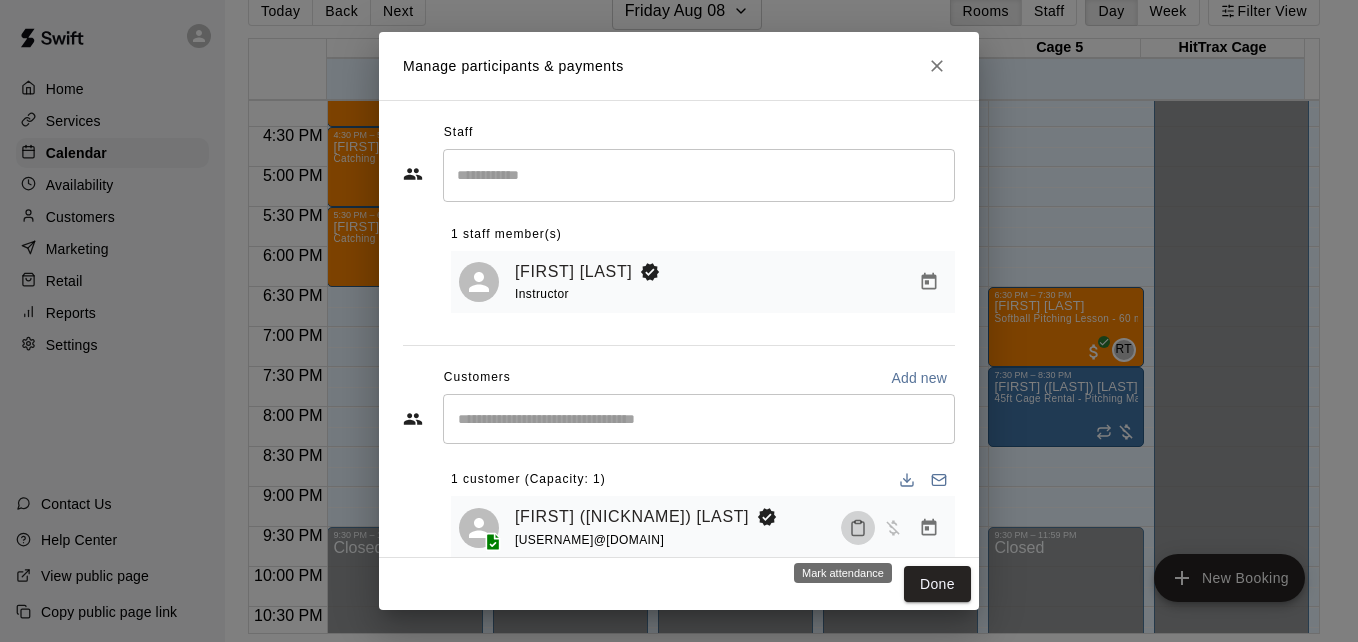click 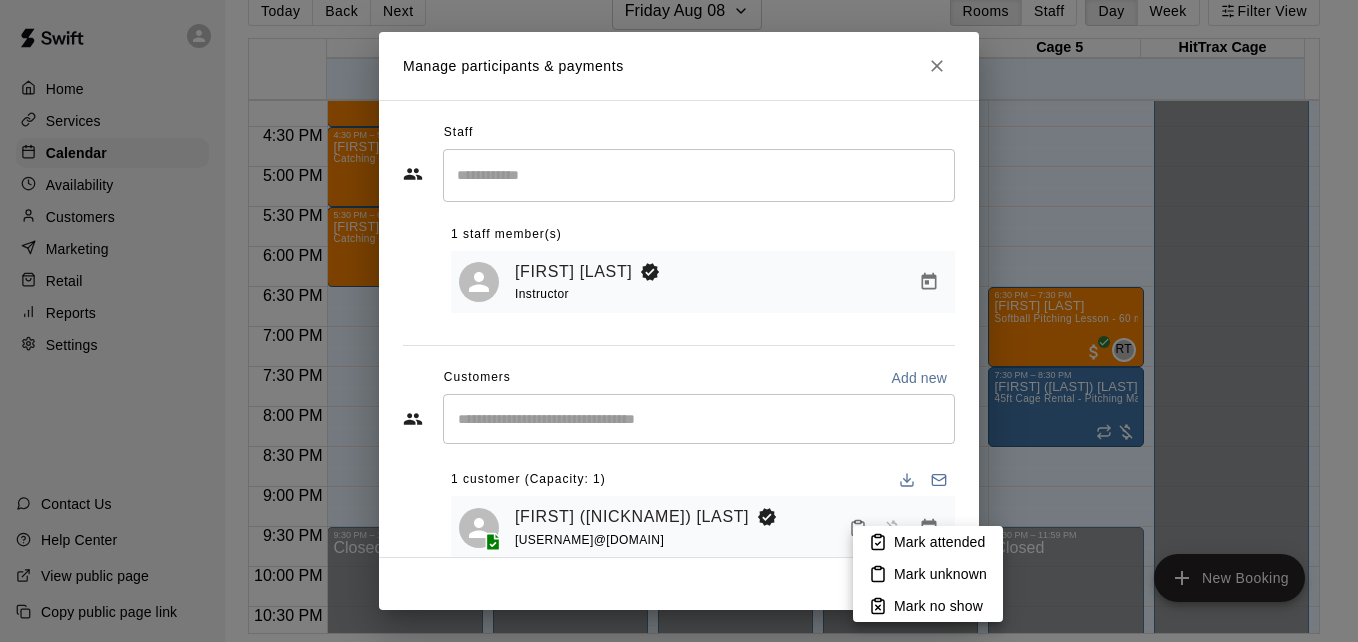 click on "Mark attended" at bounding box center [928, 542] 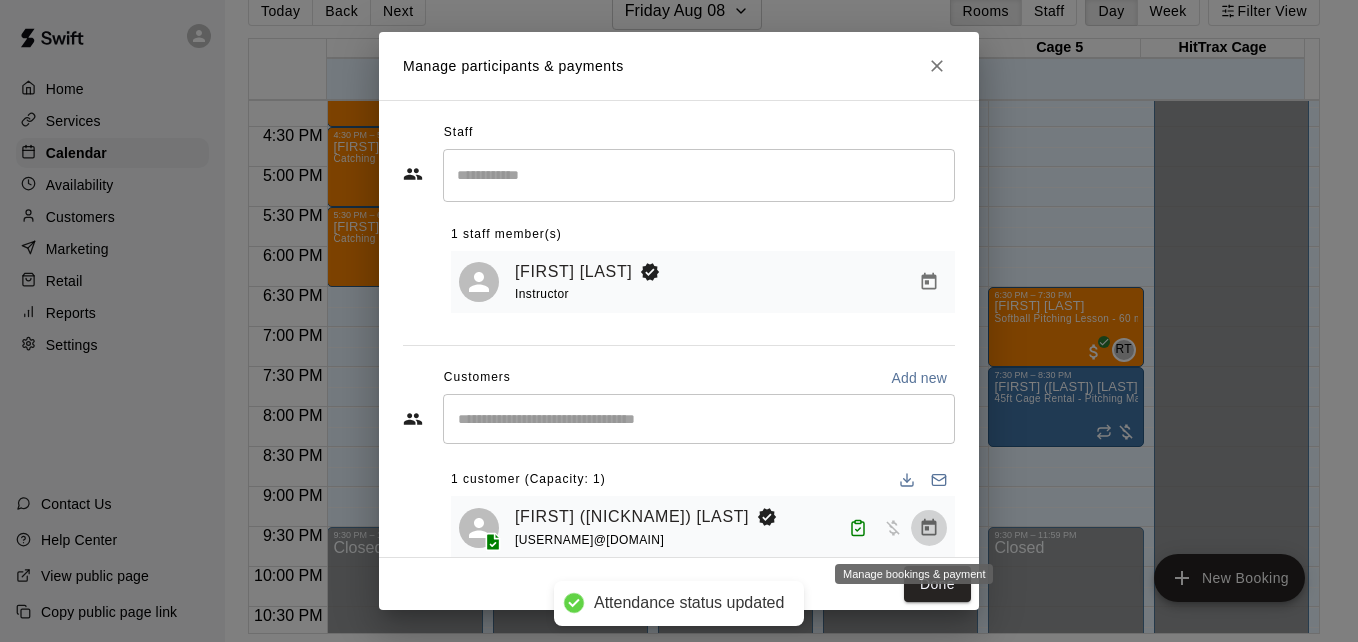 click 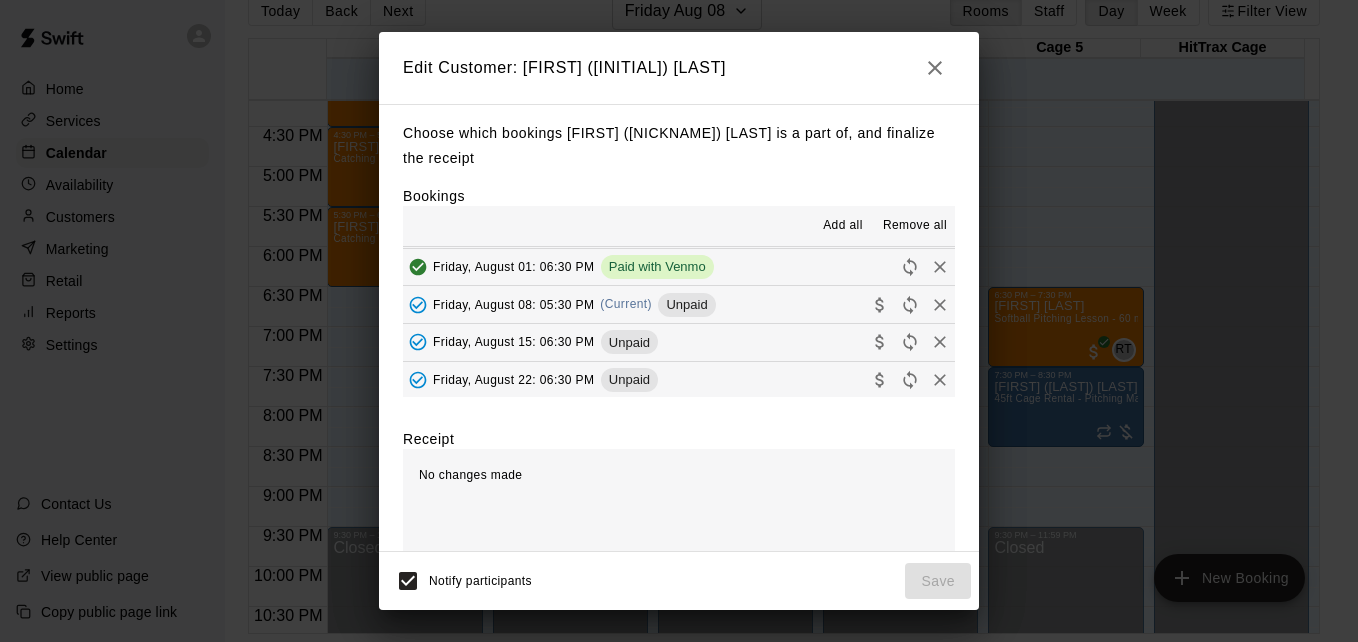scroll, scrollTop: 189, scrollLeft: 0, axis: vertical 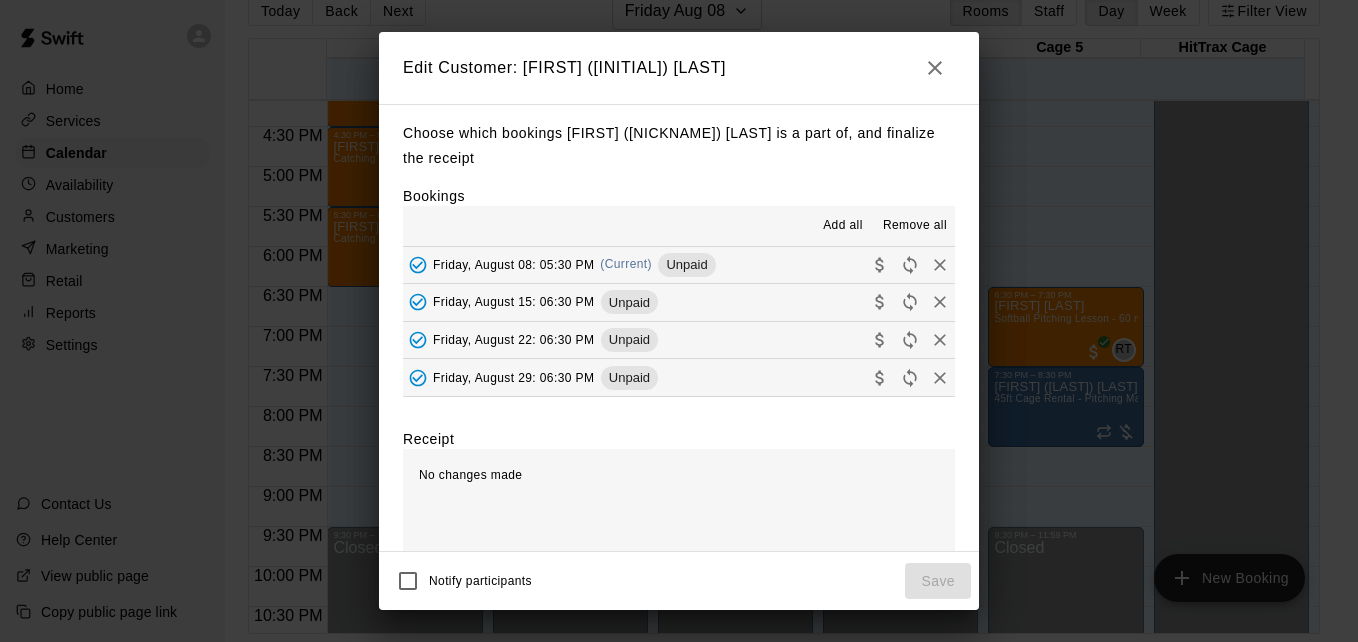 click on "Friday, August 08: 05:30 PM (Current) Unpaid" at bounding box center (679, 264) 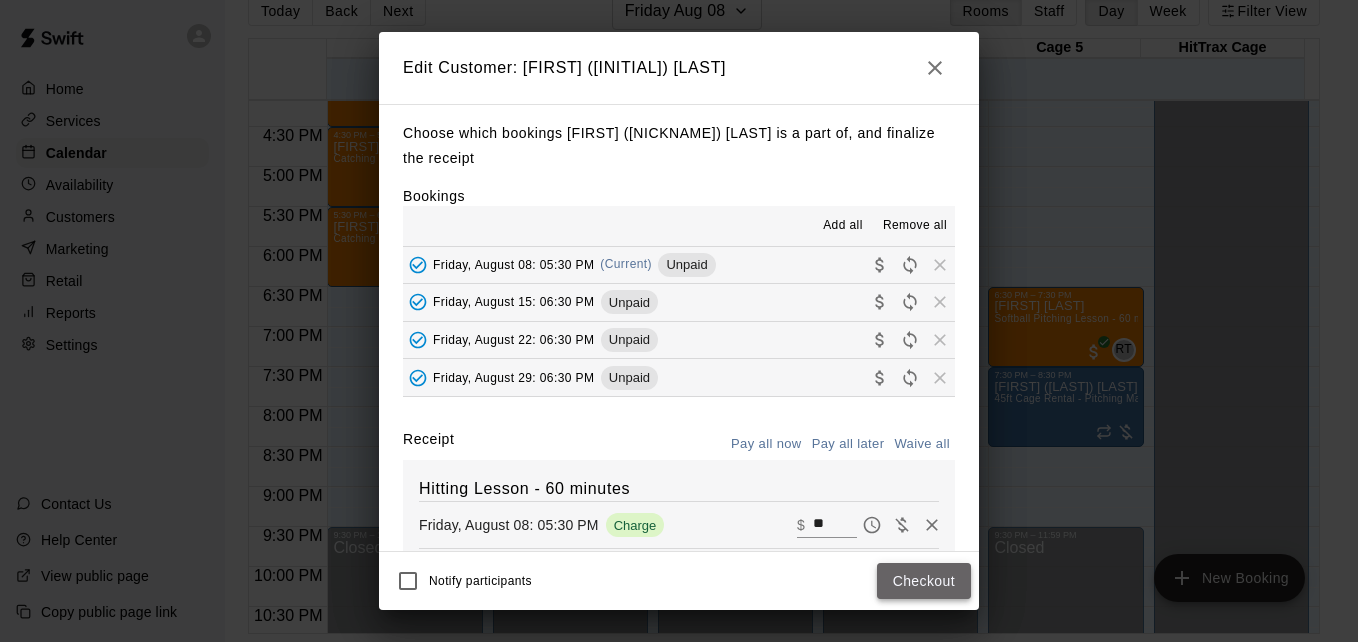 click on "Checkout" at bounding box center [924, 581] 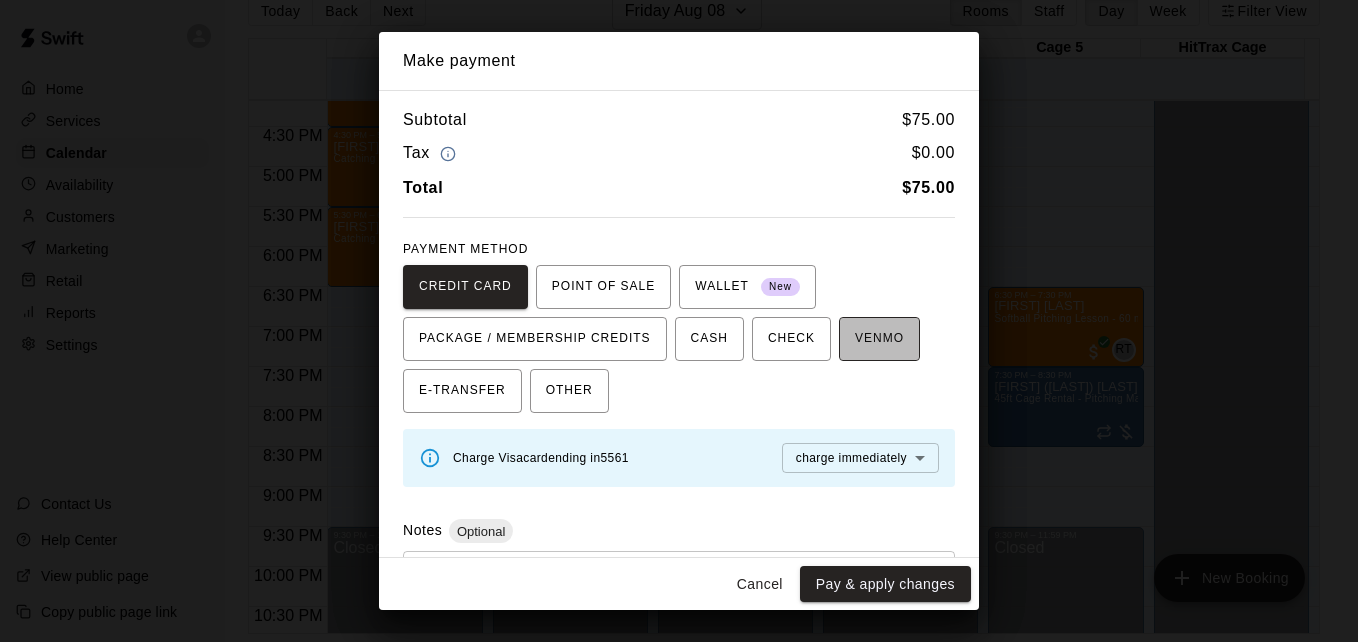 click on "VENMO" at bounding box center [879, 339] 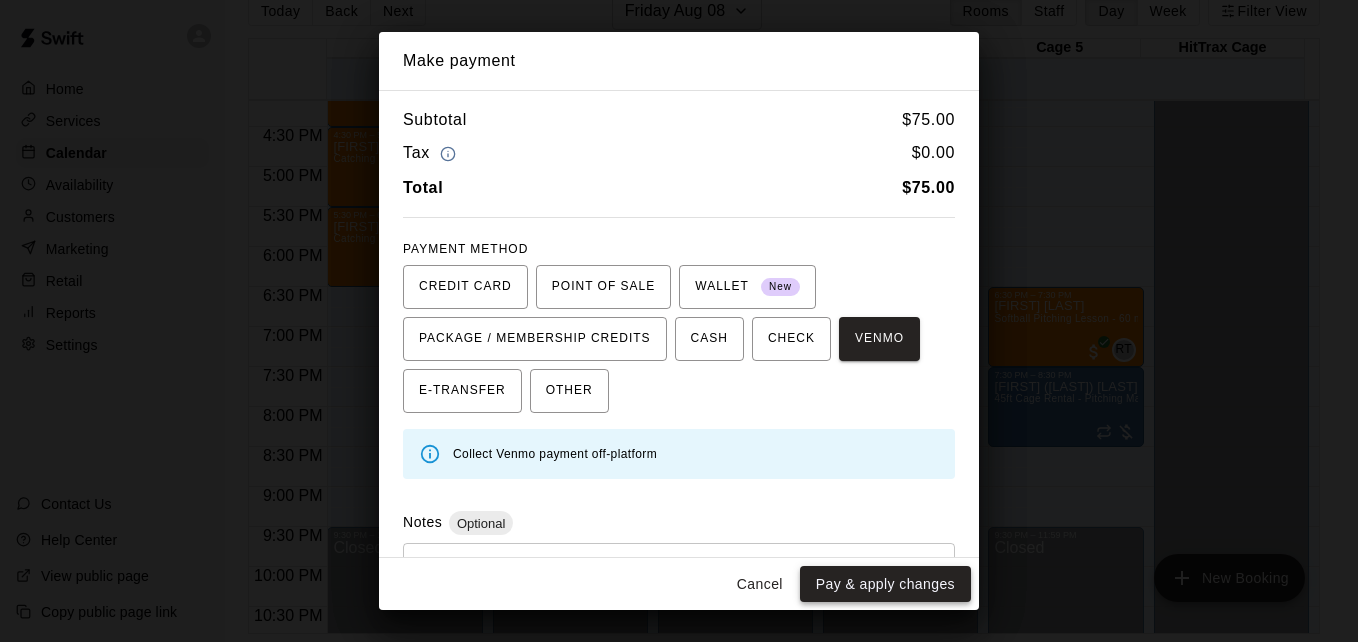 click on "Pay & apply changes" at bounding box center [885, 584] 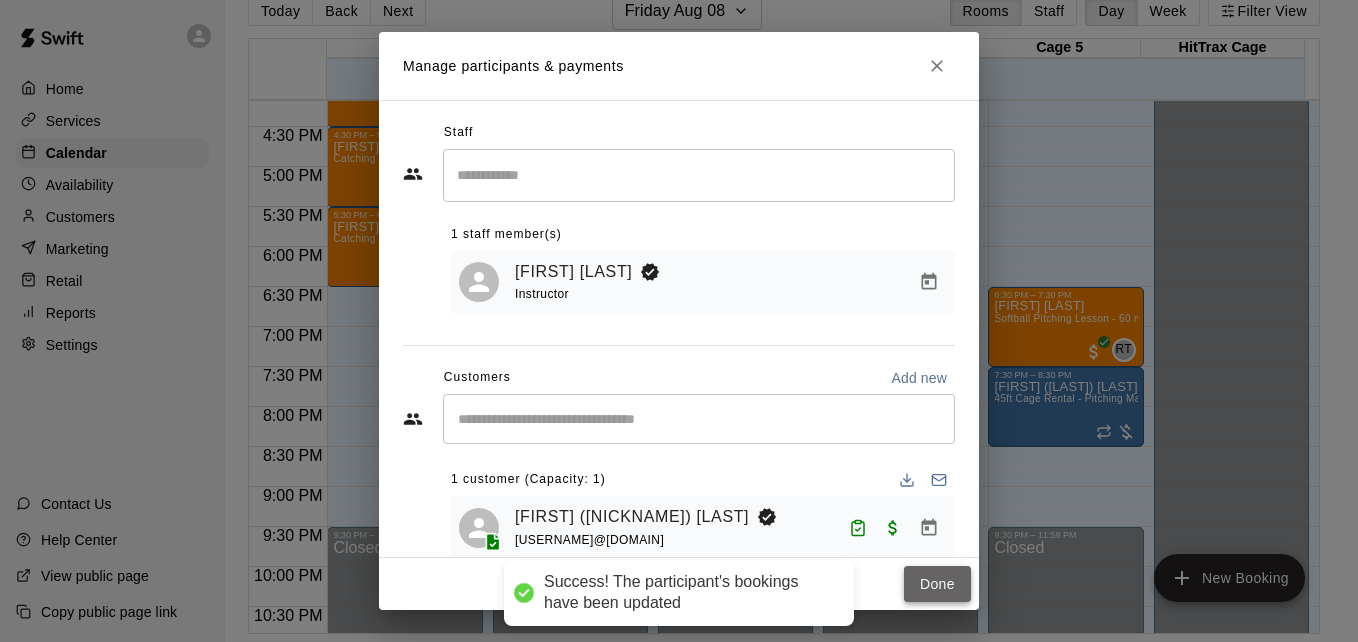 click on "Done" at bounding box center [937, 584] 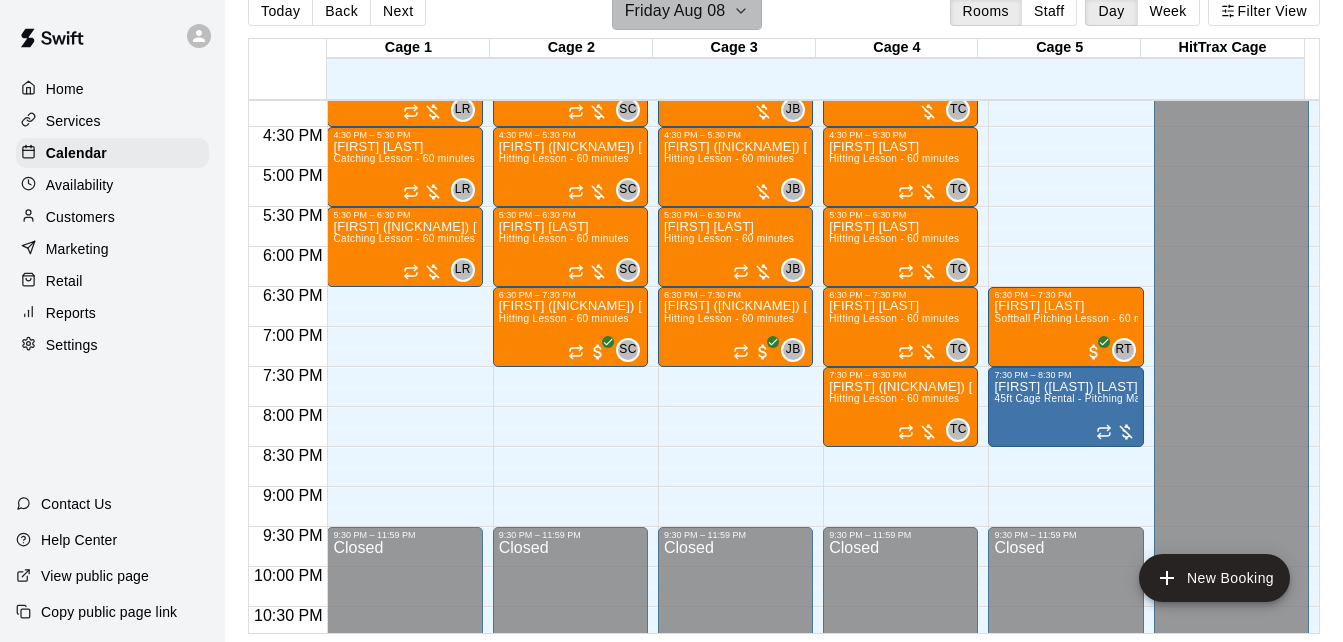 click 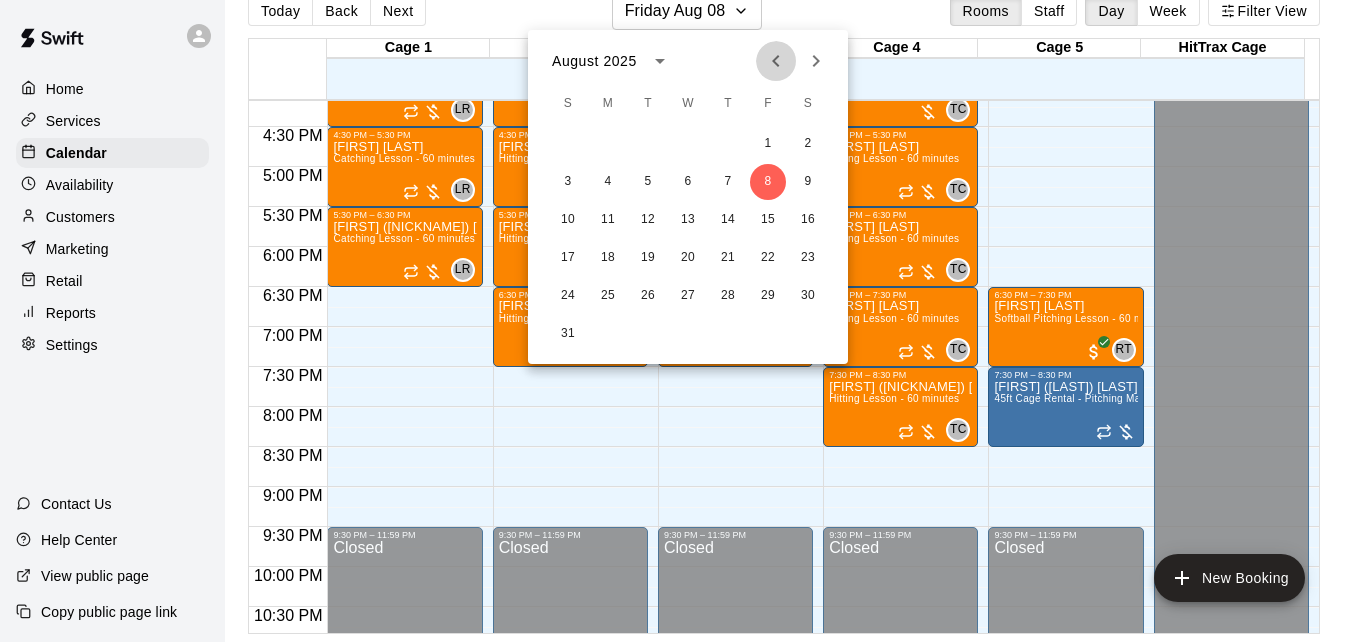 click 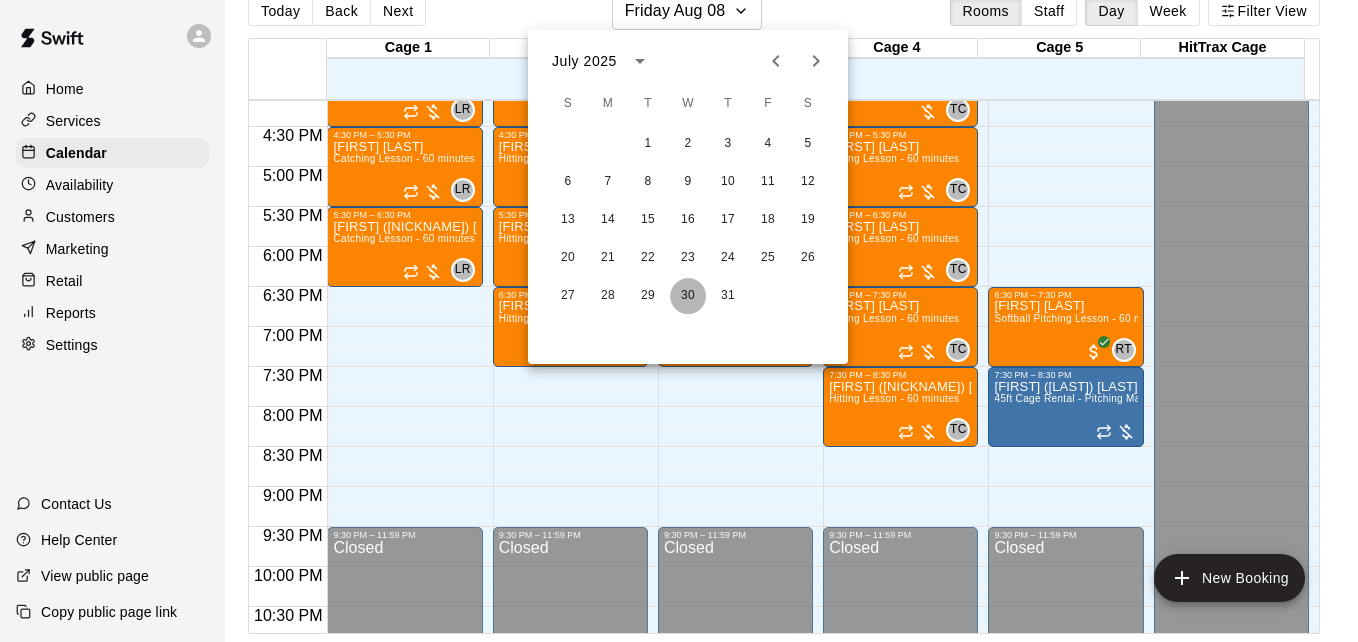 click on "30" at bounding box center [688, 296] 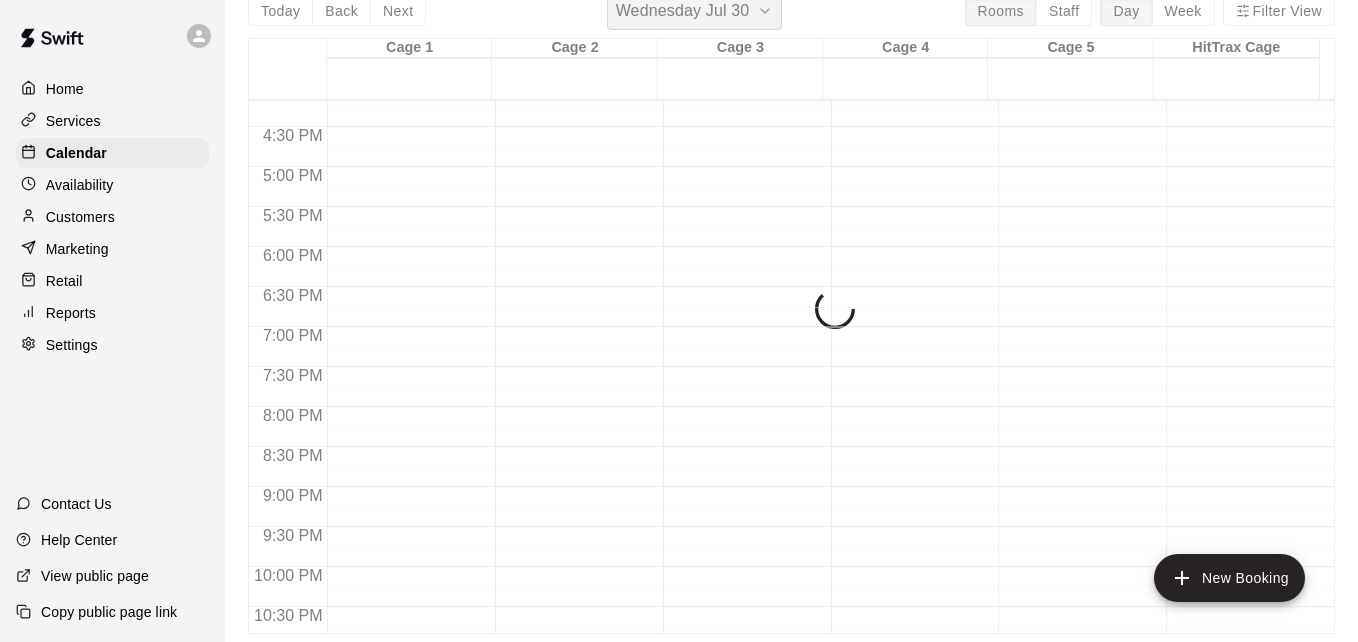 scroll, scrollTop: 24, scrollLeft: 0, axis: vertical 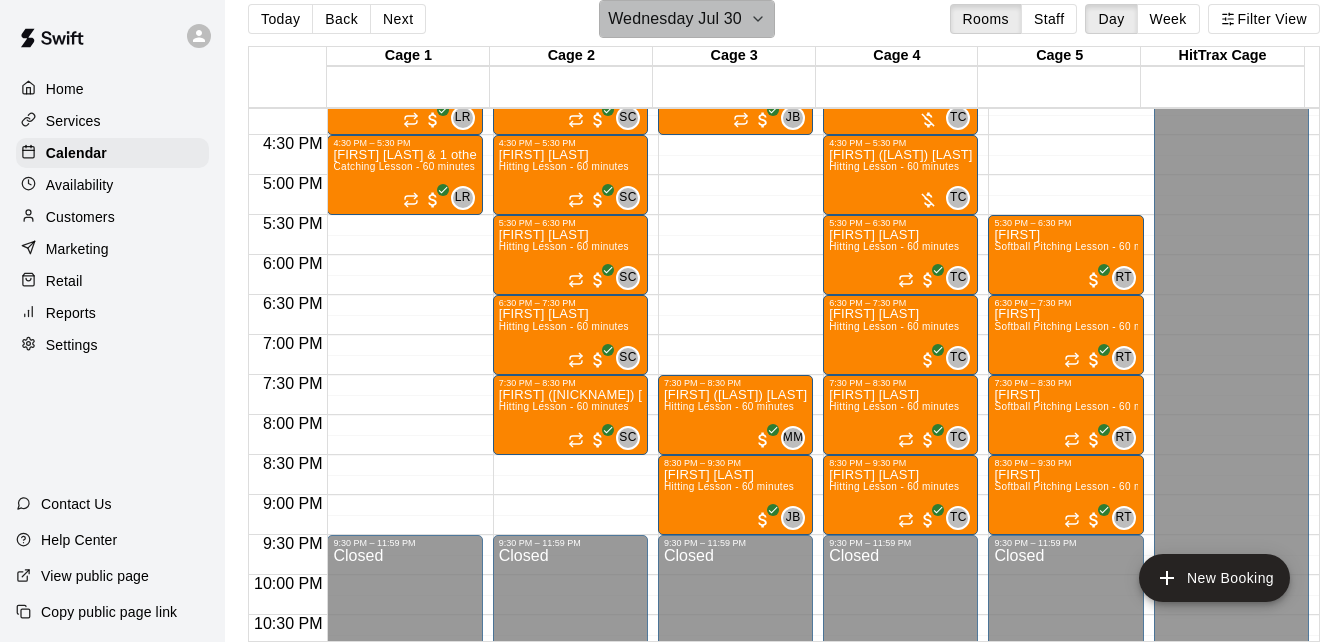 click 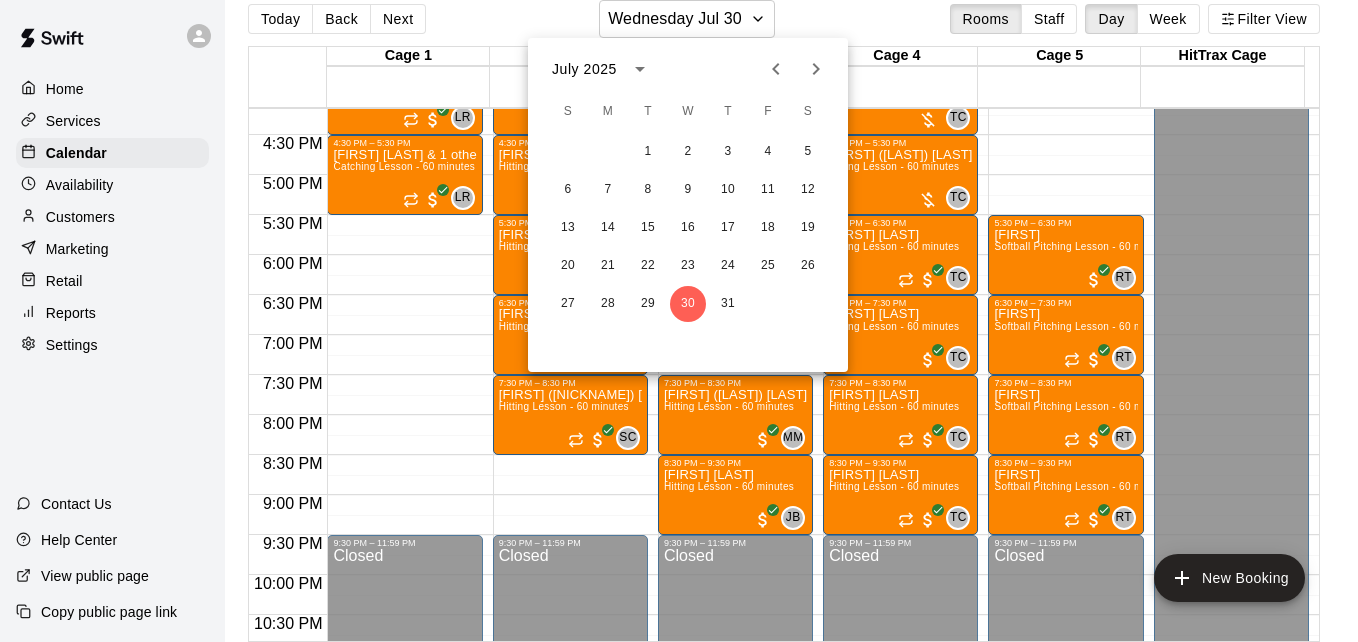 click 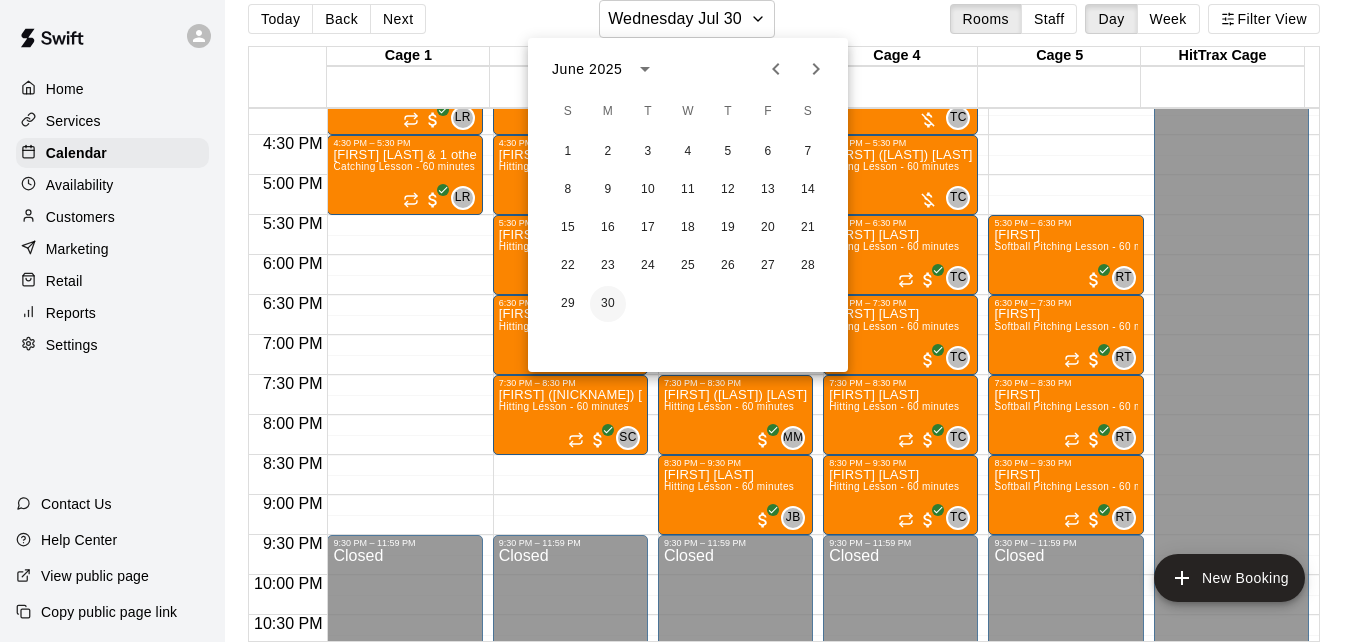 click on "30" at bounding box center [608, 304] 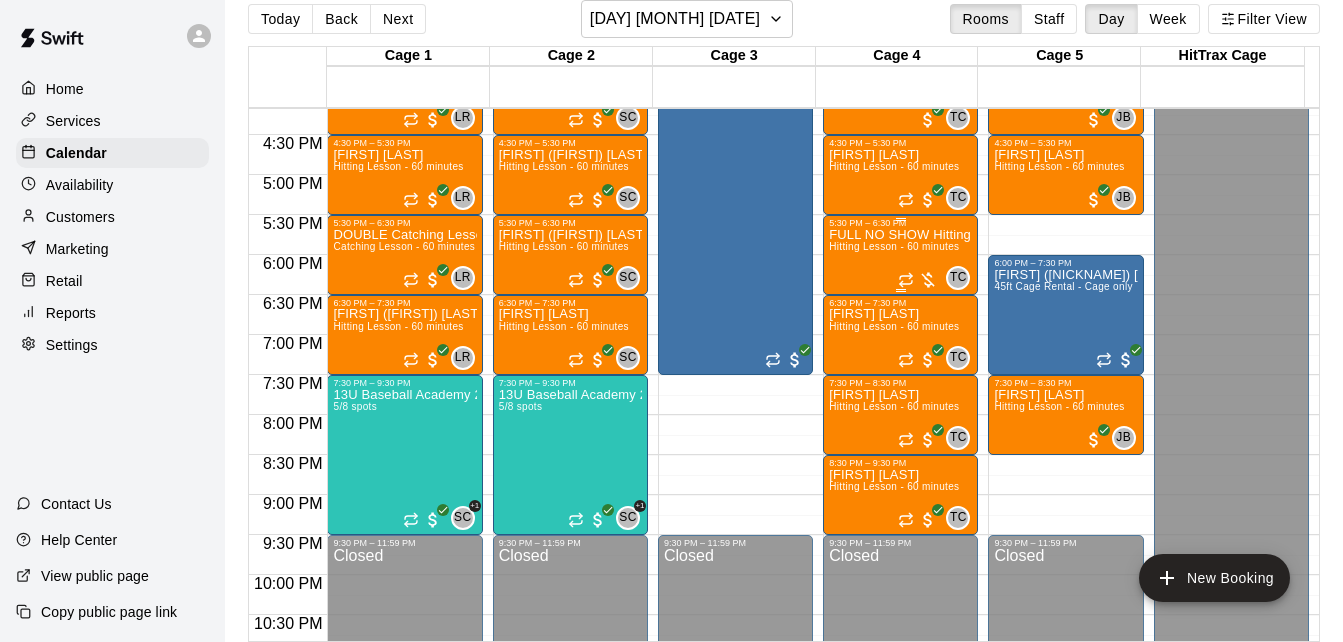 click on "FULL NO SHOW Hitting Lesson - 60 minutes Hitting Lesson - 60 minutes" at bounding box center [900, 549] 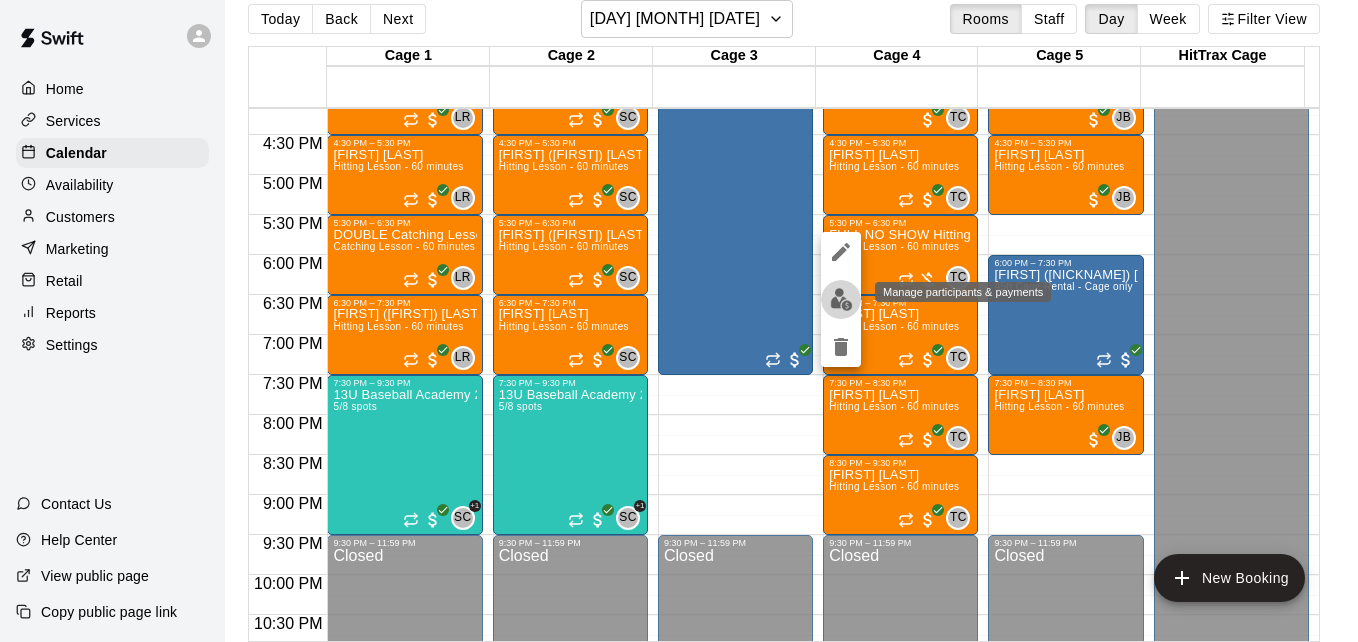 click at bounding box center [841, 299] 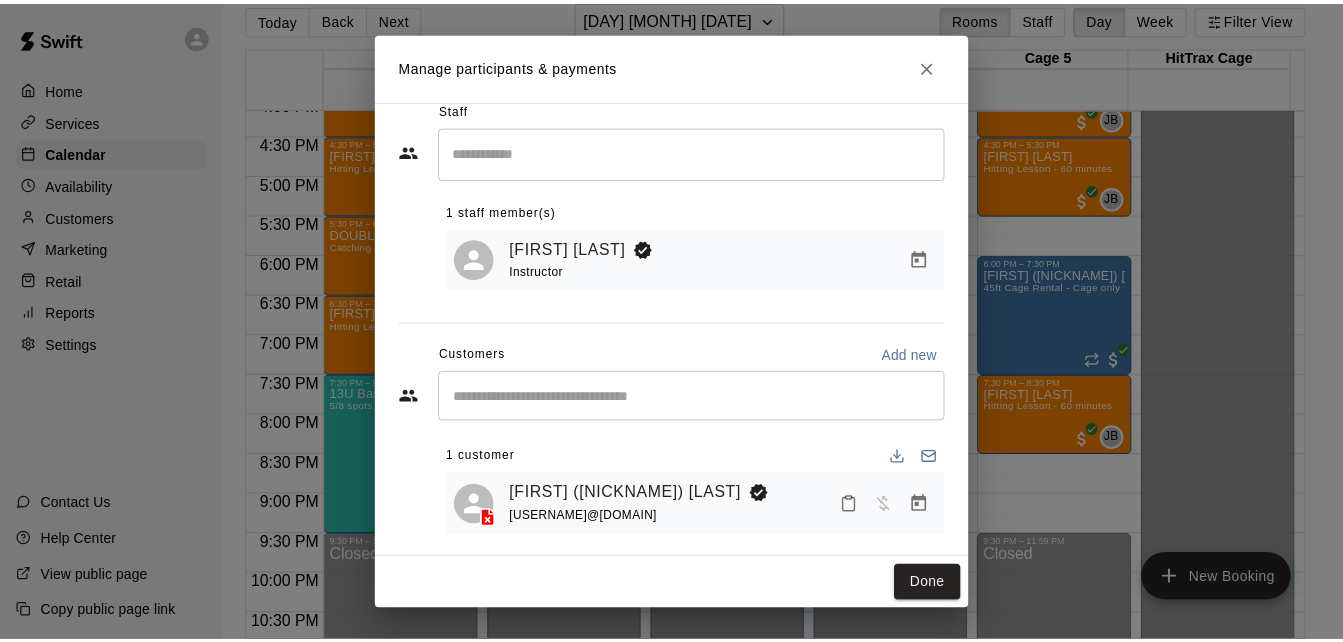 scroll, scrollTop: 40, scrollLeft: 0, axis: vertical 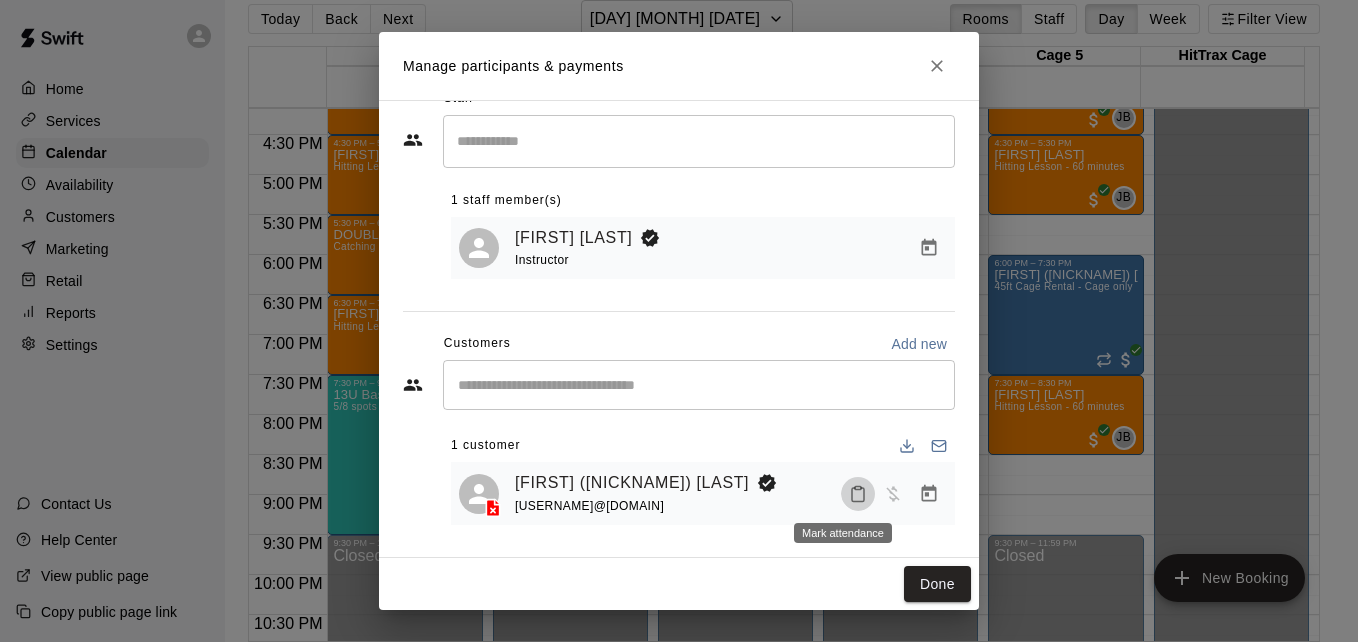 click 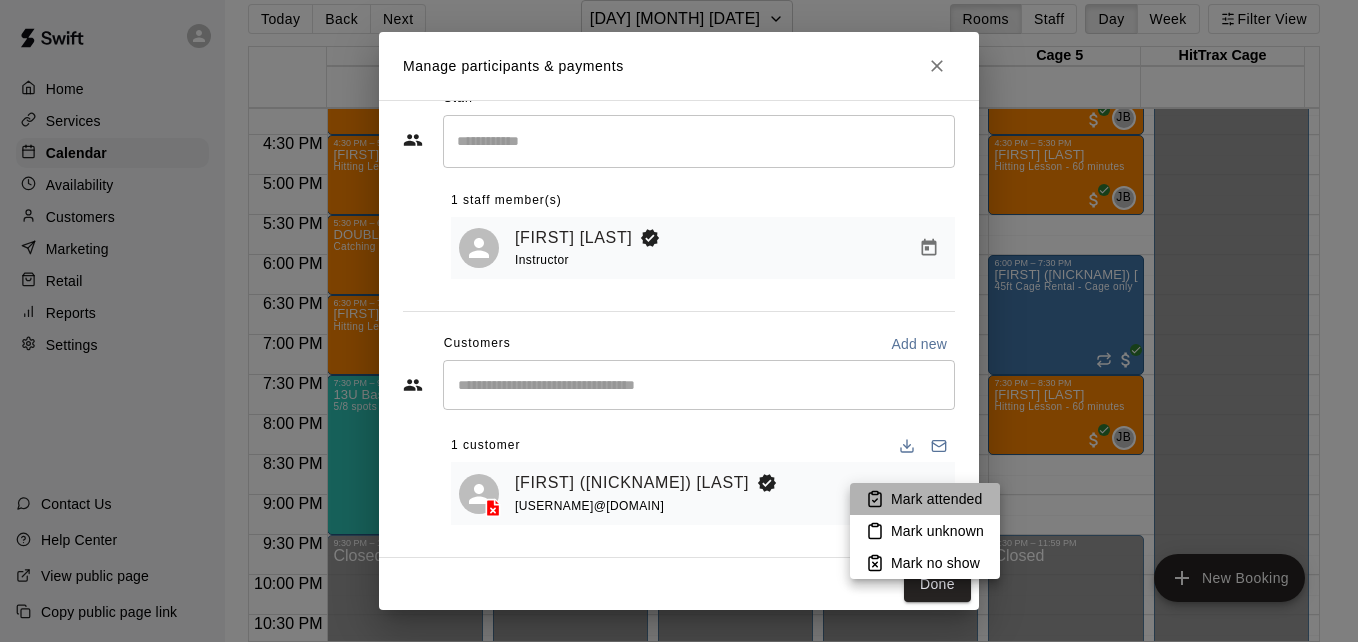 click on "Mark attended" at bounding box center (936, 499) 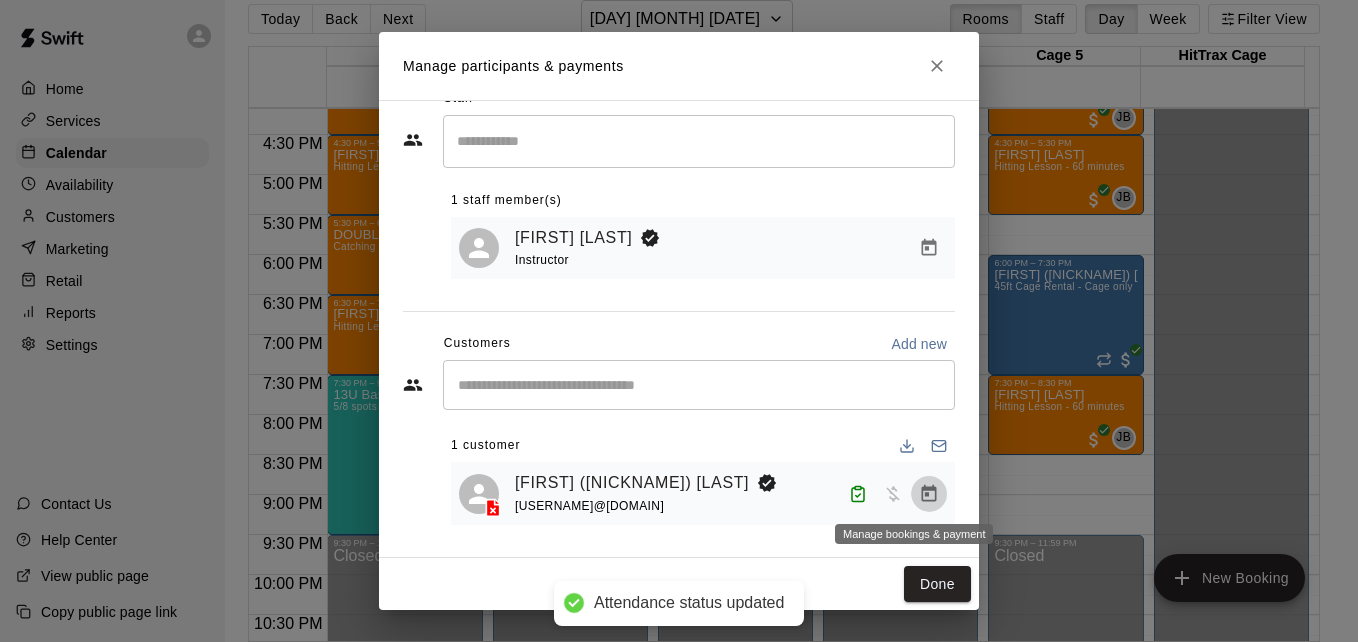 click 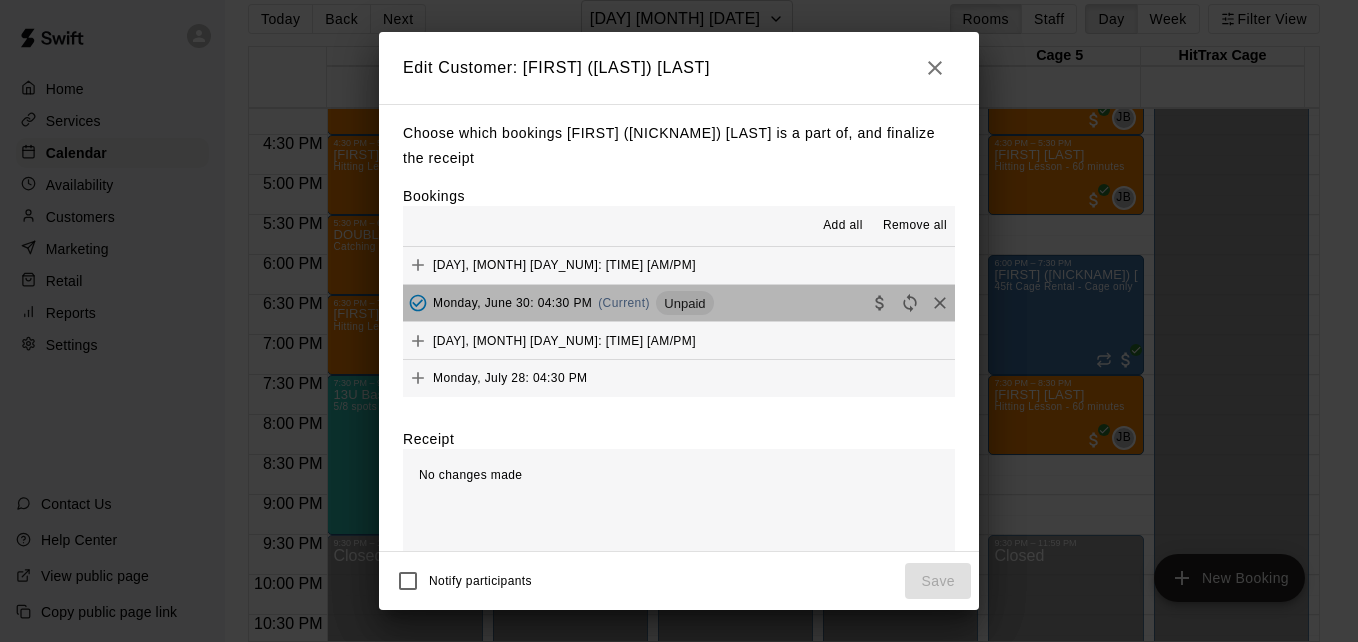 click on "[DAY], [MONTH] [DAY_NUM]: [TIME] [AM/PM] (Current) Unpaid" at bounding box center [679, 303] 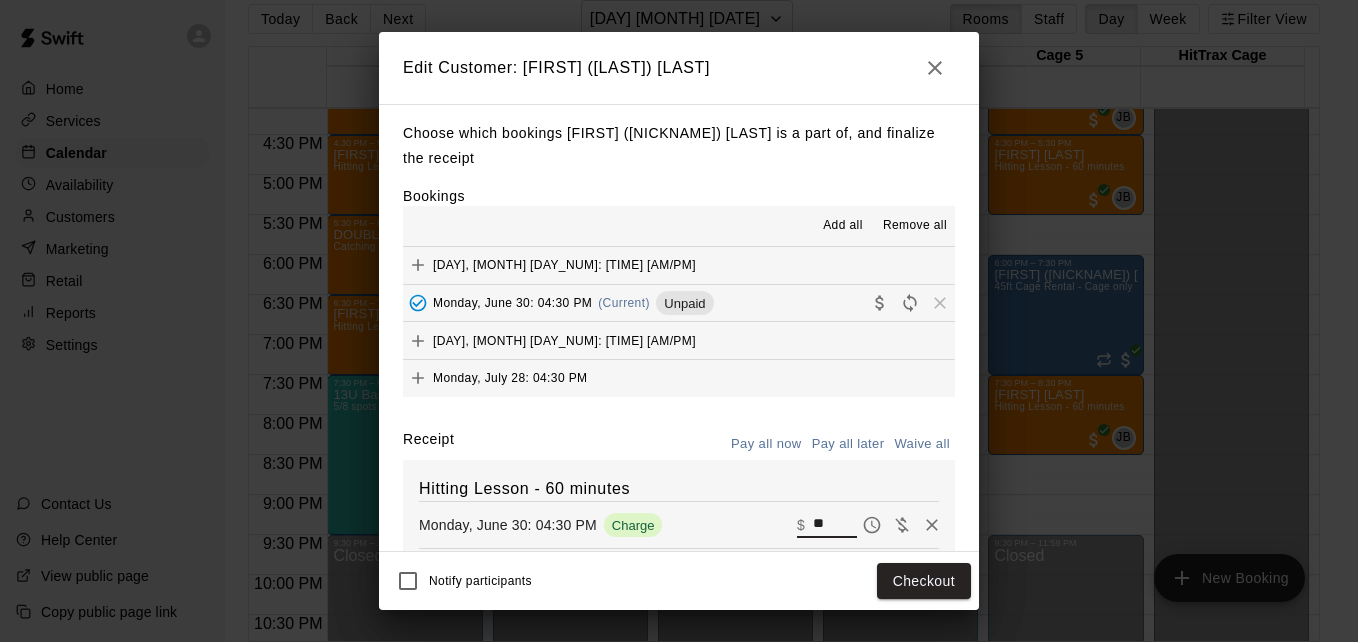 click on "**" at bounding box center (835, 525) 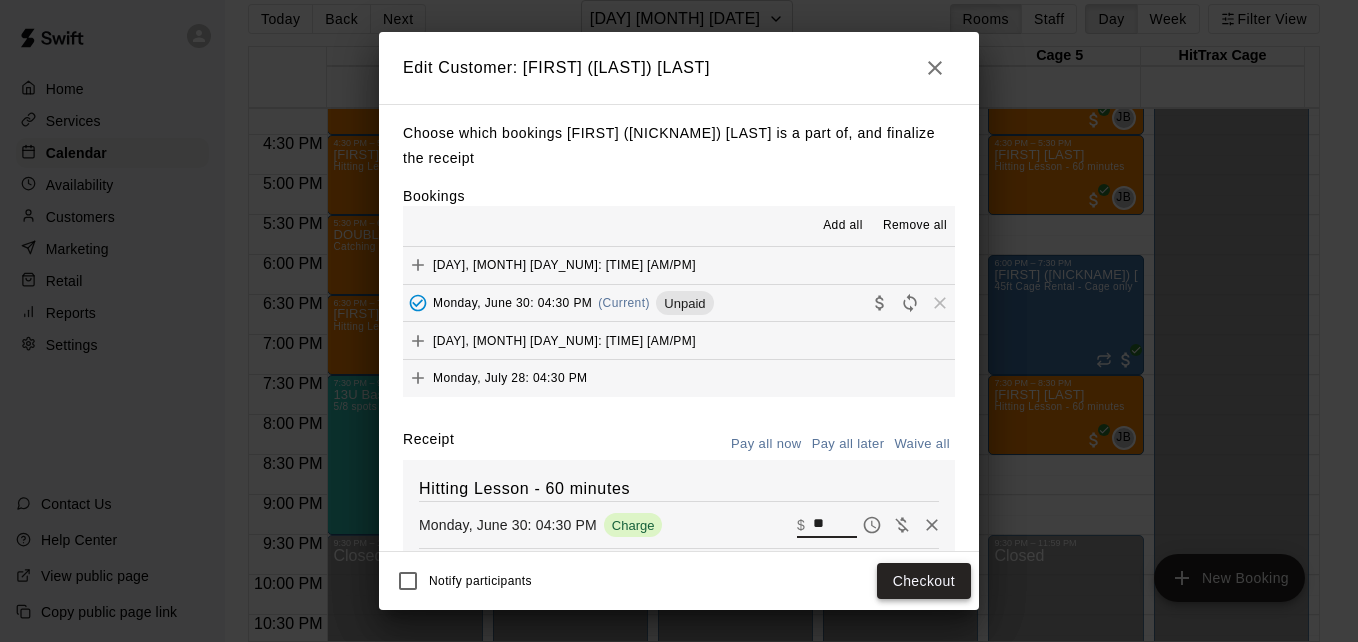 type on "**" 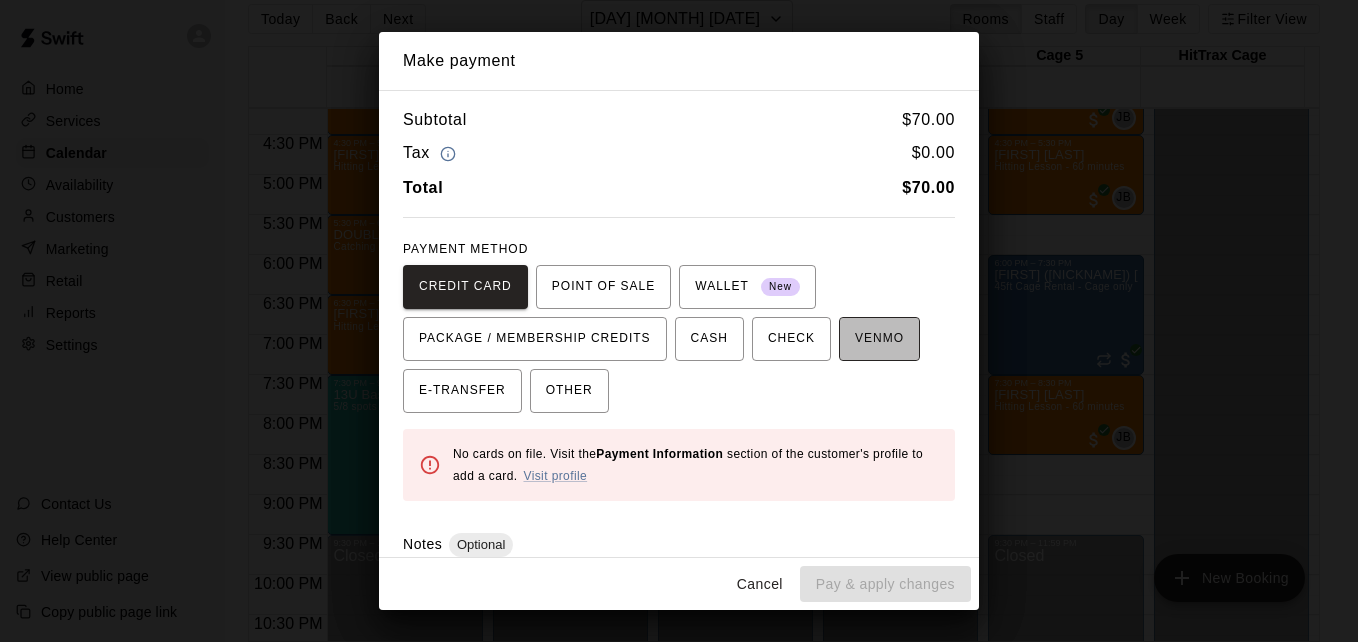 click on "VENMO" at bounding box center [879, 339] 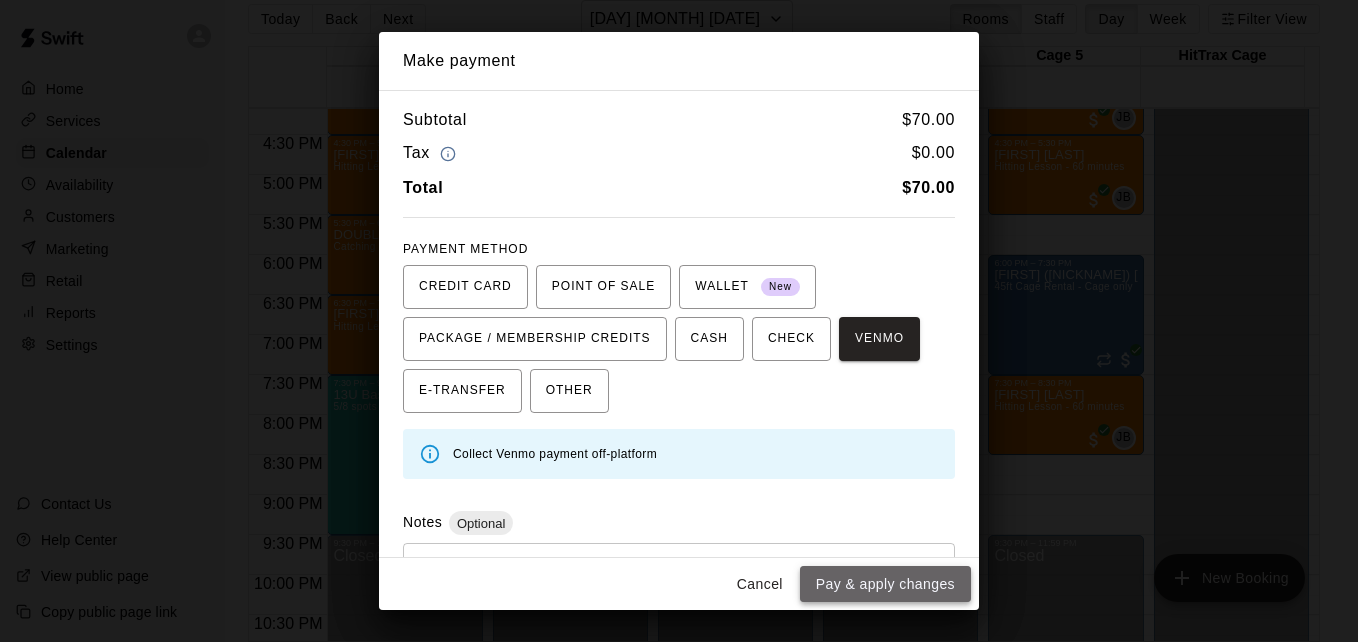 click on "Pay & apply changes" at bounding box center (885, 584) 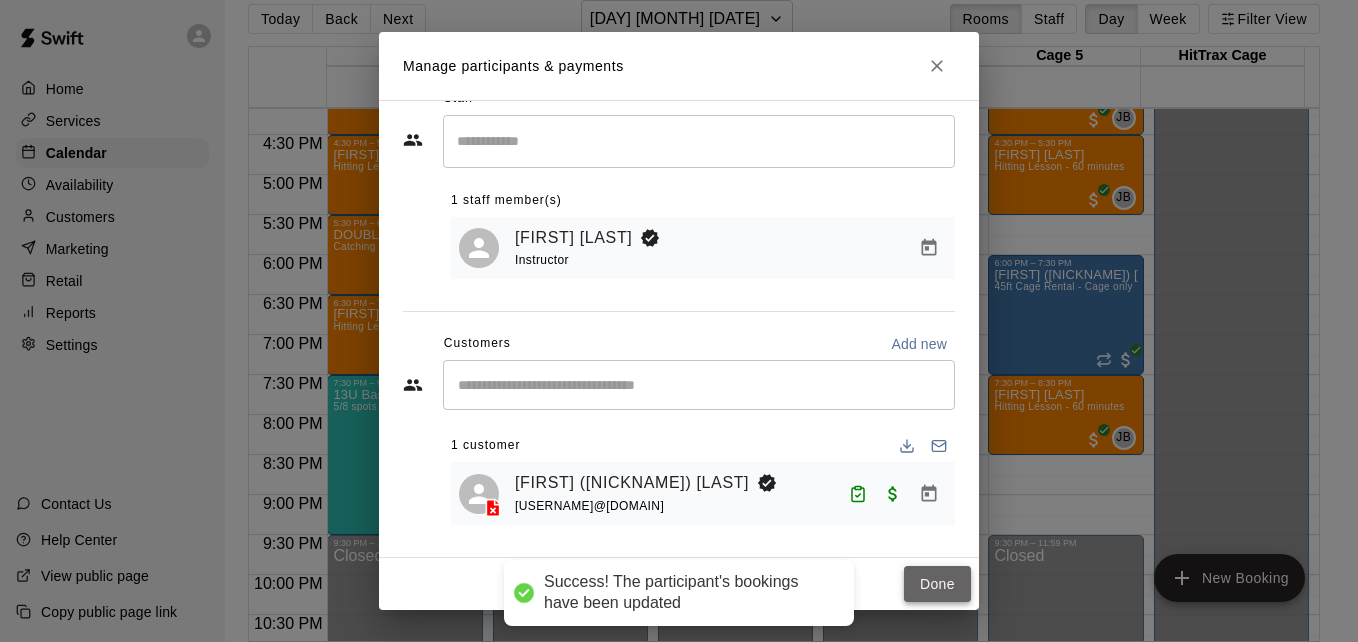 click on "Done" at bounding box center (937, 584) 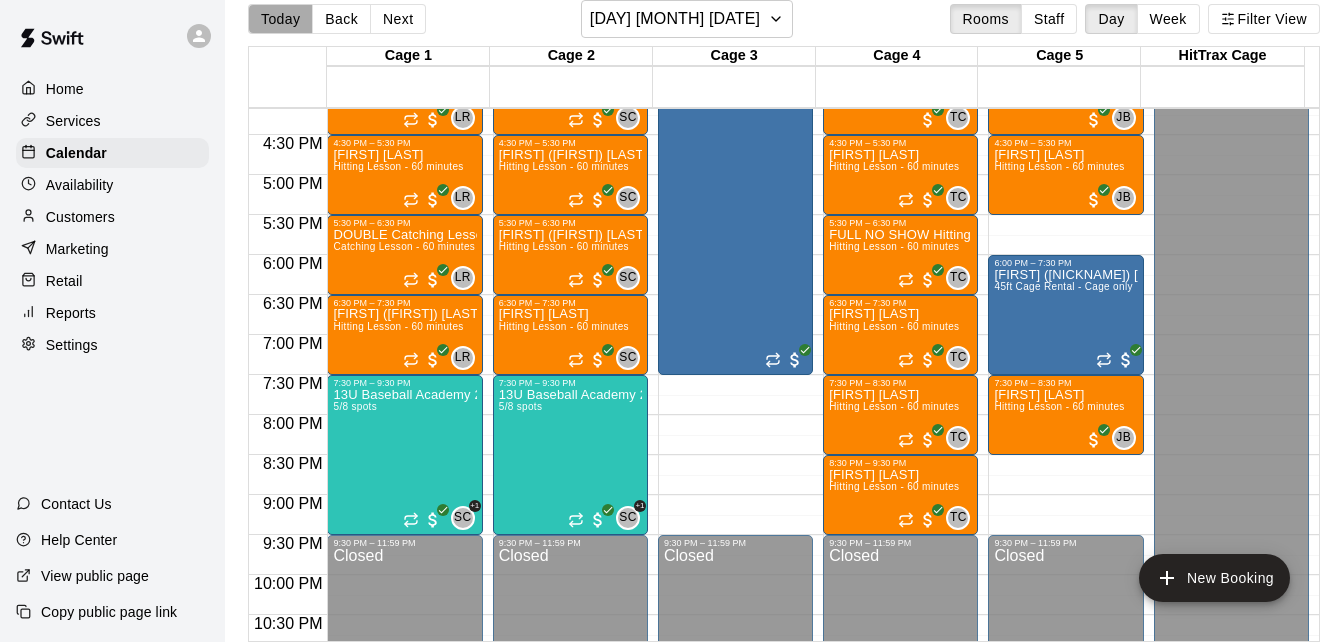 click on "Today" at bounding box center [280, 19] 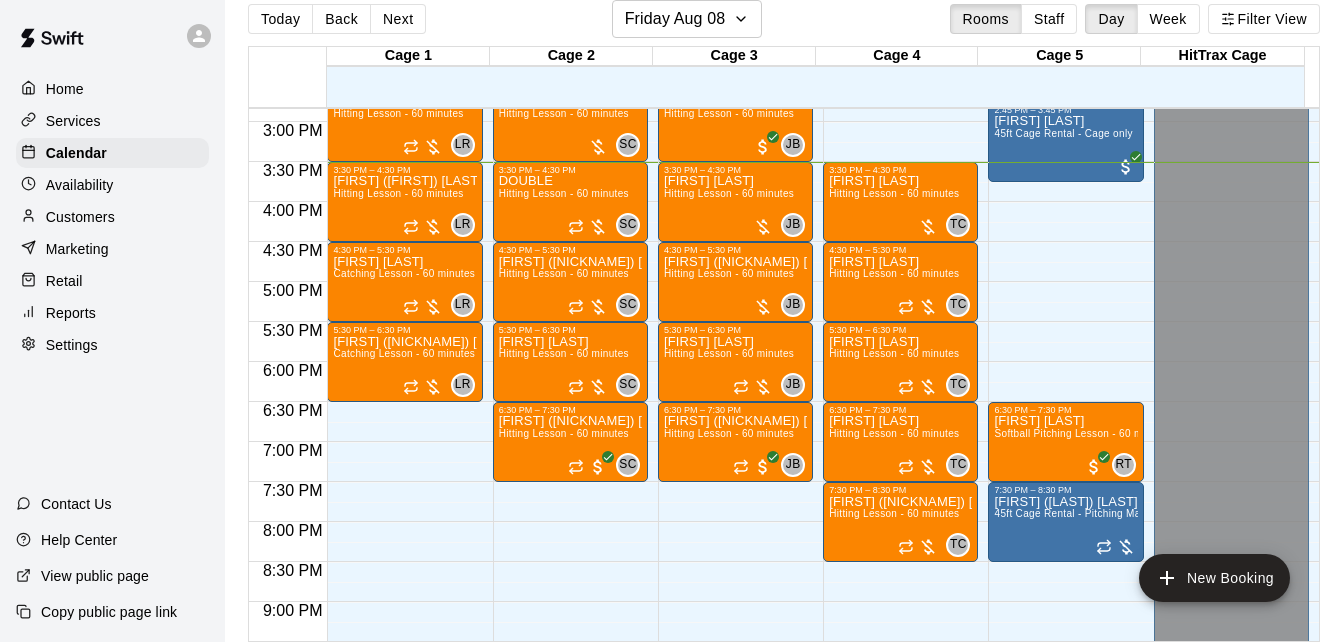 scroll, scrollTop: 1174, scrollLeft: 0, axis: vertical 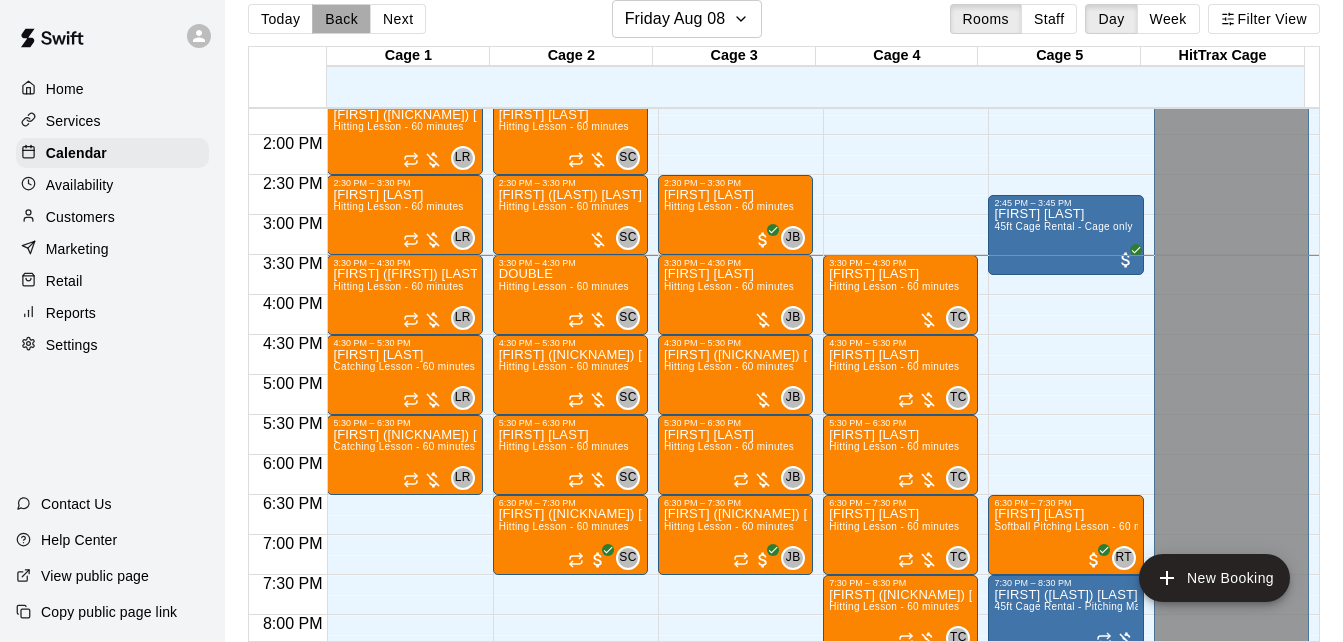 click on "Back" at bounding box center [341, 19] 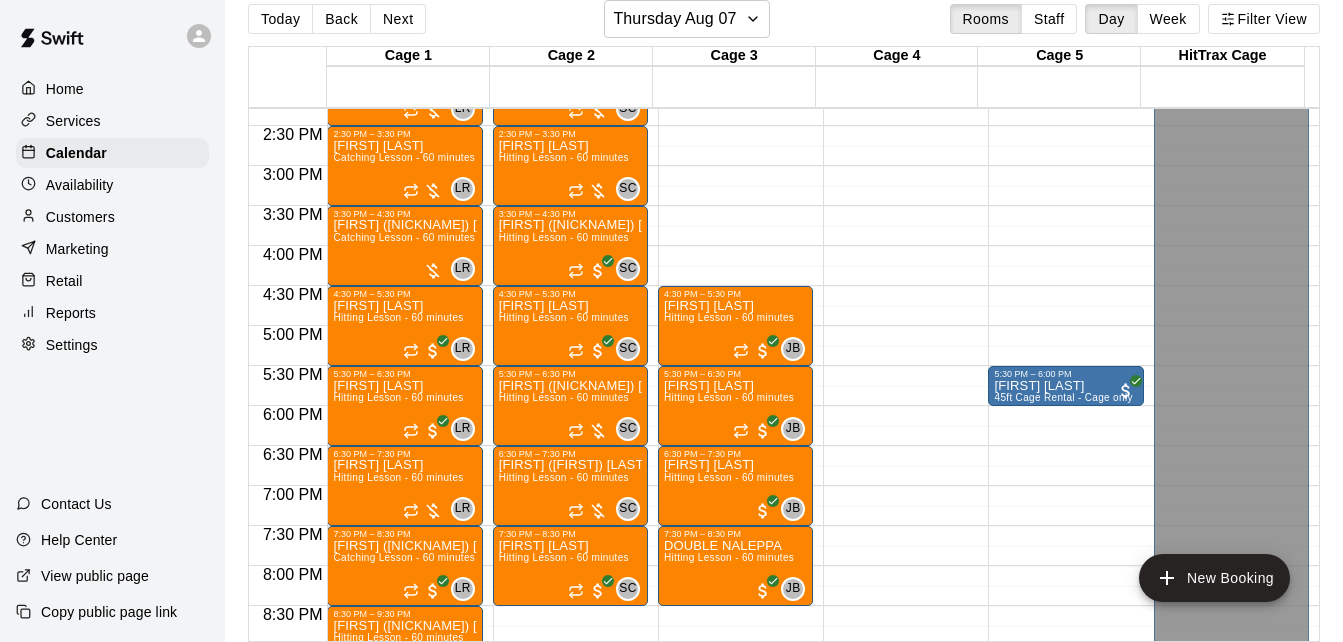 scroll, scrollTop: 1174, scrollLeft: 0, axis: vertical 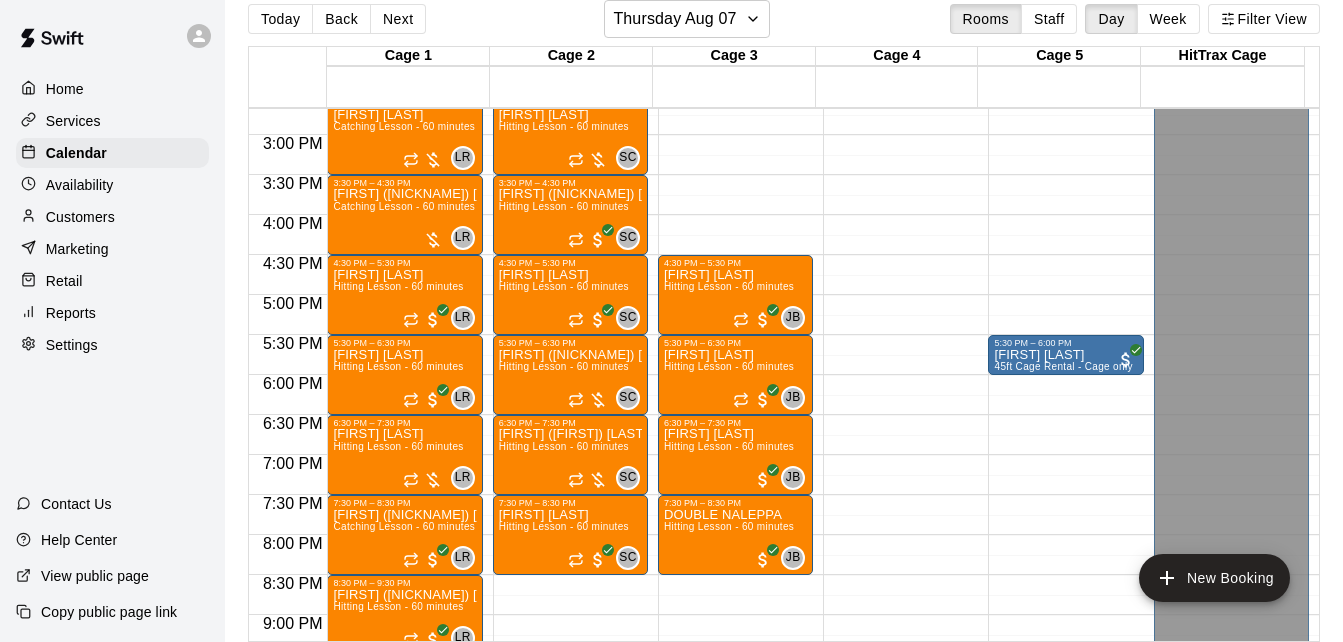 click on "Customers" at bounding box center [112, 217] 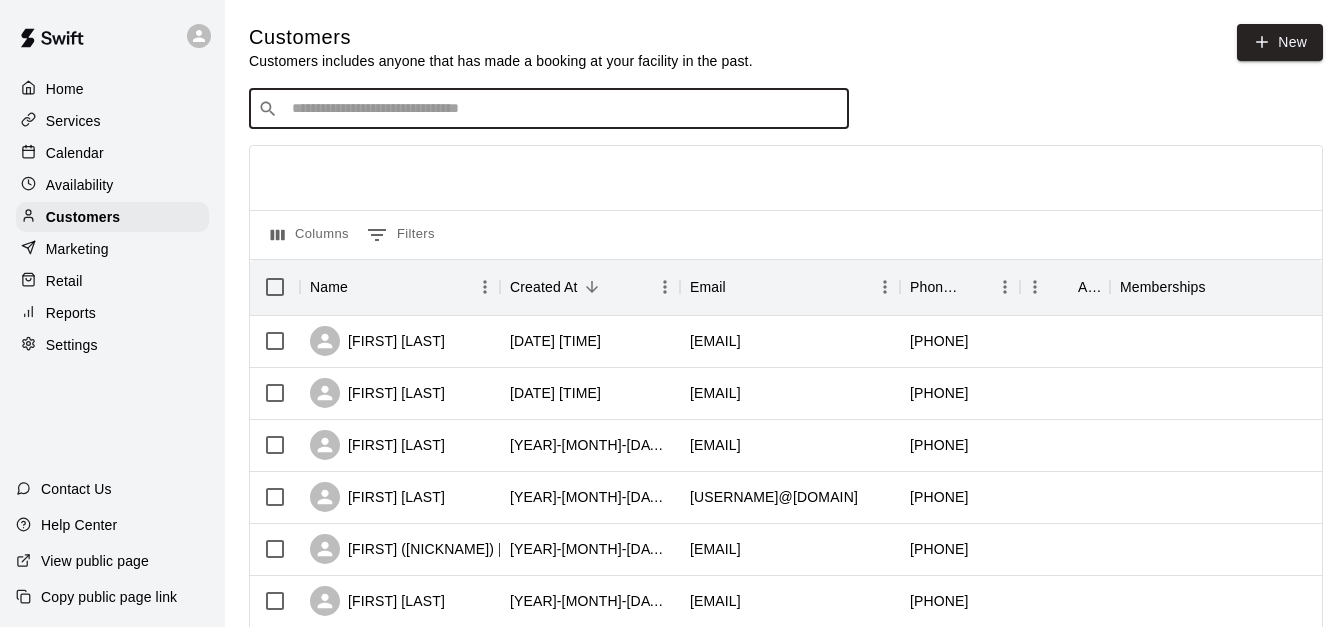 click at bounding box center (563, 109) 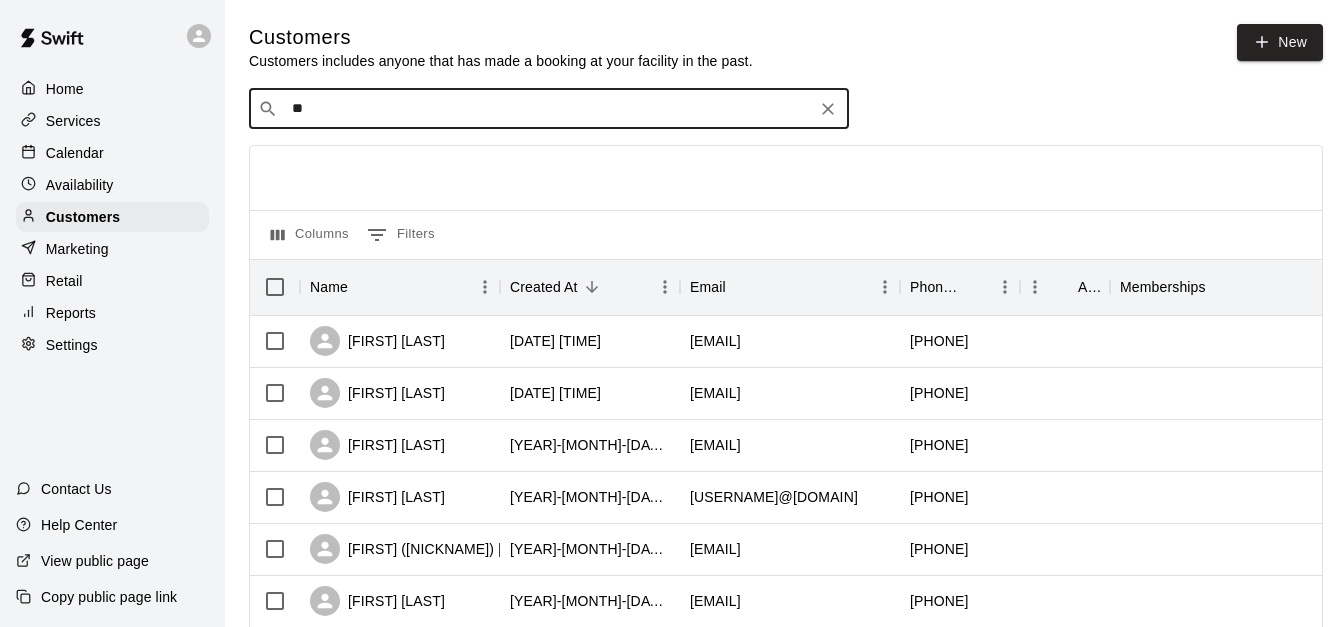 type on "*" 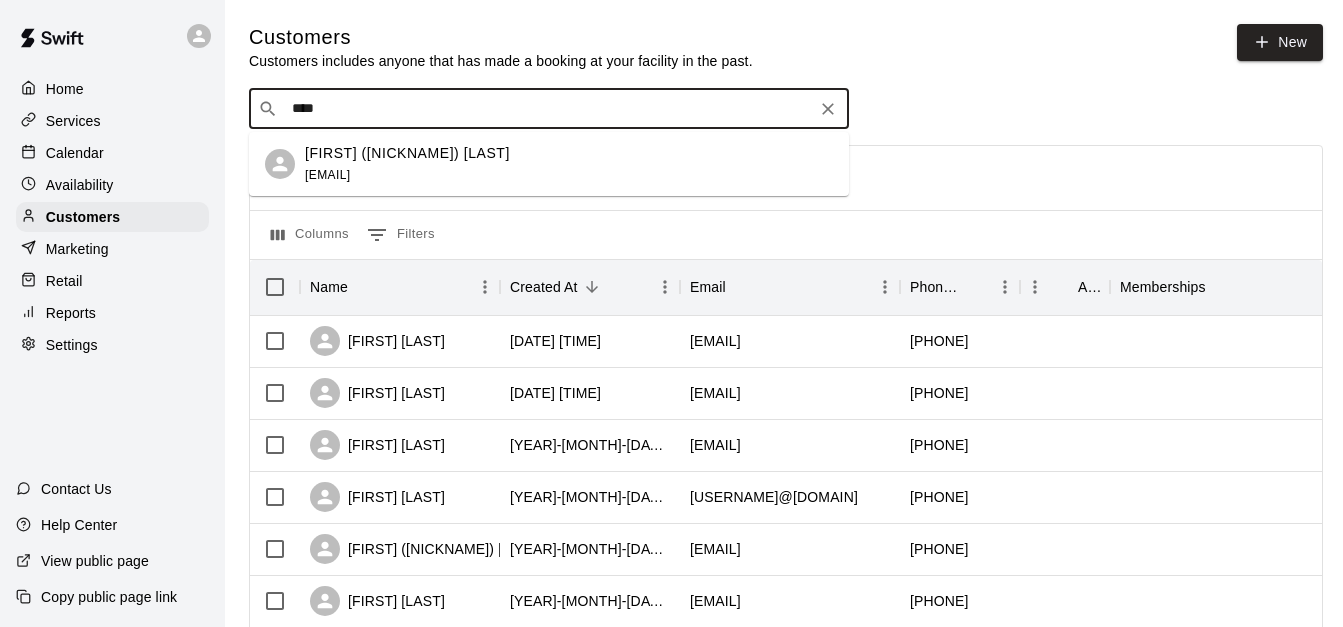 type on "*****" 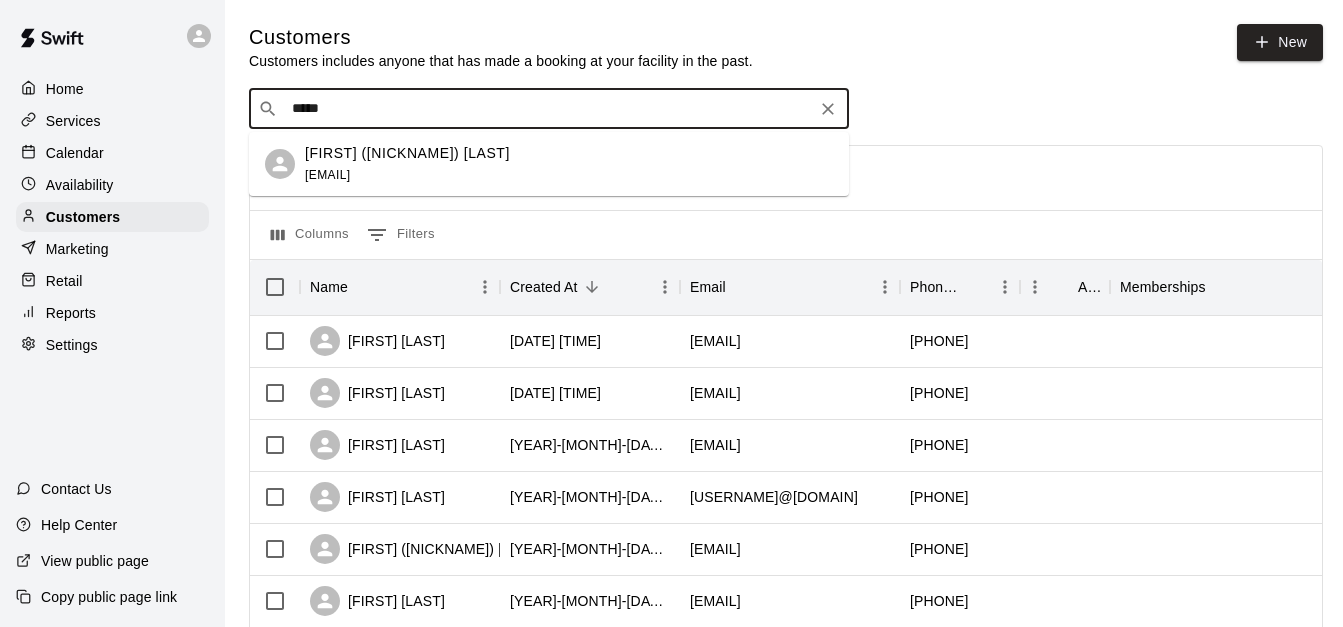 click on "[FIRST] [LAST] [EMAIL]" at bounding box center (569, 164) 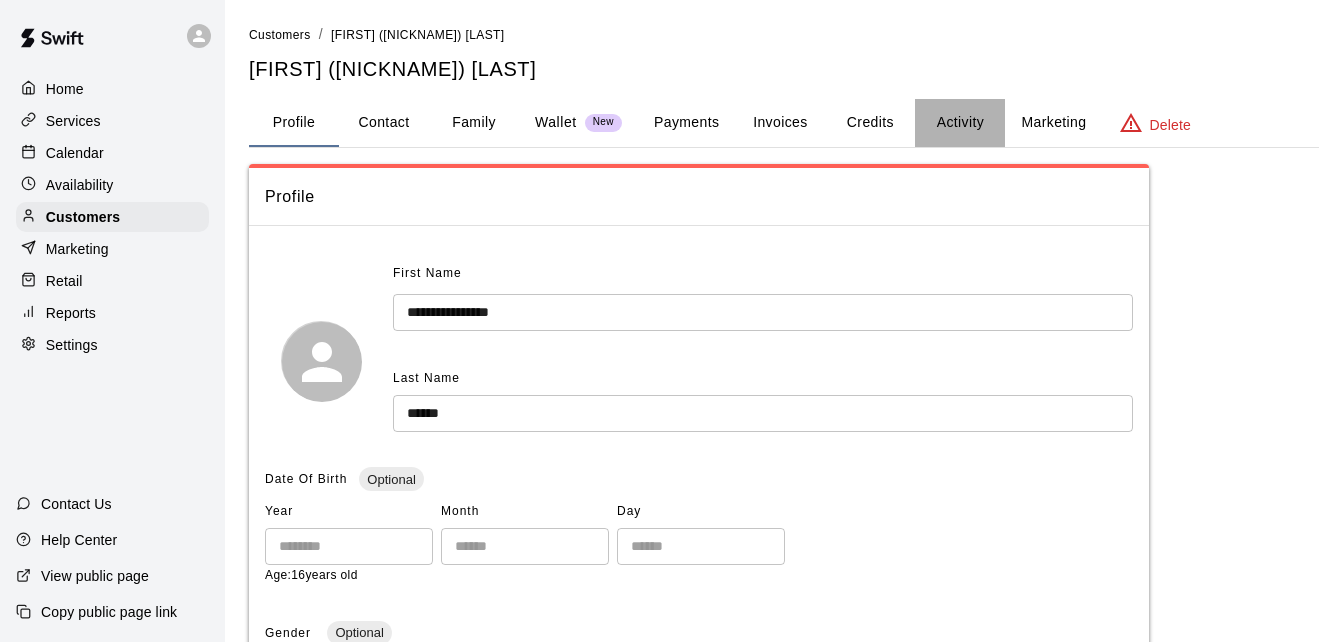 click on "Activity" at bounding box center (960, 123) 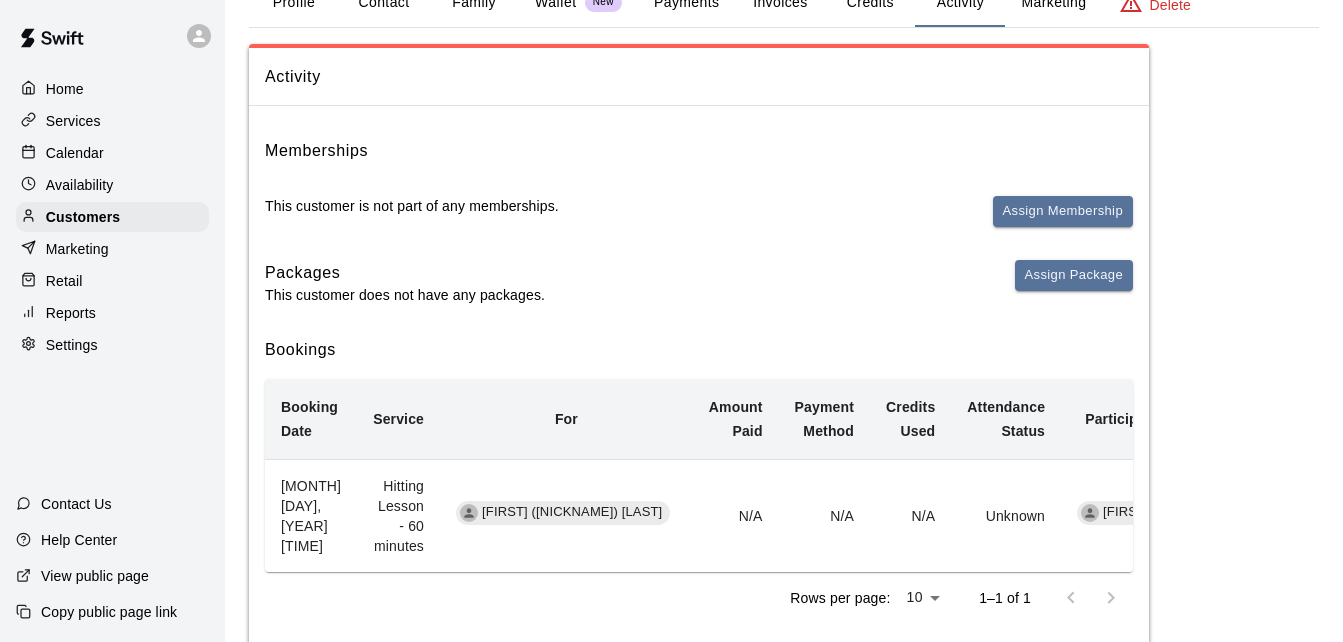 scroll, scrollTop: 160, scrollLeft: 0, axis: vertical 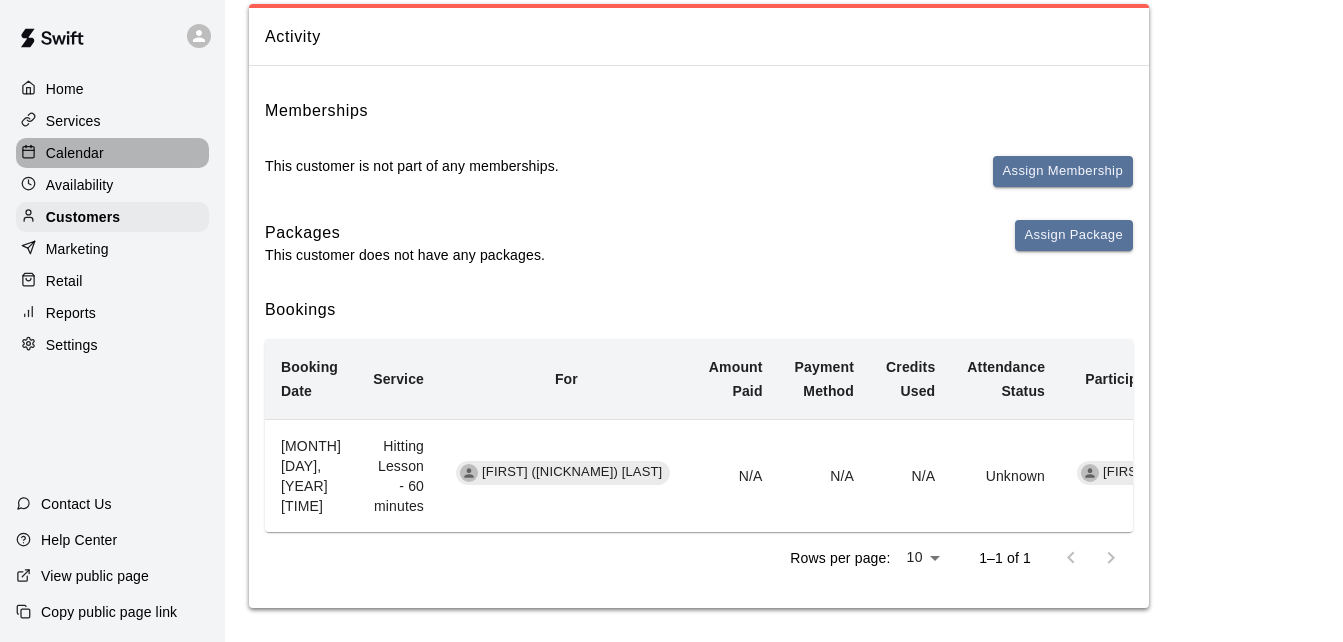 click on "Calendar" at bounding box center [112, 153] 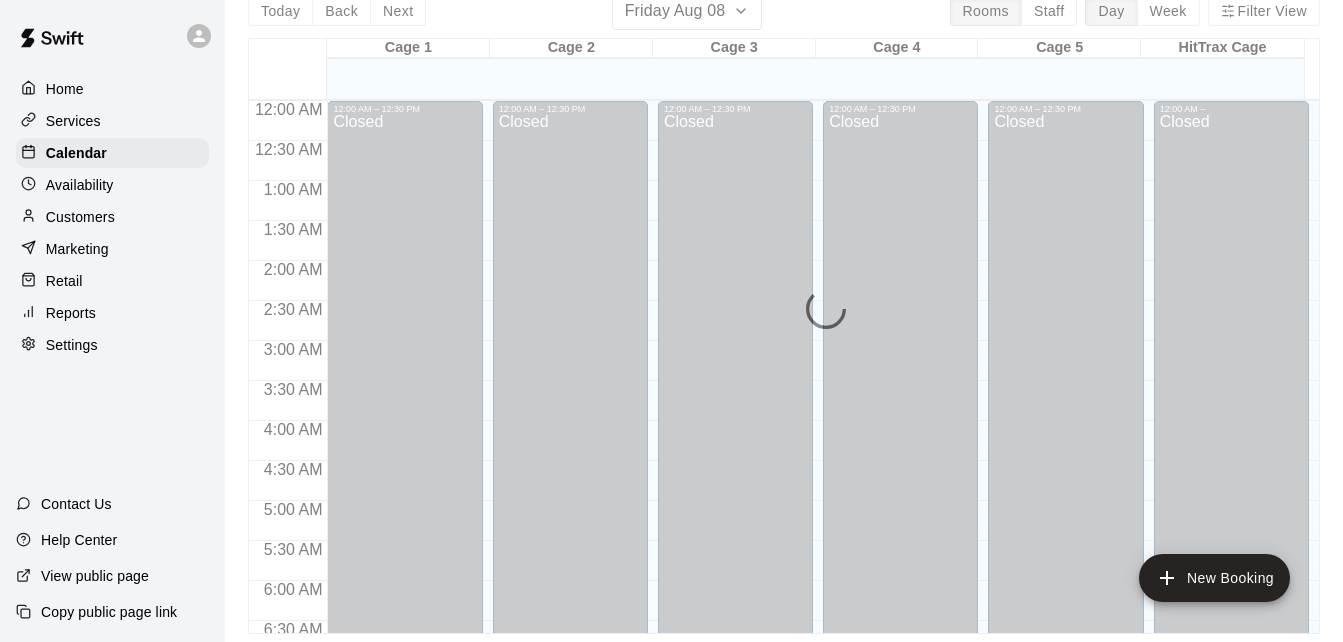 scroll, scrollTop: 0, scrollLeft: 0, axis: both 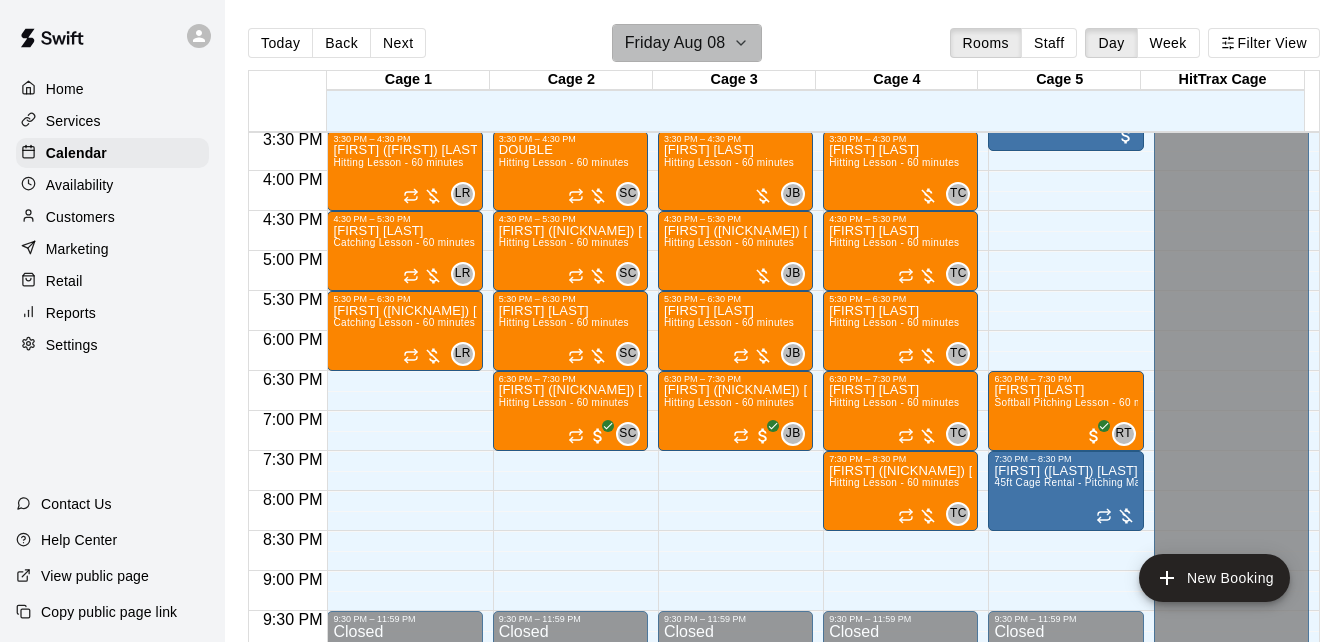 click on "Friday Aug 08" at bounding box center (687, 43) 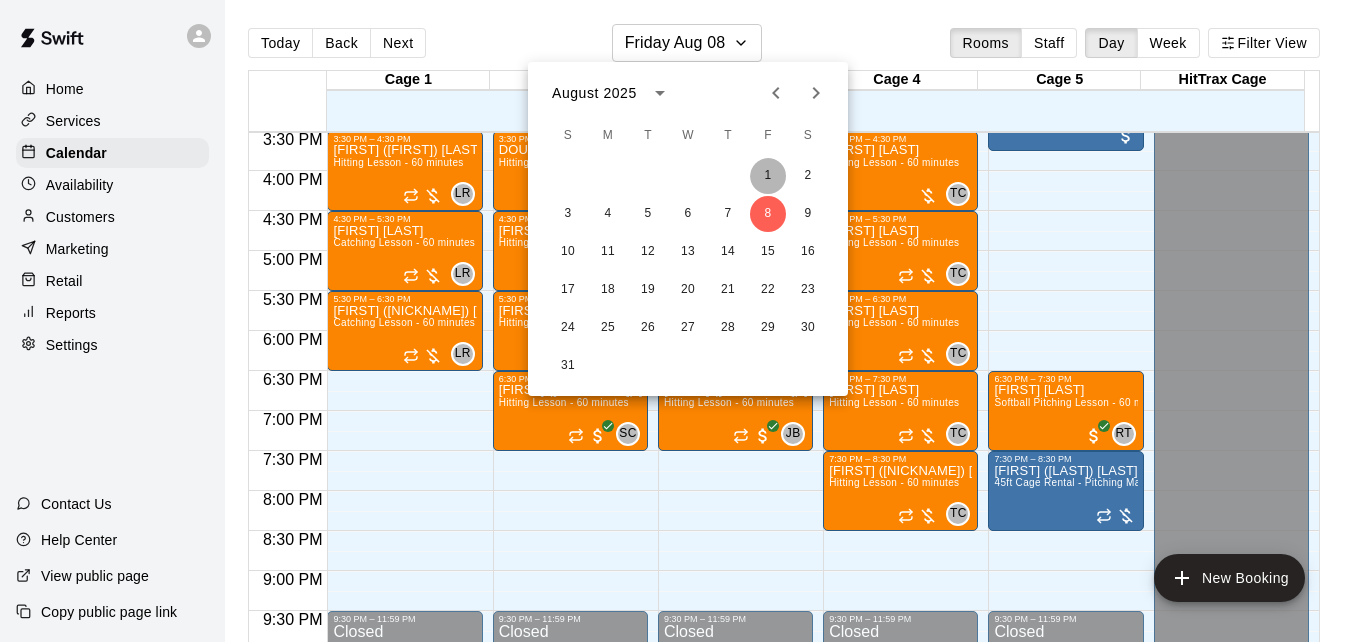 click on "1" at bounding box center [768, 176] 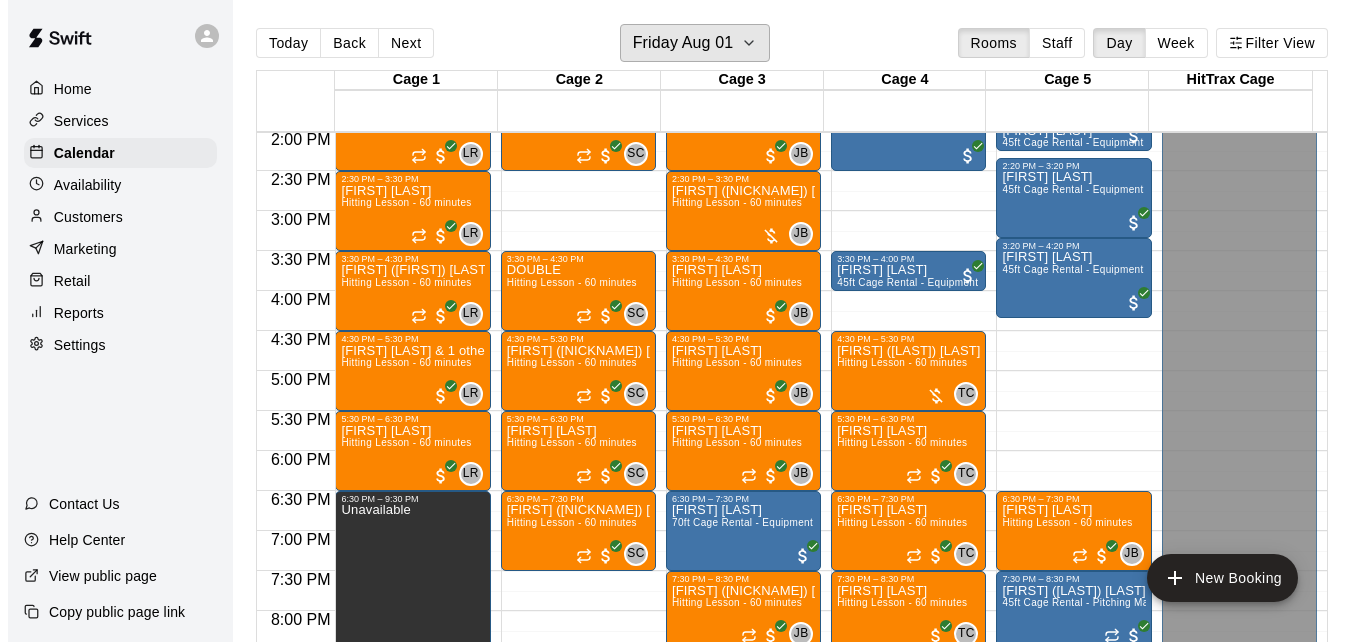 scroll, scrollTop: 1082, scrollLeft: 0, axis: vertical 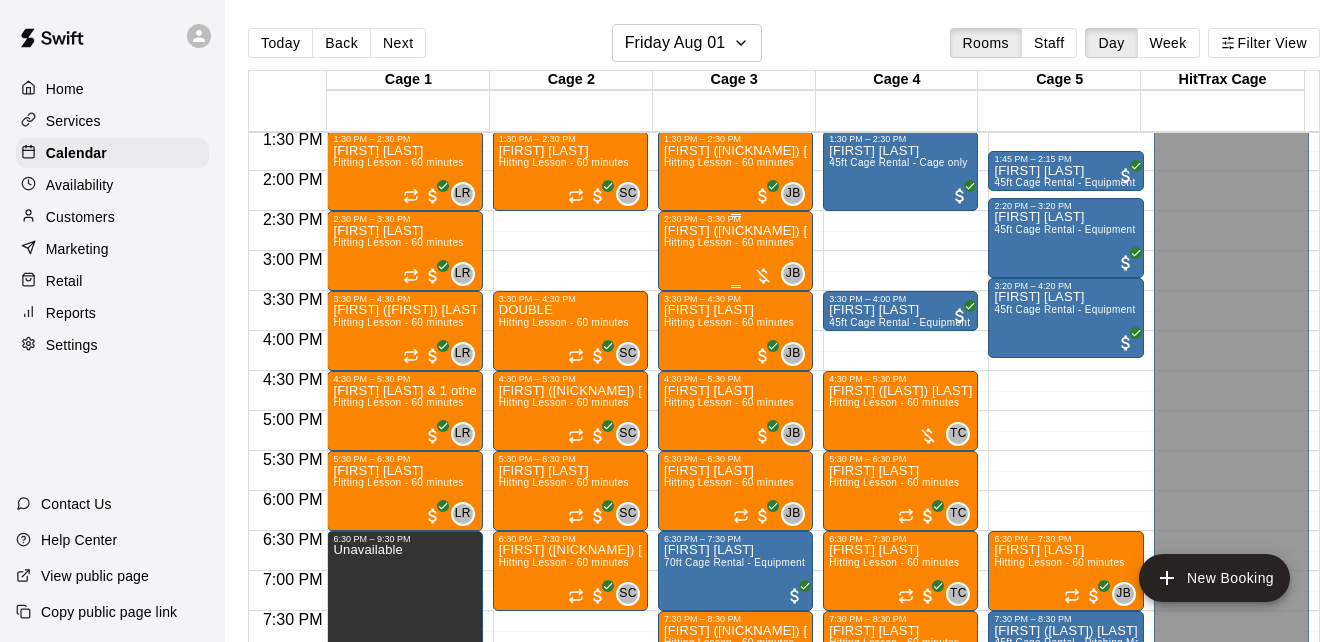 click on "Hitting Lesson - 60 minutes" at bounding box center [729, 242] 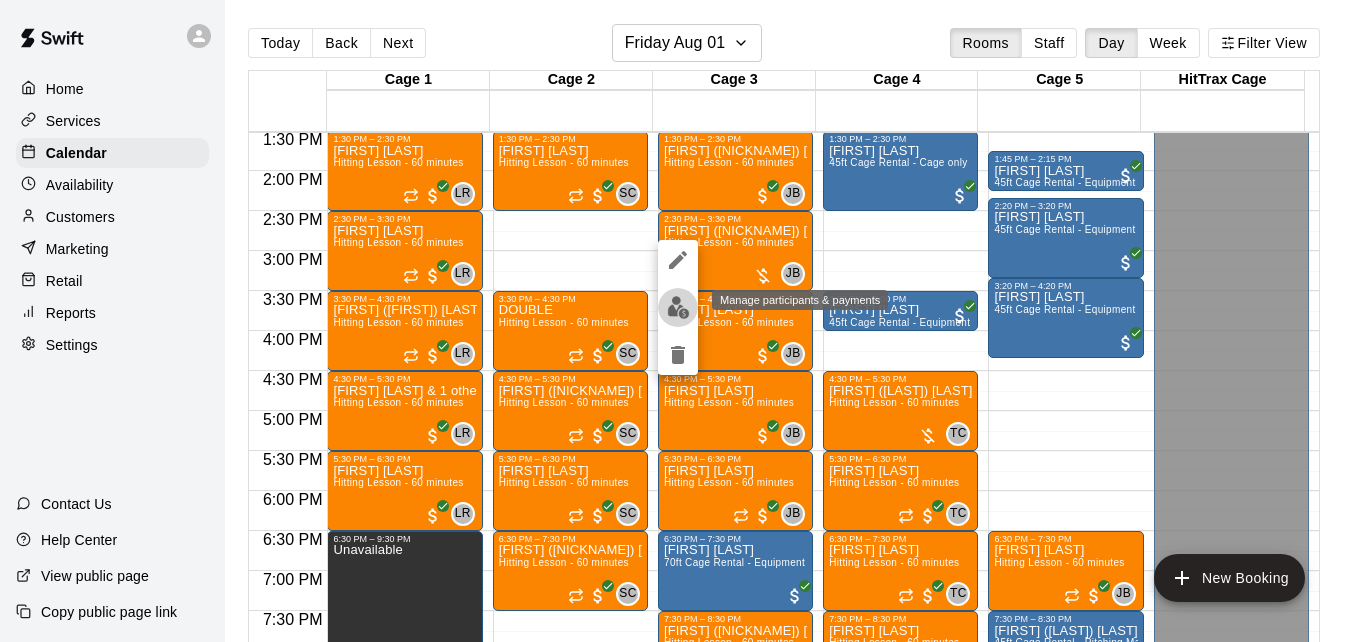 click at bounding box center [678, 307] 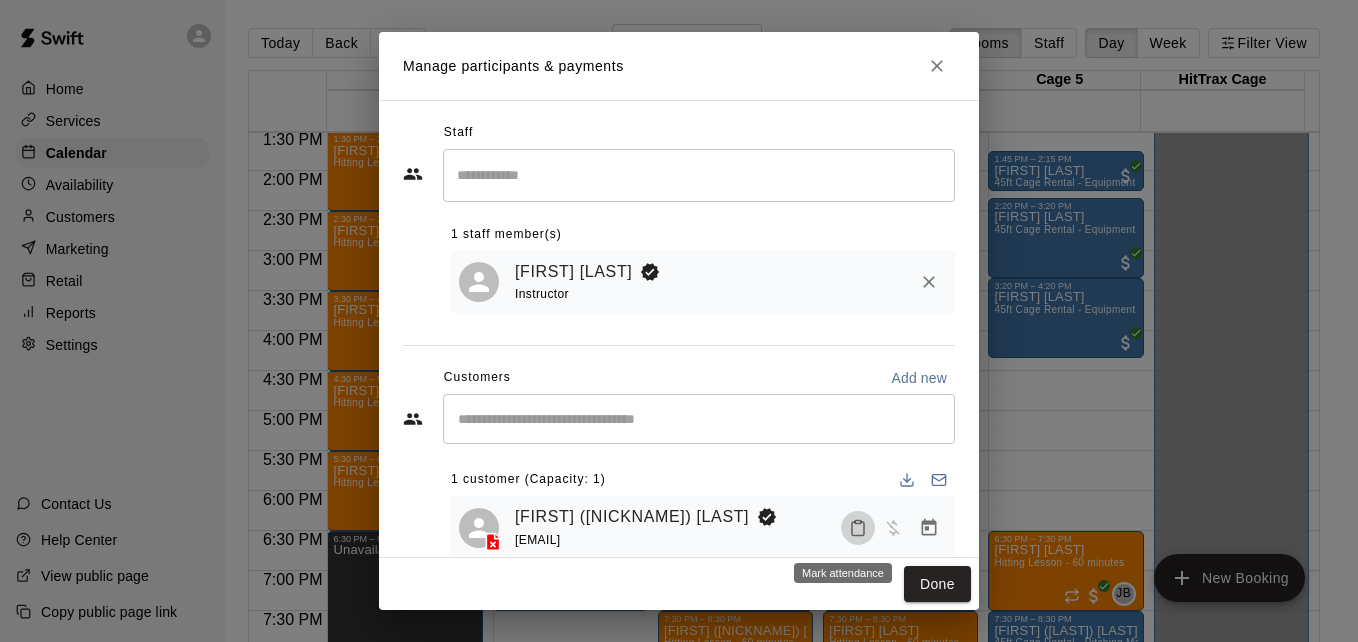 click 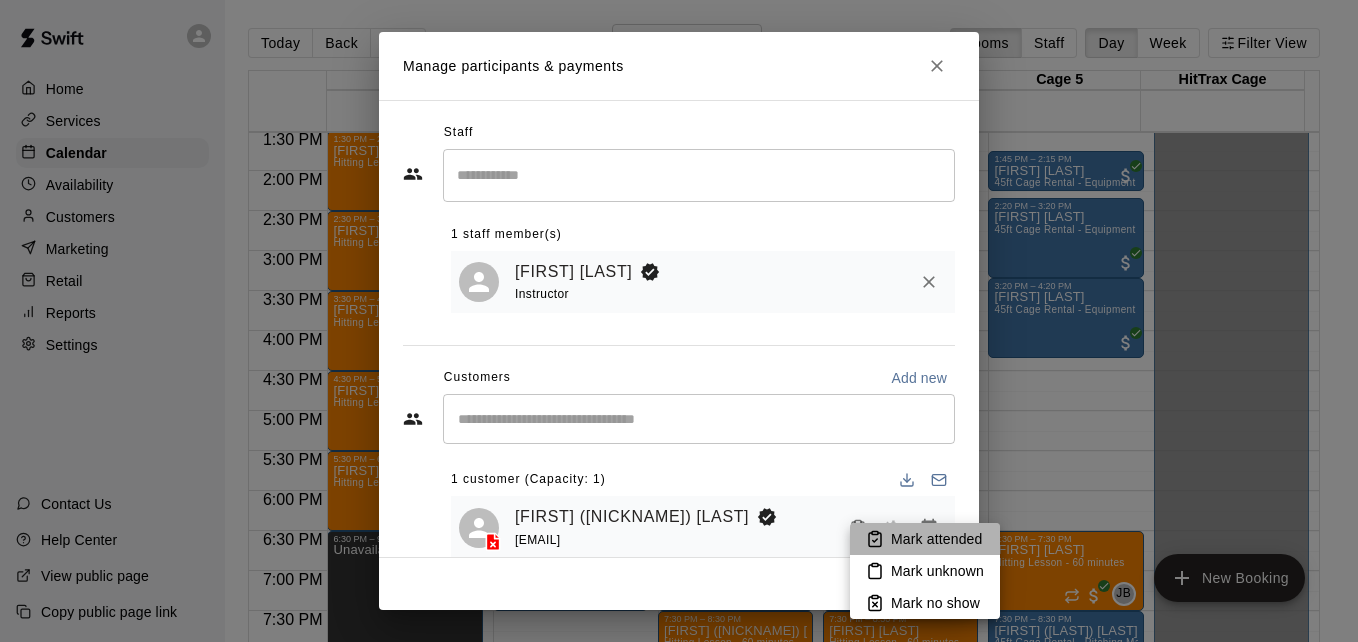 click on "Mark attended" at bounding box center (925, 539) 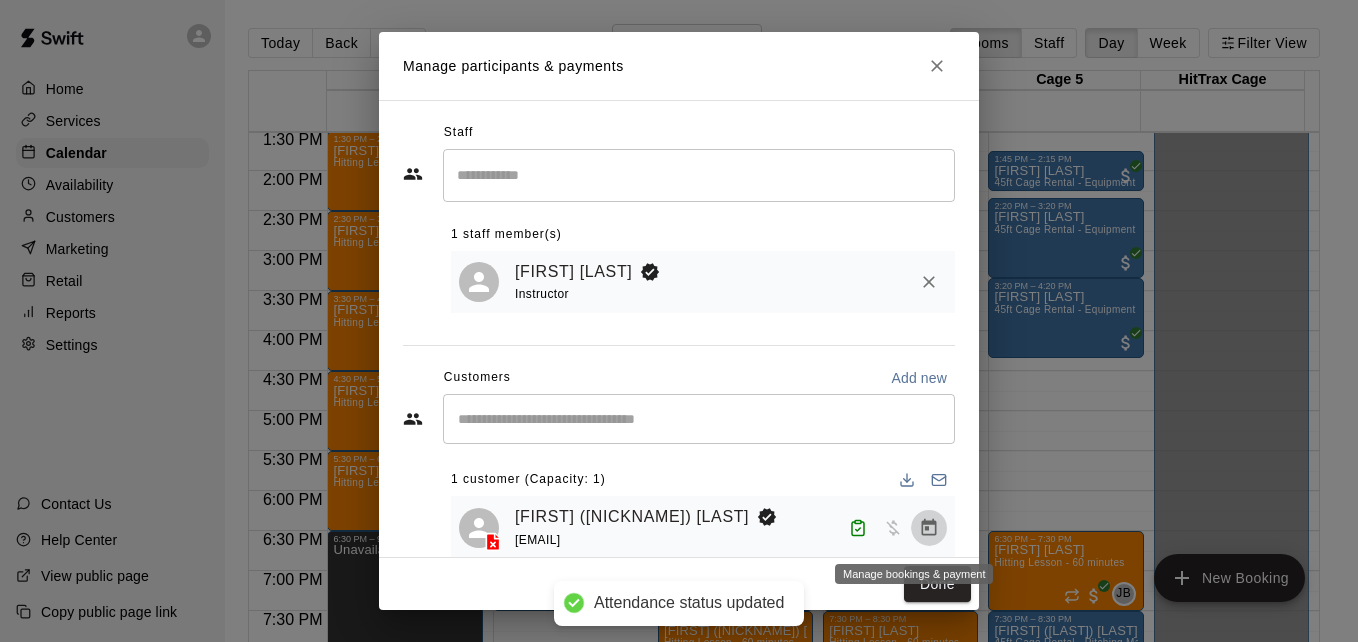 click 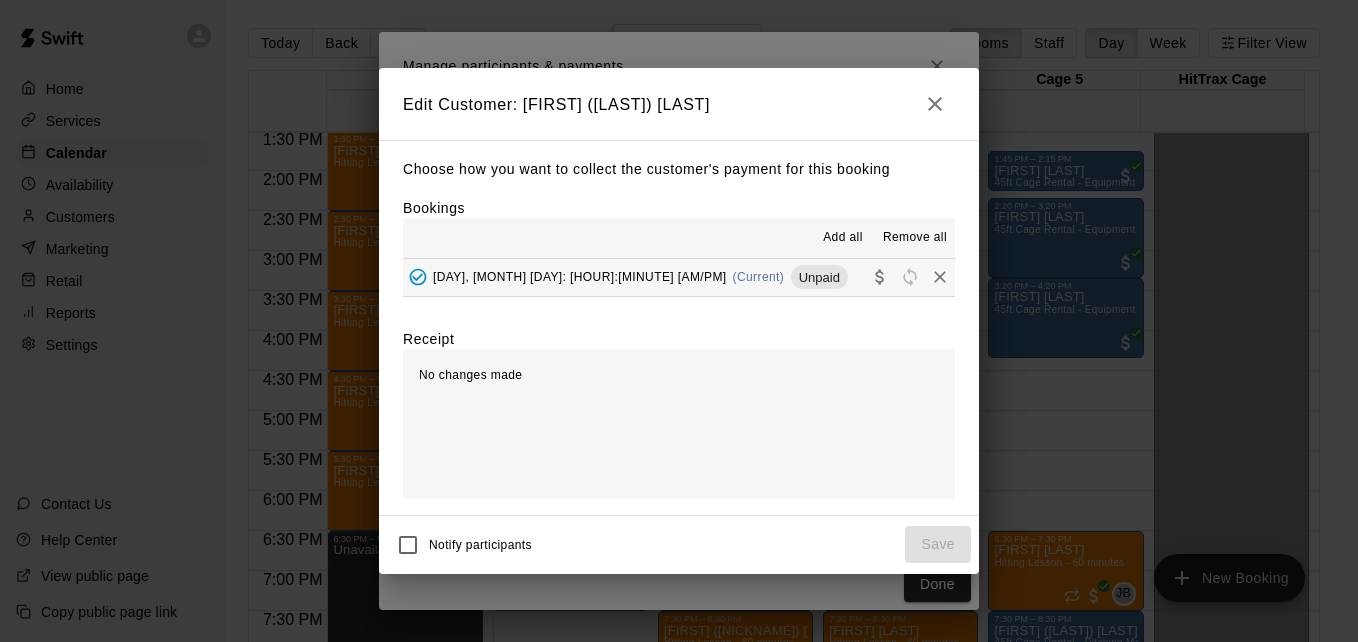 click on "[DAY_OF_WEEK], [MONTH] [DAY]: [TIME] (Current) Unpaid" at bounding box center (679, 277) 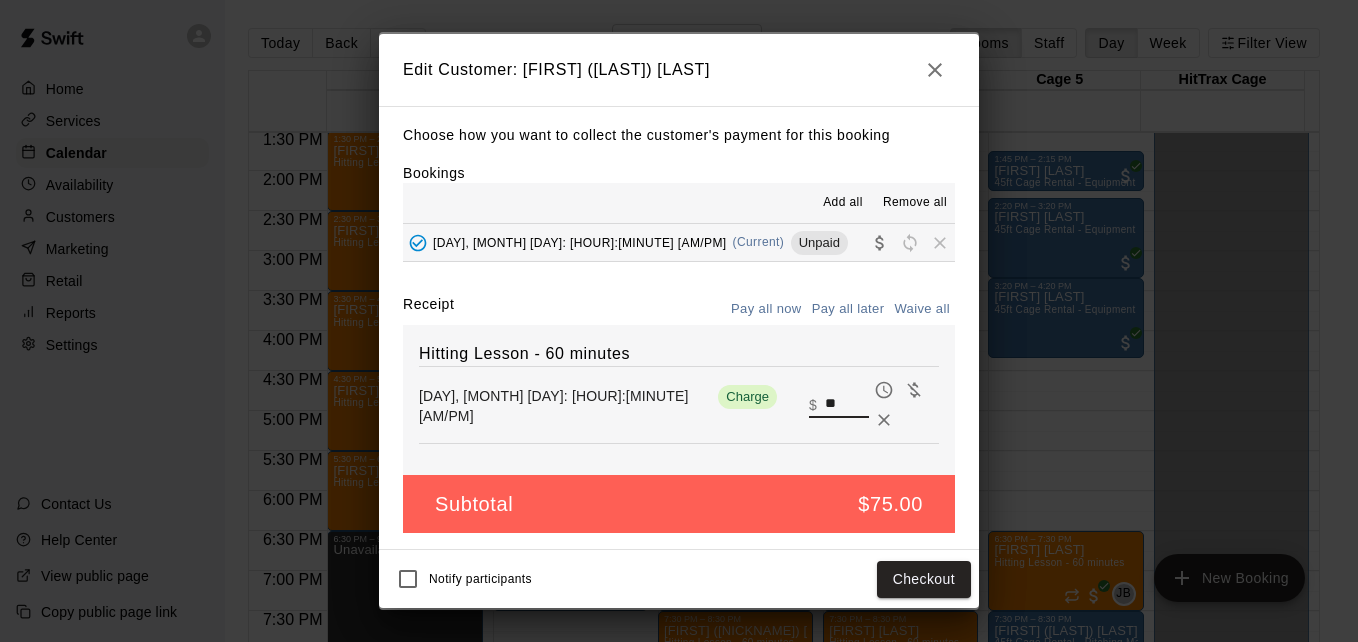 click on "**" at bounding box center [847, 405] 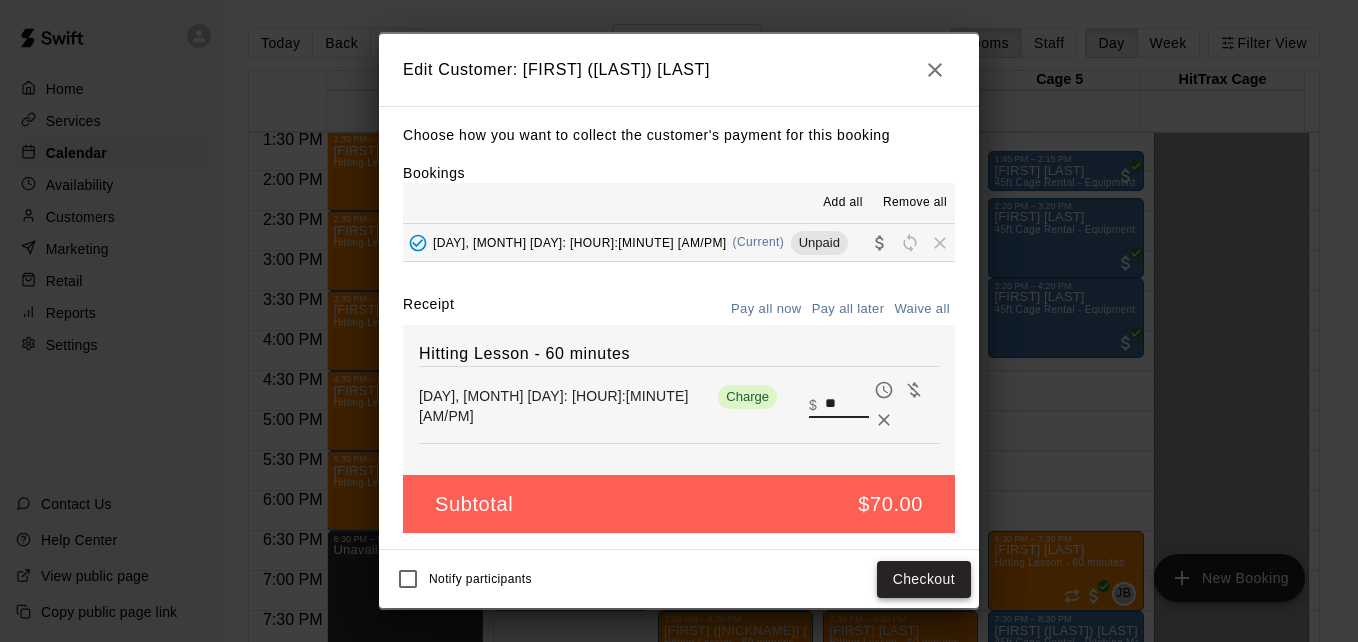 type on "**" 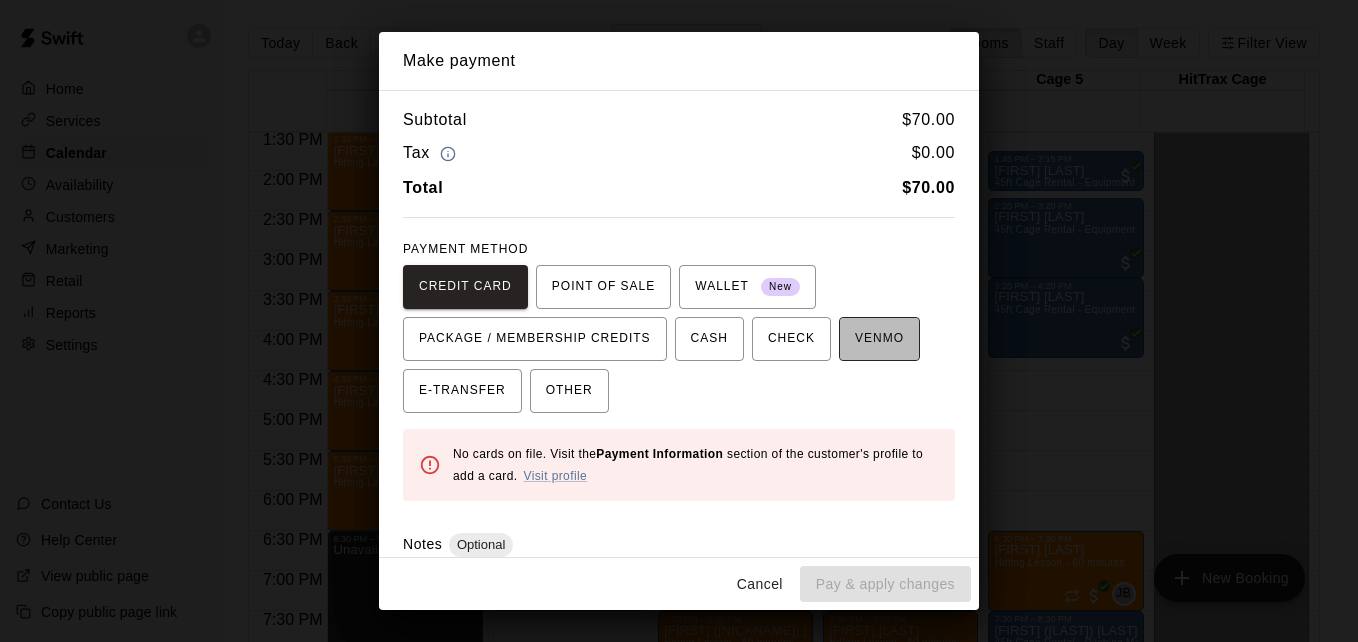 click on "VENMO" at bounding box center (879, 339) 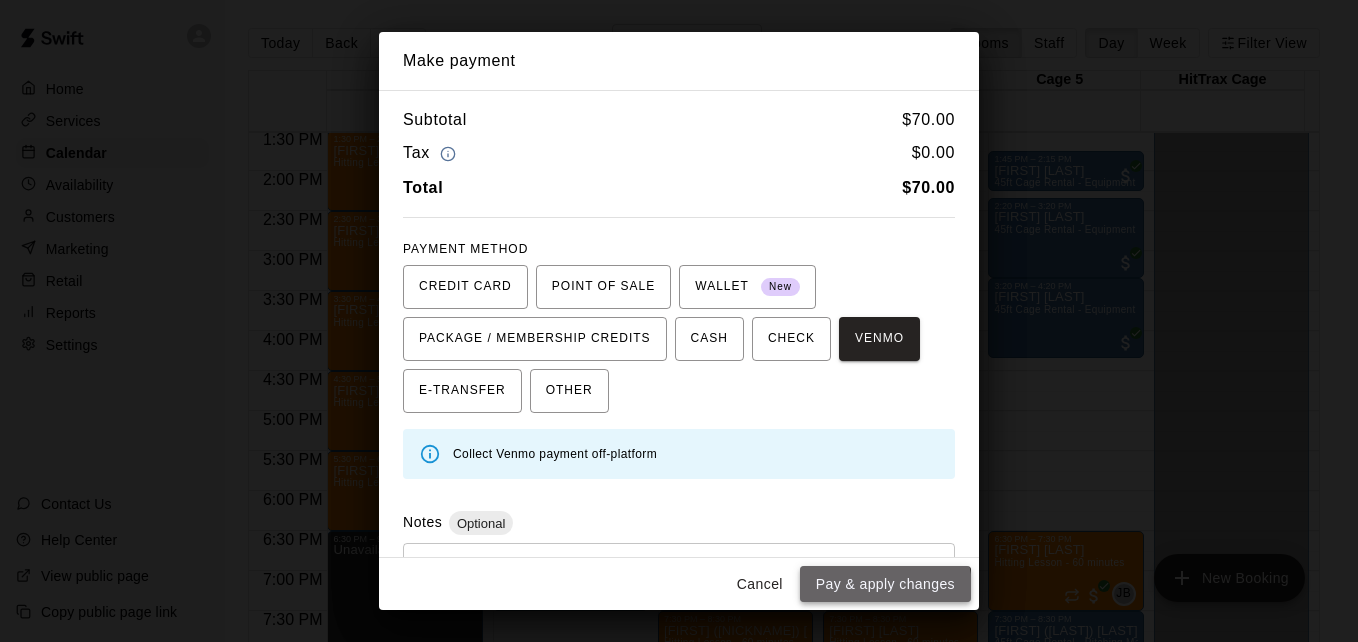 click on "Pay & apply changes" at bounding box center [885, 584] 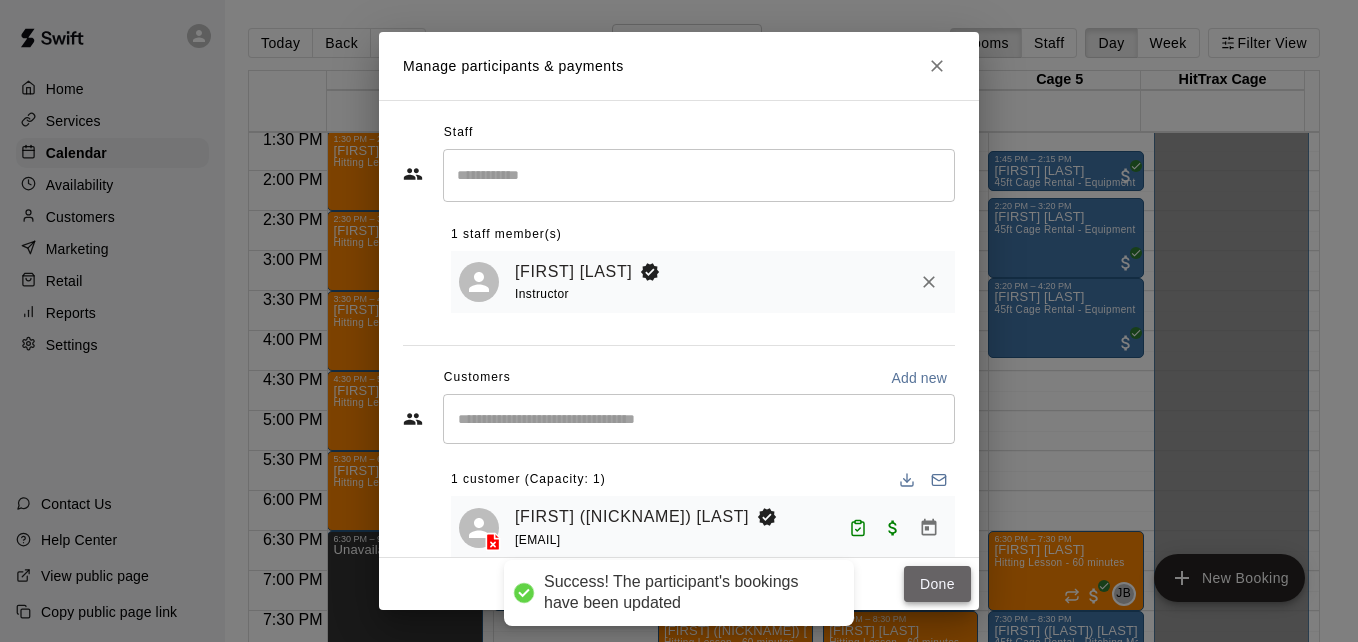 click on "Done" at bounding box center [937, 584] 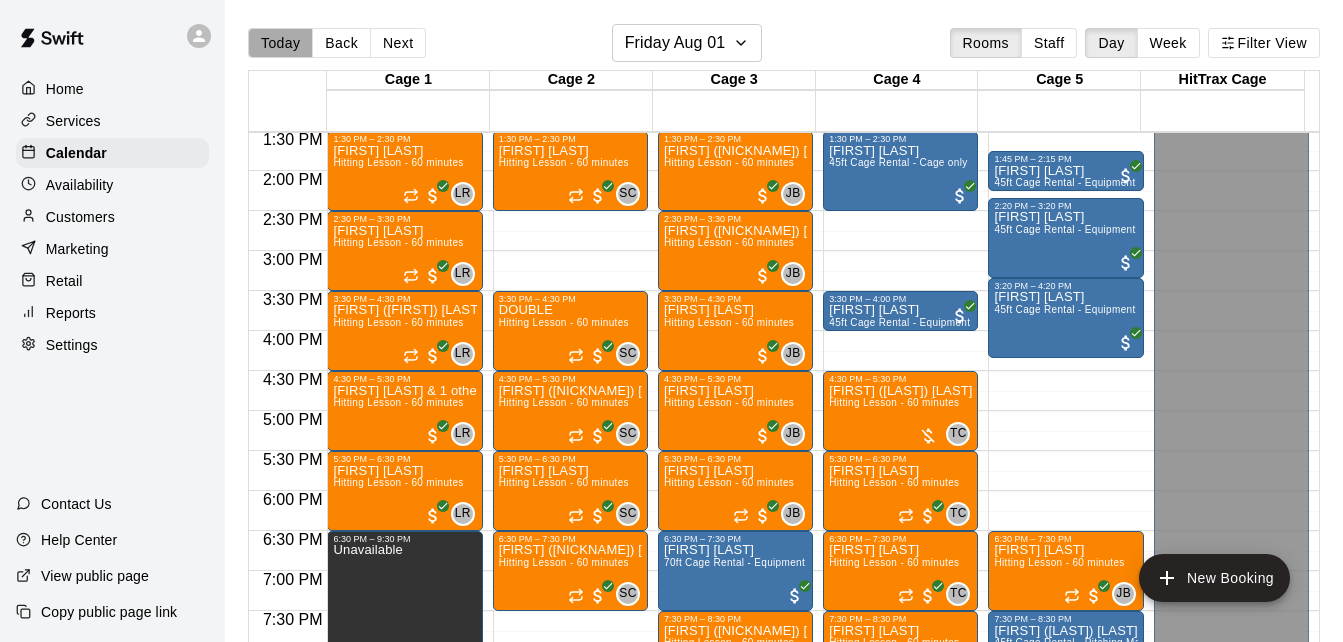 click on "Today" at bounding box center (280, 43) 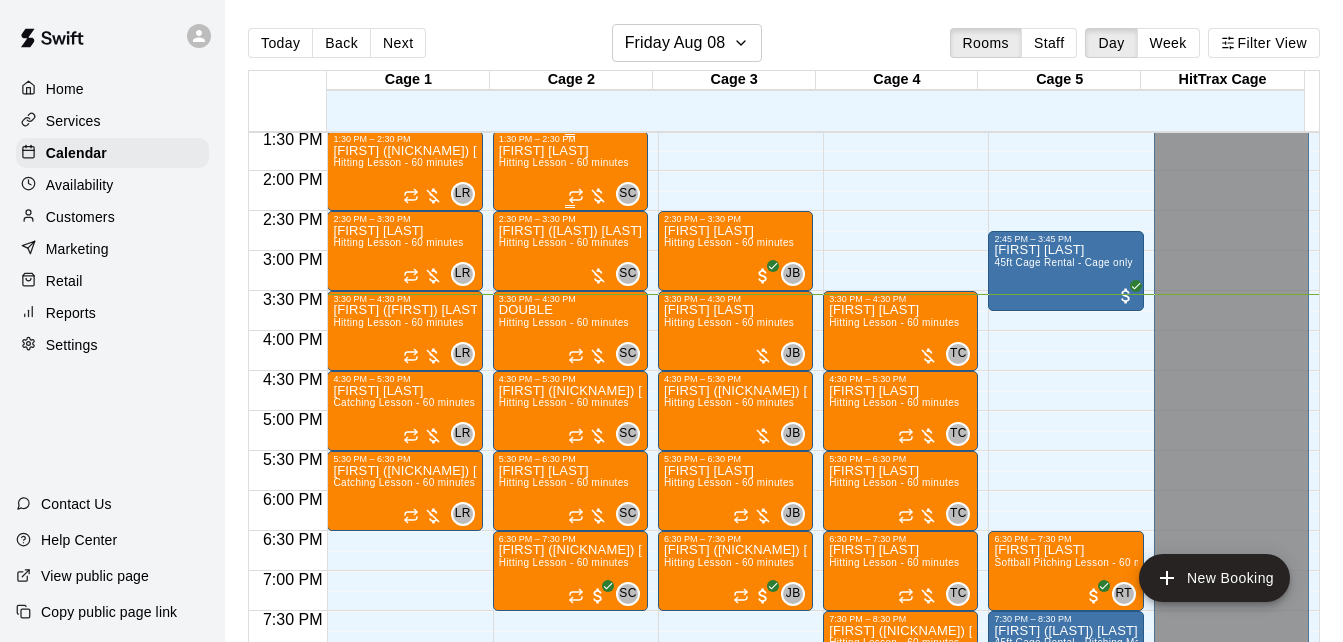 click on "[FIRST] [LAST]" at bounding box center (564, 151) 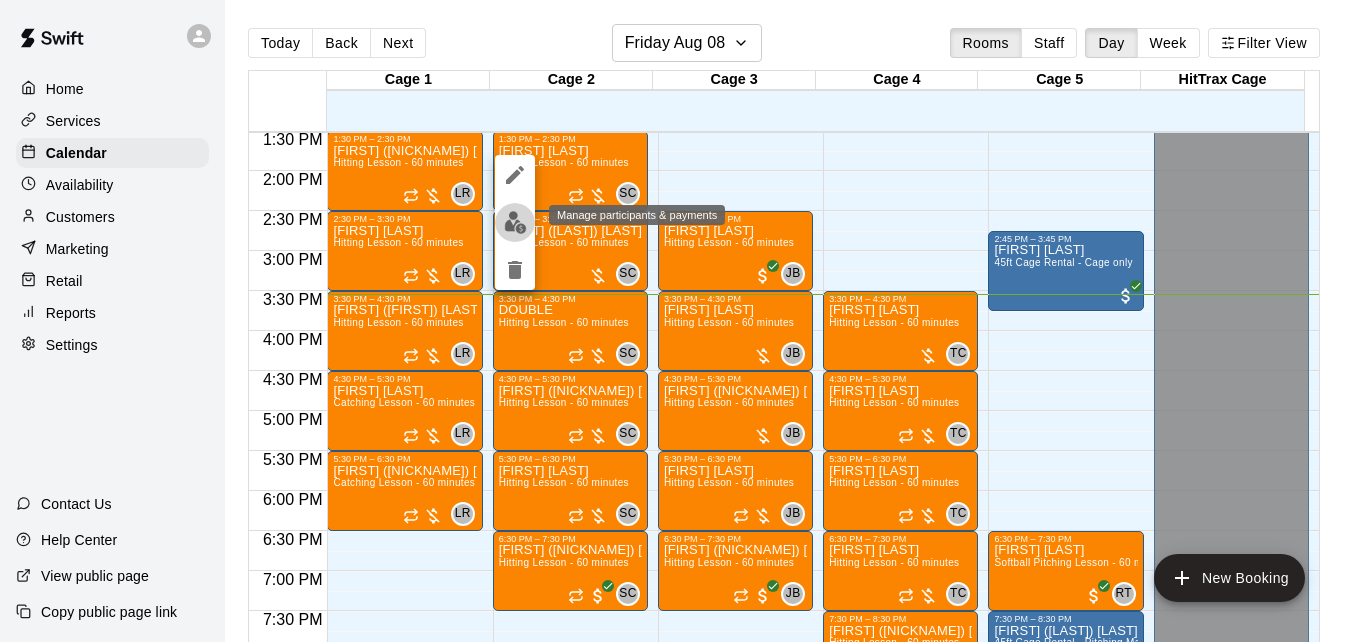 click at bounding box center (515, 222) 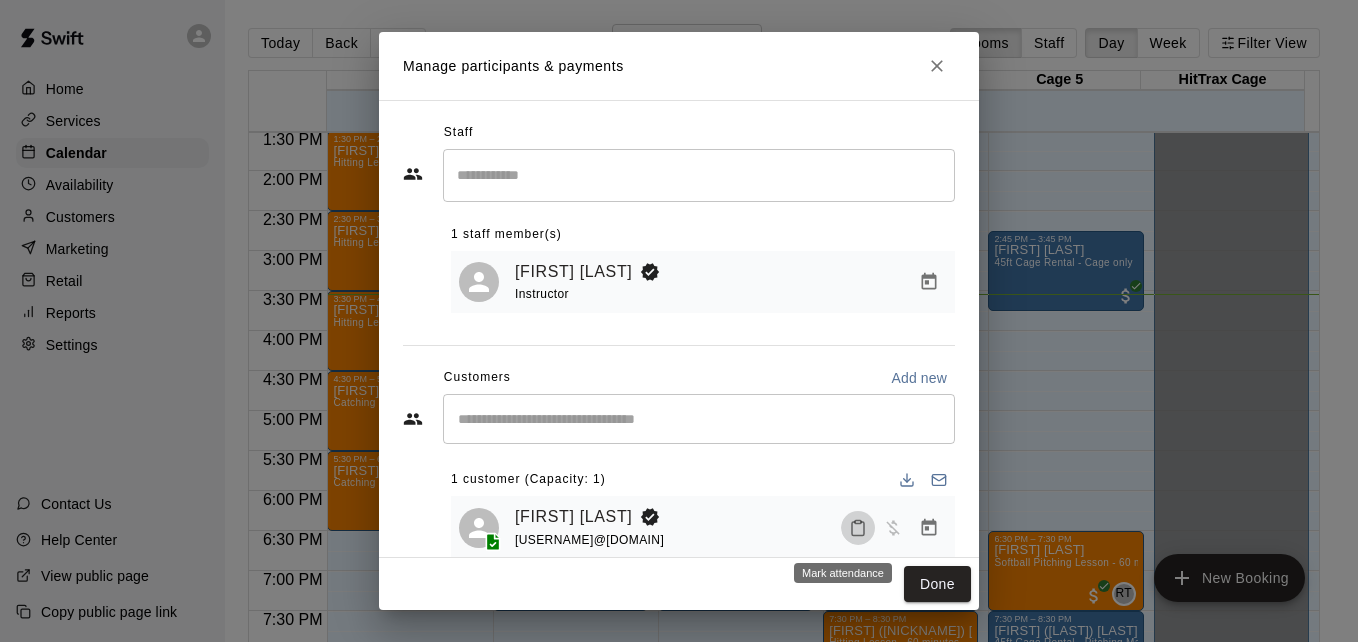 click 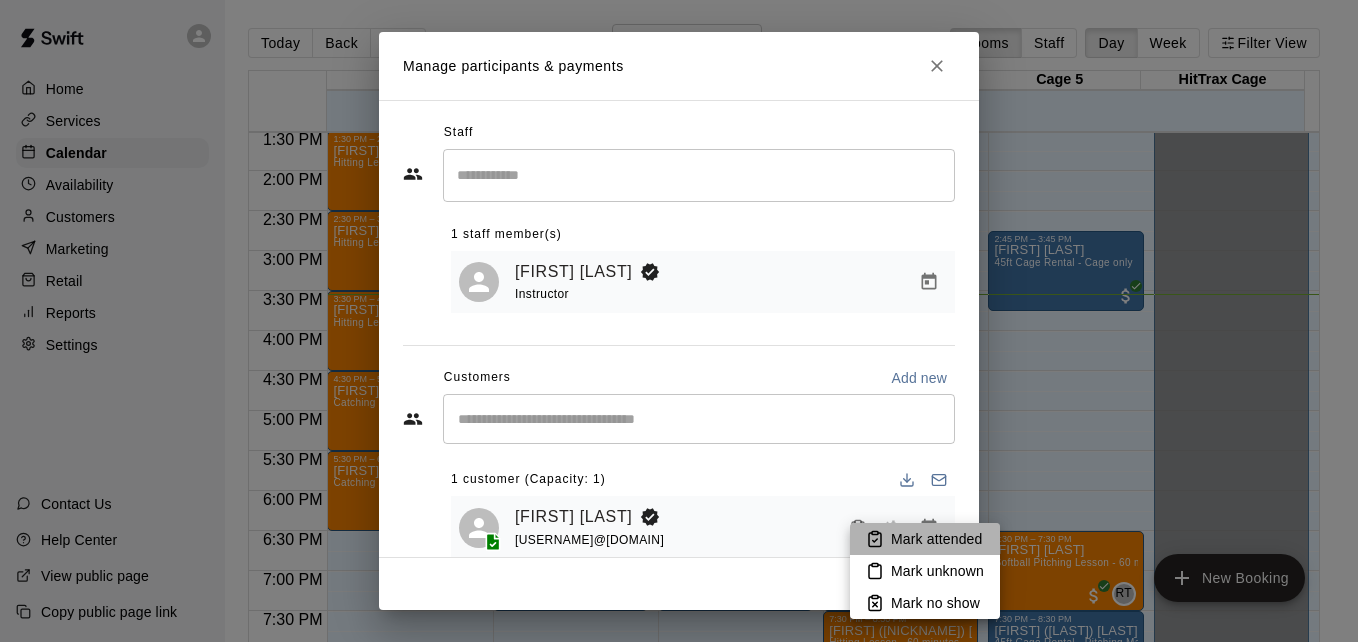 click on "Mark attended" at bounding box center (936, 539) 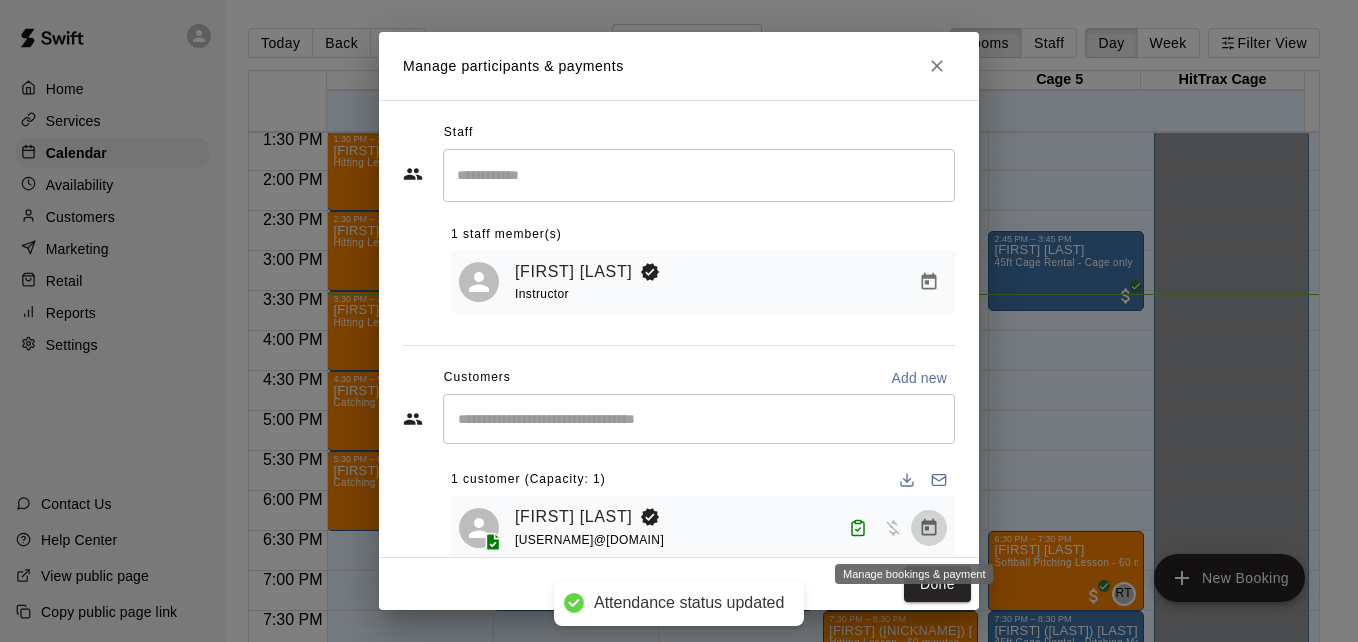 click 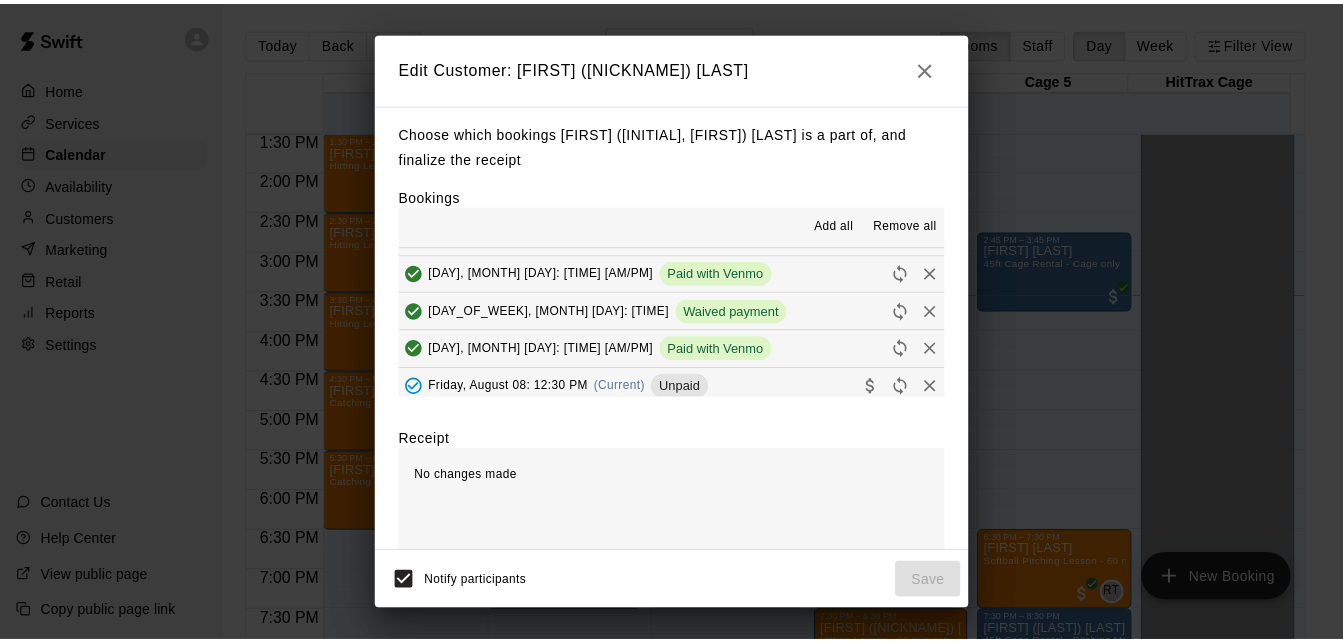scroll, scrollTop: 151, scrollLeft: 0, axis: vertical 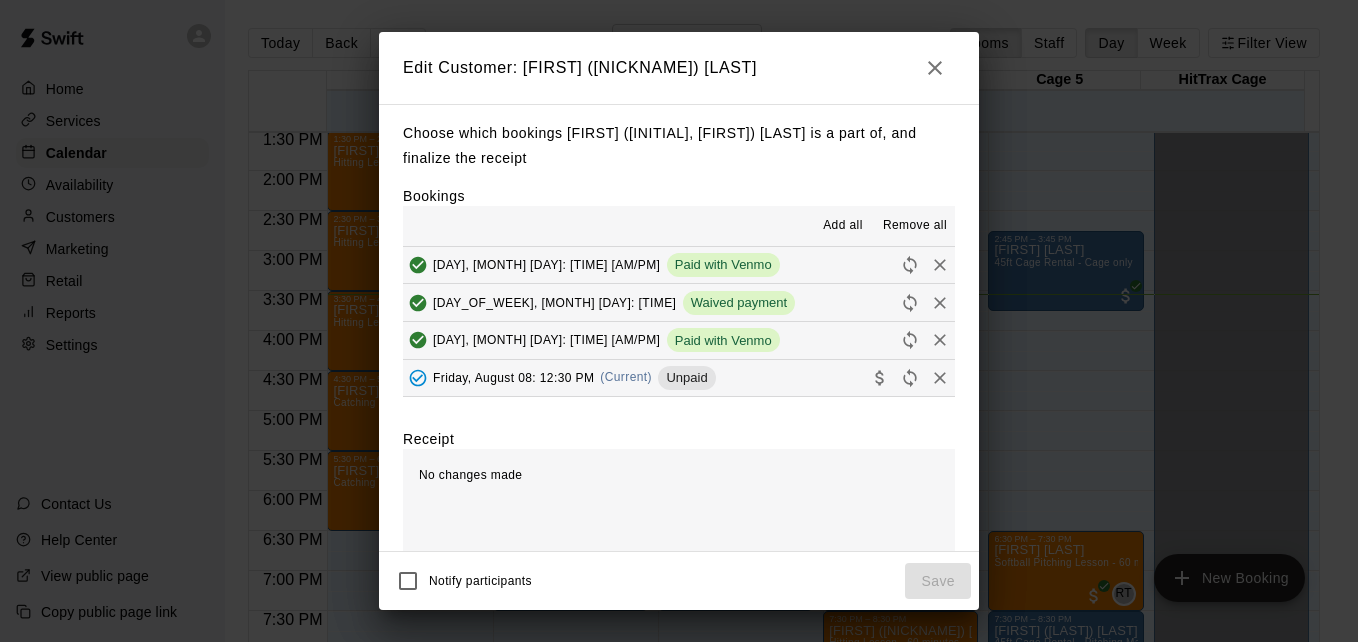 click on "[DAY], [MONTH] [DAY]: [HOUR]:[MINUTE] [AM/PM] (Current) Unpaid" at bounding box center (679, 378) 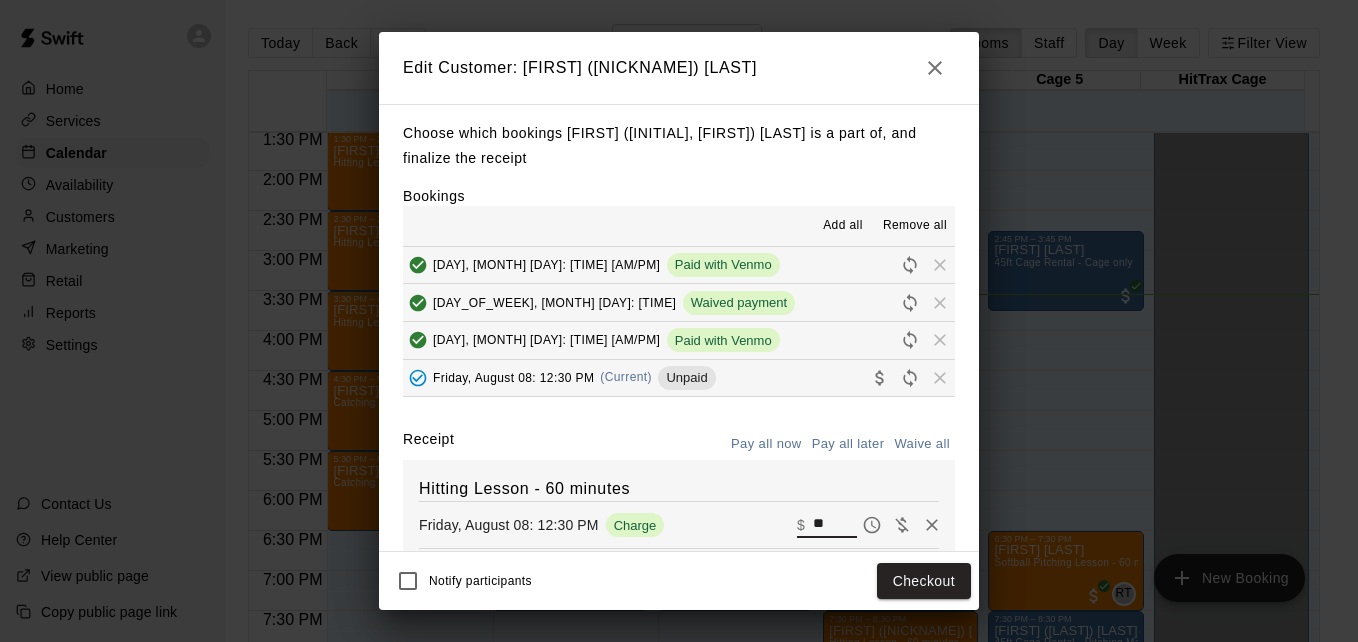 click on "**" at bounding box center [835, 525] 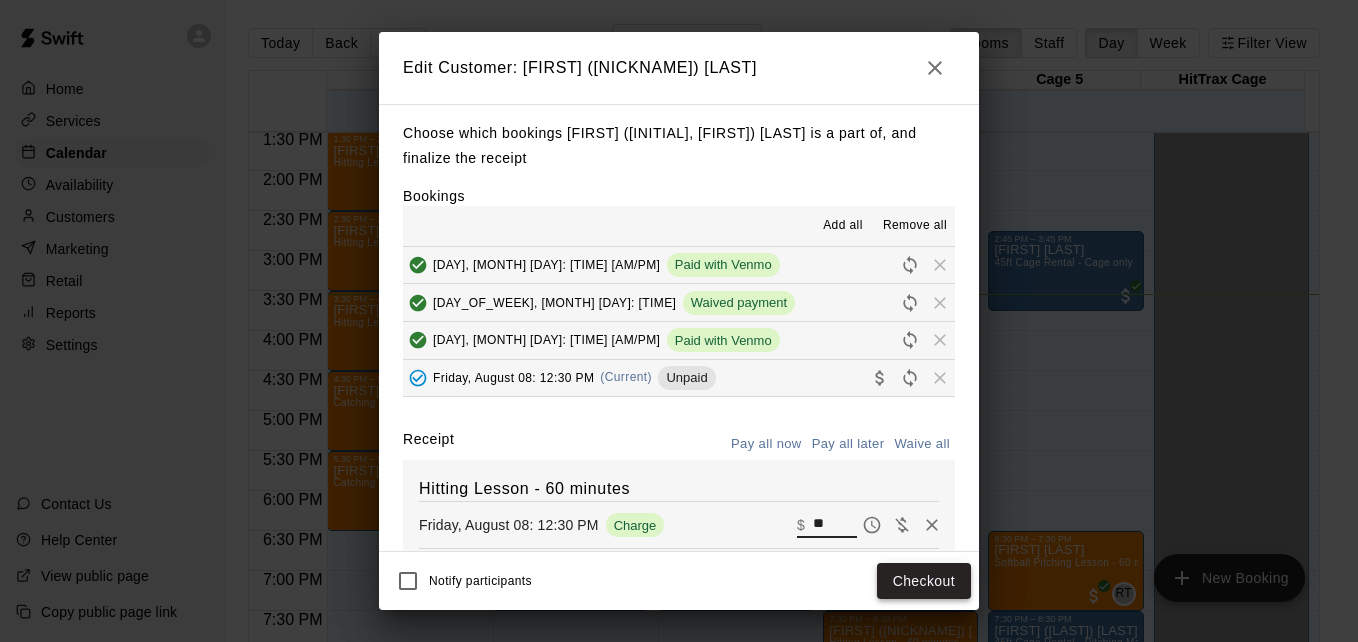 type on "**" 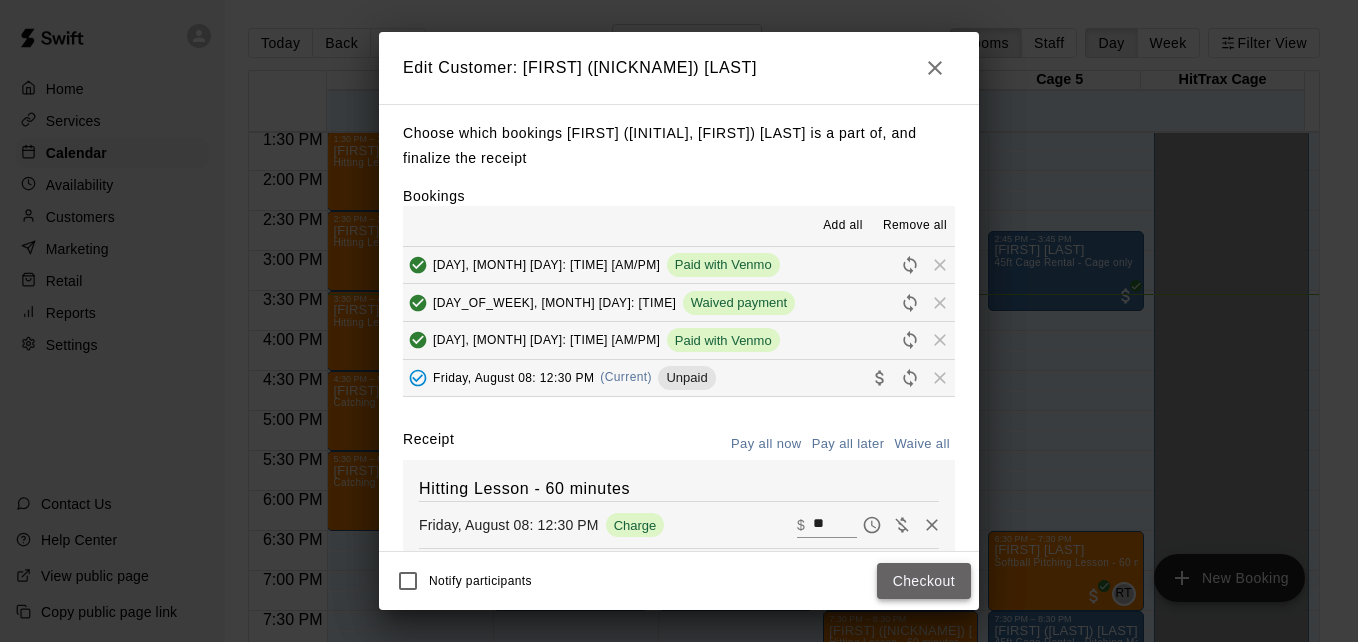 click on "Checkout" at bounding box center [924, 581] 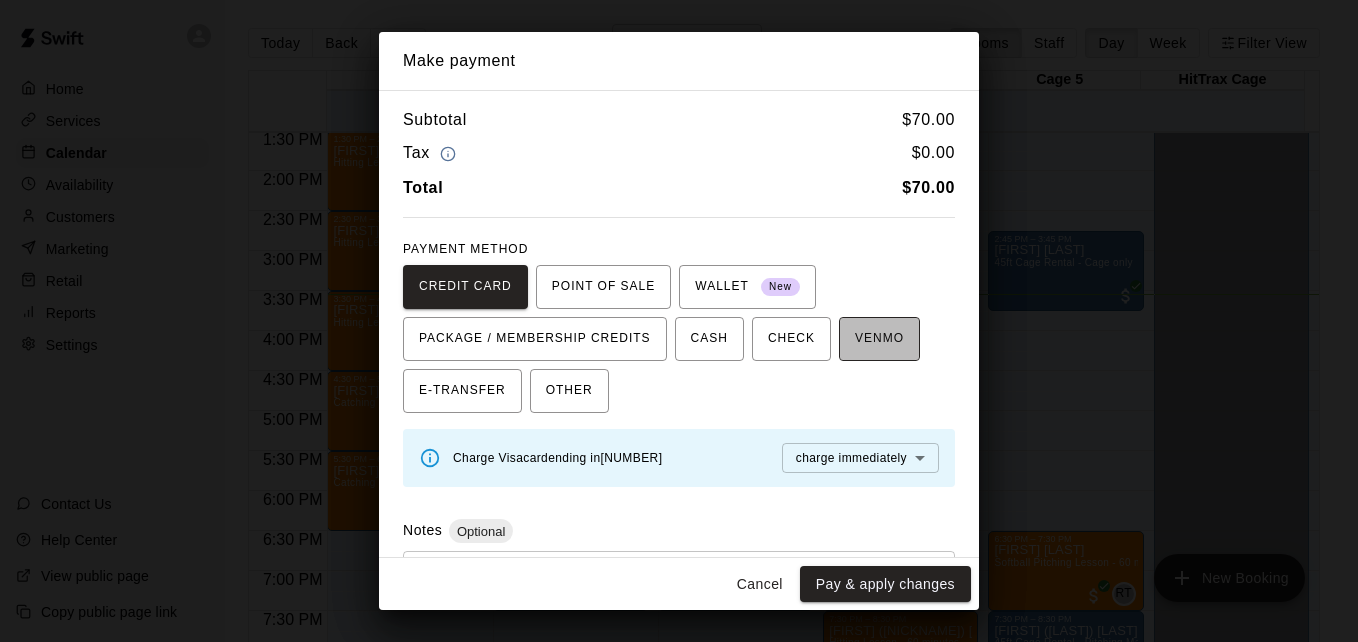 click on "VENMO" at bounding box center (879, 339) 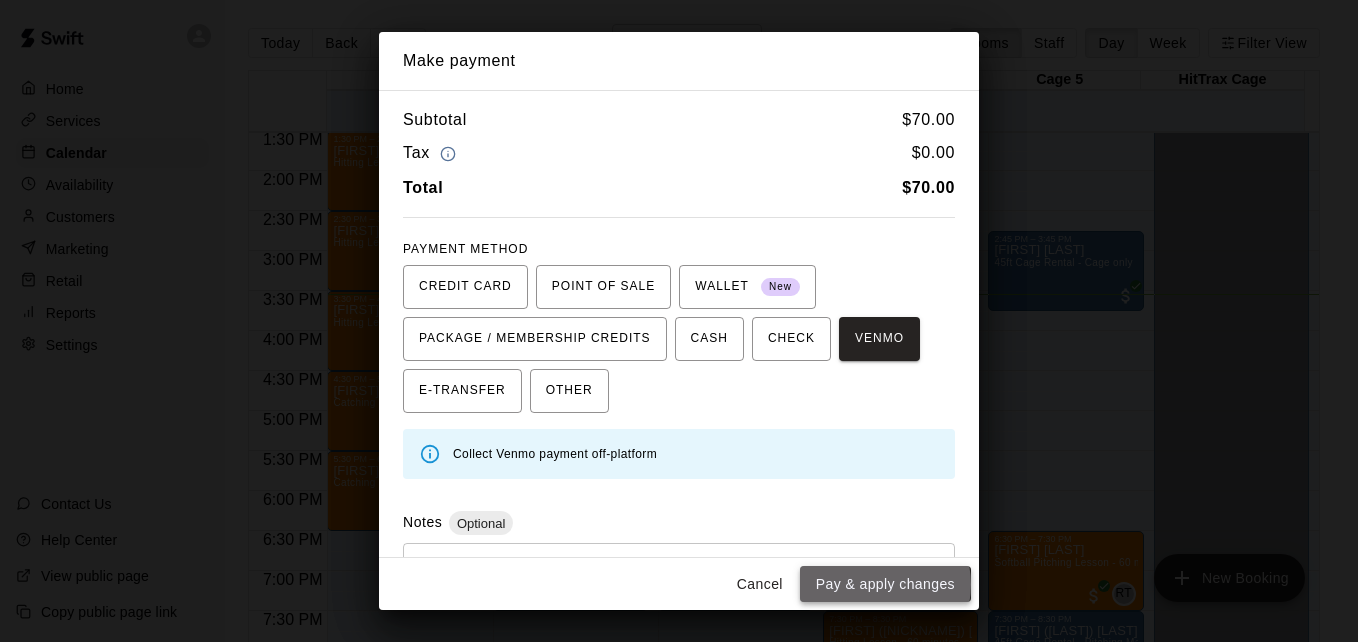 click on "Pay & apply changes" at bounding box center [885, 584] 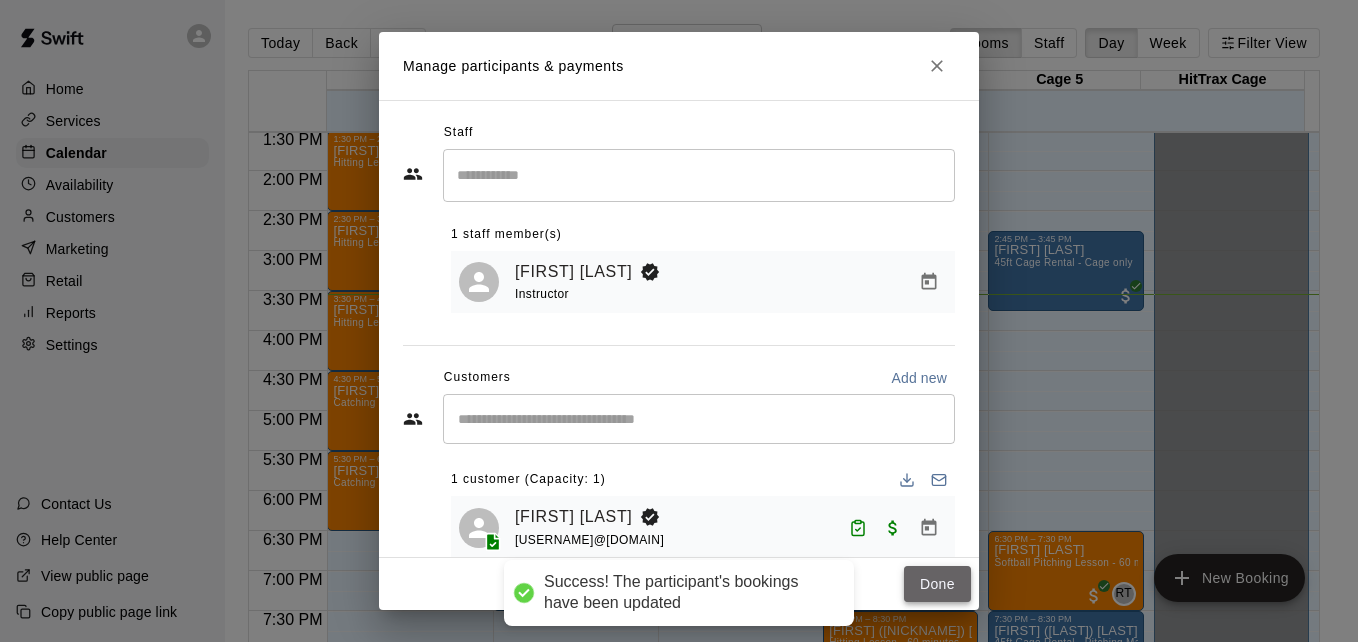 click on "Done" at bounding box center [937, 584] 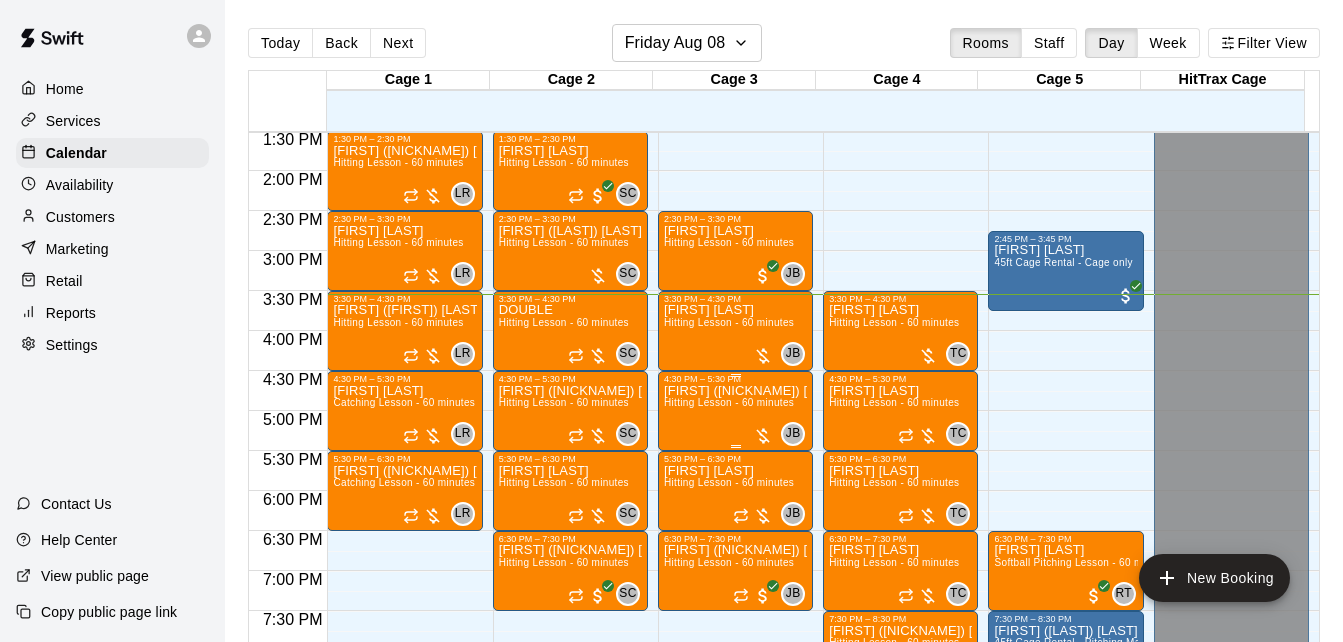 click on "Hitting Lesson - 60 minutes" at bounding box center (729, 402) 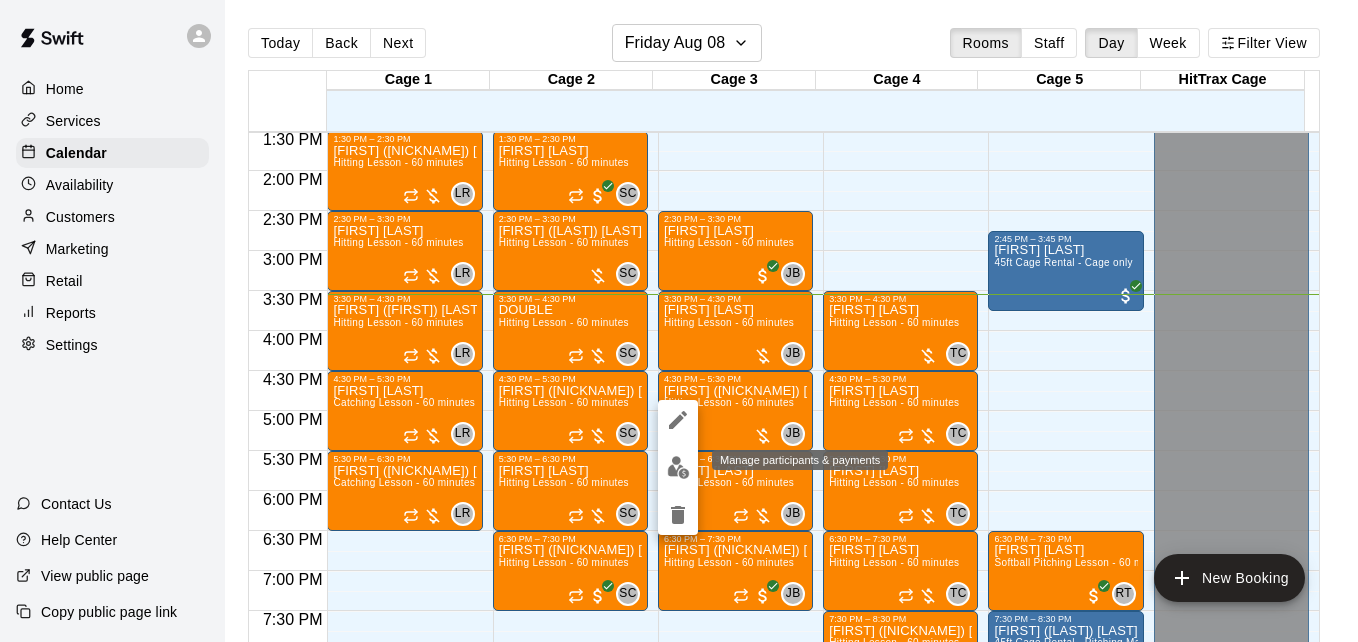 click at bounding box center (678, 467) 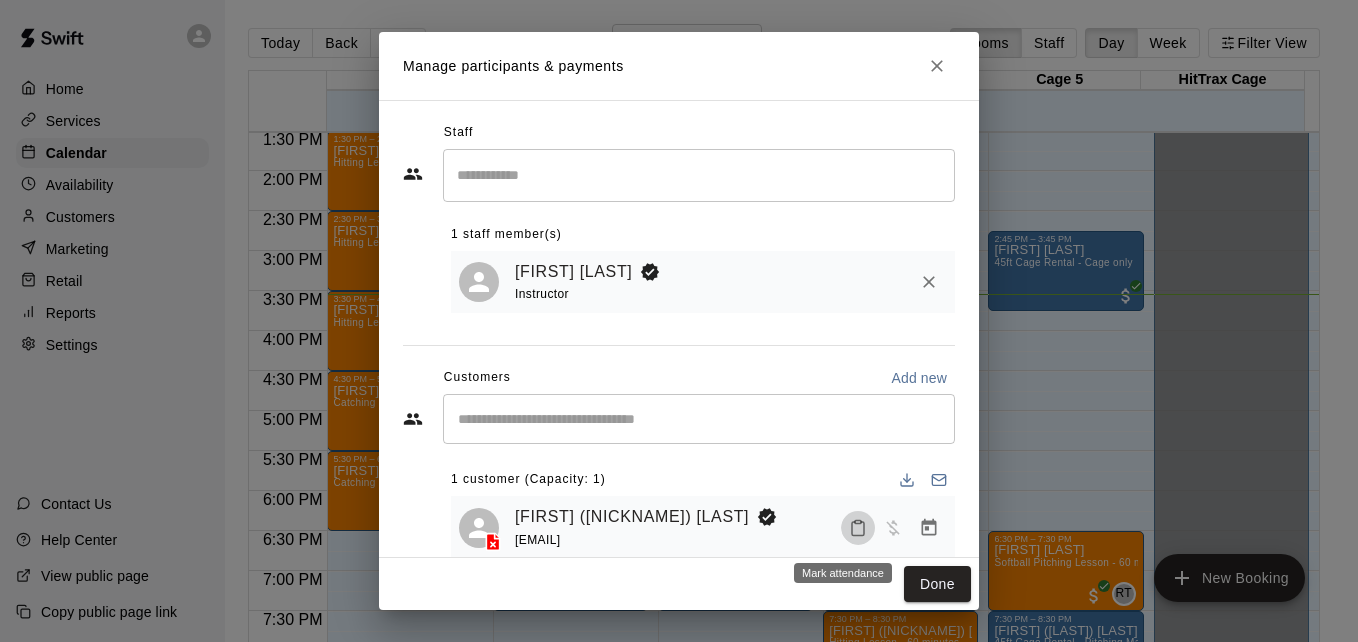 click 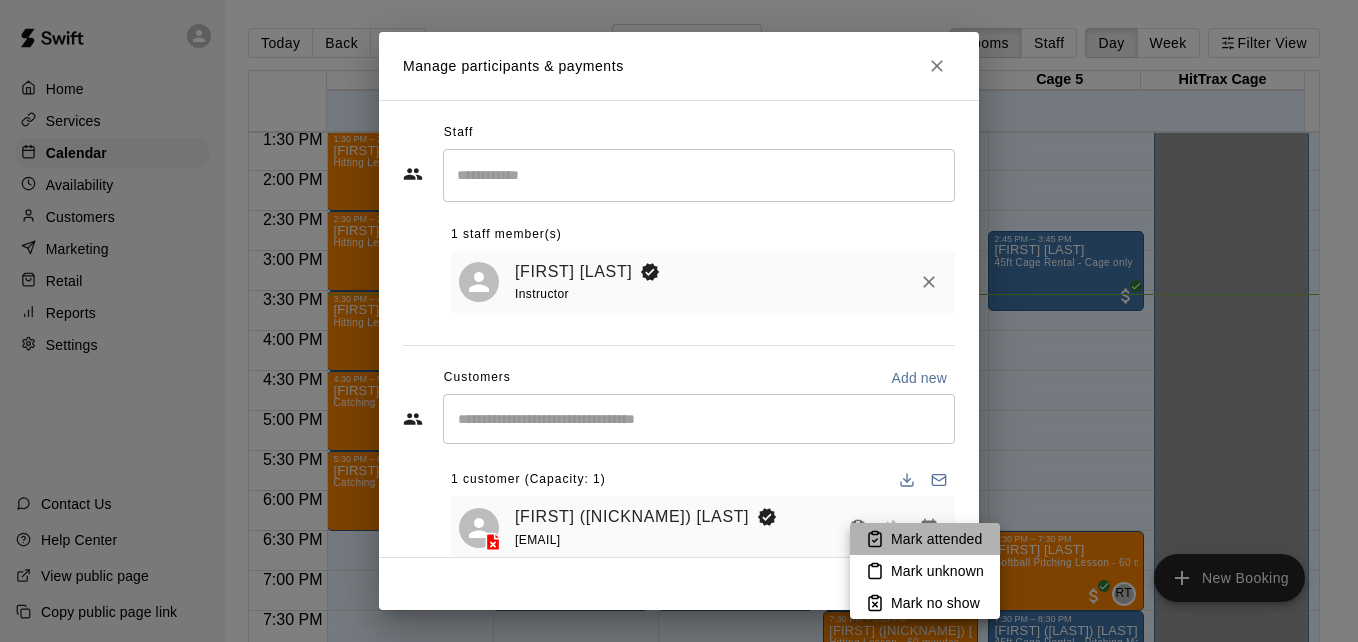 click on "Mark attended" at bounding box center (936, 539) 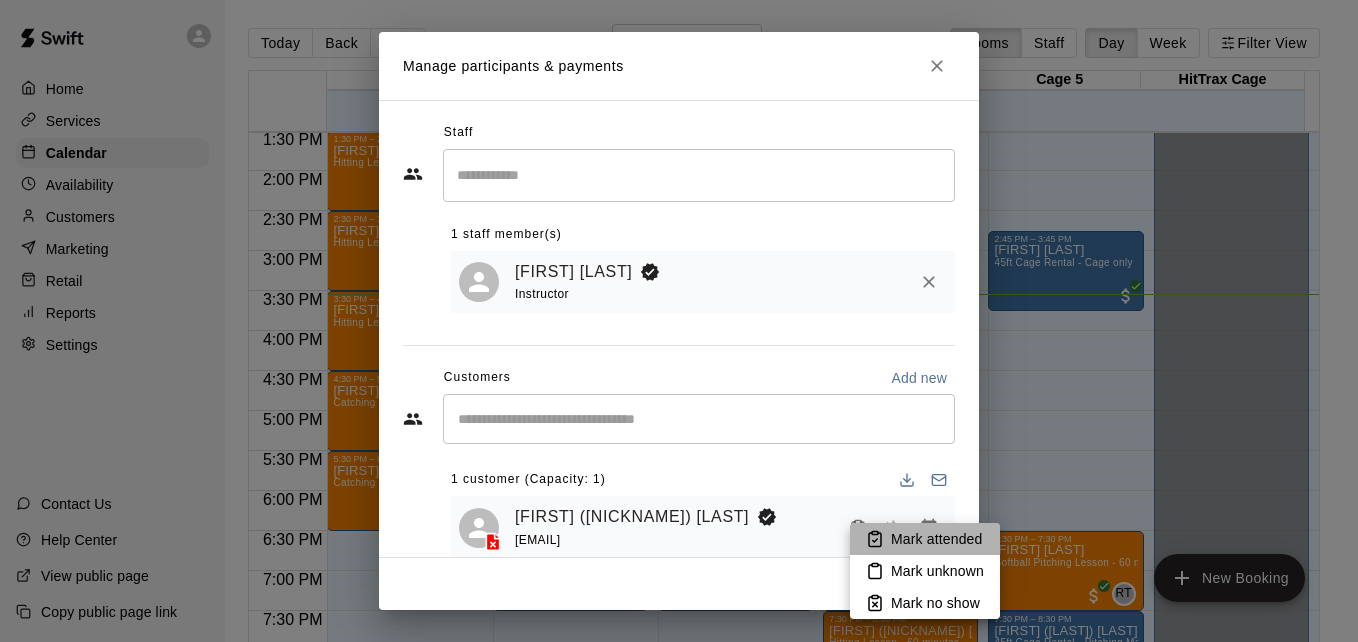 click on "Mark attended" at bounding box center (936, 539) 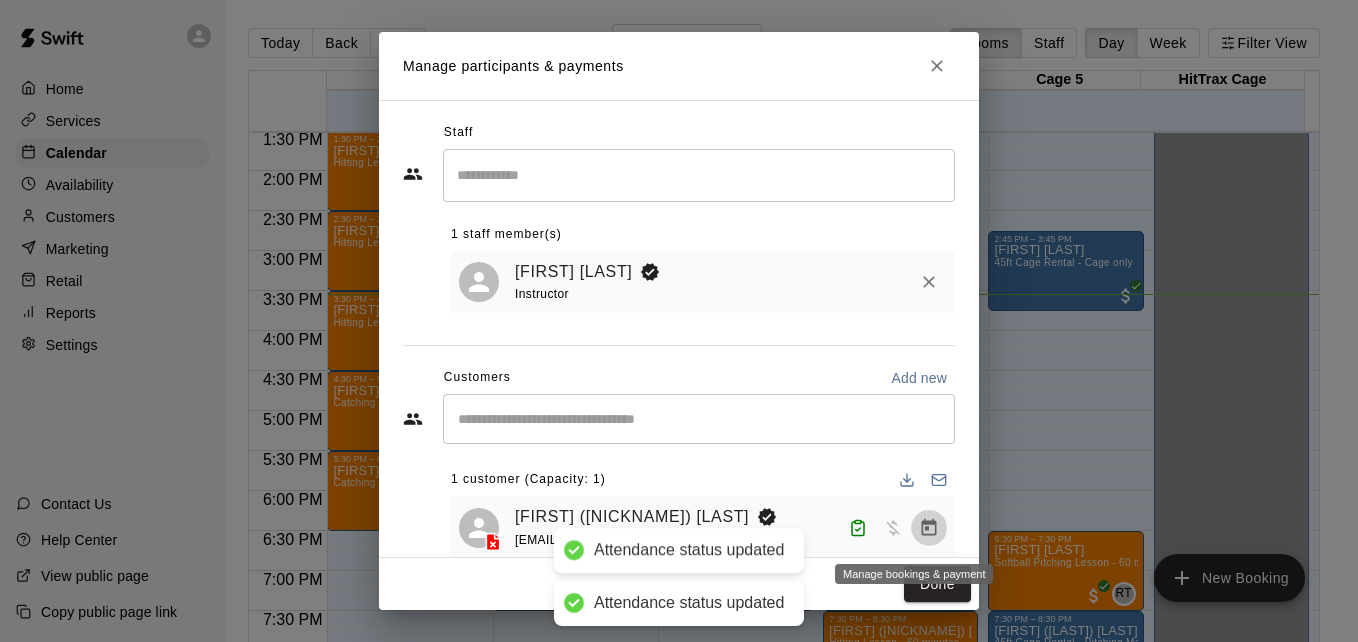 click 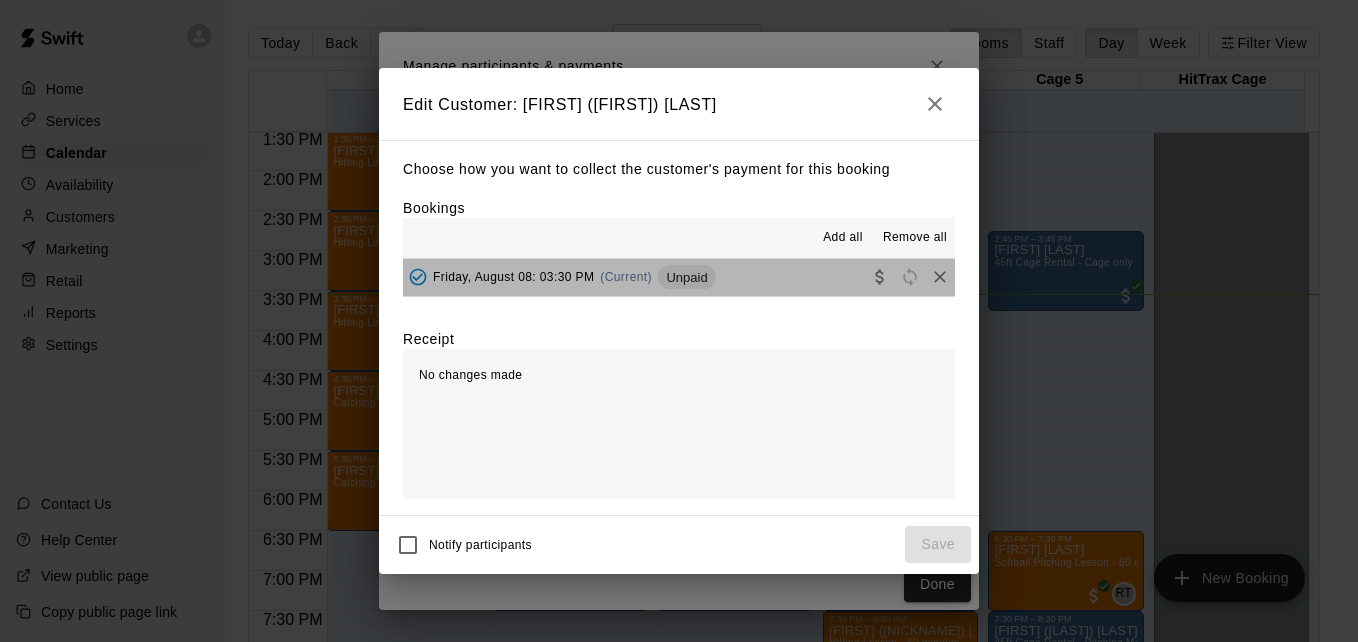 click on "Friday, August 08: 03:30 PM (Current) Unpaid" at bounding box center (679, 277) 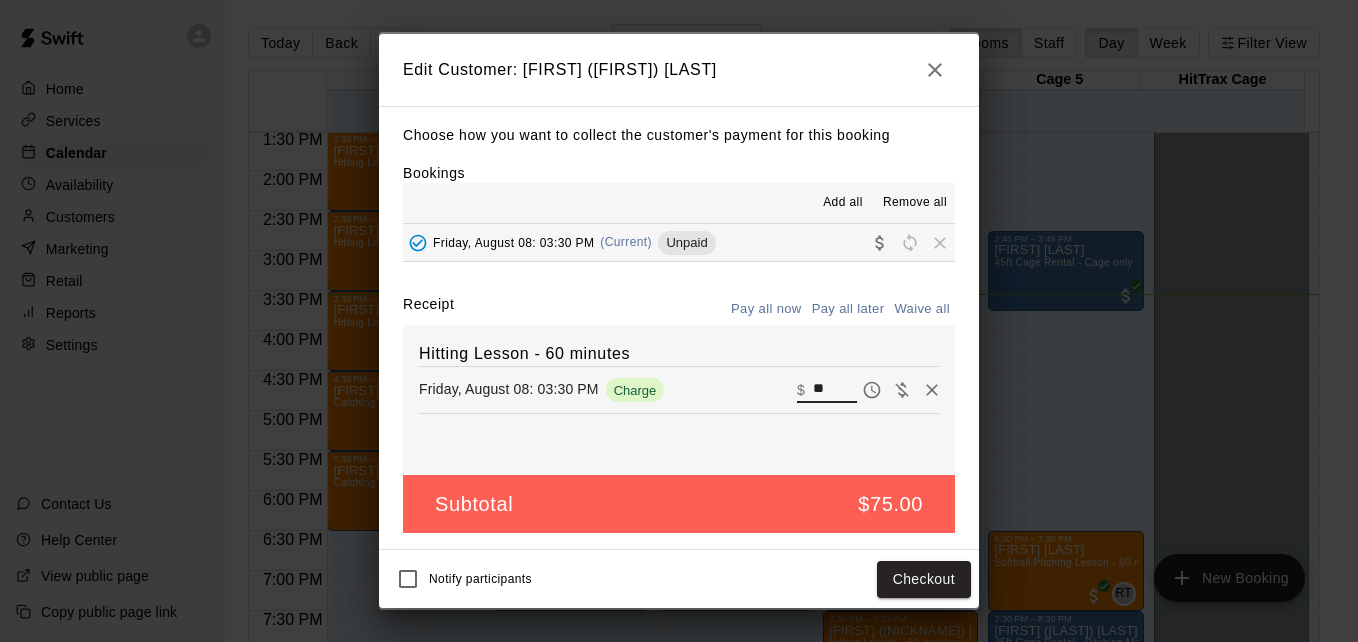 click on "**" at bounding box center [835, 390] 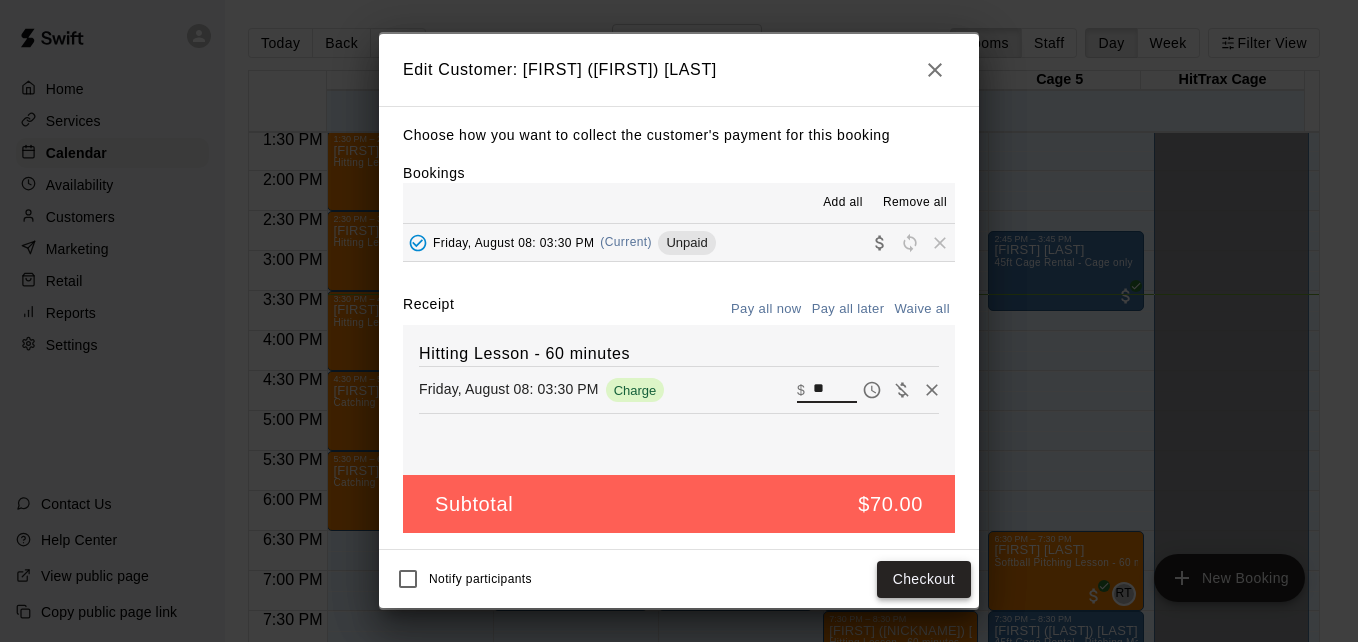 type on "**" 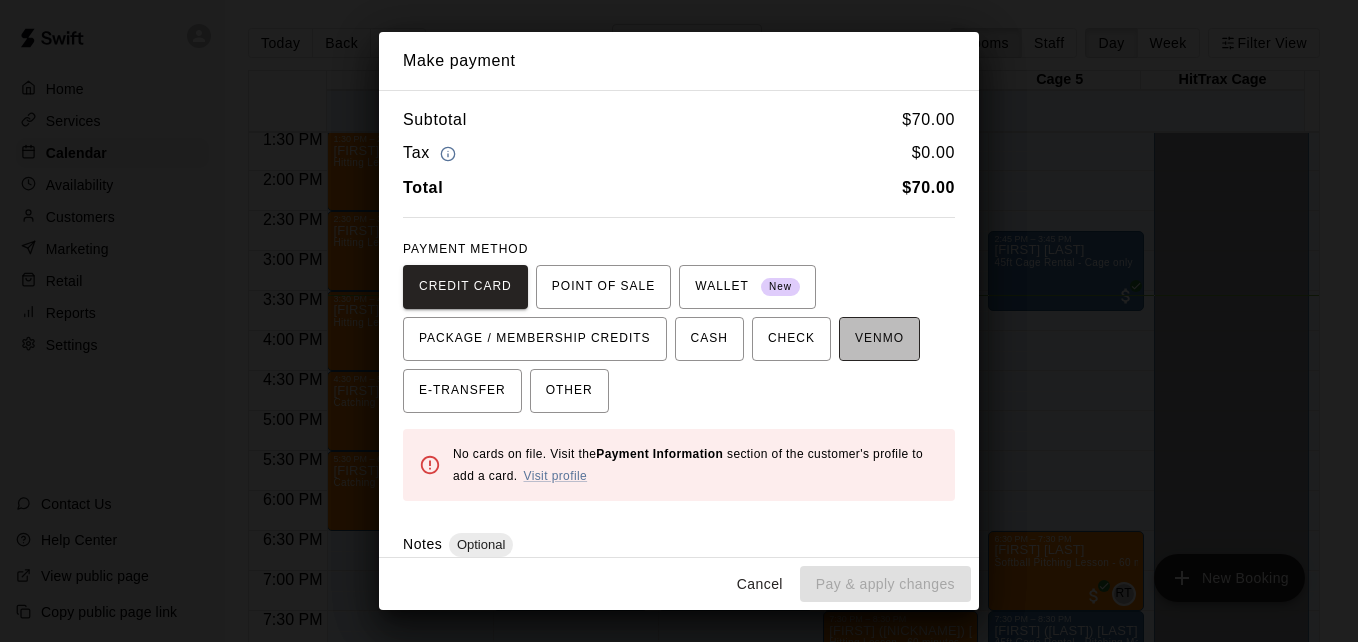 click on "VENMO" at bounding box center (879, 339) 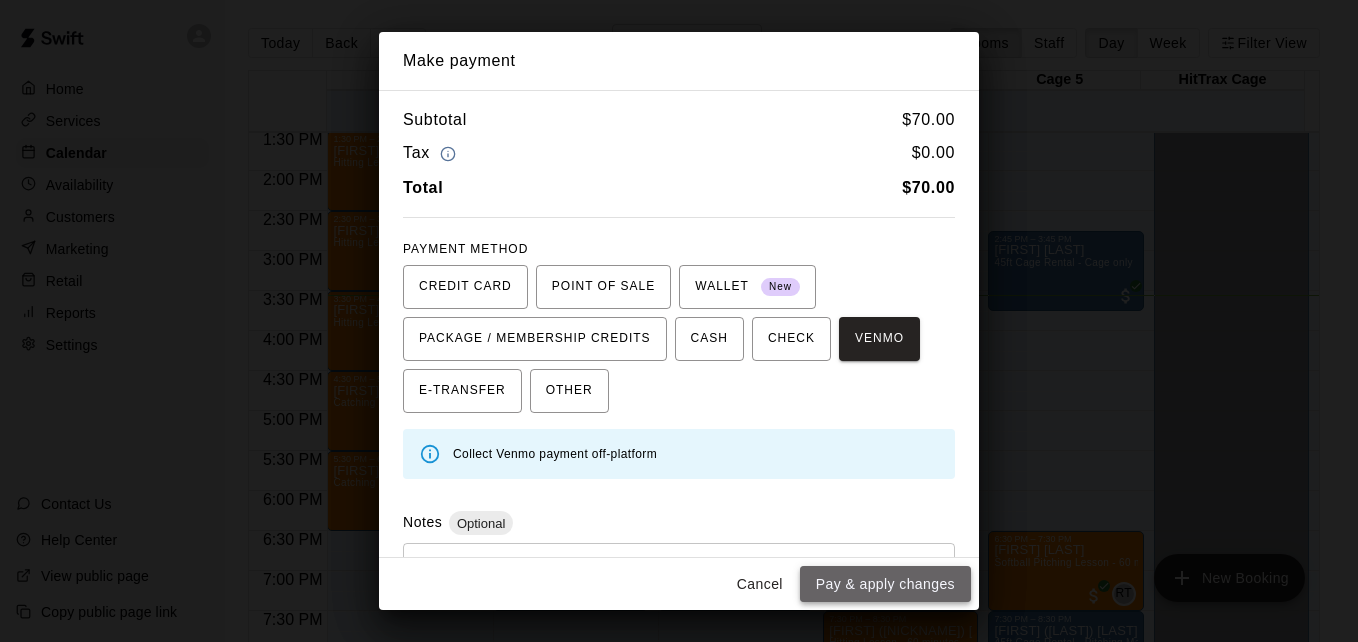 click on "Pay & apply changes" at bounding box center (885, 584) 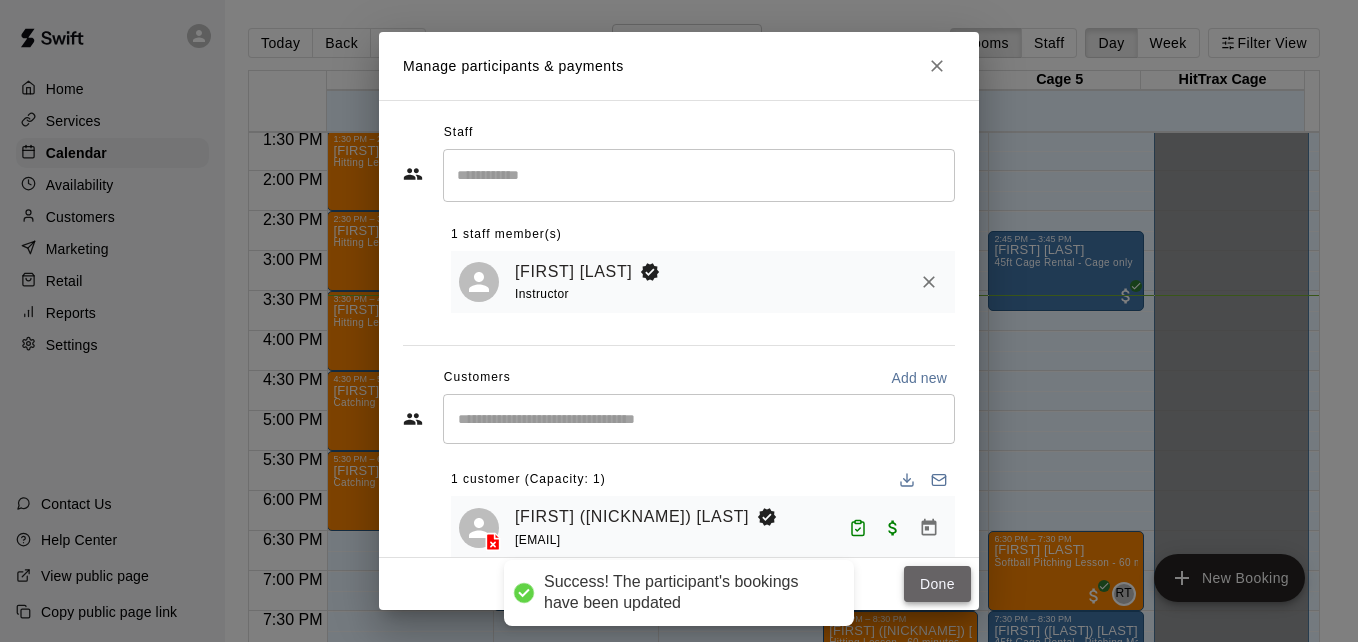 click on "Done" at bounding box center (937, 584) 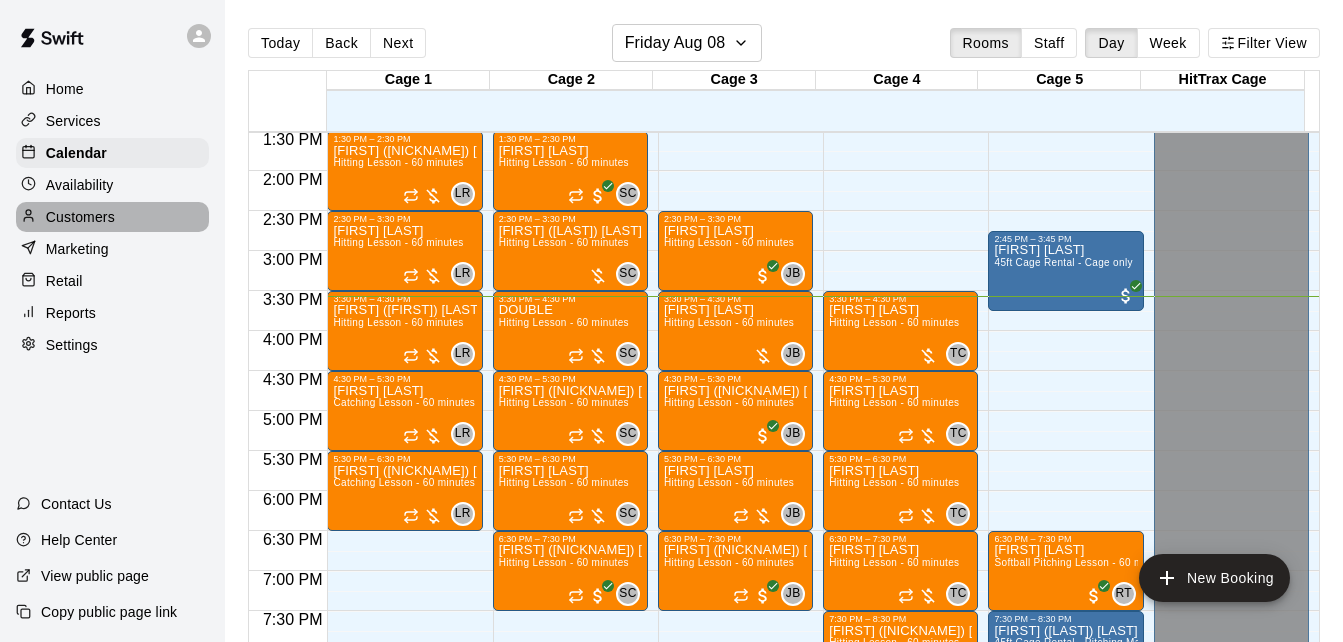 click on "Customers" at bounding box center (112, 217) 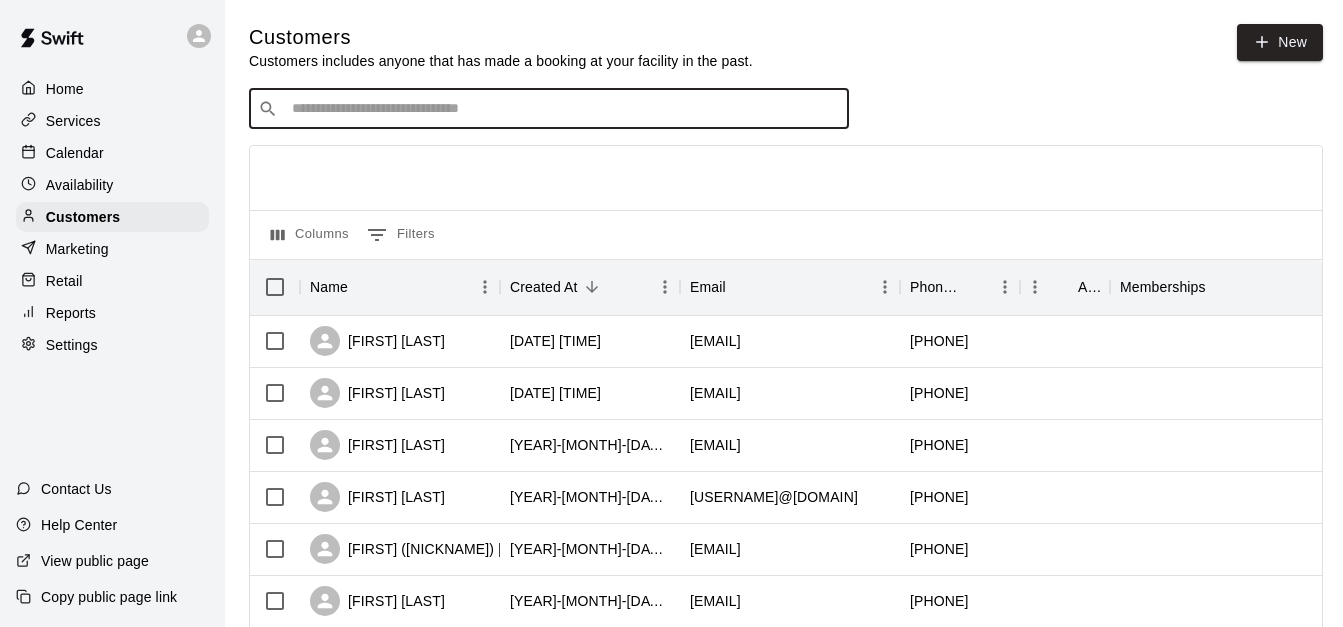 click at bounding box center (563, 109) 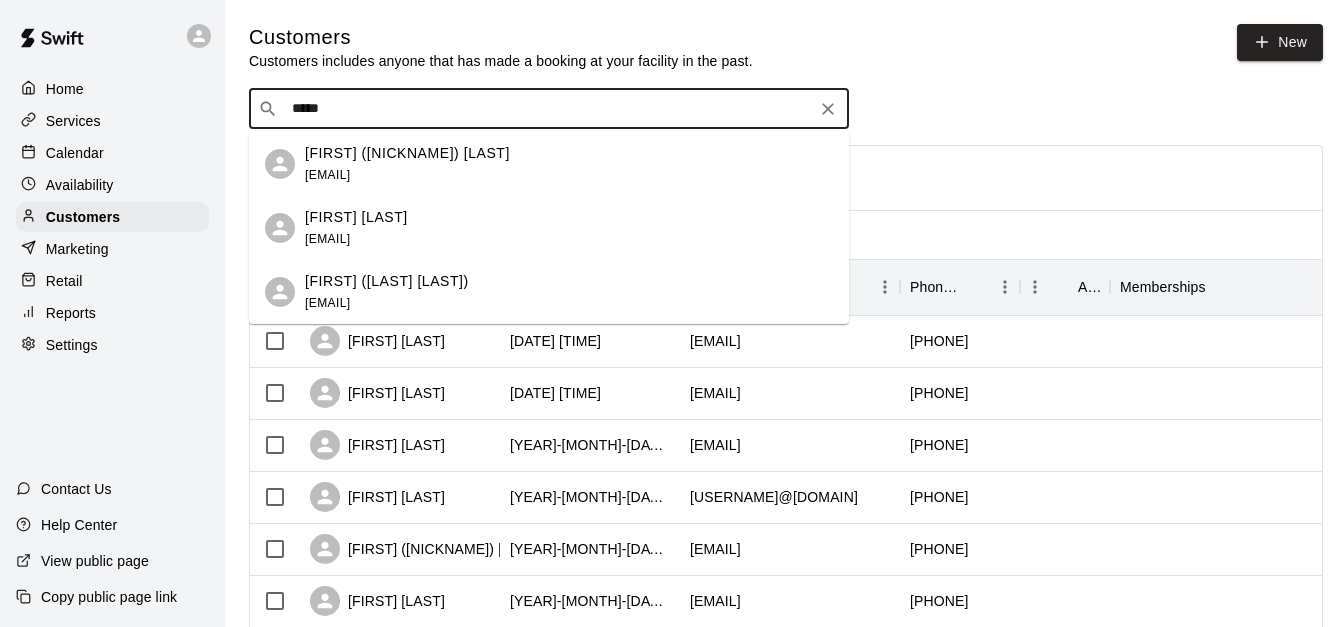 type on "******" 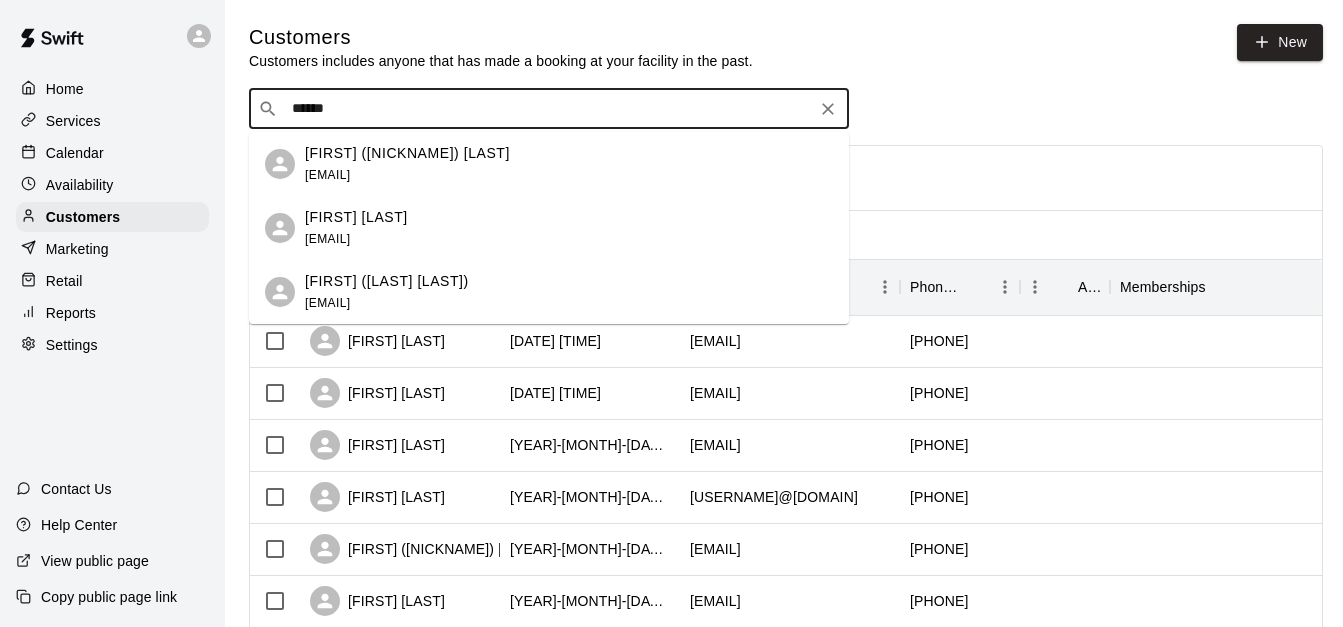 click on "[FIRST] ([NICKNAME]) [LAST] [EMAIL]" at bounding box center [569, 164] 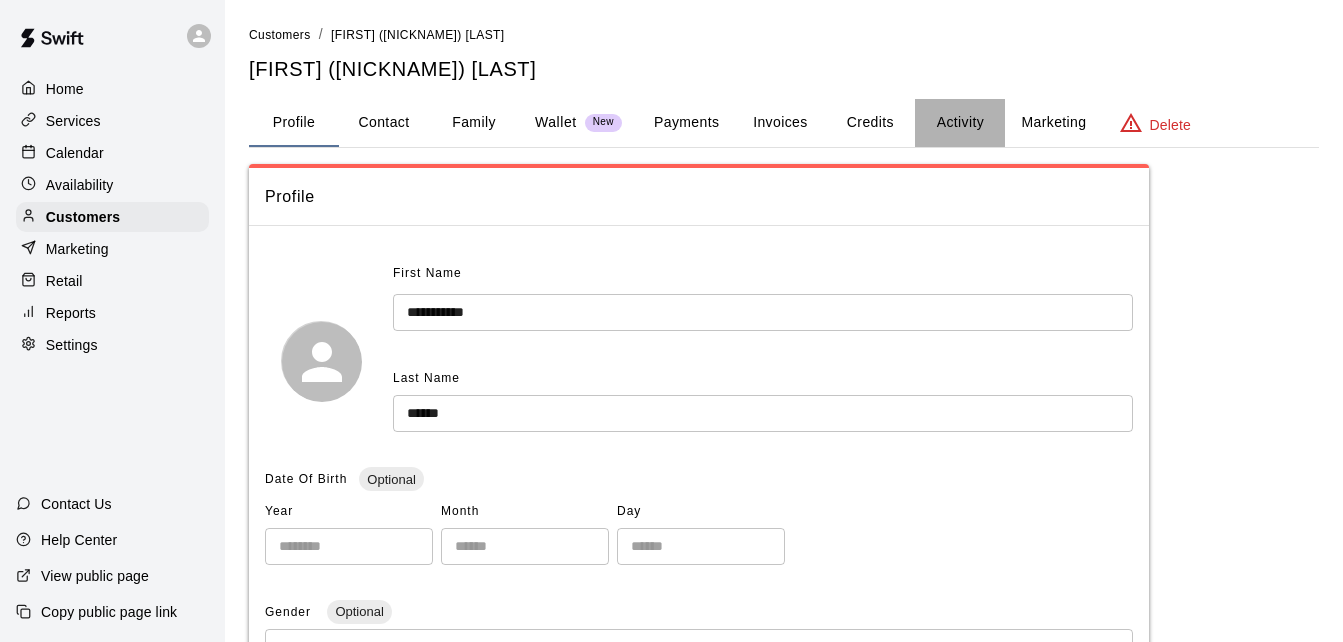 click on "Activity" at bounding box center [960, 123] 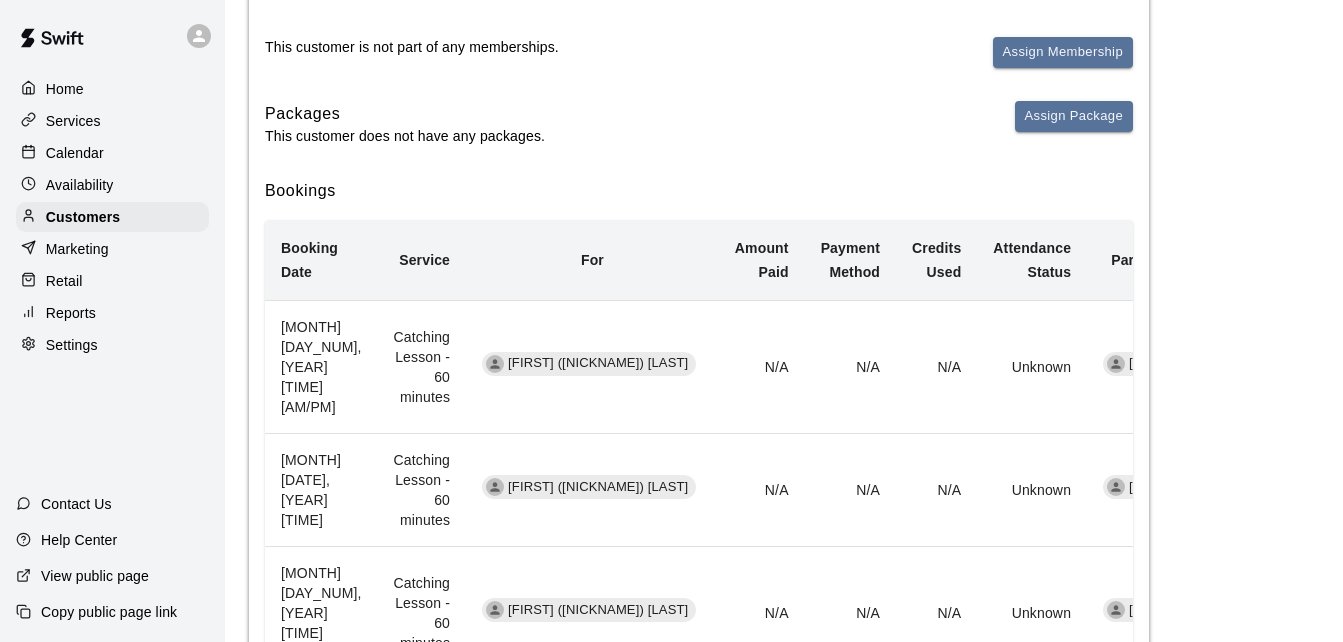 scroll, scrollTop: 280, scrollLeft: 0, axis: vertical 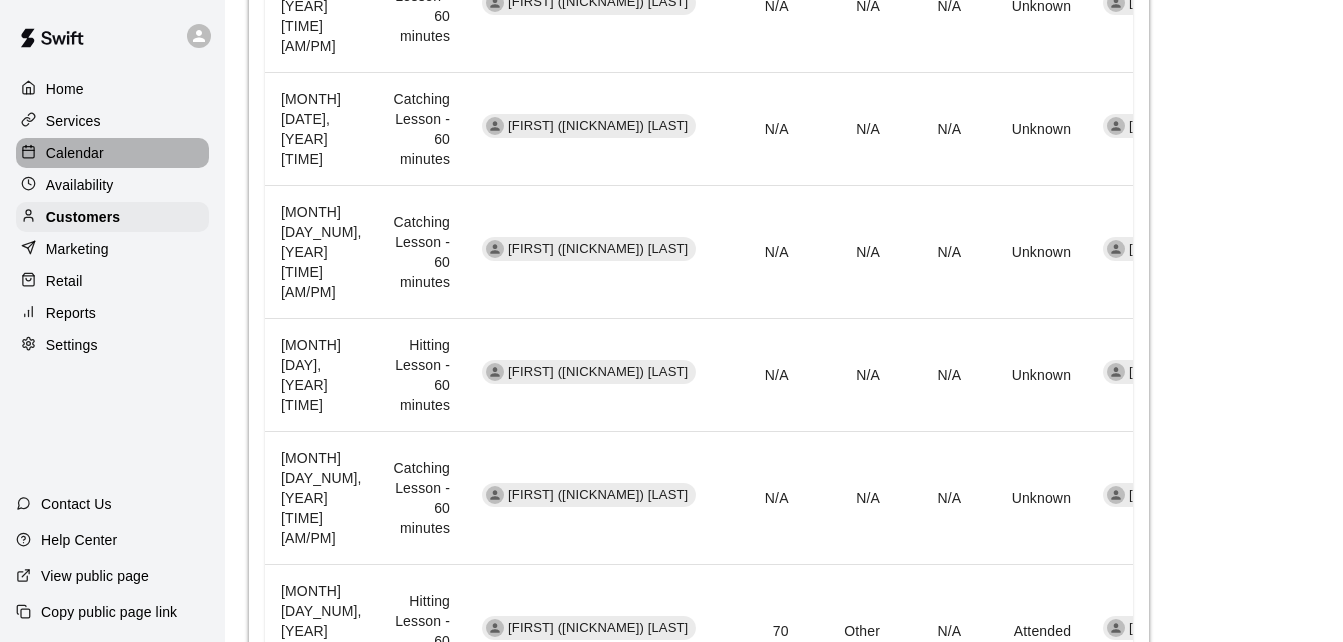 click on "Calendar" at bounding box center (112, 153) 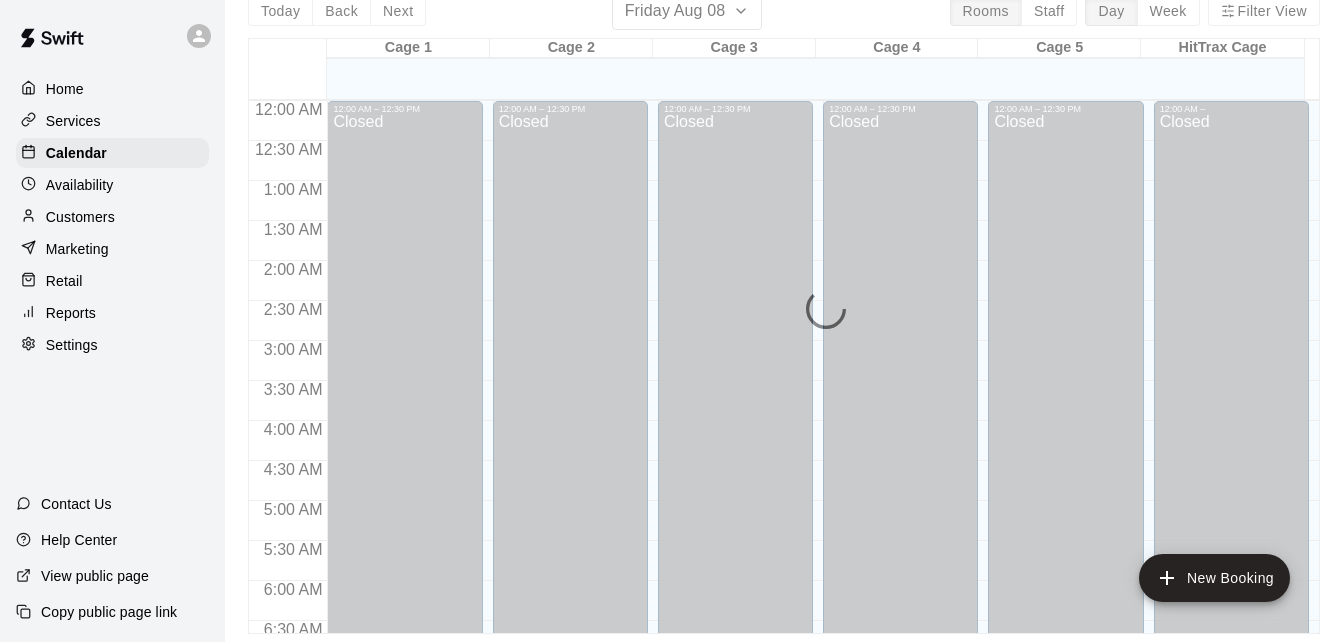 scroll, scrollTop: 0, scrollLeft: 0, axis: both 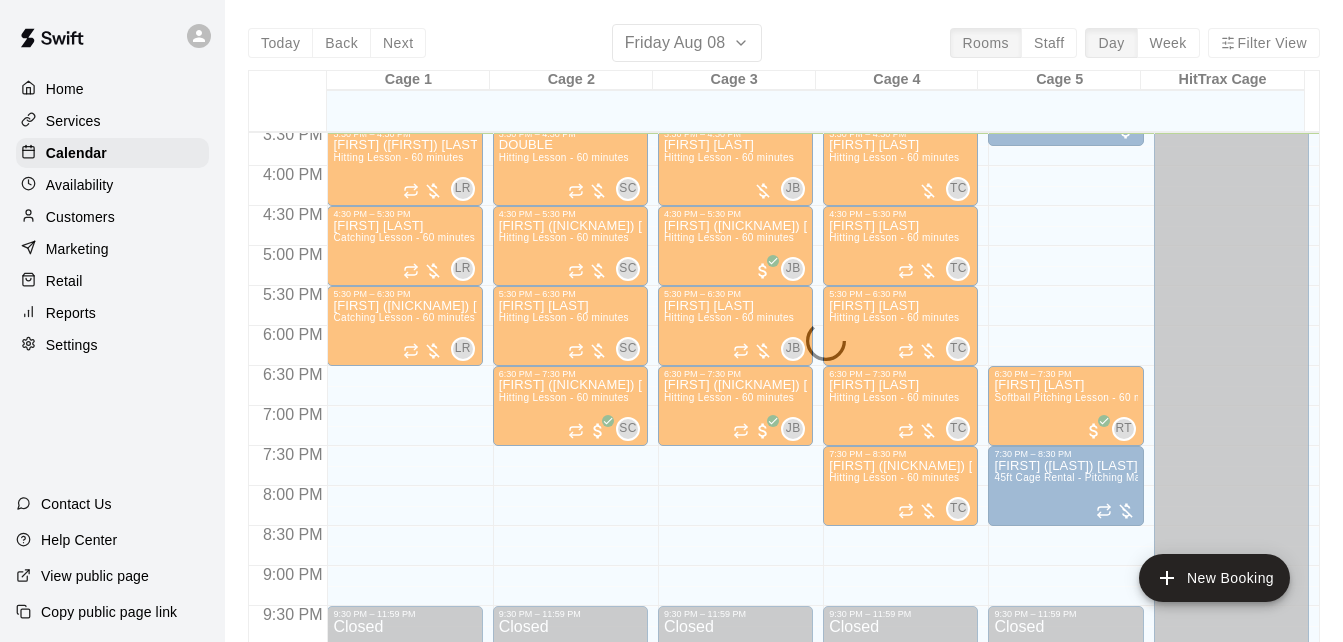 click on "Today Back Next Friday Aug 08 Rooms Staff Day Week Filter View Cage 1 08 Fri Cage 2 08 Fri Cage 3 08 Fri Cage 4 08 Fri Cage 5 08 Fri HitTrax Cage 08 Fri 12:00 AM 12:30 AM 1:00 AM 1:30 AM 2:00 AM 2:30 AM 3:00 AM 3:30 AM 4:00 AM 4:30 AM 5:00 AM 5:30 AM 6:00 AM 6:30 AM 7:00 AM 7:30 AM 8:00 AM 8:30 AM 9:00 AM 9:30 AM 10:00 AM 10:30 AM 11:00 AM 11:30 AM 12:00 PM 12:30 PM 1:00 PM 1:30 PM 2:00 PM 2:30 PM 3:00 PM 3:30 PM 4:00 PM 4:30 PM 5:00 PM 5:30 PM 6:00 PM 6:30 PM 7:00 PM 7:30 PM 8:00 PM 8:30 PM 9:00 PM 9:30 PM 10:00 PM 10:30 PM 11:00 PM 11:30 PM 12:00 AM – 12:30 PM Closed 12:30 PM – 1:30 PM [FIRST] [LAST] Hitting Lesson - 60 minutes LR 0 1:30 PM – 2:30 PM [FIRST] ([NICKNAME]) [LAST] Hitting Lesson - 60 minutes LR 0 2:30 PM – 3:30 PM [FIRST] [LAST] Hitting Lesson - 60 minutes LR 0 3:30 PM – 4:30 PM [FIRST] ([NICKNAME]) [LAST] Hitting Lesson - 60 minutes LR 0 4:30 PM – 5:30 PM [FIRST] [LAST] Catching Lesson - 60 minutes LR 0 5:30 PM – 6:30 PM [FIRST] ([NICKNAME]) [LAST] Catching Lesson - 60 minutes LR 0 Closed Closed" at bounding box center [784, 345] 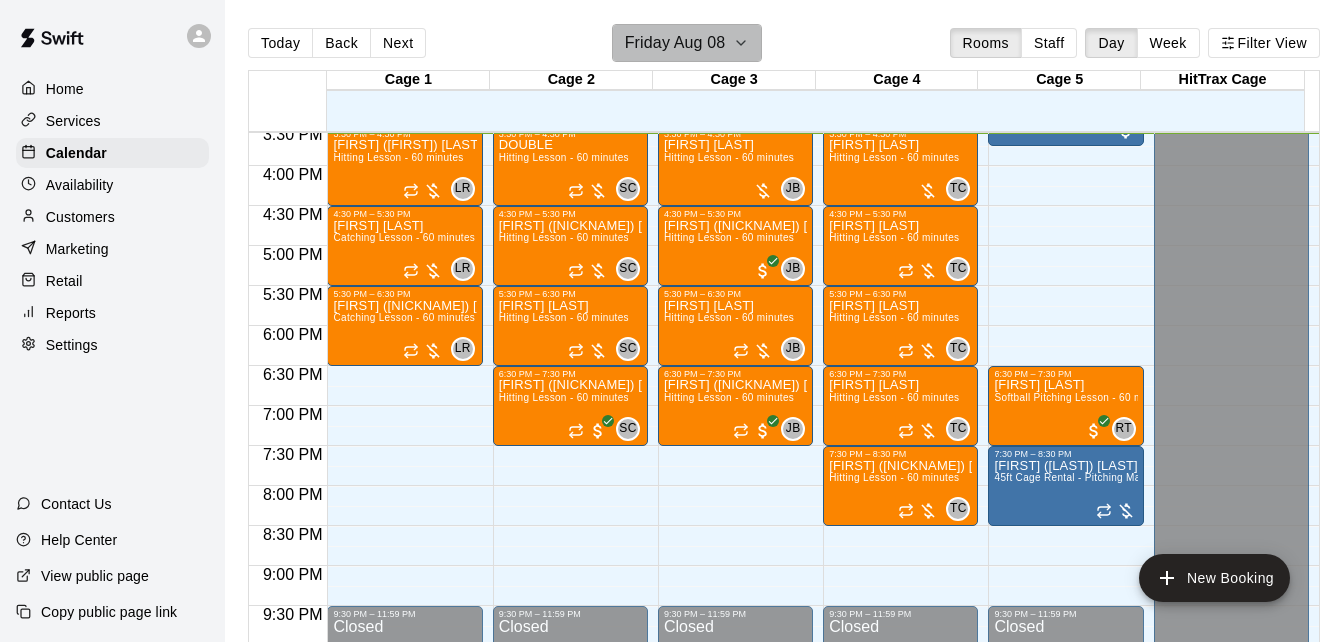 click on "Friday Aug 08" at bounding box center (687, 43) 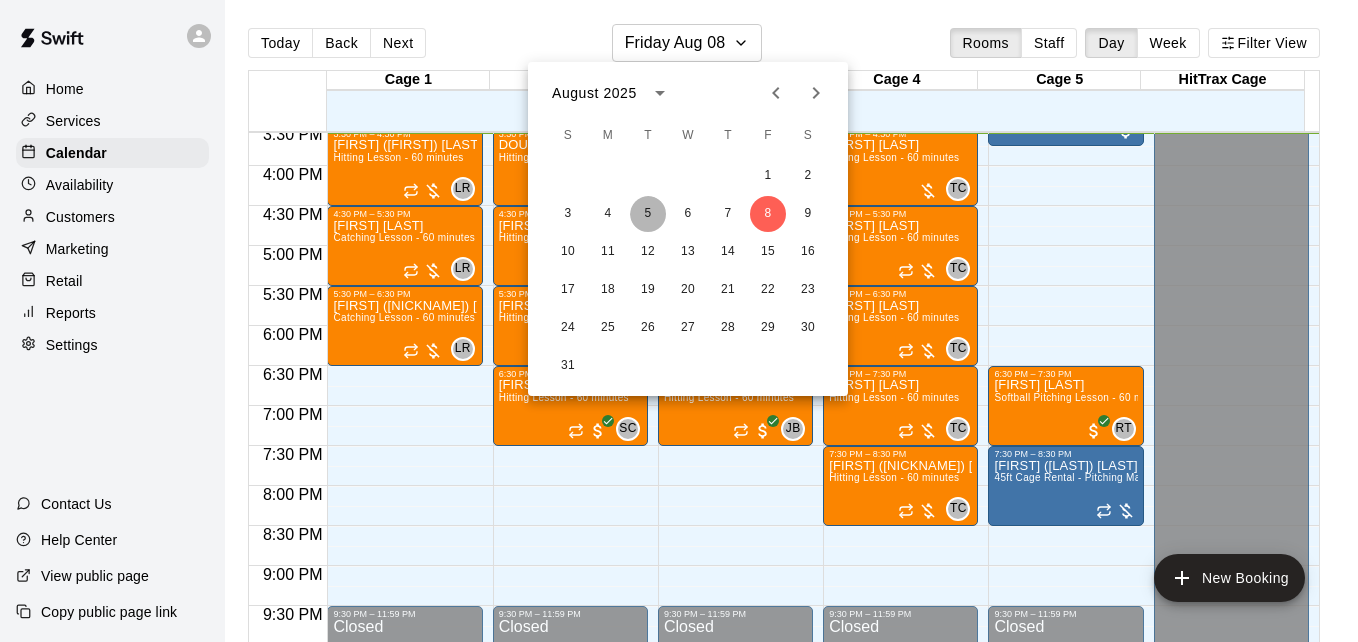 click on "5" at bounding box center (648, 214) 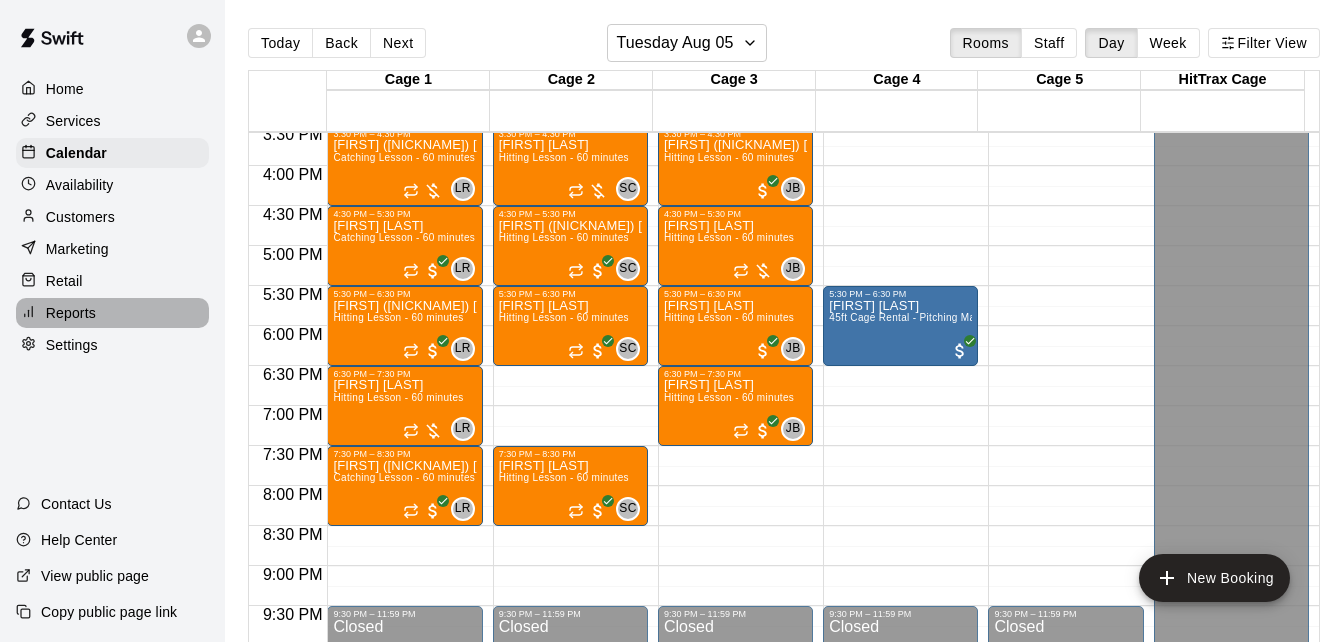 click on "Reports" at bounding box center [112, 313] 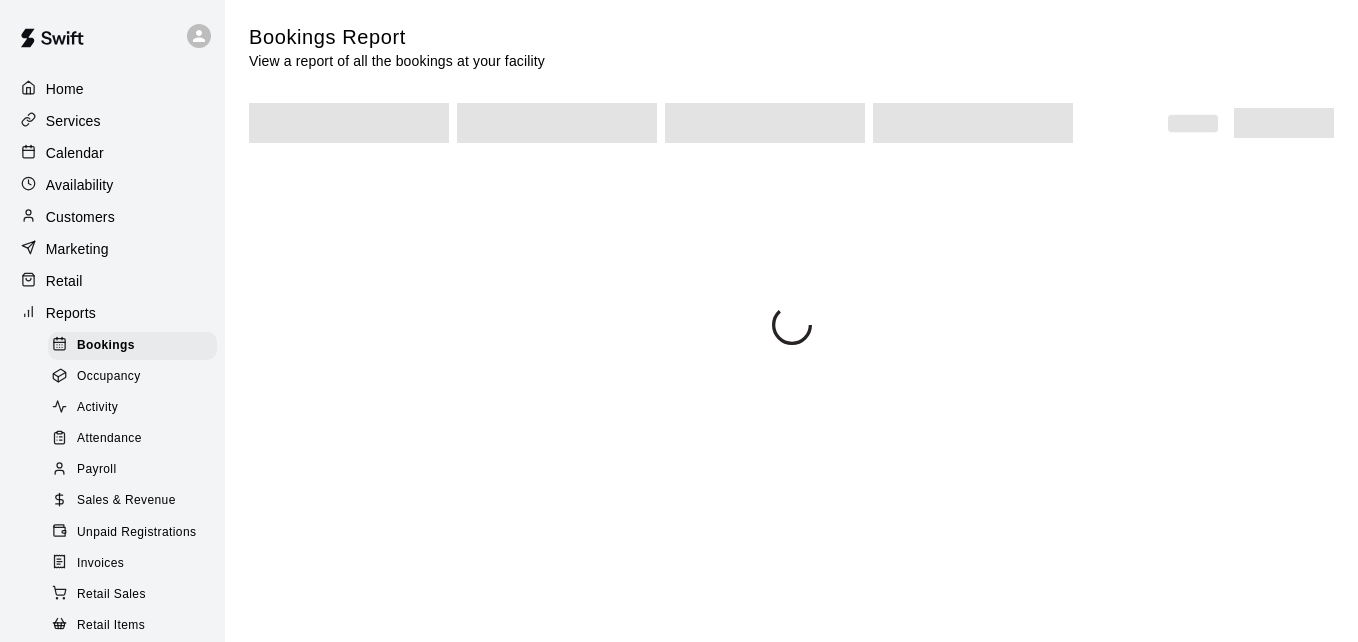click on "Unpaid Registrations" at bounding box center [136, 533] 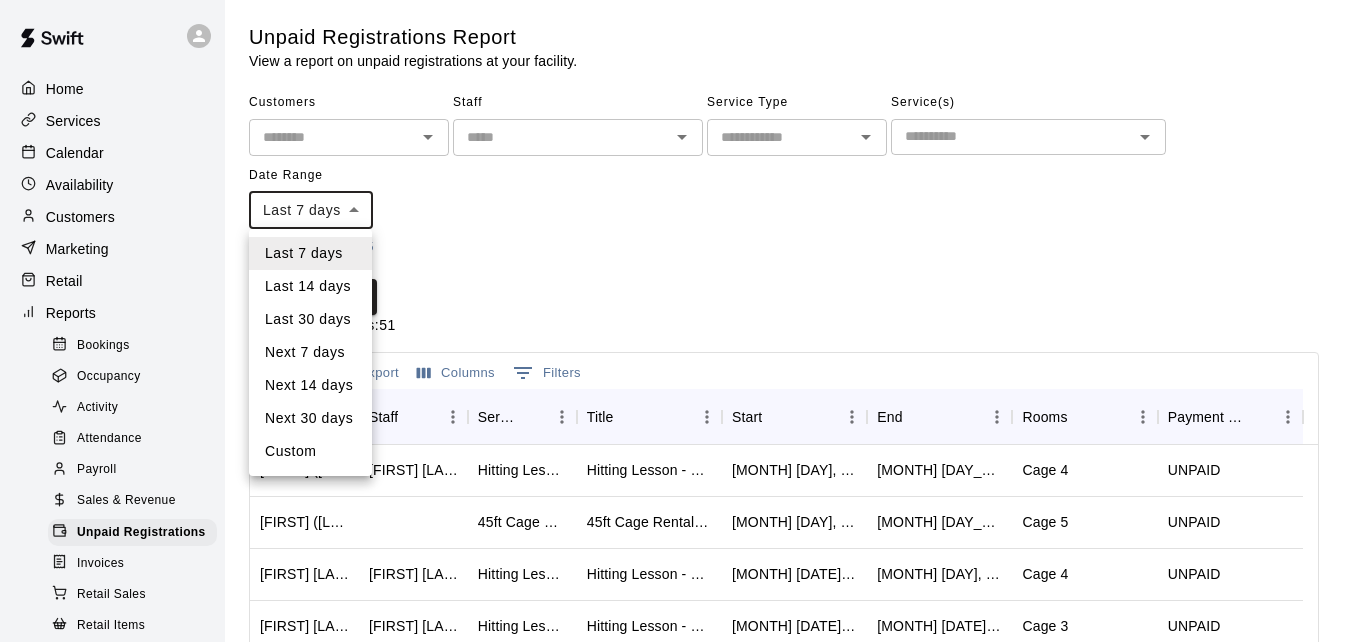 click on "Customers ​ Staff ​ Service Type ​ Service(s) ​ Date Range Last 7 days **** ​ [DATE] - [DATE] Clear Run Total Registrations:  51 Email New Export Columns 0 Filters [FIRST] ([NICKNAME]) [LAST] [FIRST] [LAST] Hitting Lesson - 60 minutes Hitting Lesson - 60 minutes [DATE], [TIME] [DATE], [TIME] Cage 4 UNPAID [FIRST] ([NICKNAME]) [LAST] 45ft Cage Rental - Pitching Machine Baseball 45ft Cage Rental - Pitching Machine Baseball [DATE], [TIME] [DATE], [TIME] Cage 5 UNPAID [FIRST] [FIRST] Hitting Lesson - 60 minutes Hitting Lesson - 60 minutes [DATE], [TIME]" at bounding box center (679, 530) 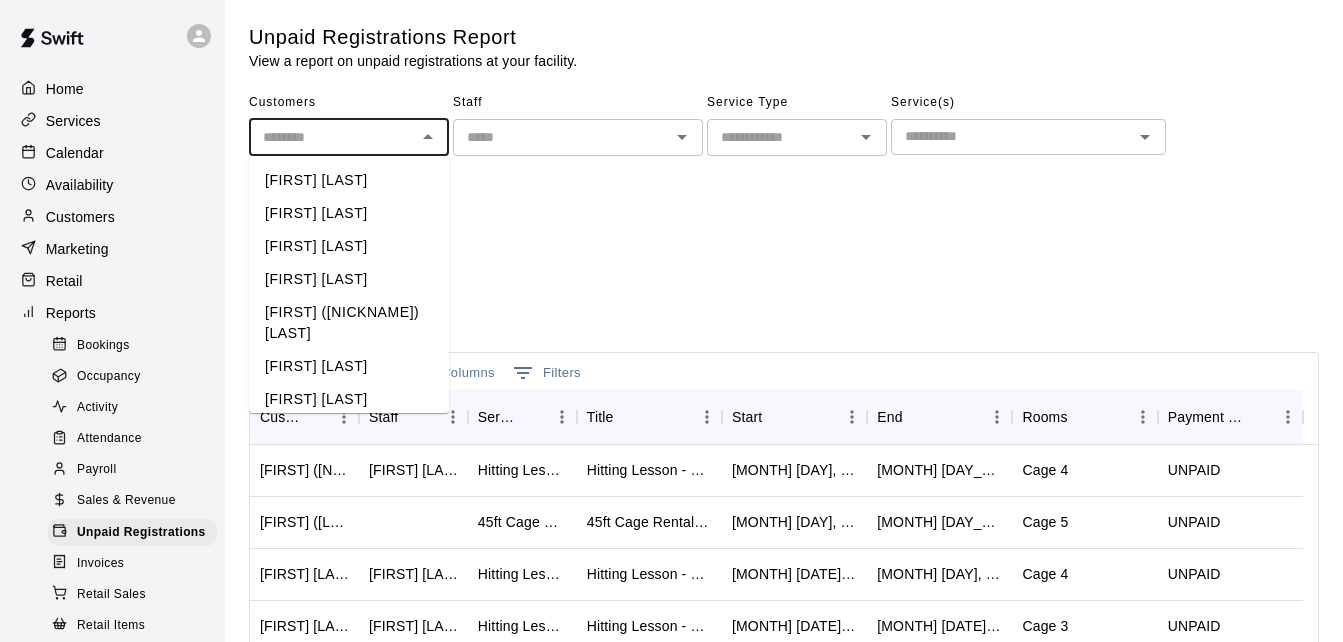click at bounding box center [332, 137] 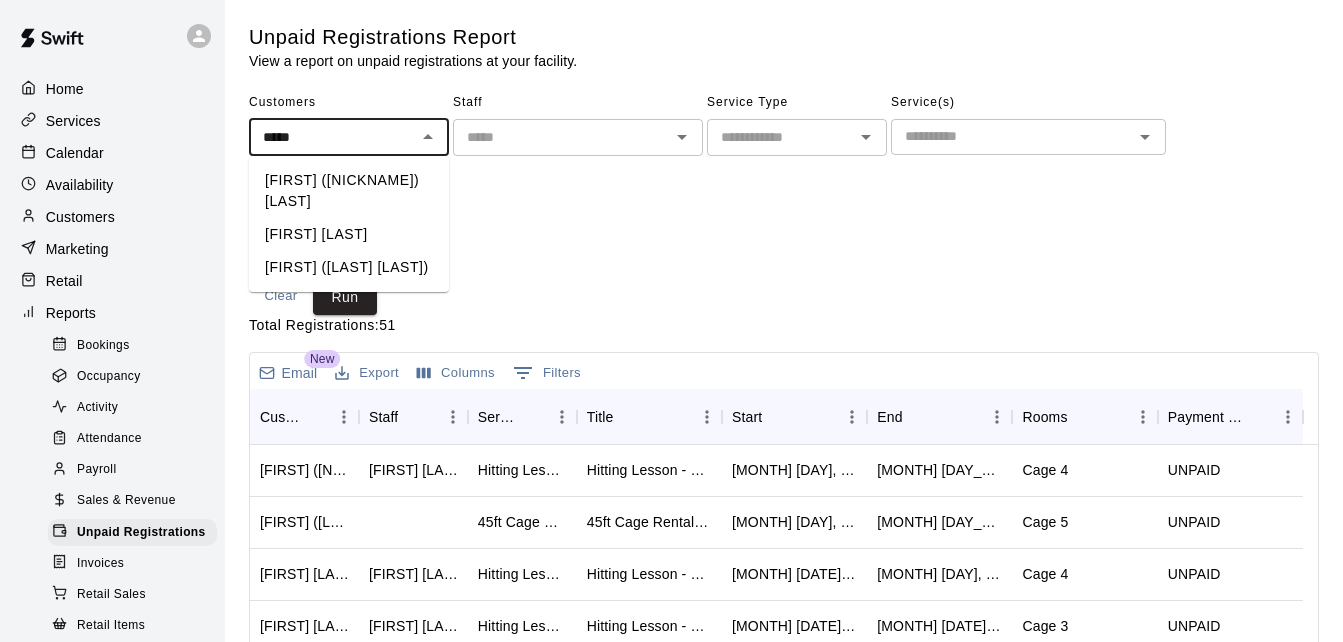 click on "[FIRST] ([NICKNAME]) [LAST]" at bounding box center (349, 191) 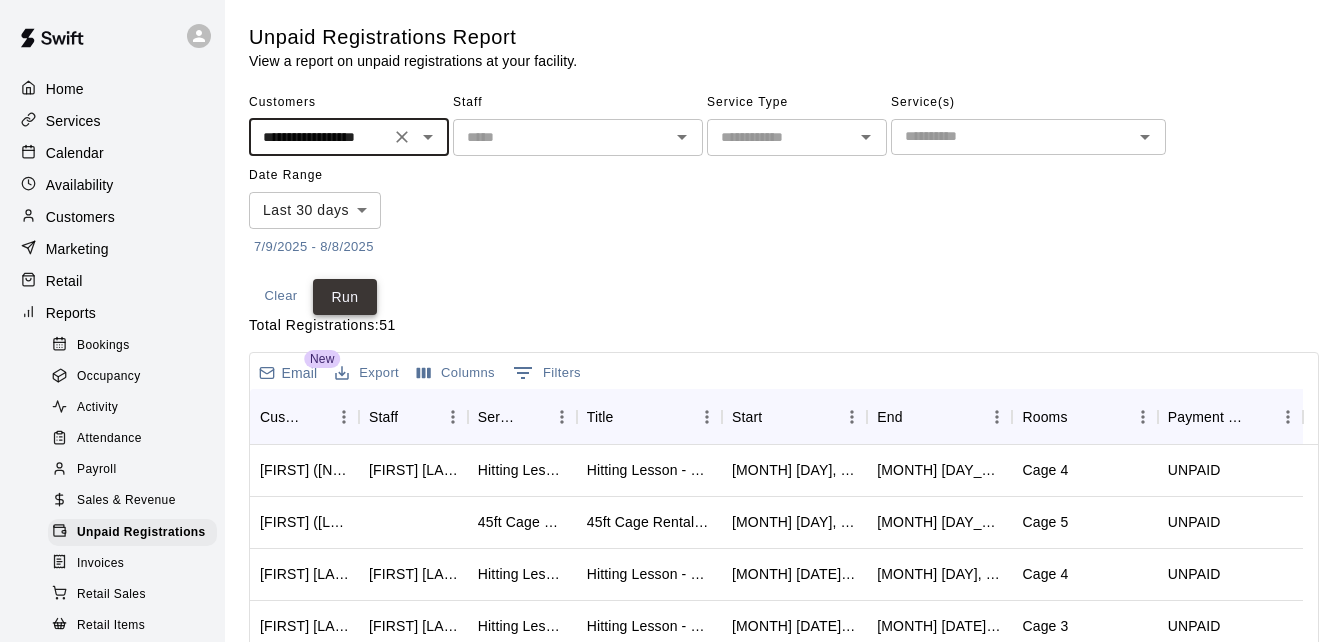 type on "**********" 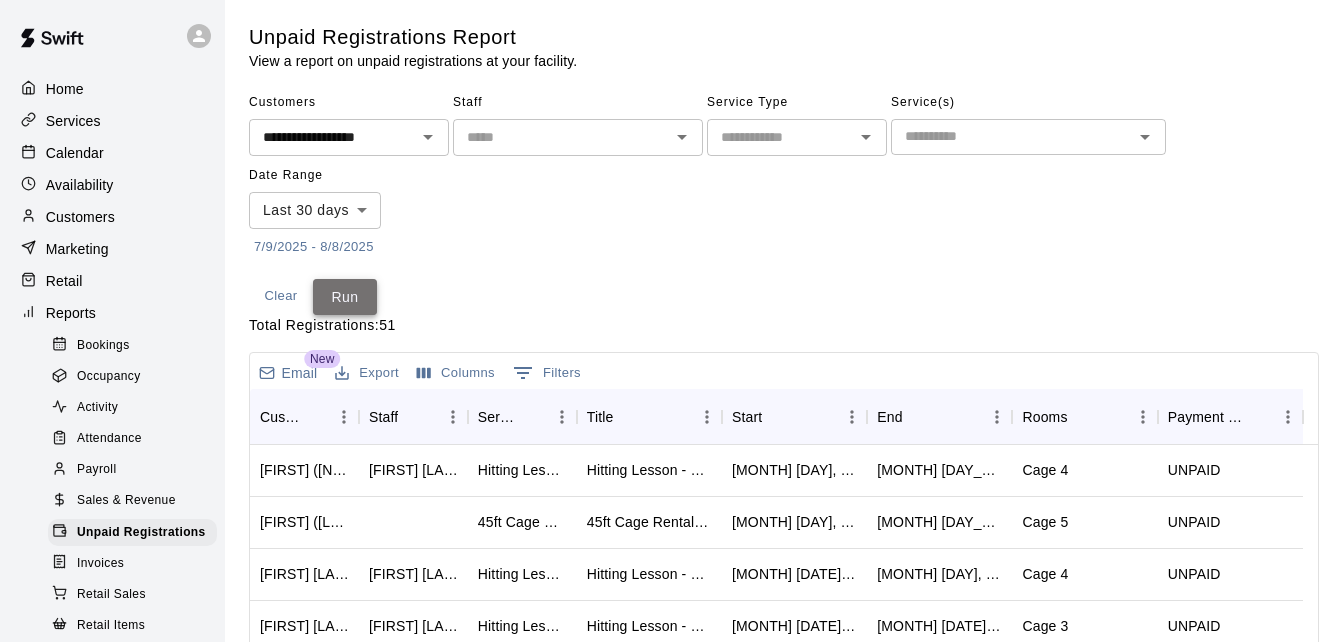 click on "Run" at bounding box center [345, 297] 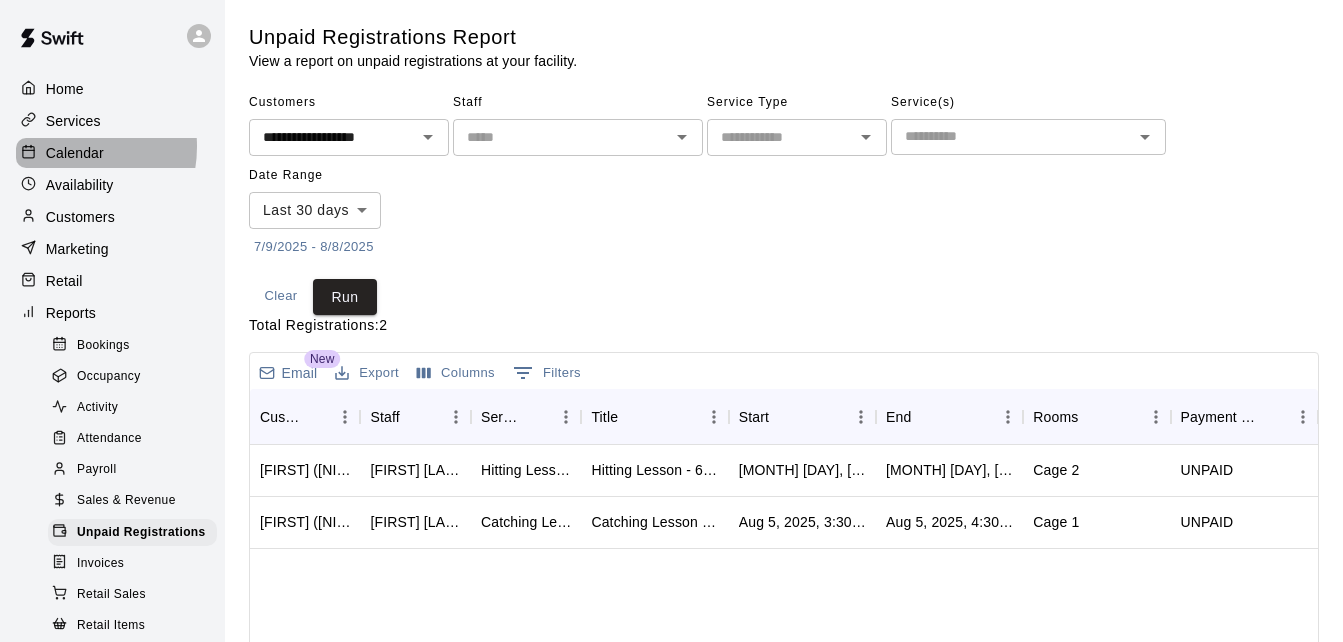 click on "Calendar" at bounding box center (75, 153) 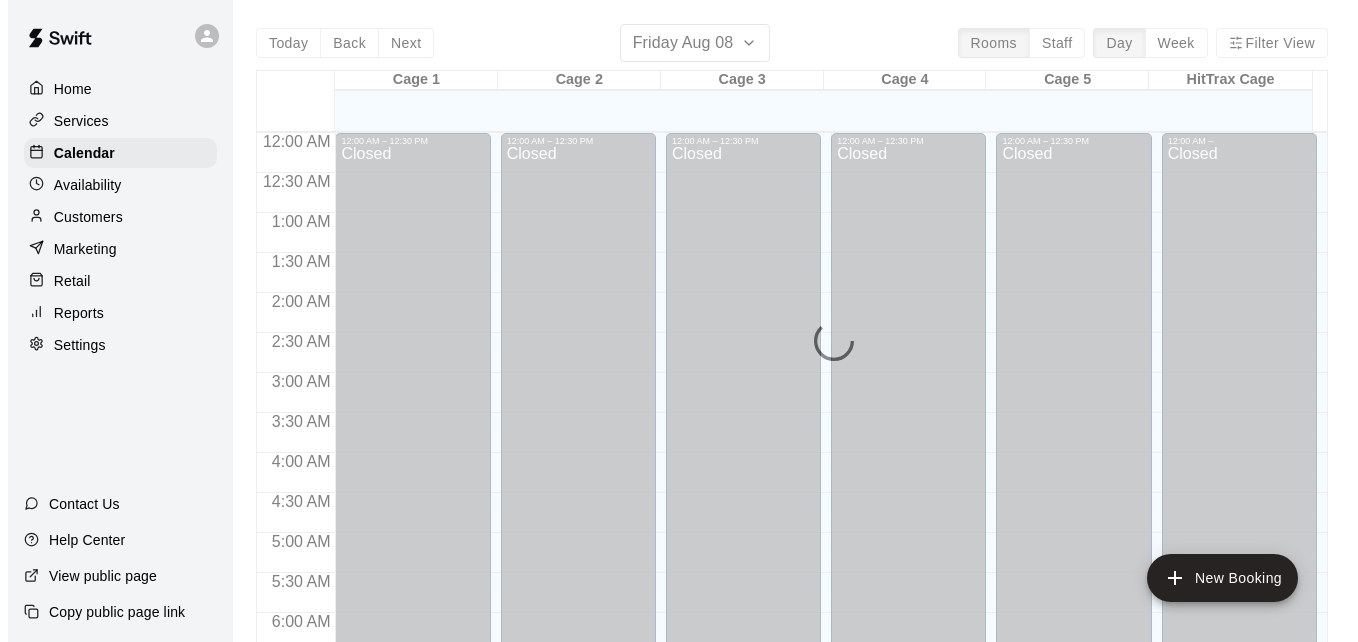 scroll, scrollTop: 1248, scrollLeft: 0, axis: vertical 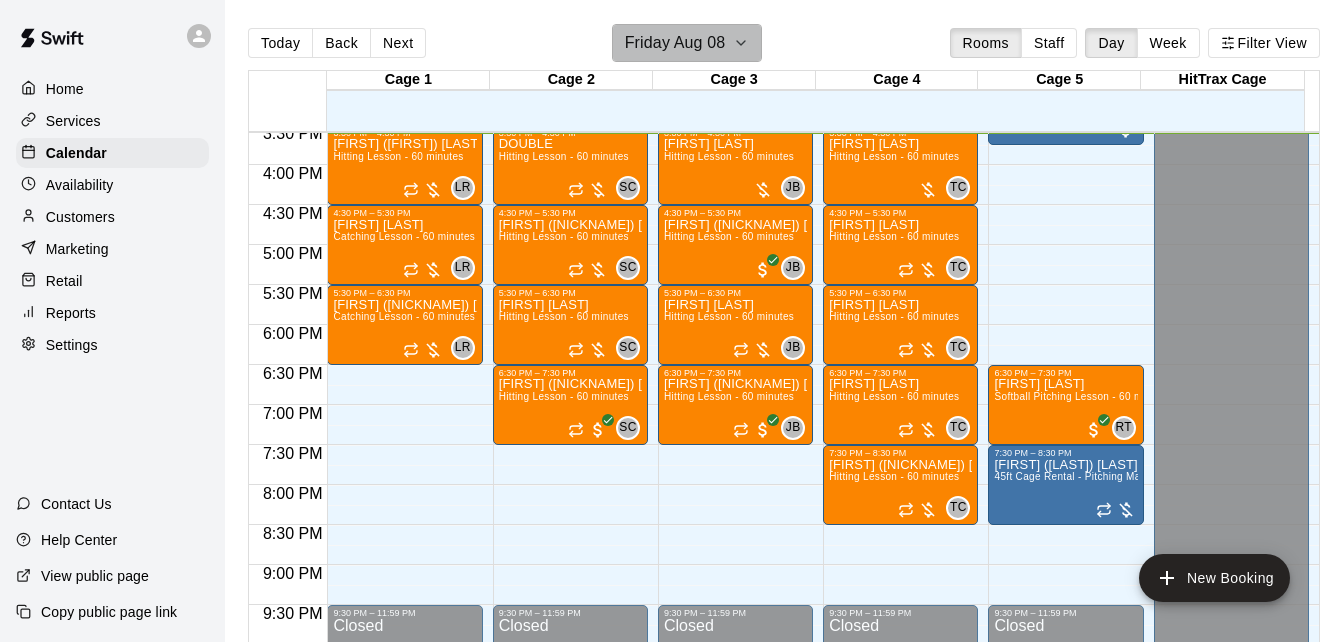 click on "Friday Aug 08" at bounding box center [675, 43] 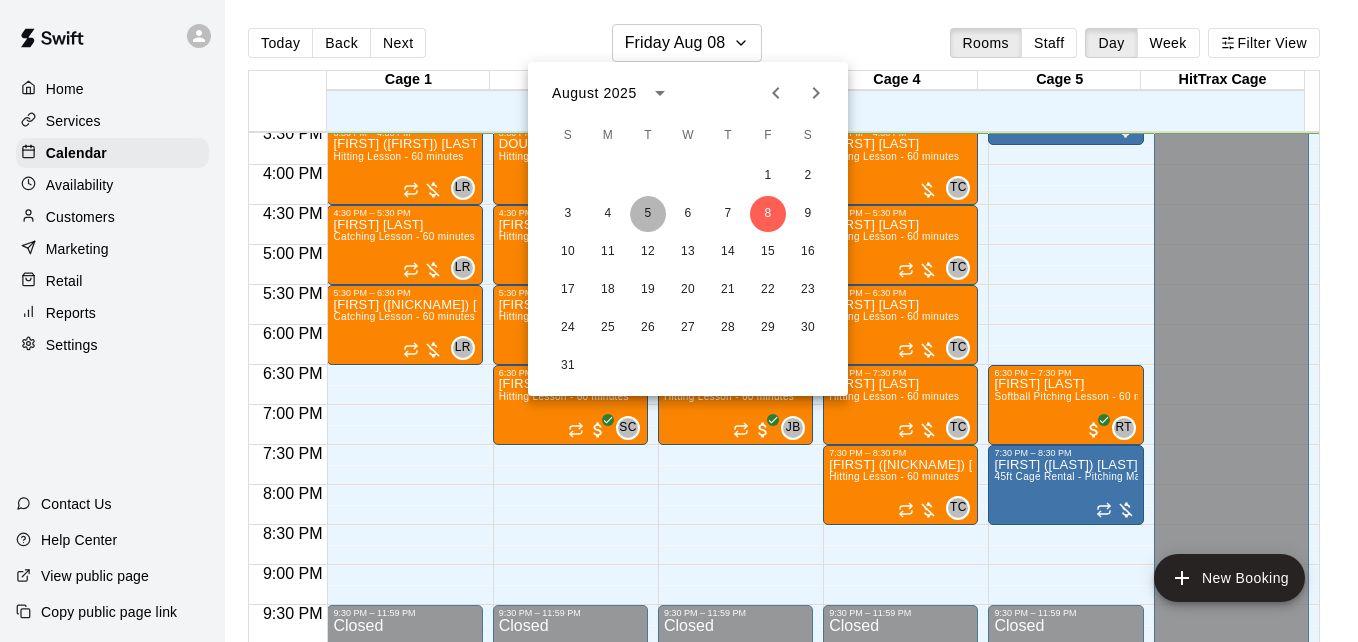 click on "5" at bounding box center (648, 214) 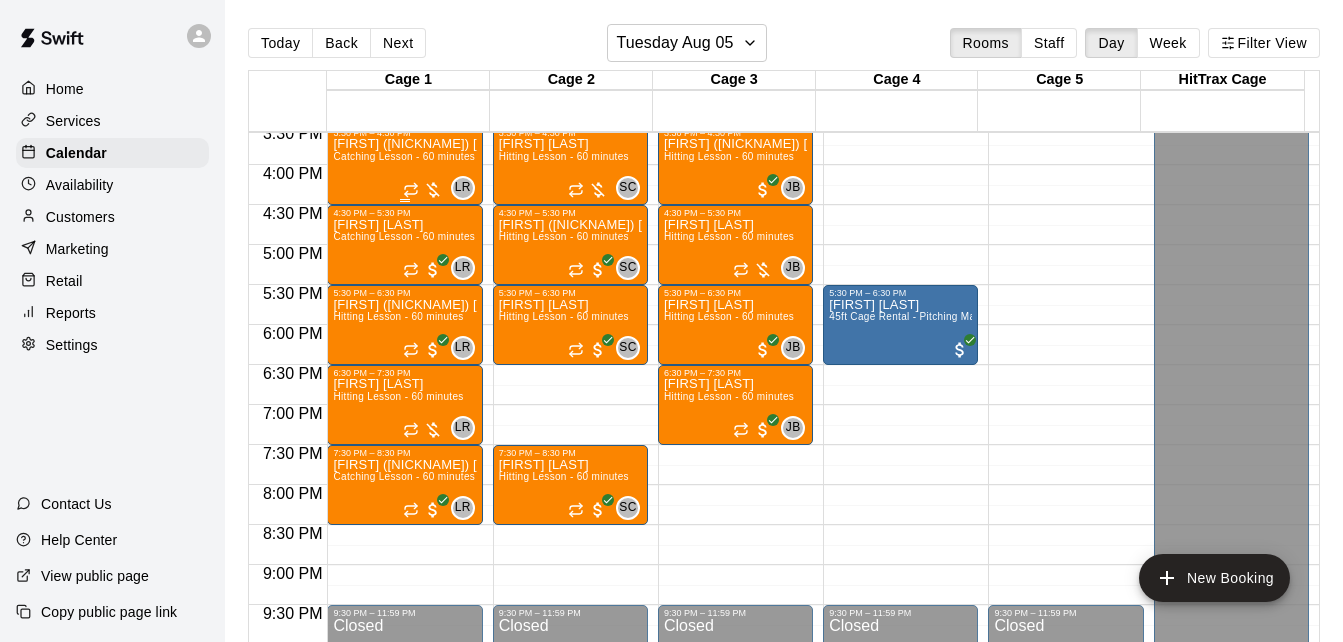 click on "Catching Lesson - 60 minutes" at bounding box center (404, 156) 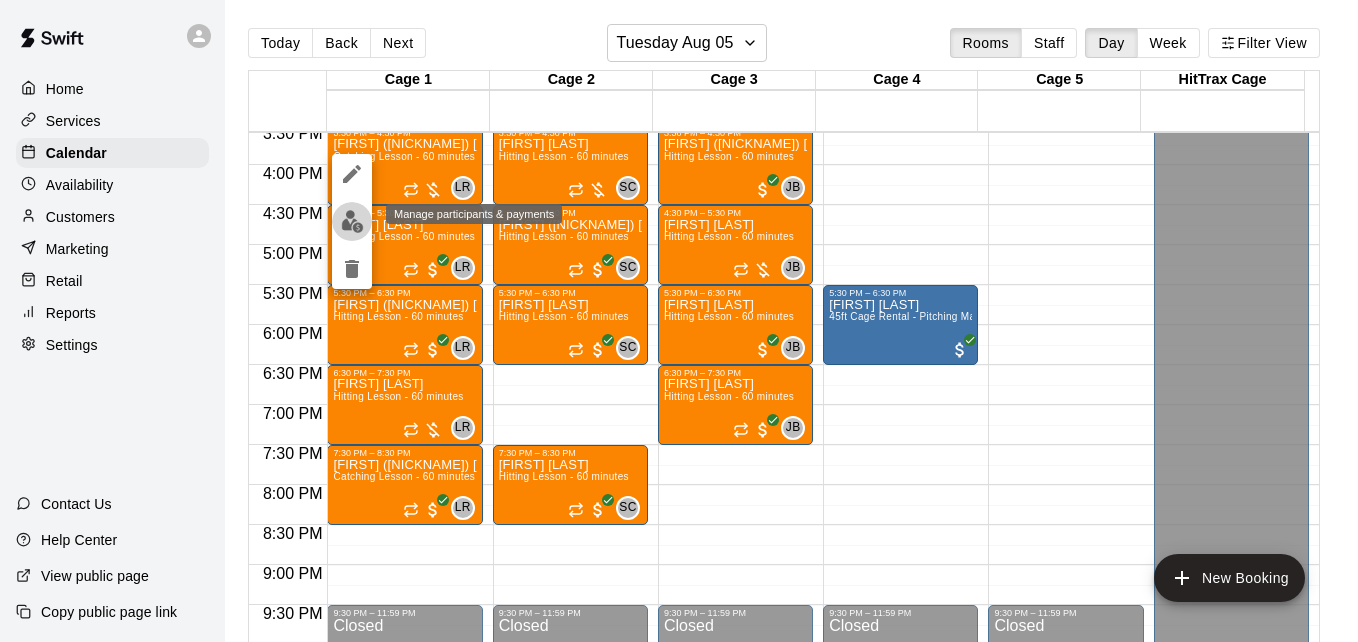 click at bounding box center (352, 221) 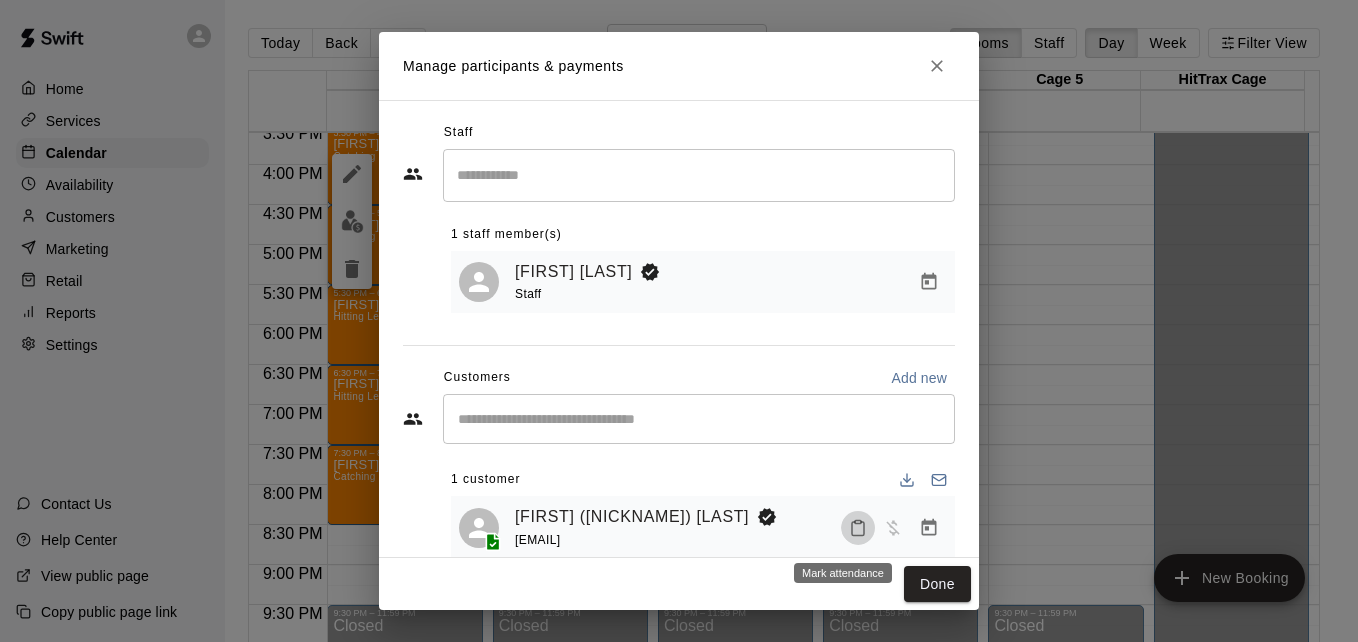 click at bounding box center [858, 528] 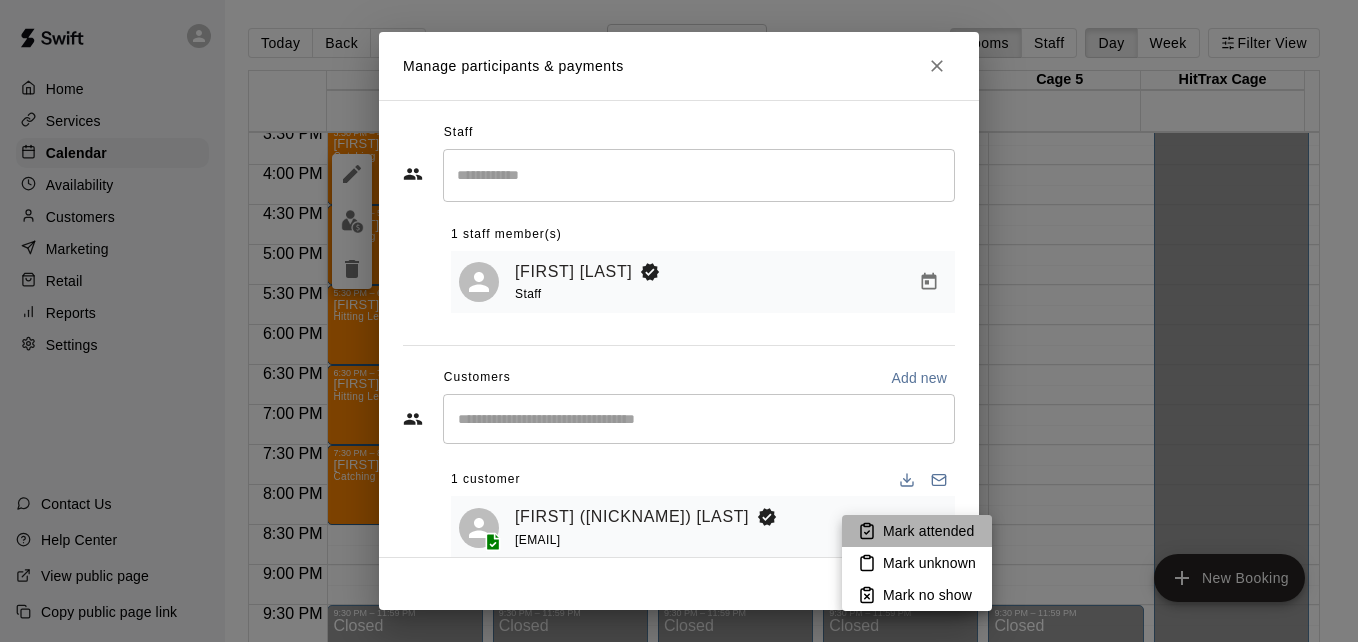 click on "Mark attended" at bounding box center (928, 531) 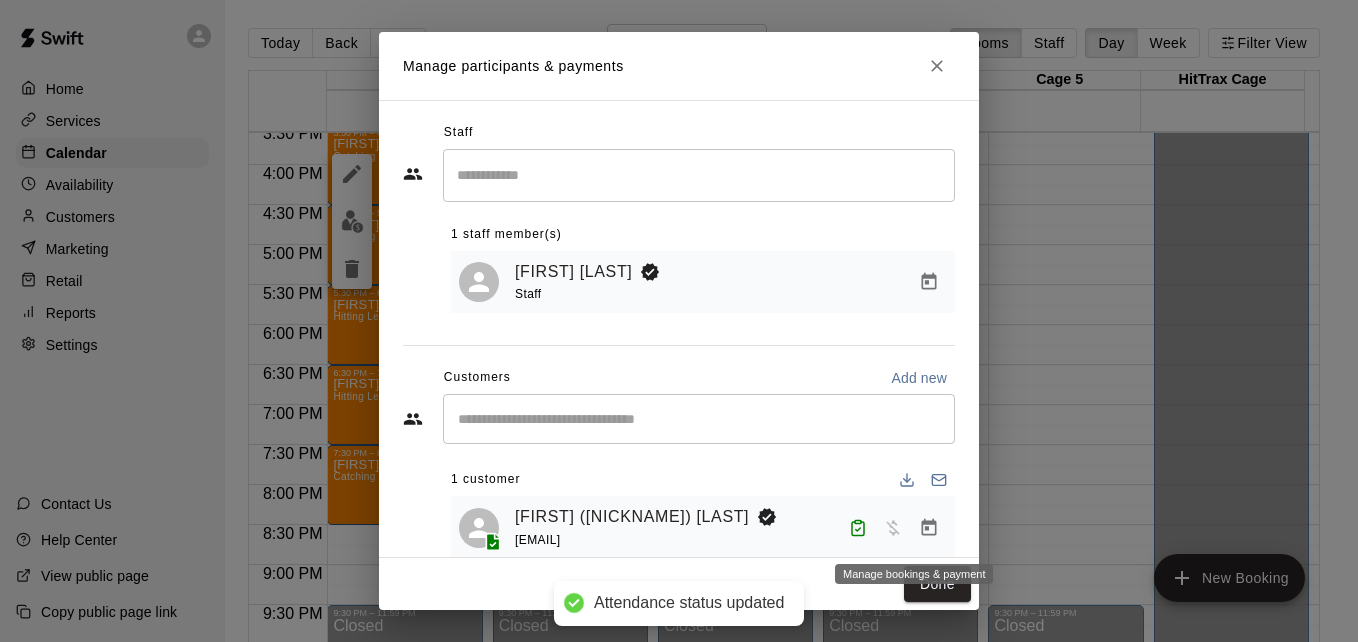 click 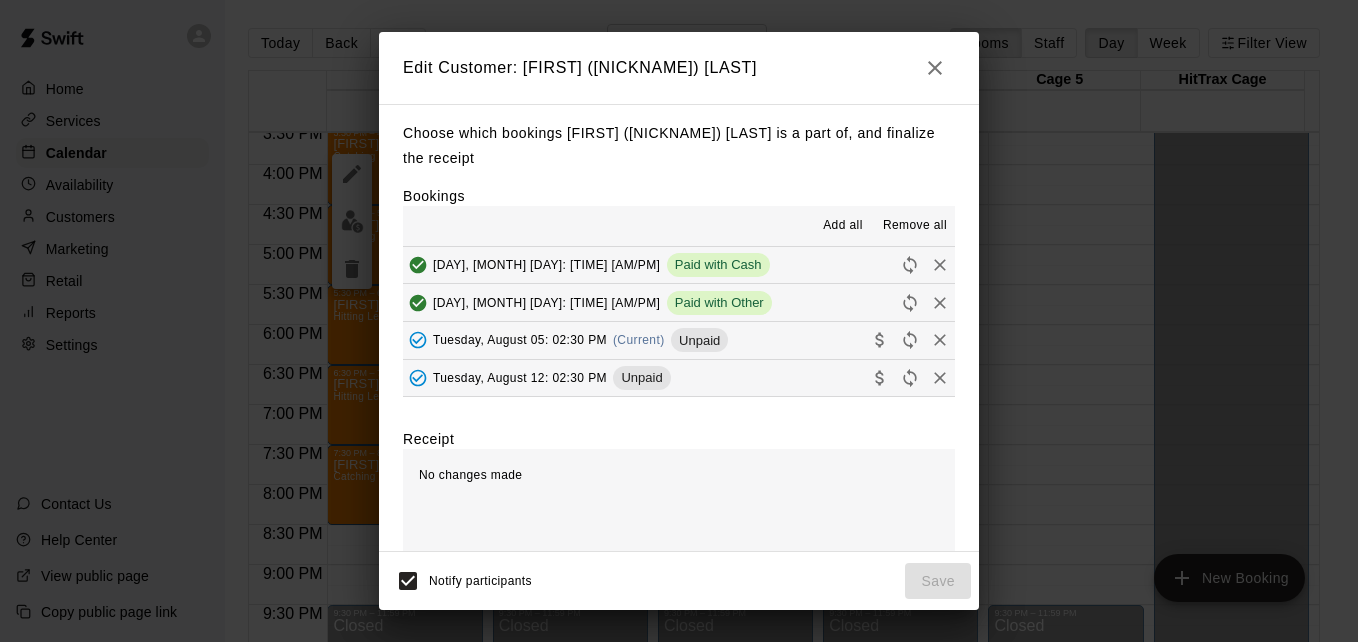 scroll, scrollTop: 160, scrollLeft: 0, axis: vertical 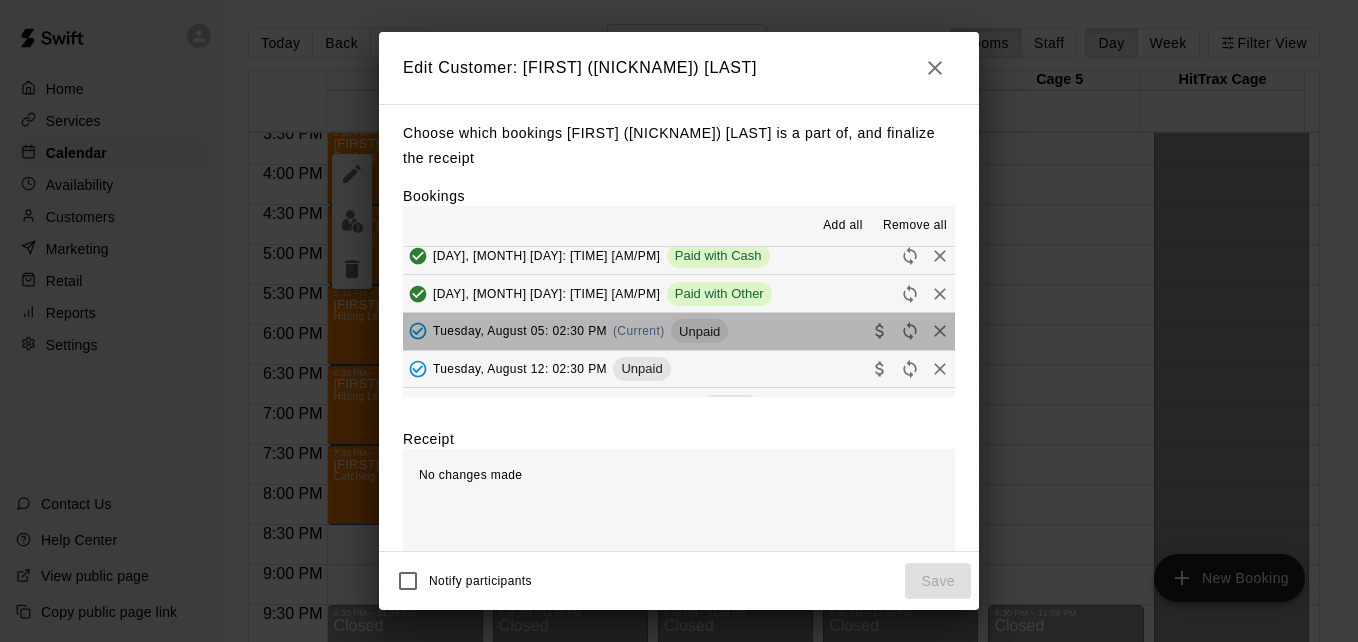 click on "Tuesday, August 05: 02:30 PM (Current) Unpaid" at bounding box center (679, 331) 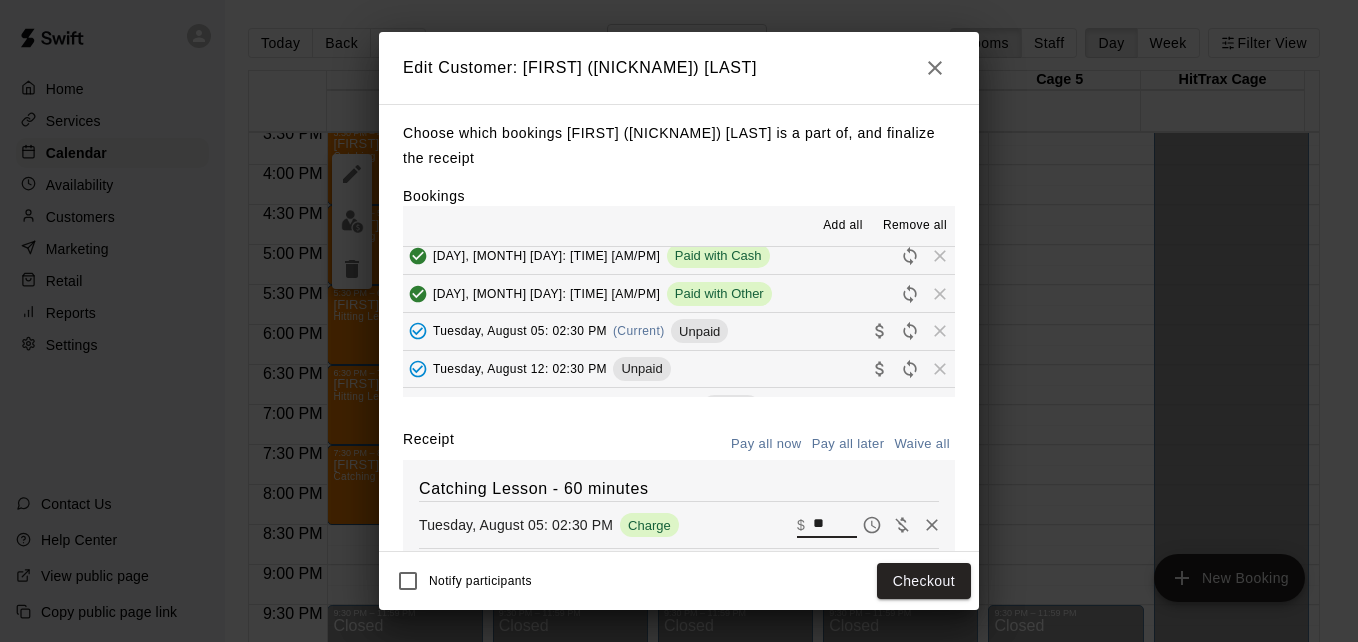 click on "**" at bounding box center [835, 525] 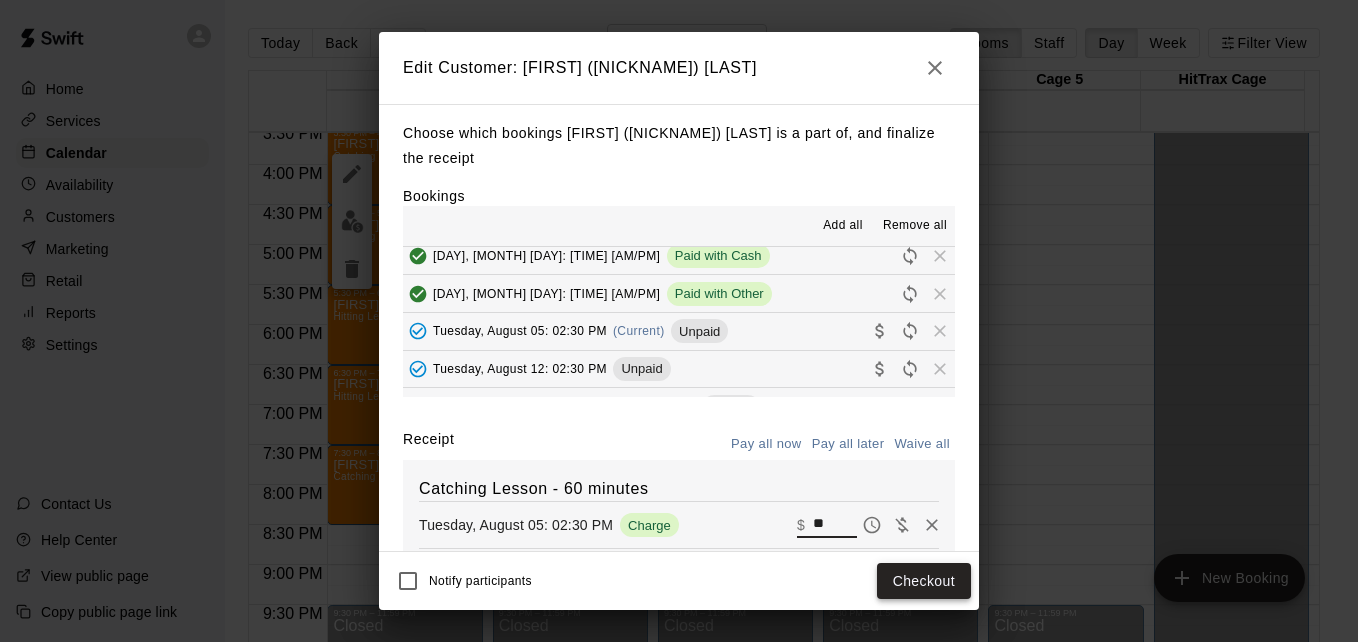 type on "**" 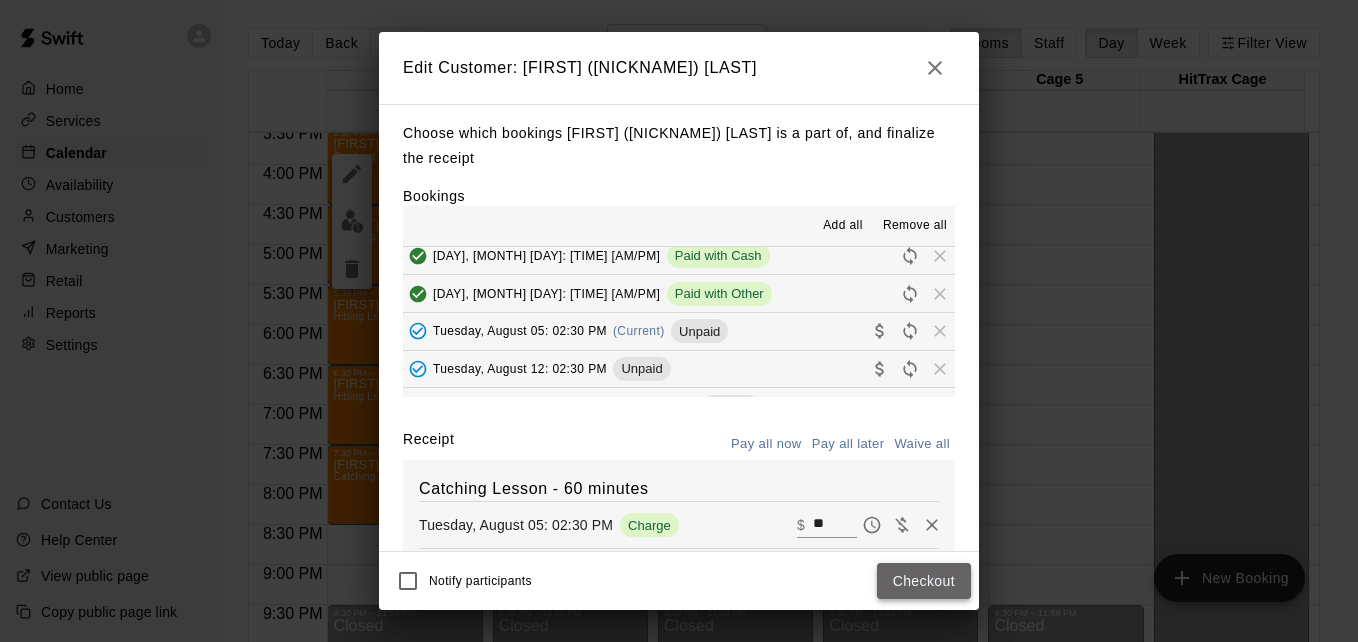 click on "Checkout" at bounding box center [924, 581] 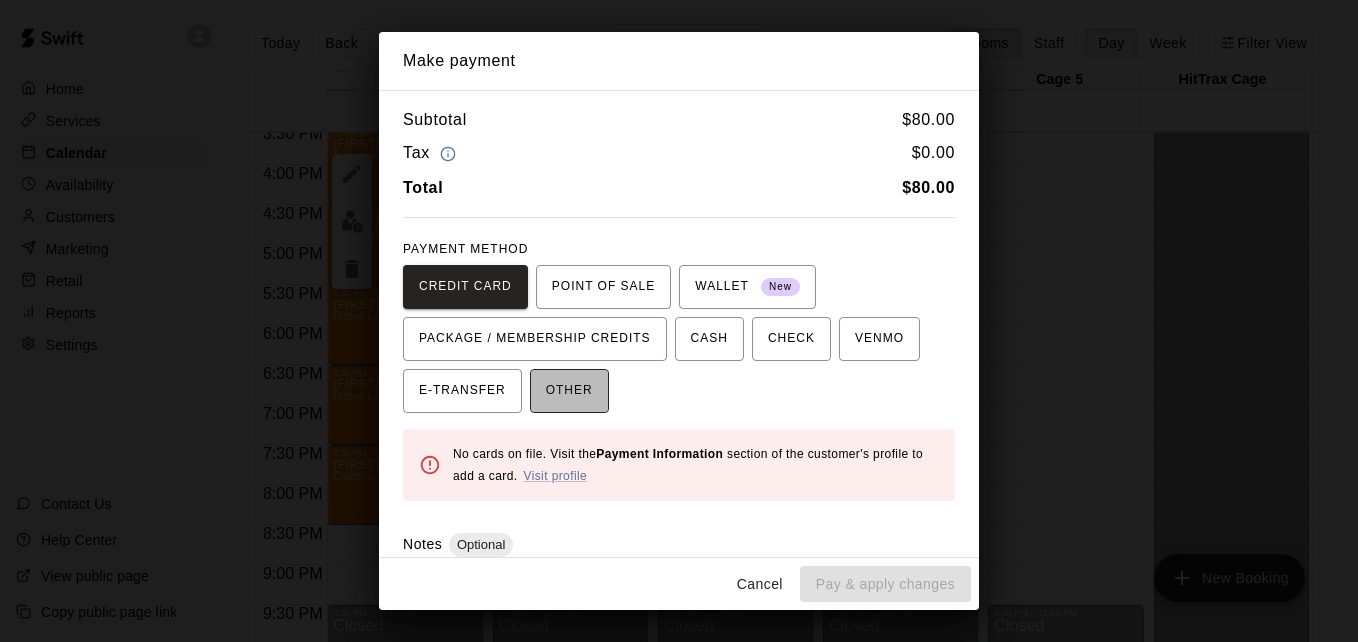 click on "OTHER" at bounding box center [569, 391] 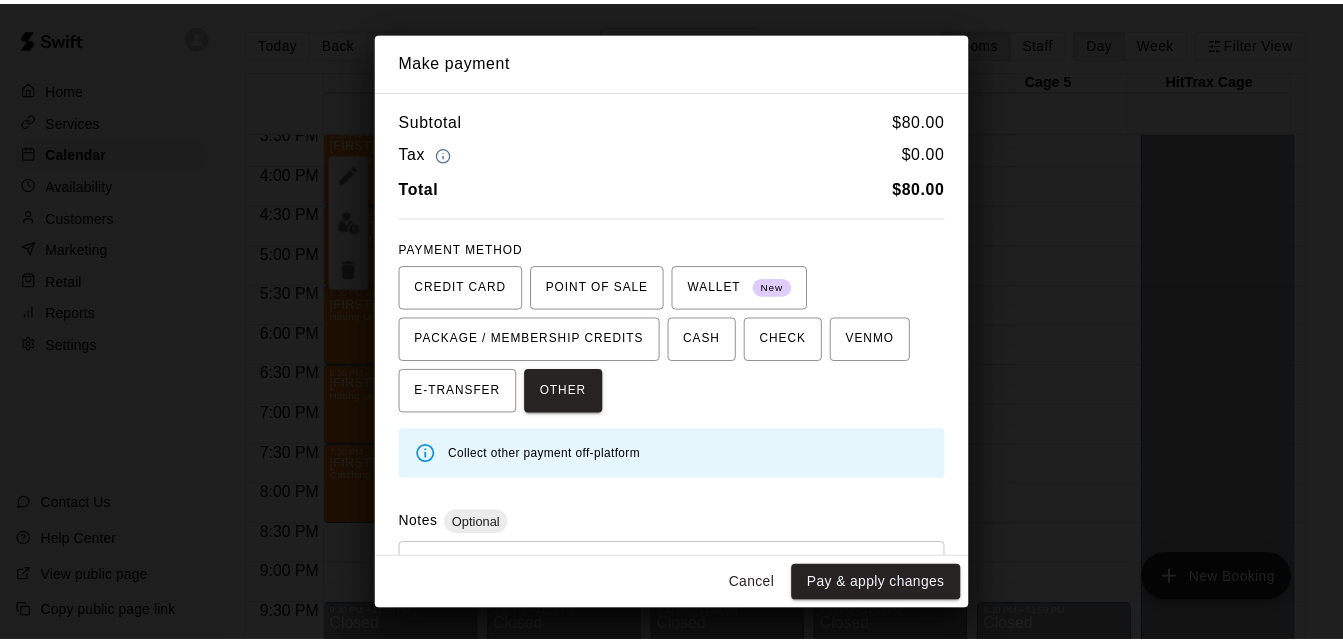 scroll, scrollTop: 95, scrollLeft: 0, axis: vertical 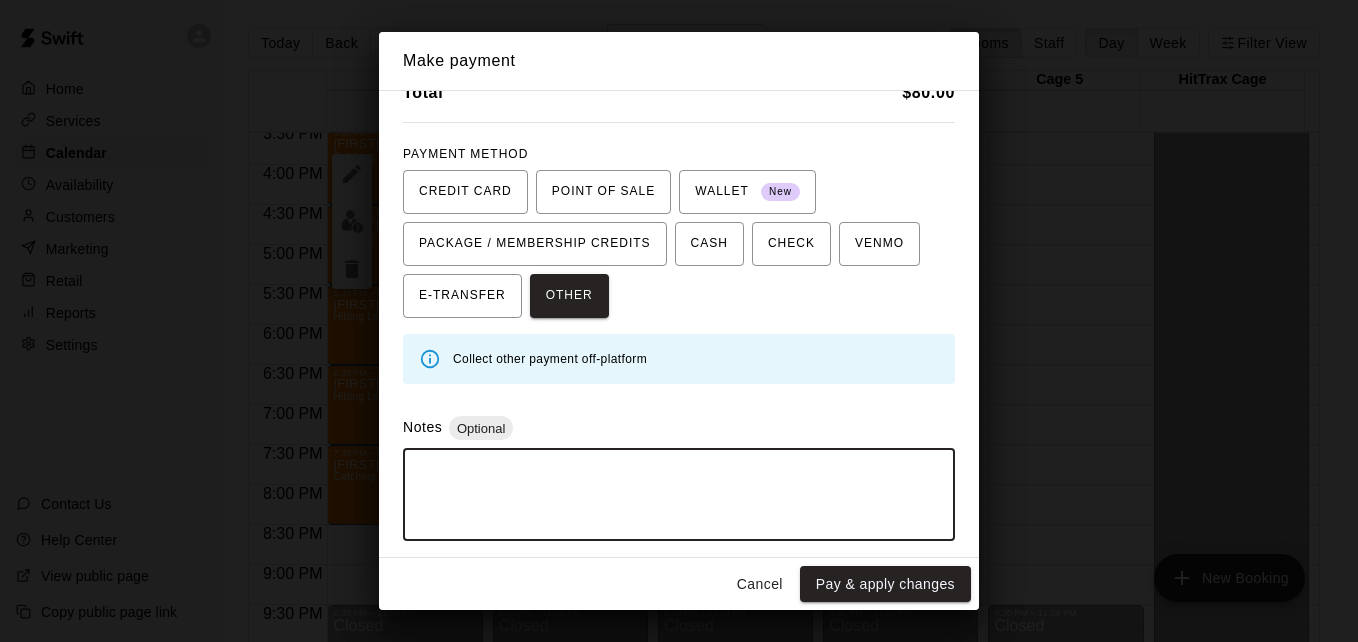 click at bounding box center (679, 495) 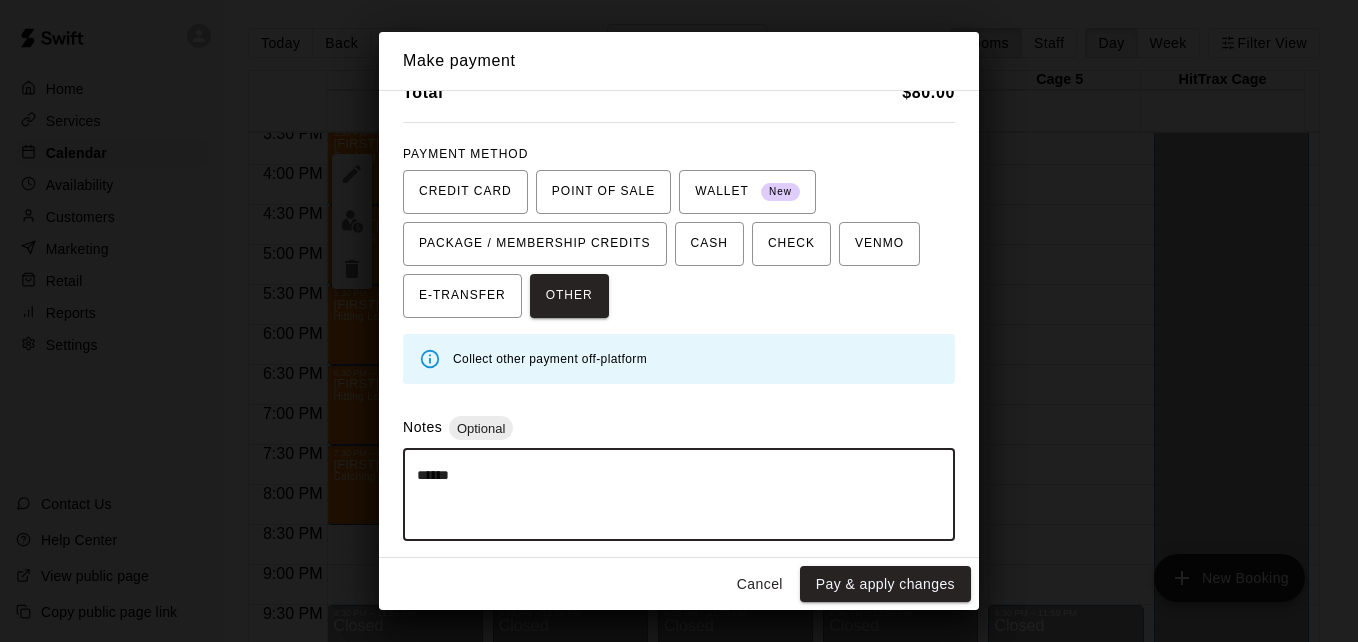 type on "*****" 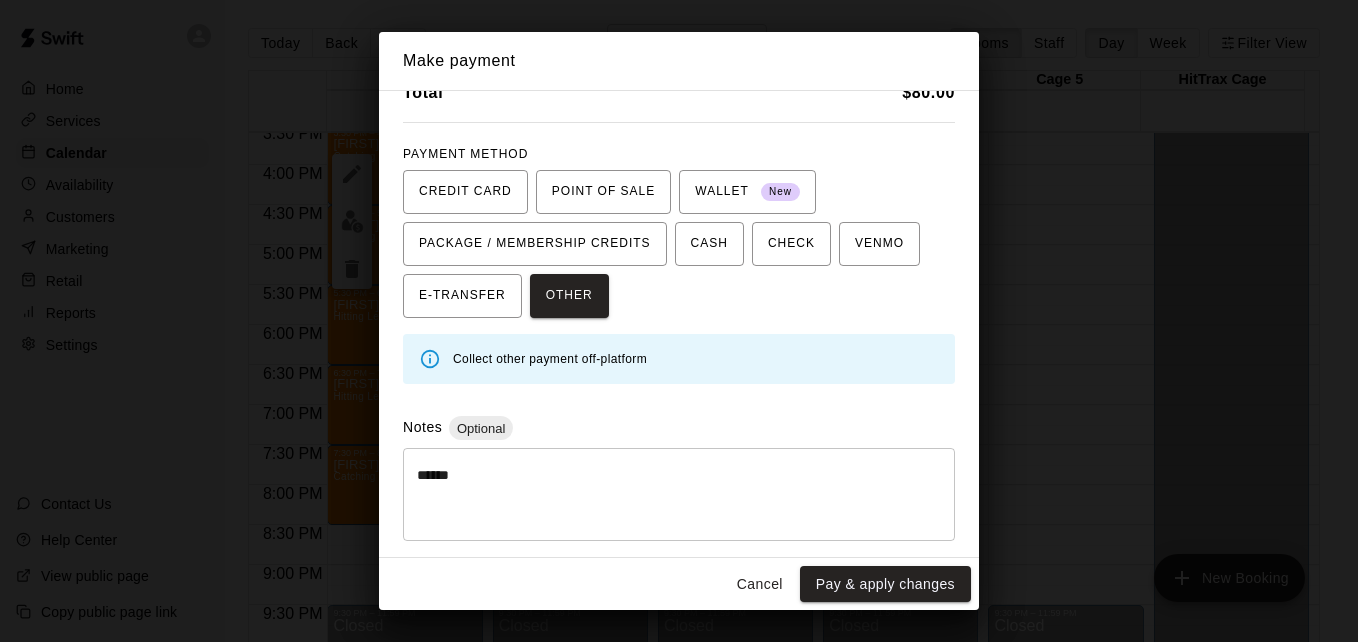 click on "Cancel Pay & apply changes" at bounding box center [679, 584] 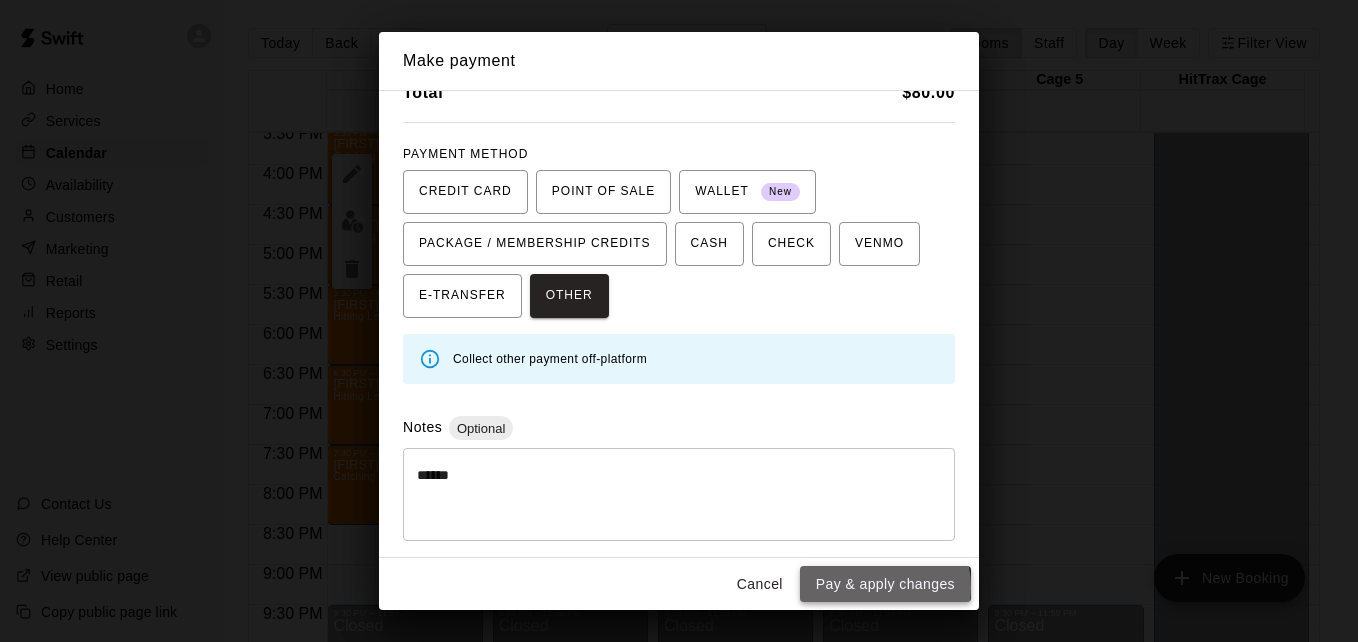 click on "Pay & apply changes" at bounding box center (885, 584) 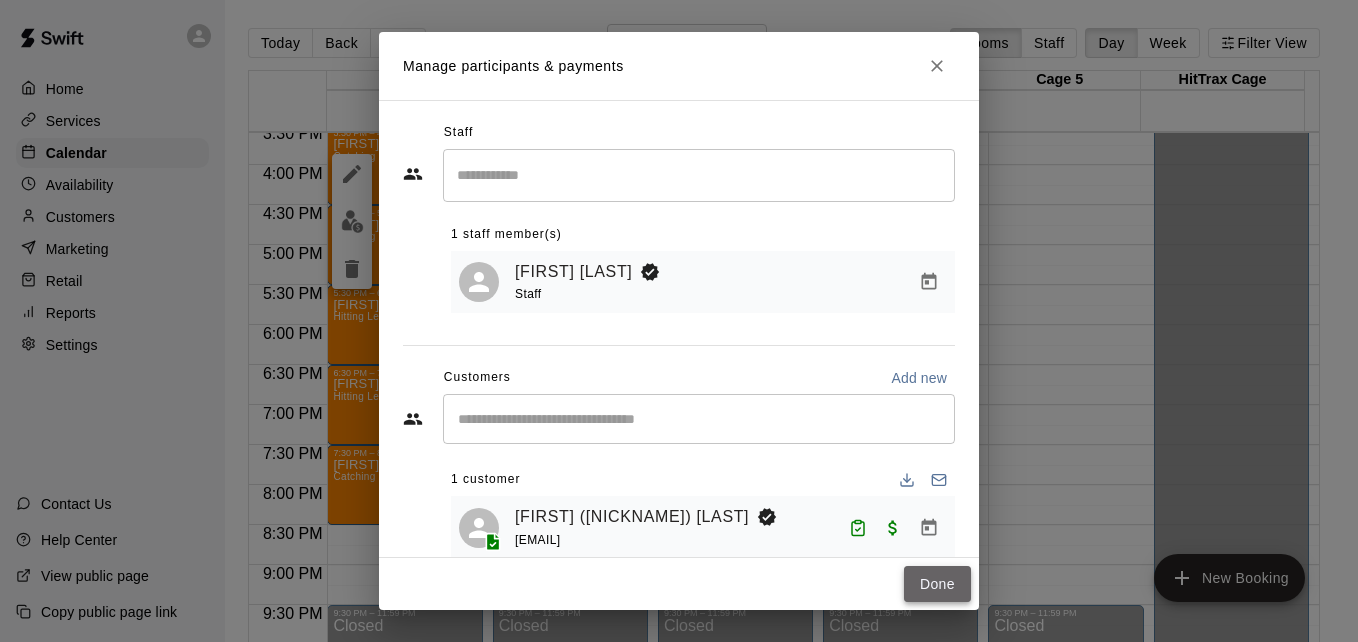 click on "Done" at bounding box center (937, 584) 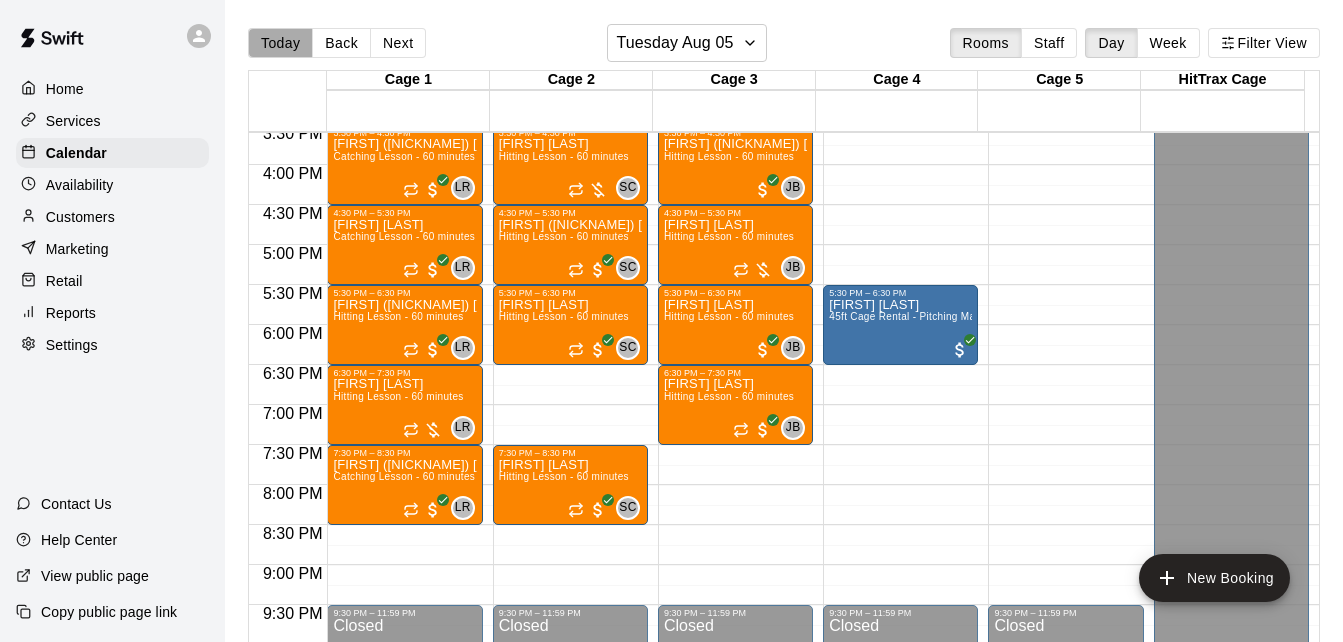 click on "Today" at bounding box center [280, 43] 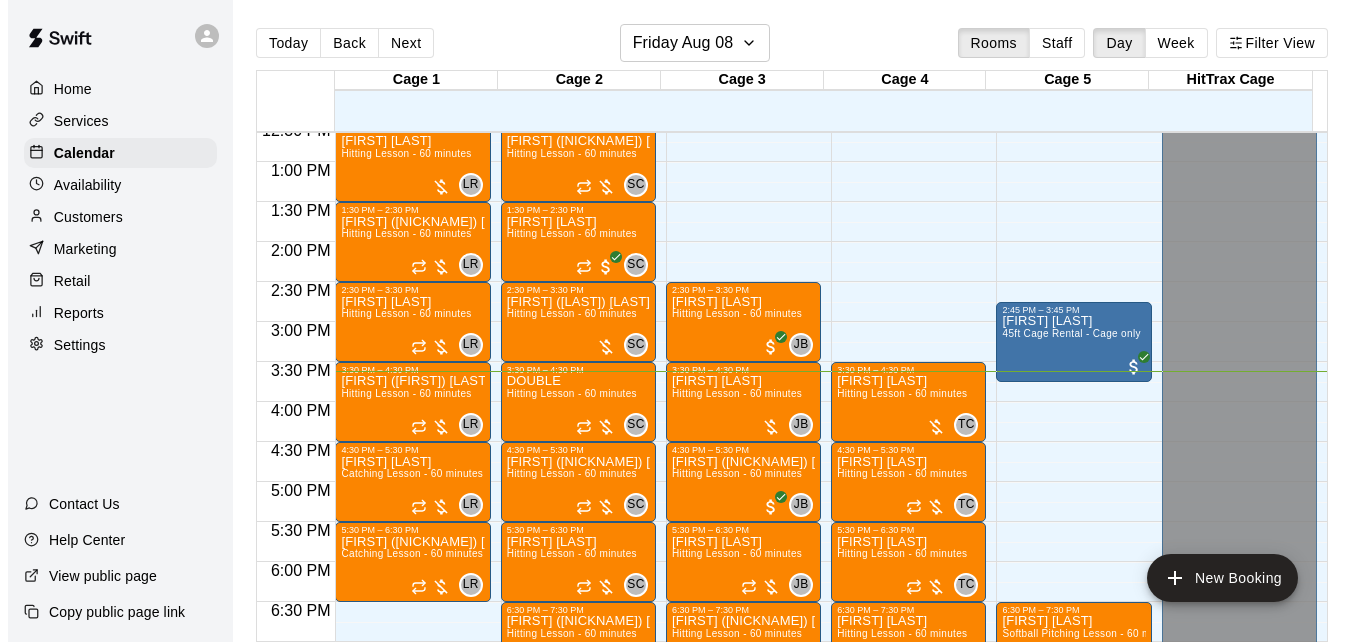 scroll, scrollTop: 1008, scrollLeft: 0, axis: vertical 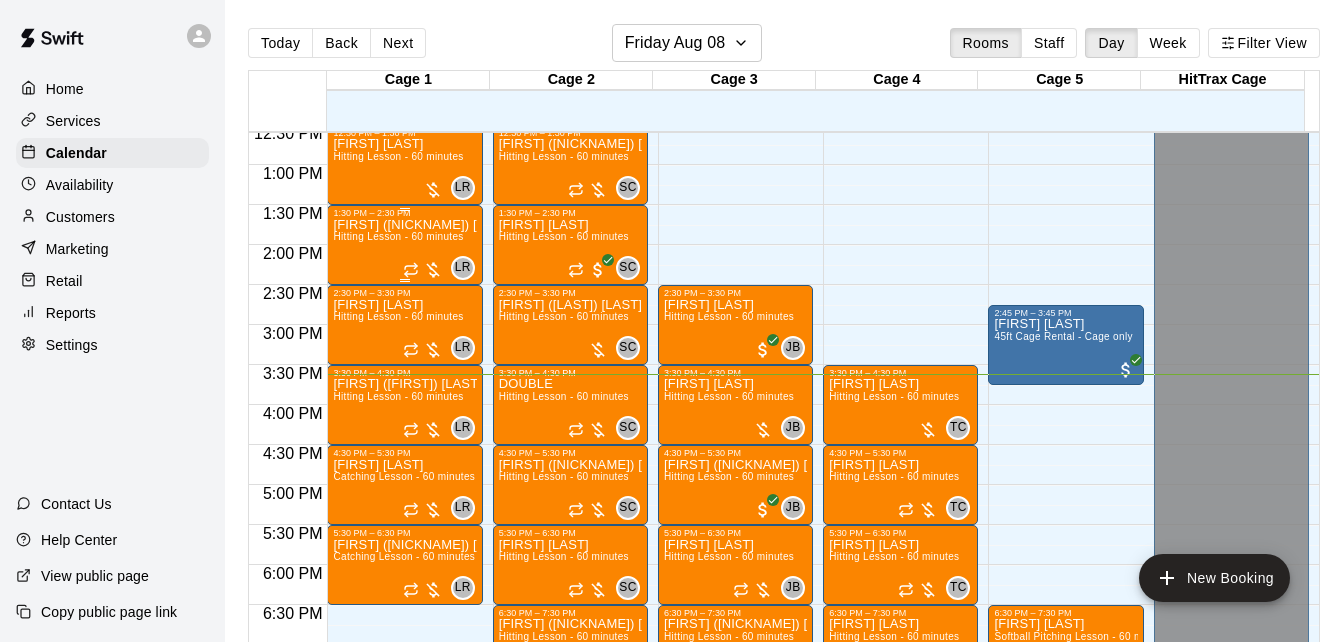 click on "[FIRST] ([NICKNAME]) [LAST]" at bounding box center [404, 225] 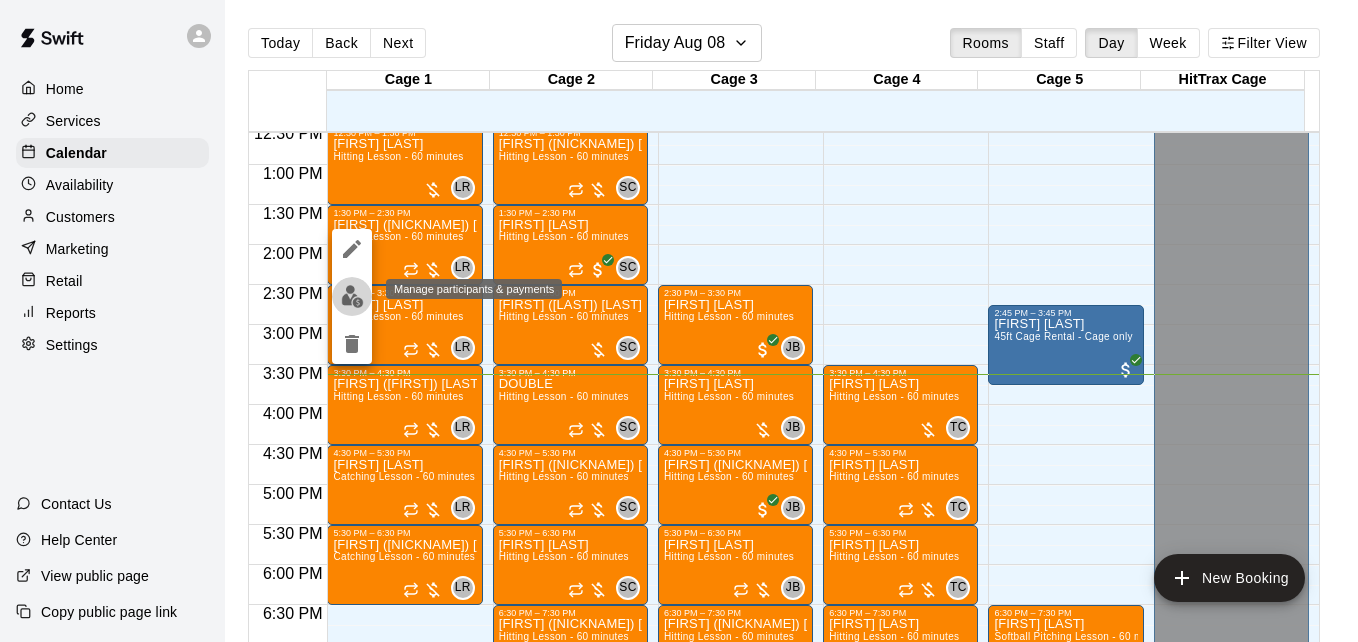 click at bounding box center (352, 296) 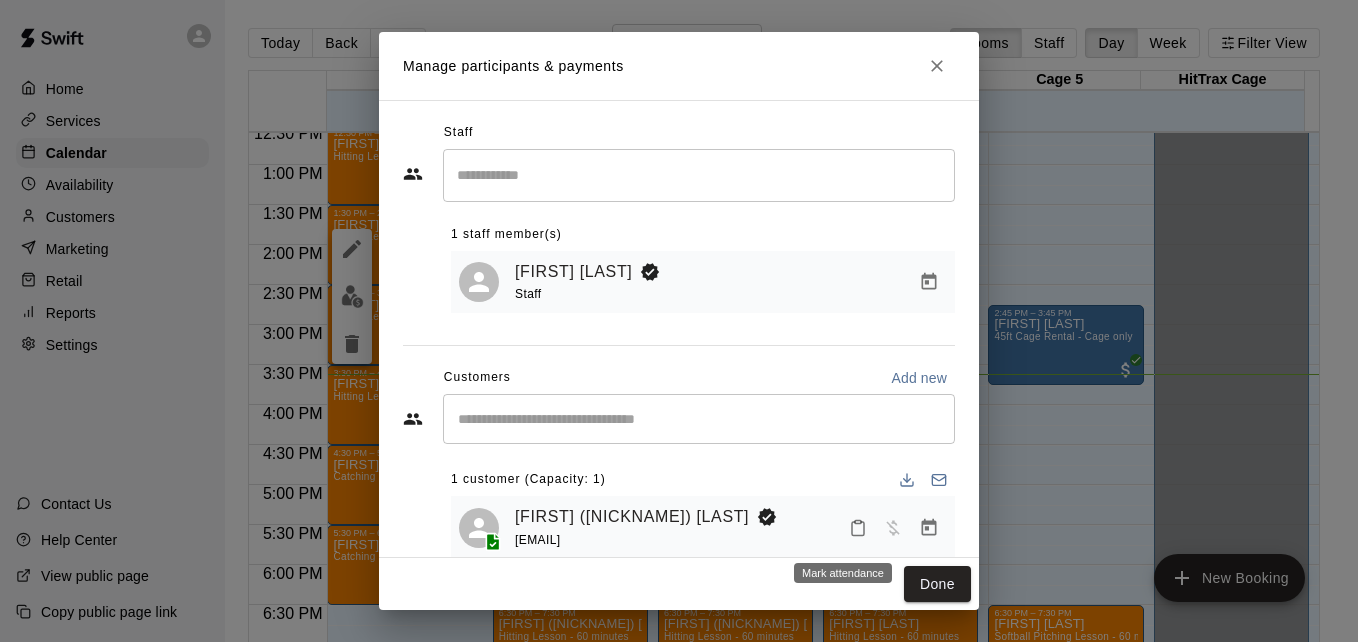 click at bounding box center (858, 528) 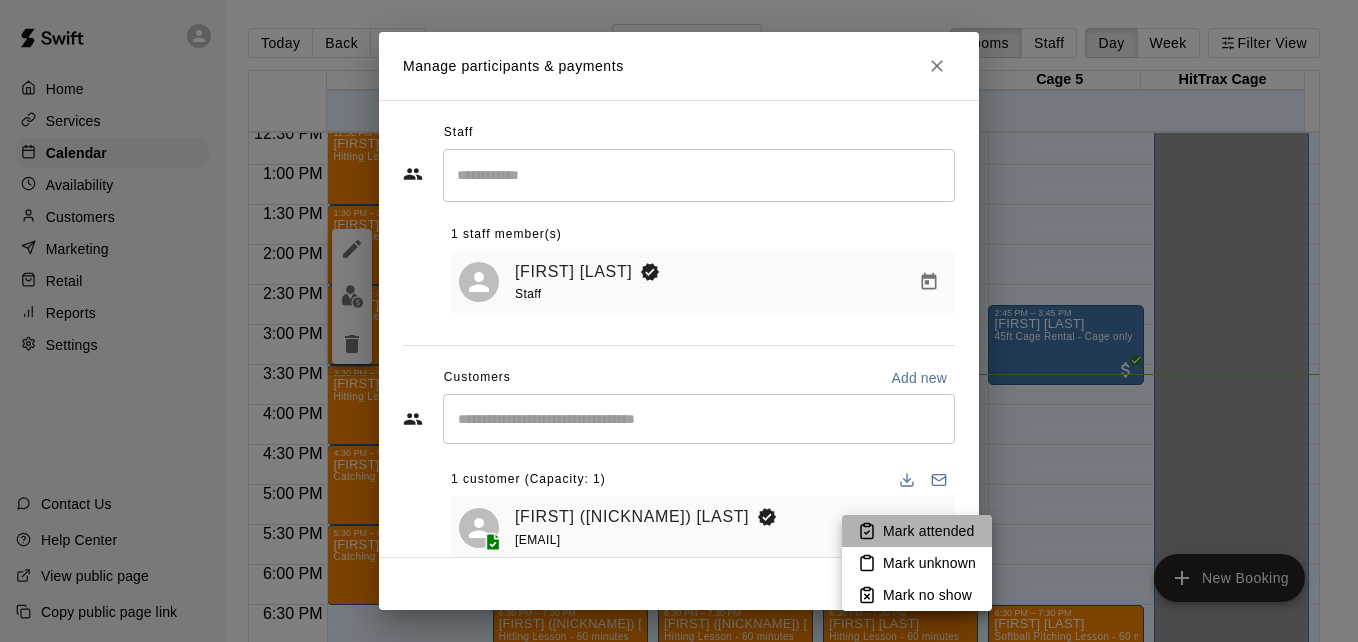 click on "Mark attended" at bounding box center (928, 531) 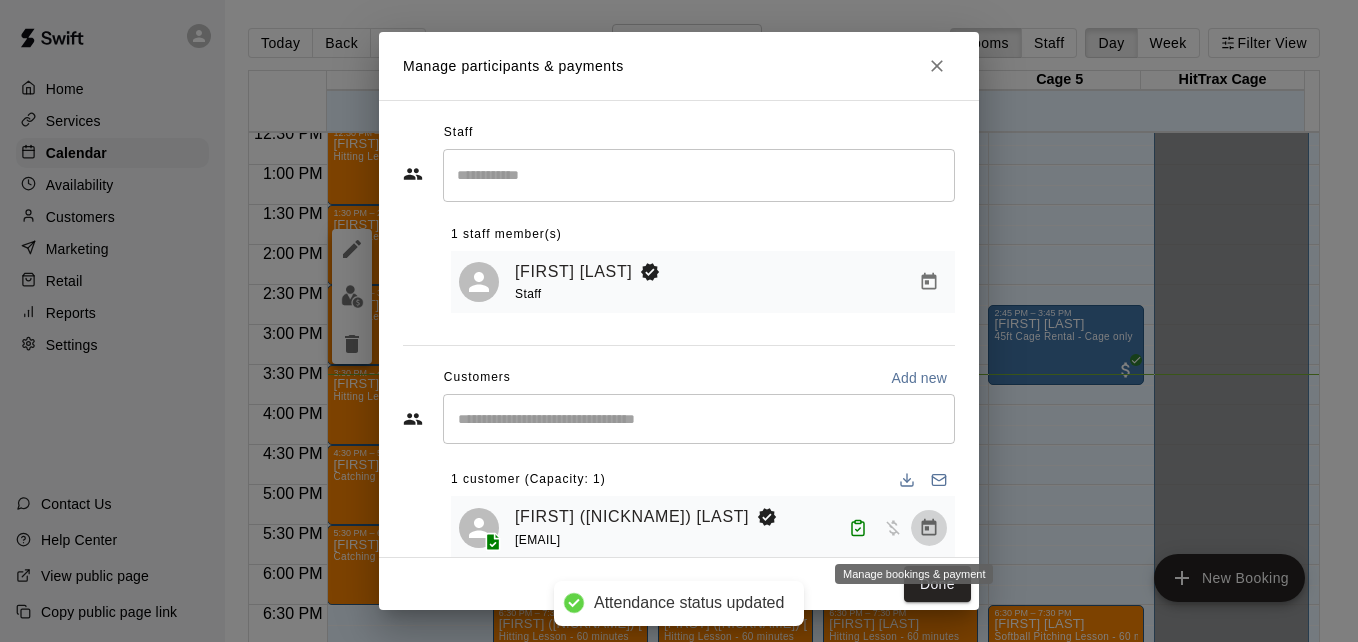click 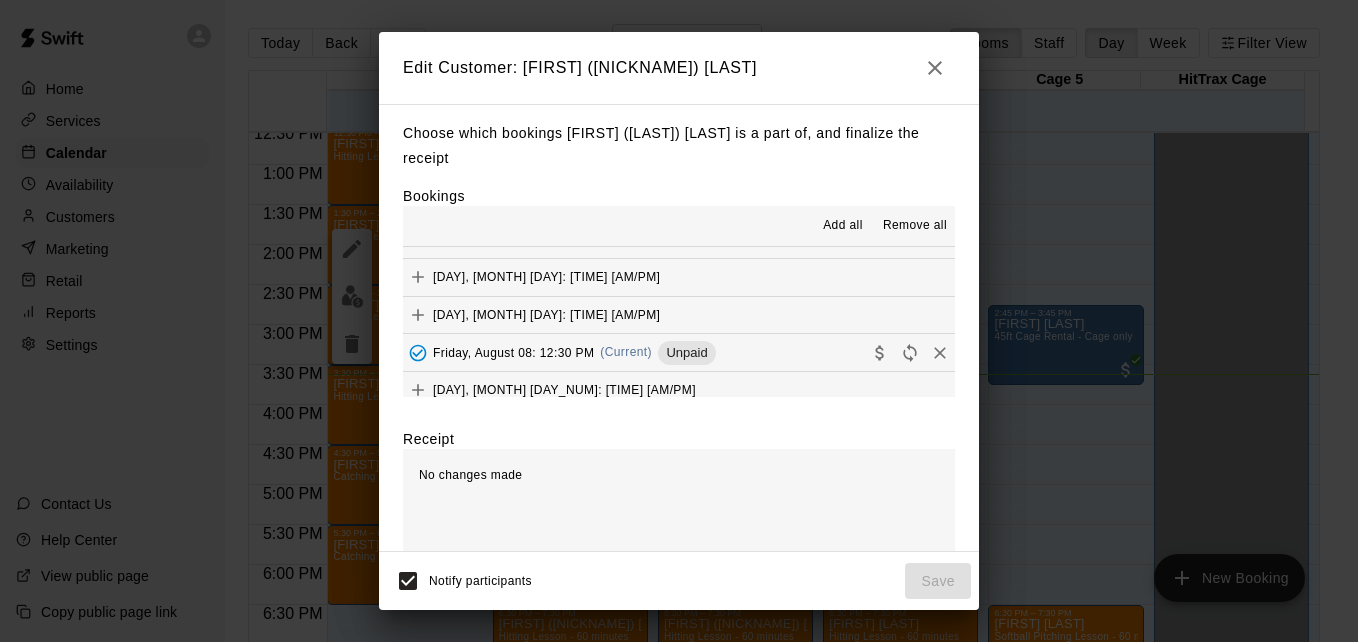 scroll, scrollTop: 120, scrollLeft: 0, axis: vertical 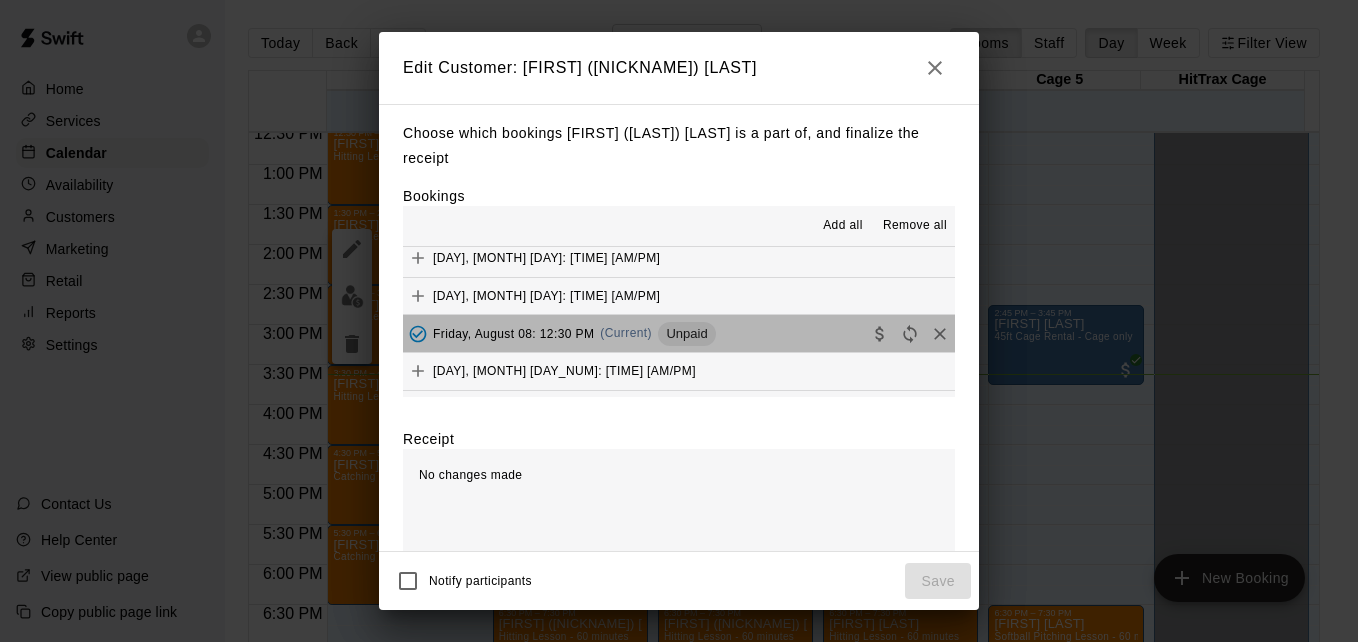click on "[DAY], [MONTH] [DAY]: [HOUR]:[MINUTE] [AM/PM] (Current) Unpaid" at bounding box center [679, 333] 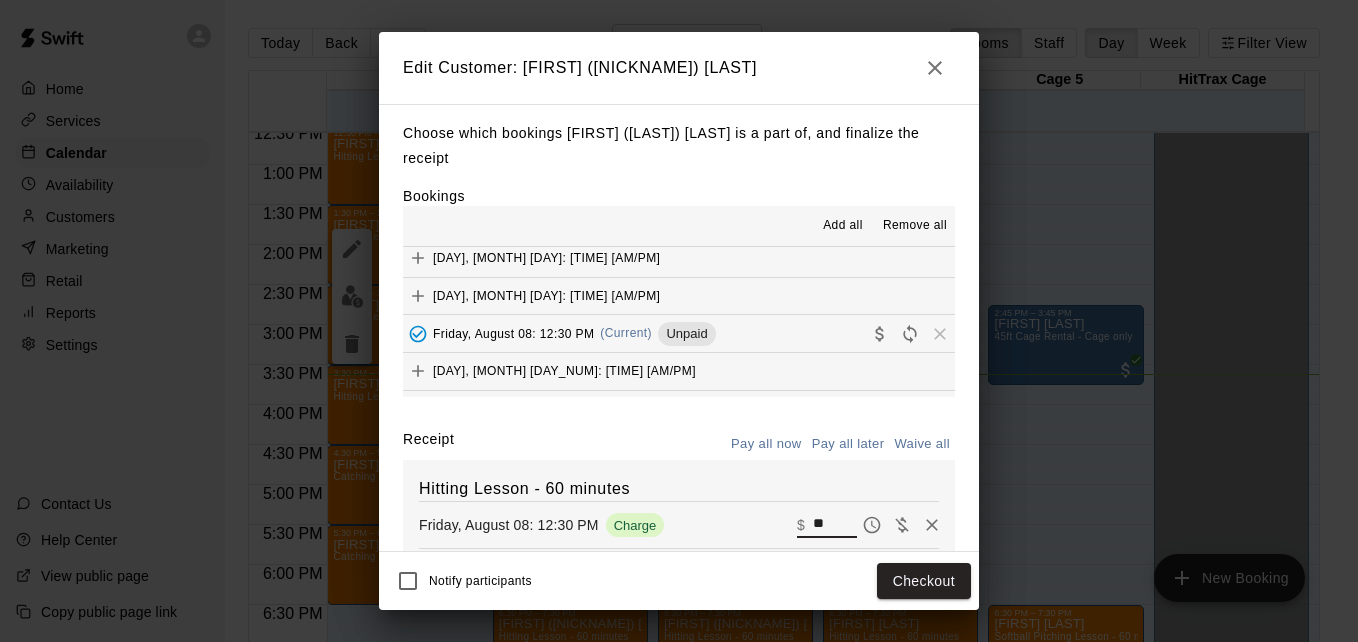 click on "**" at bounding box center [835, 525] 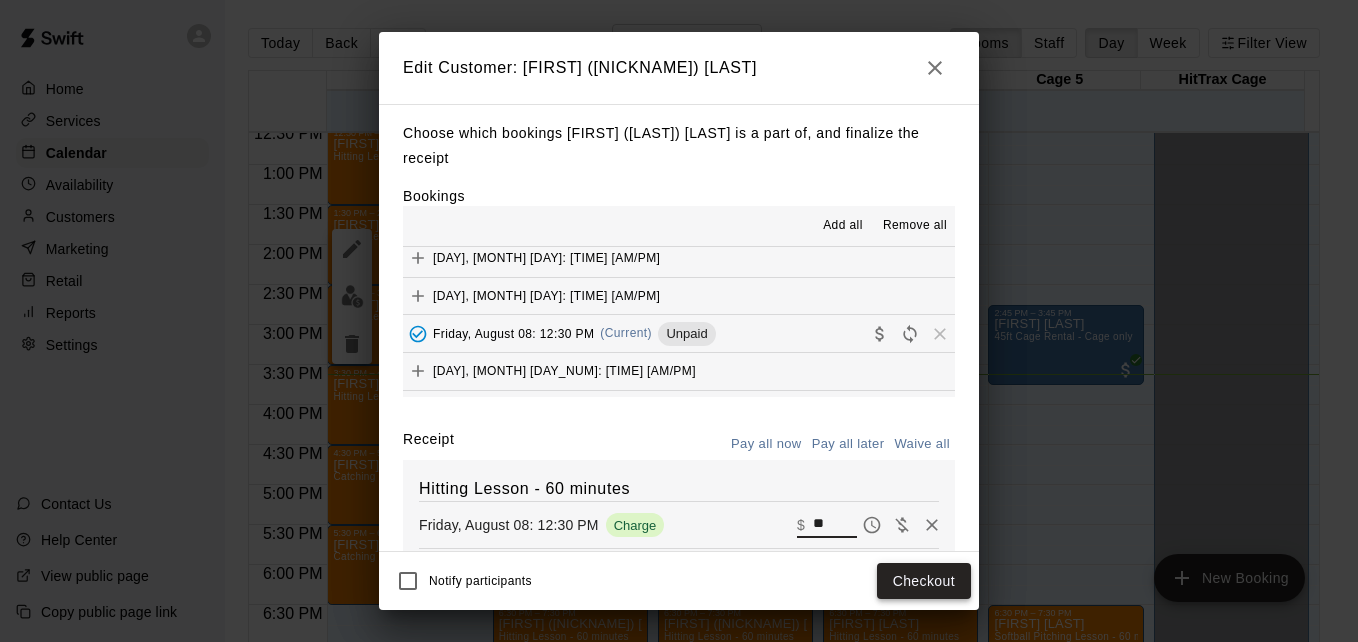 type on "**" 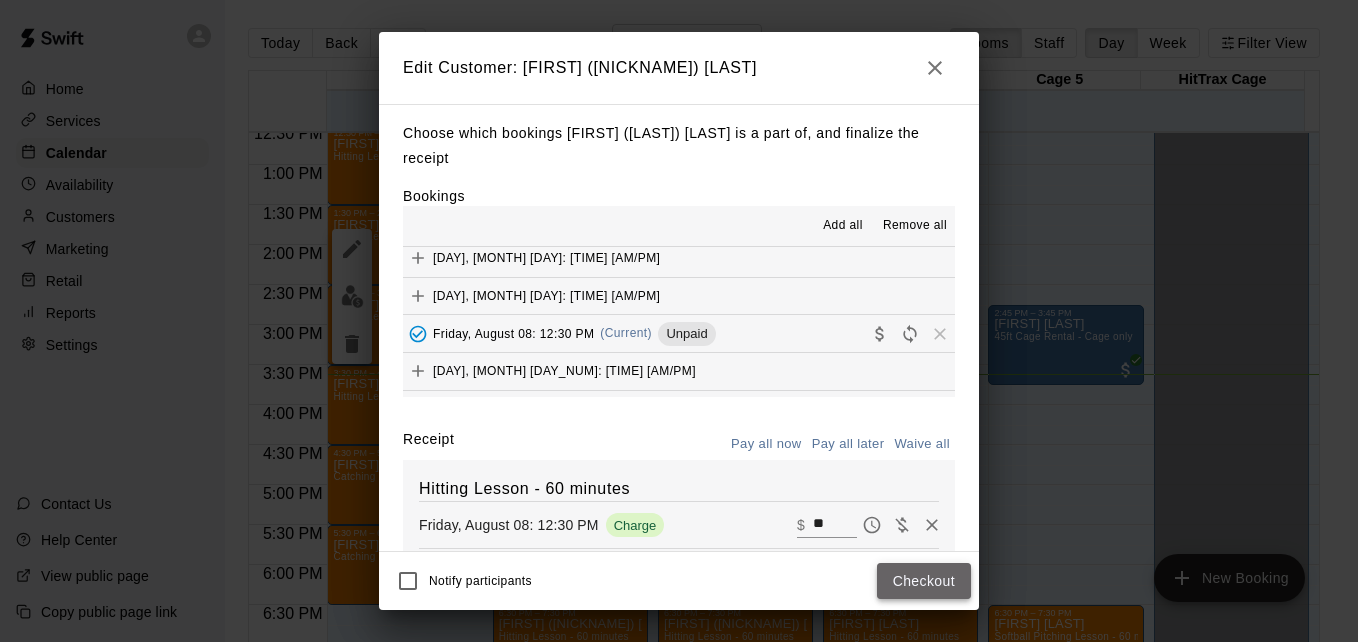 click on "Checkout" at bounding box center [924, 581] 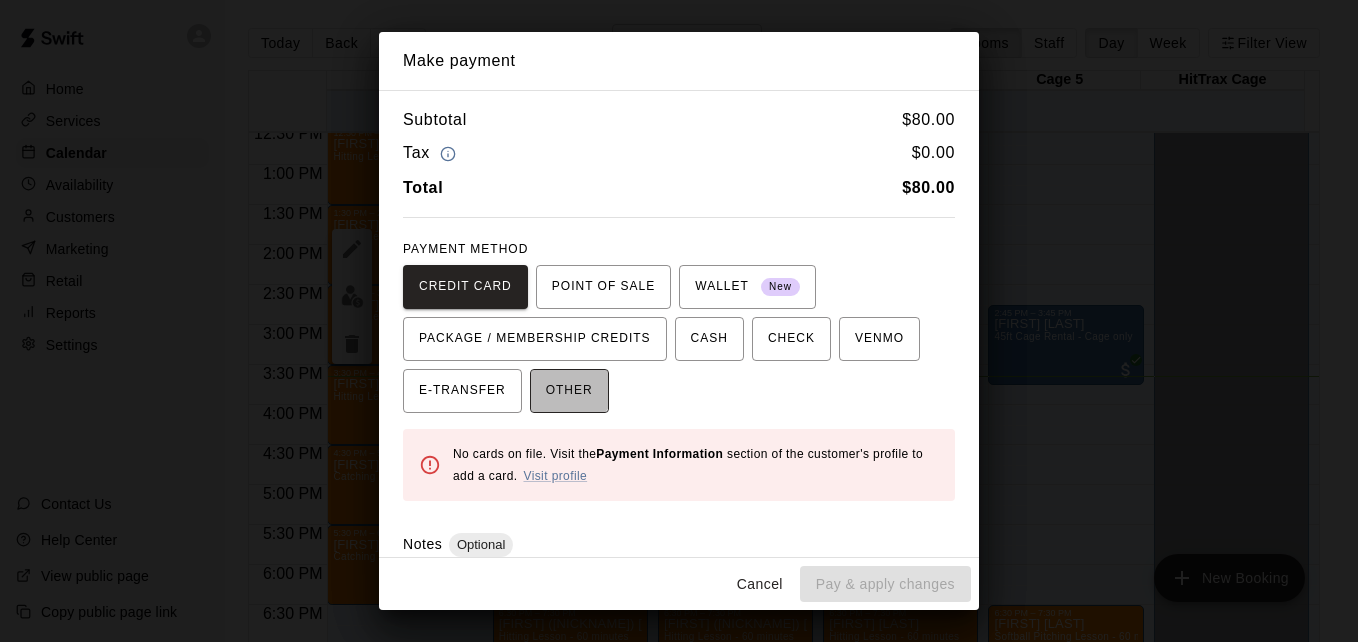 click on "OTHER" at bounding box center (569, 391) 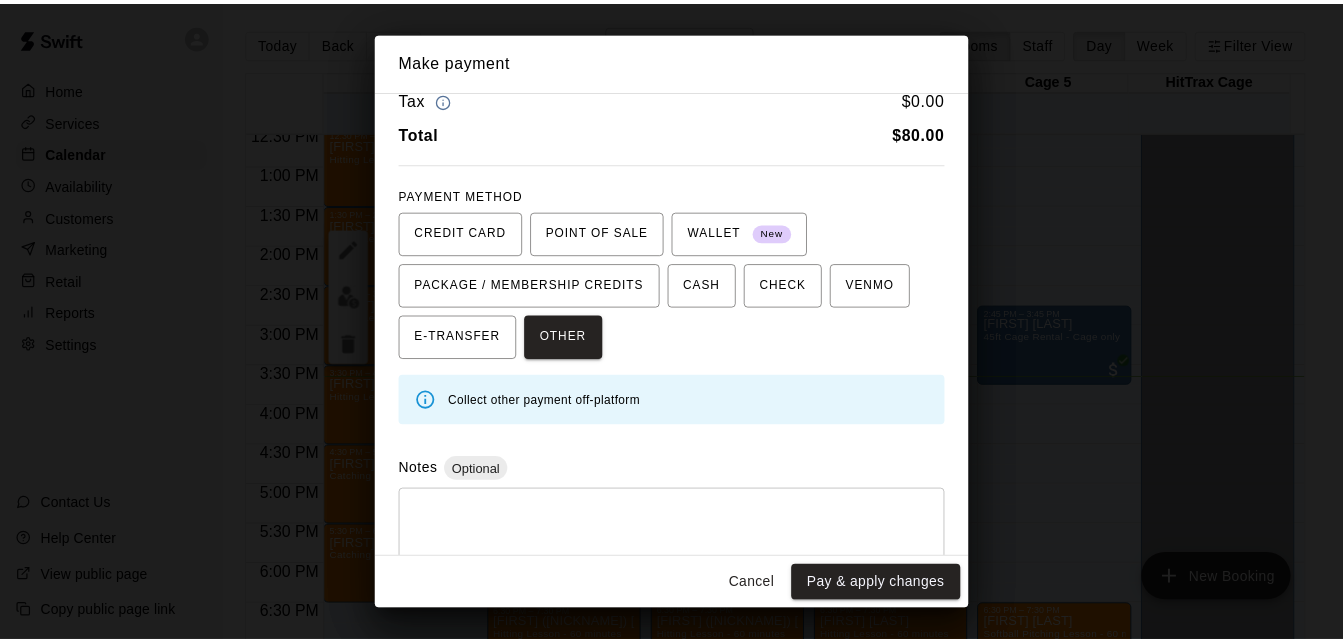 scroll, scrollTop: 95, scrollLeft: 0, axis: vertical 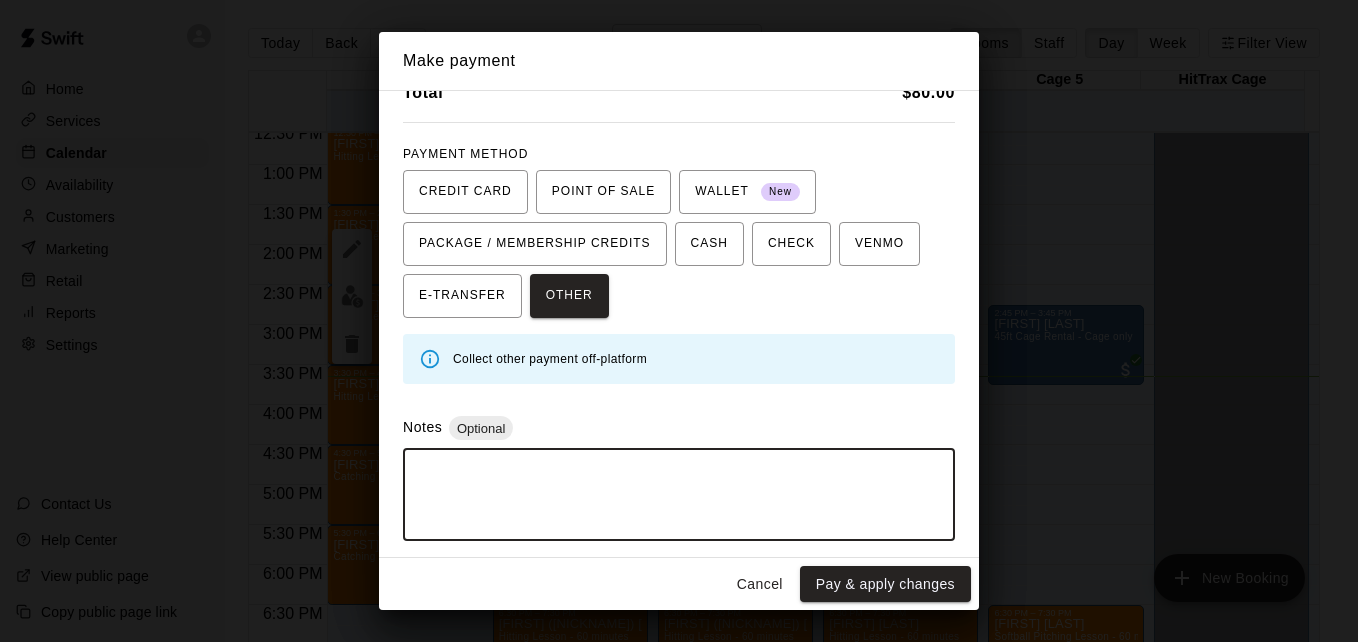 click at bounding box center [679, 495] 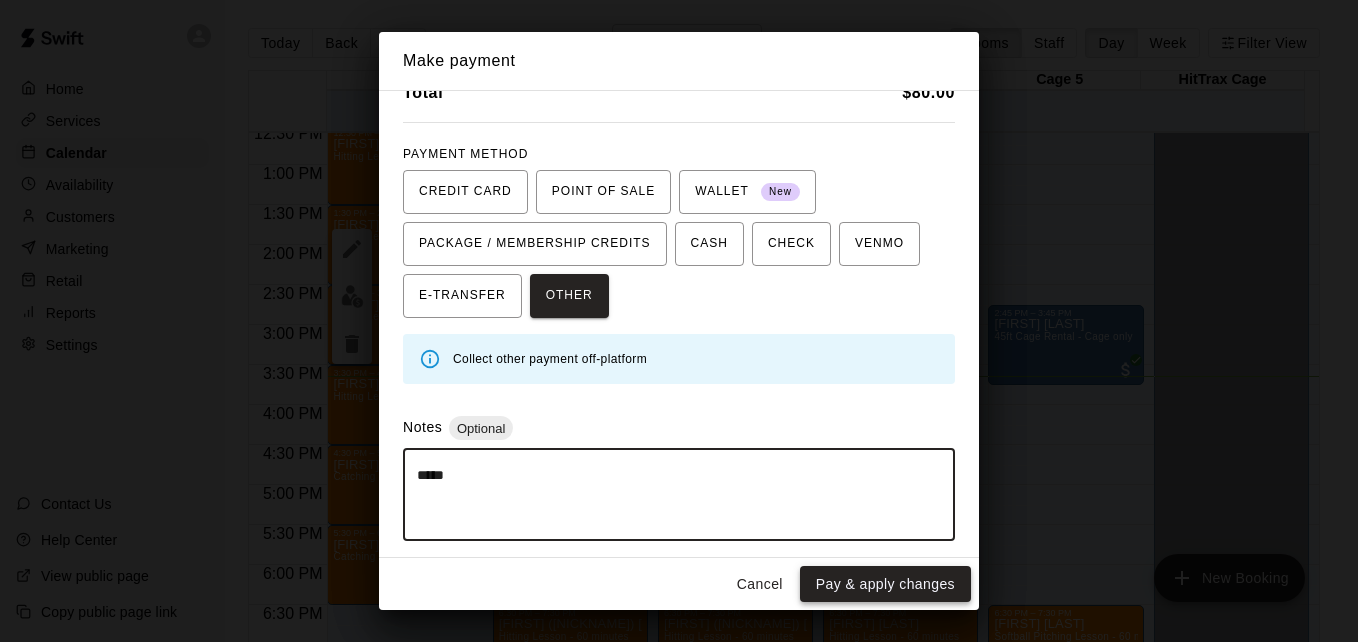 type on "*****" 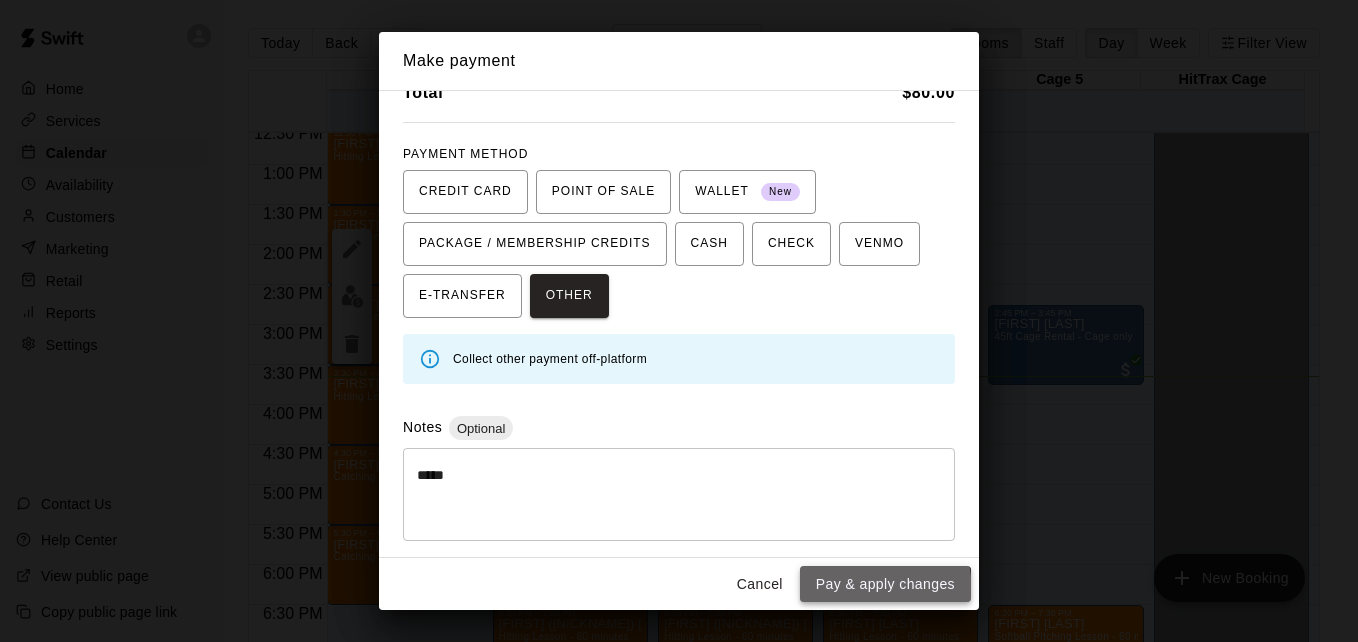 click on "Pay & apply changes" at bounding box center [885, 584] 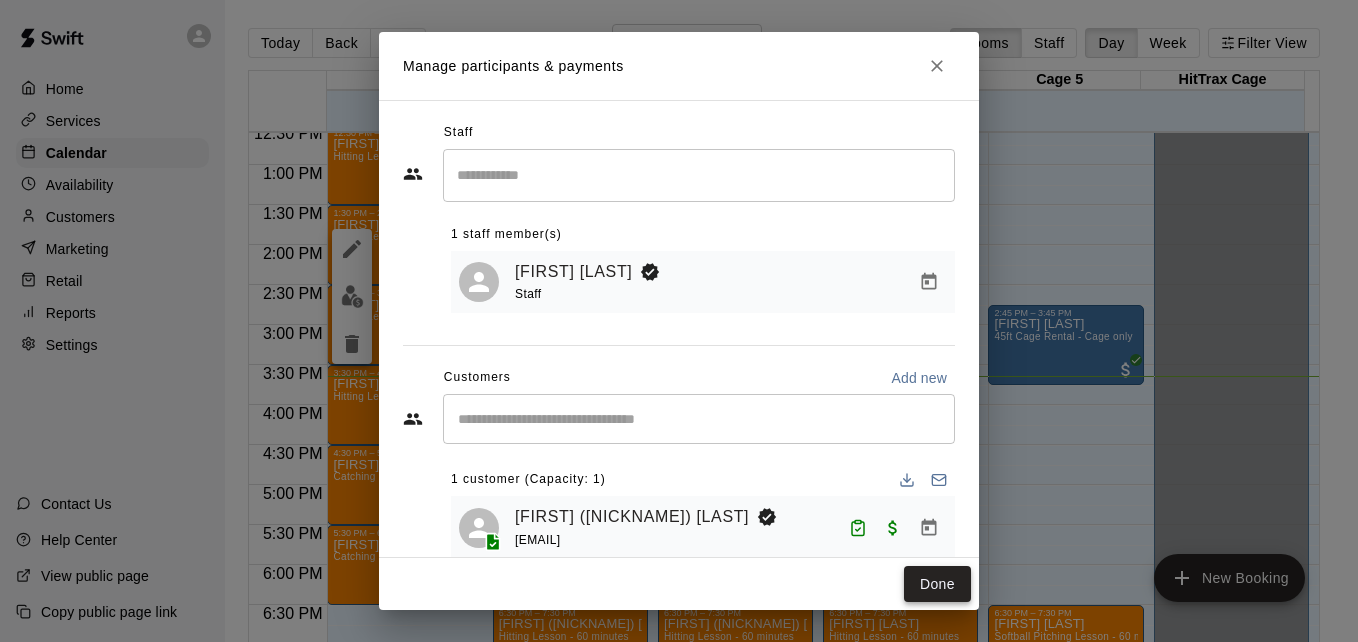 click on "Done" at bounding box center (937, 584) 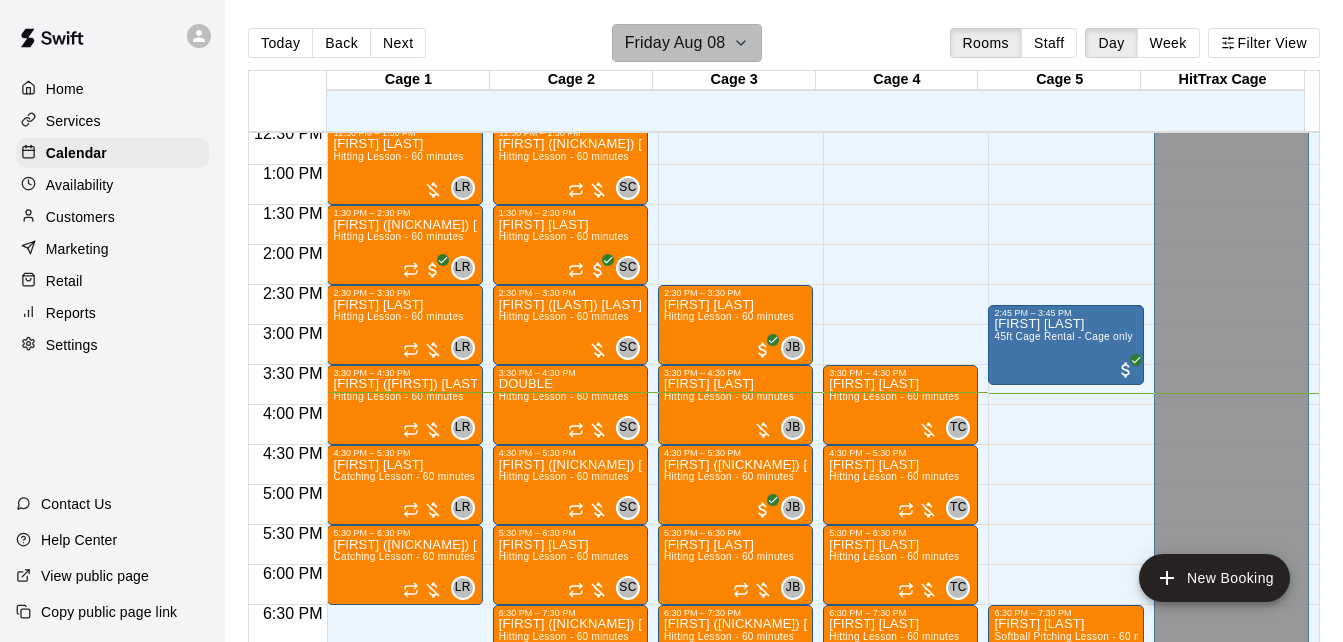 click on "Friday Aug 08" at bounding box center [675, 43] 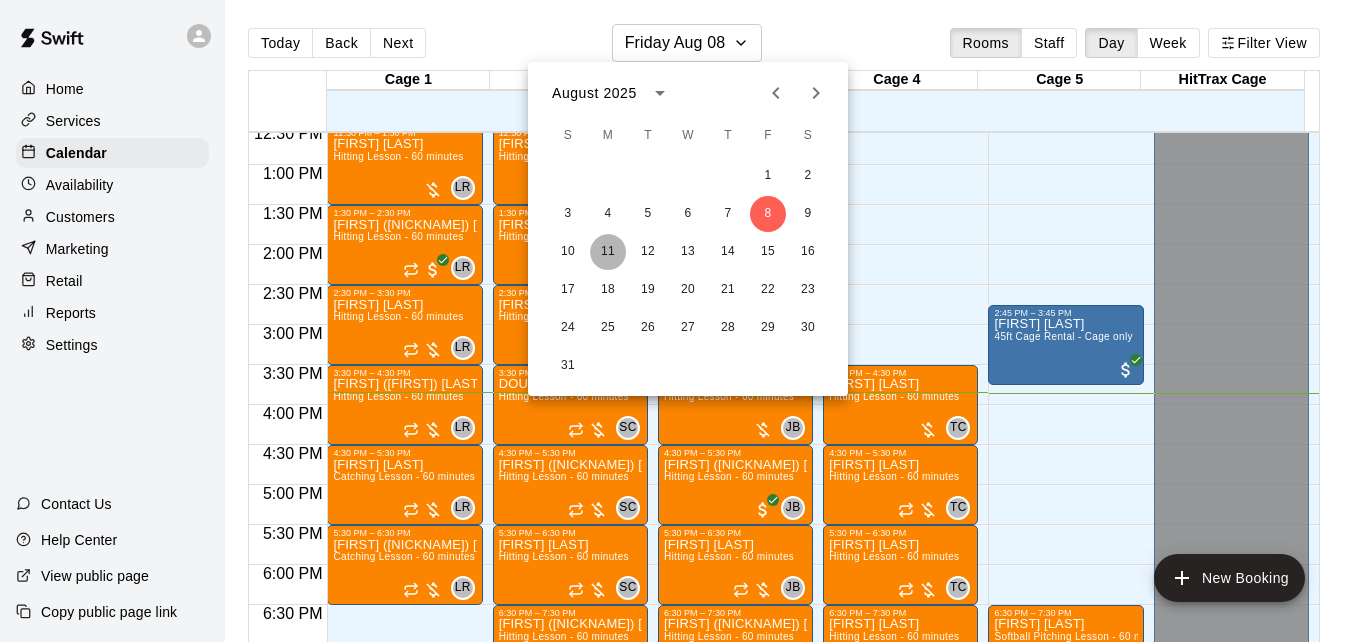 click on "11" at bounding box center (608, 252) 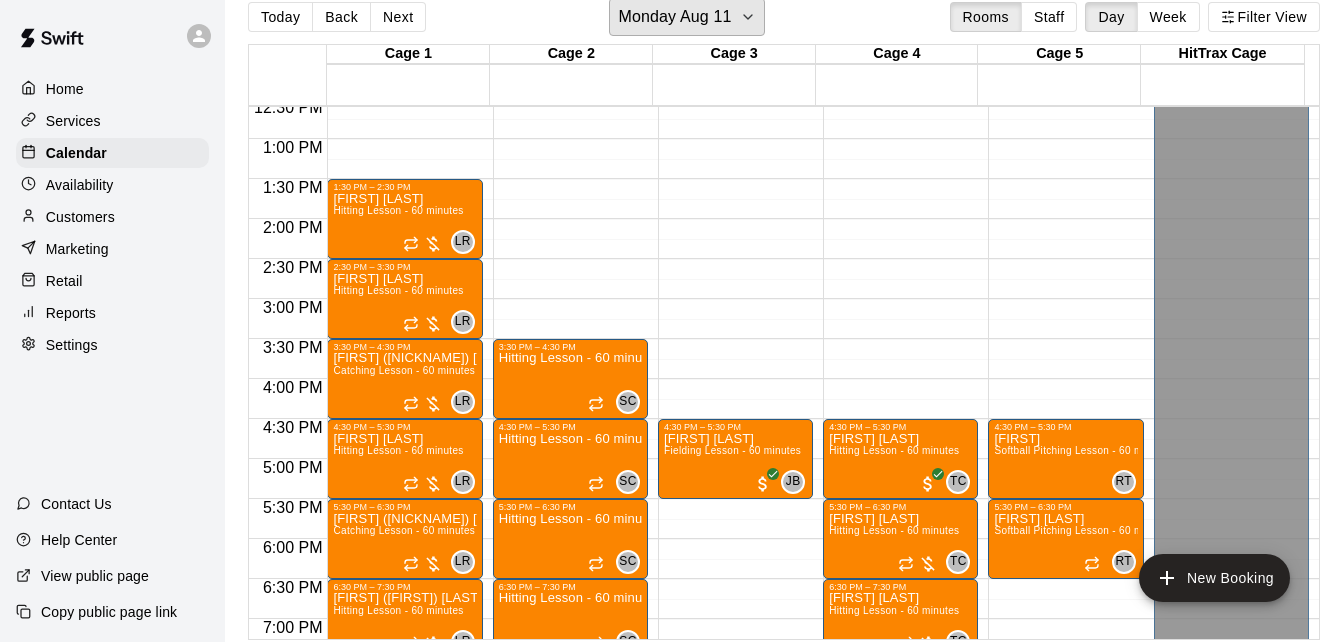 scroll, scrollTop: 32, scrollLeft: 0, axis: vertical 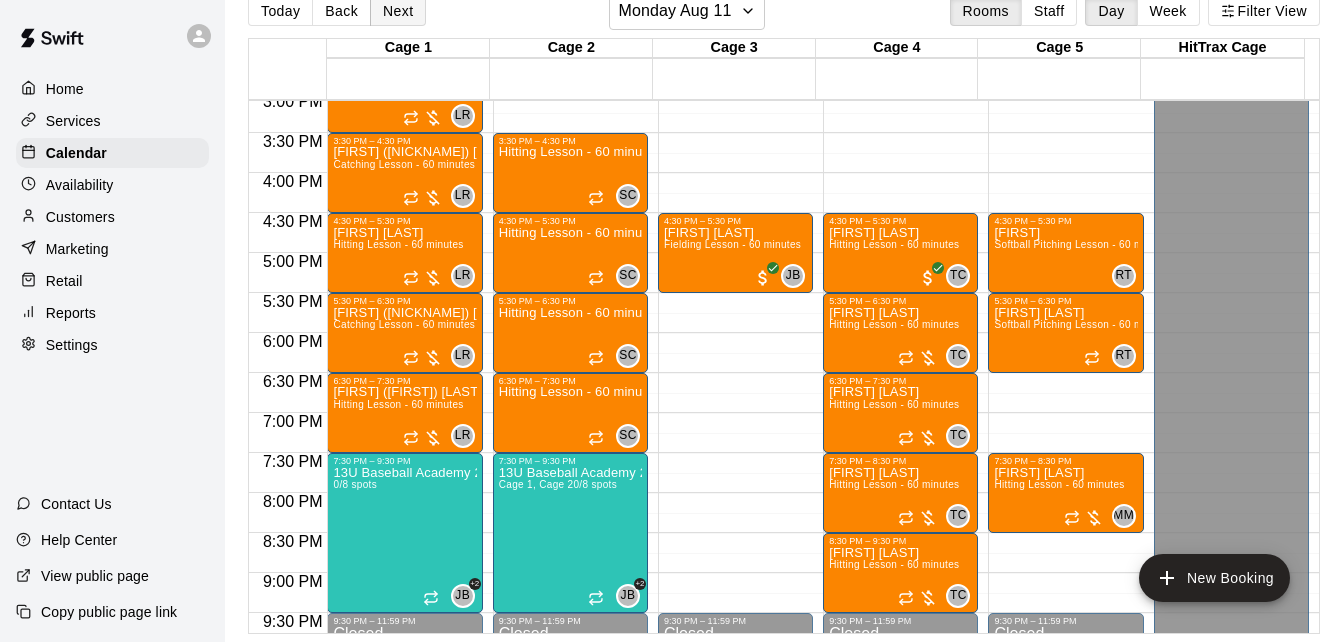 click on "Next" at bounding box center [398, 11] 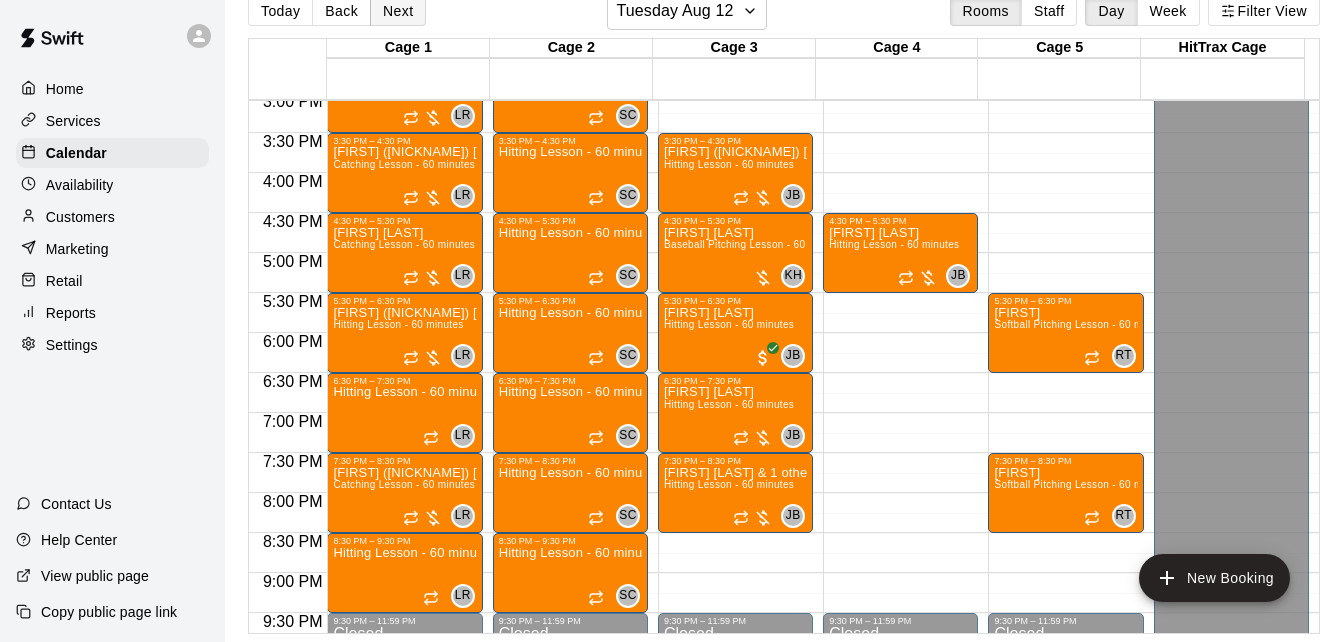 click on "Next" at bounding box center [398, 11] 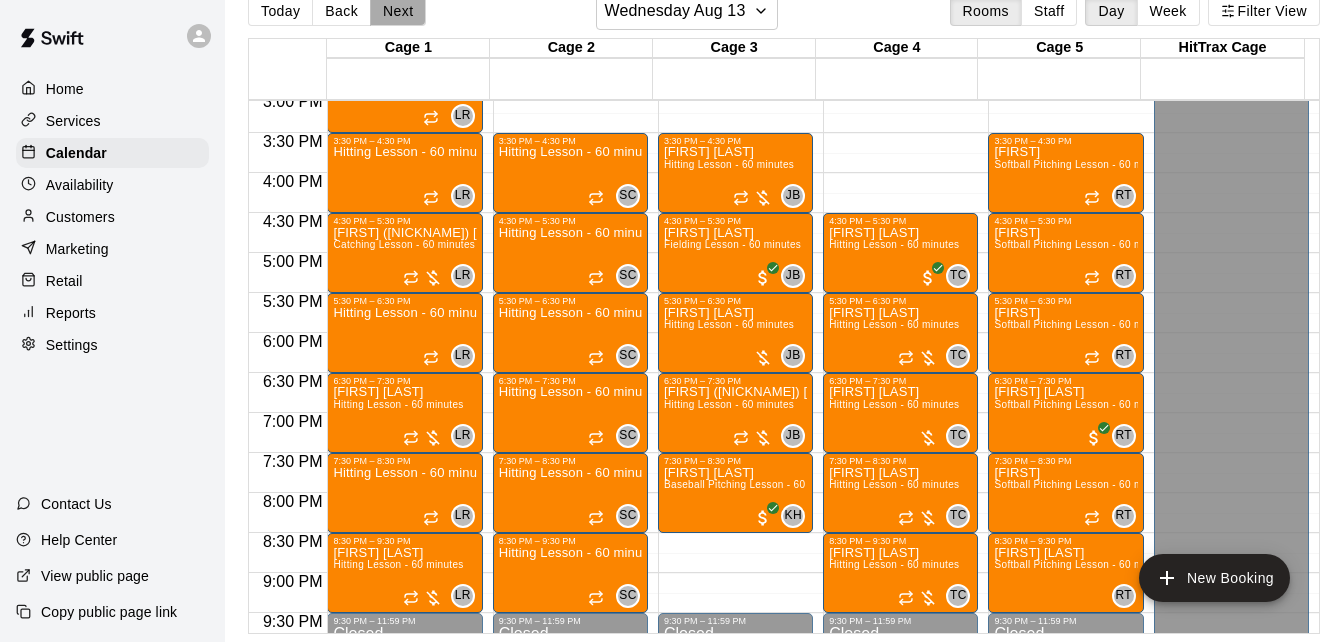 click on "Next" at bounding box center (398, 11) 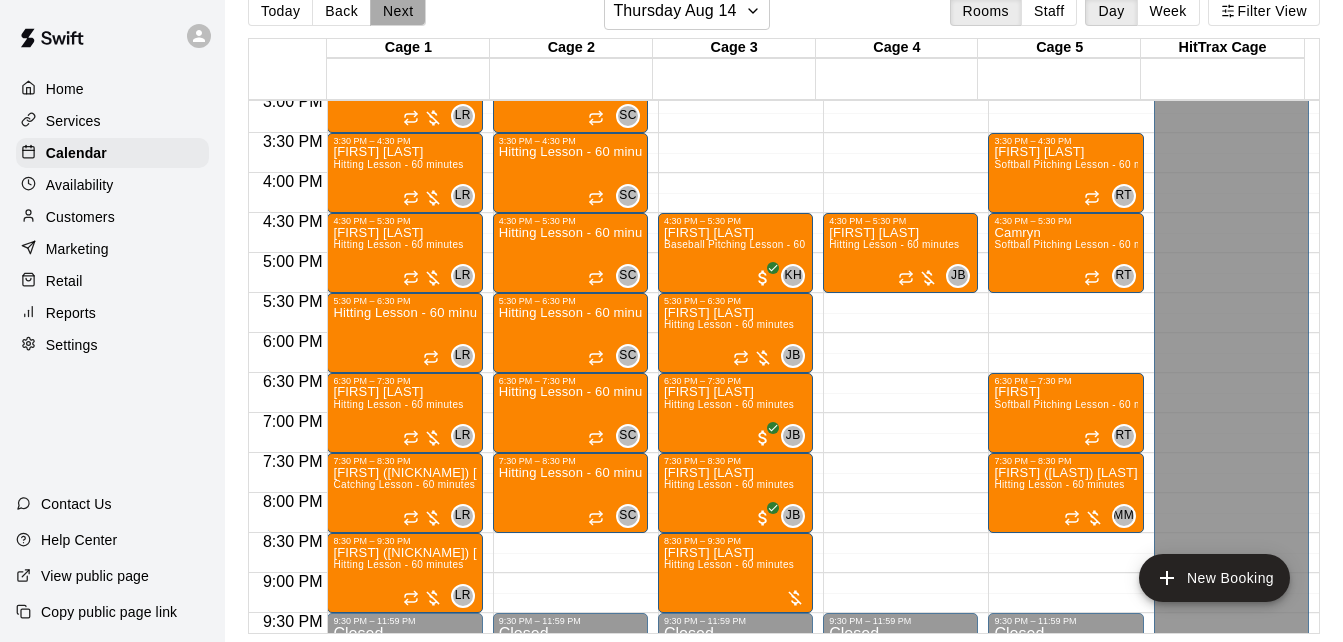 click on "Next" at bounding box center (398, 11) 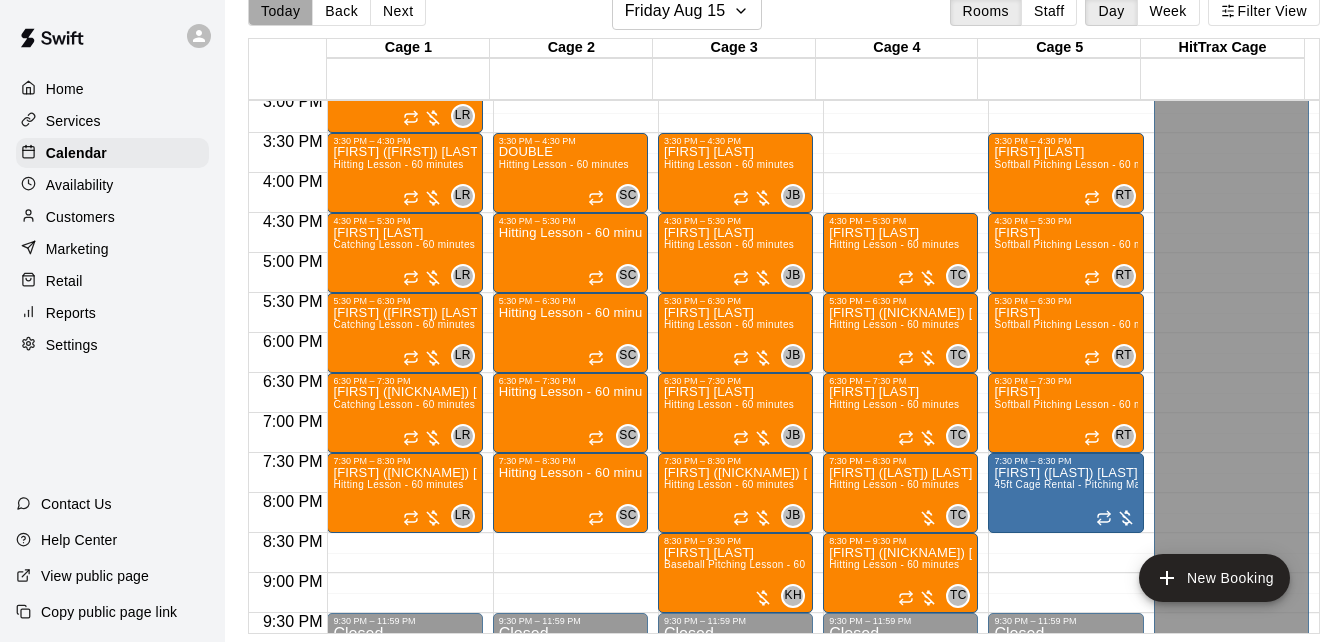 click on "Today" at bounding box center [280, 11] 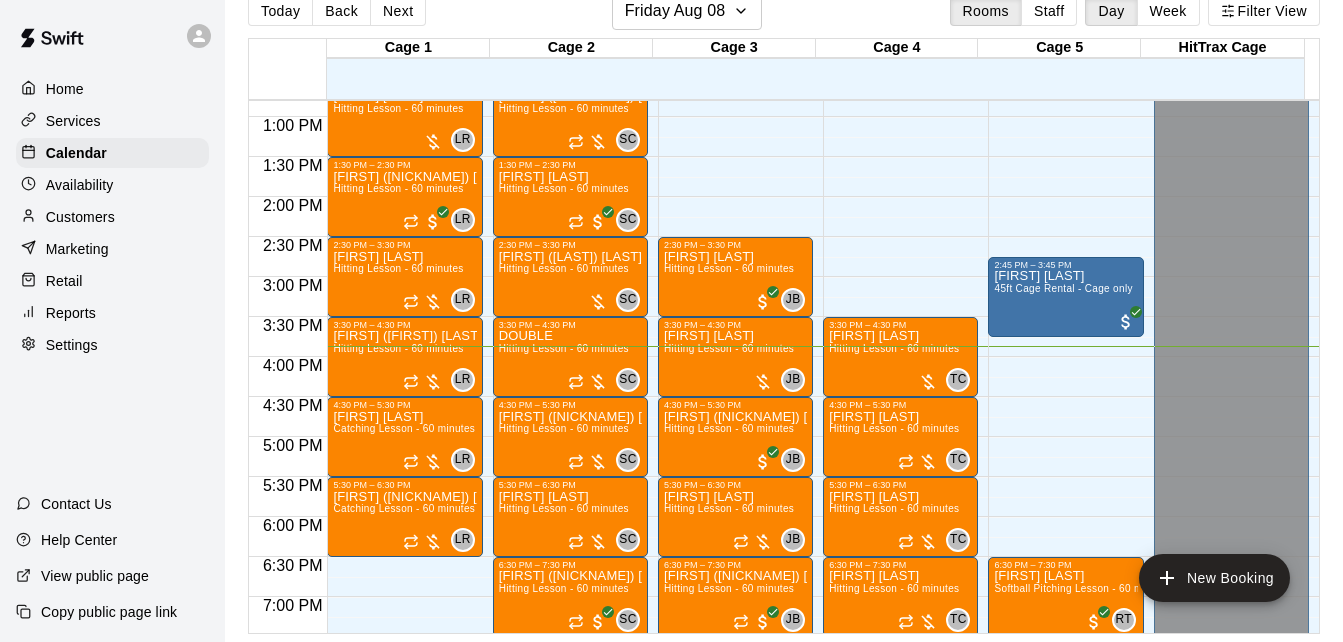 scroll, scrollTop: 1008, scrollLeft: 0, axis: vertical 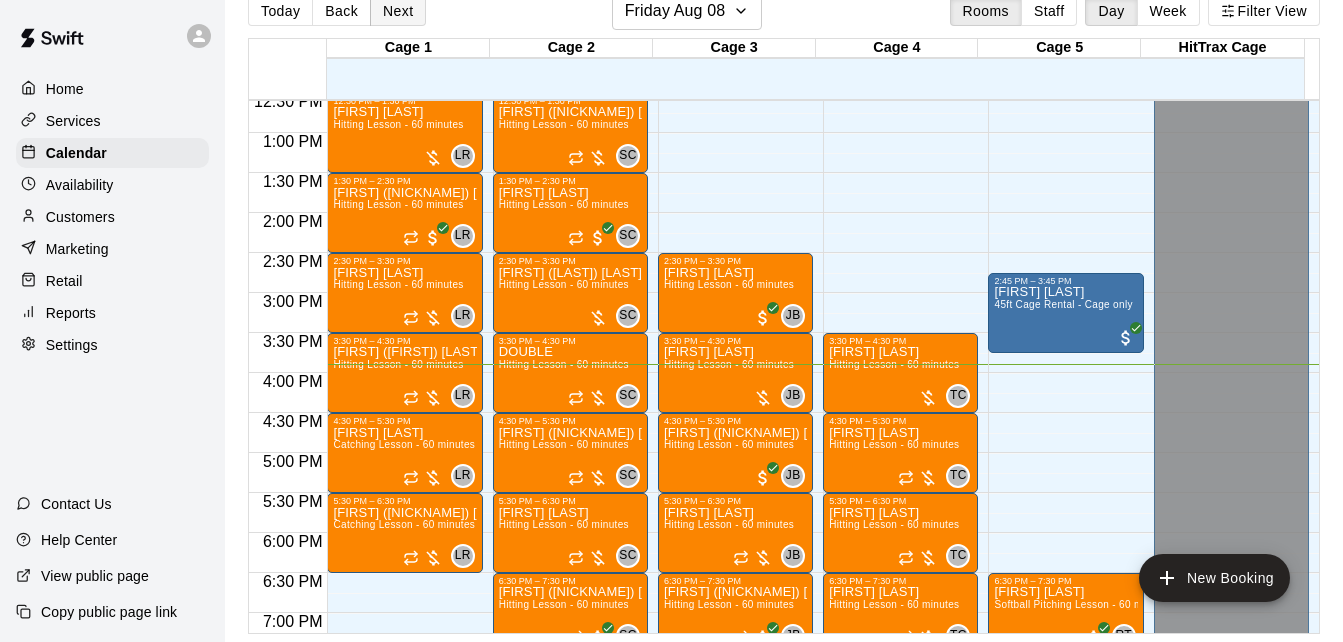 click on "Next" at bounding box center (398, 11) 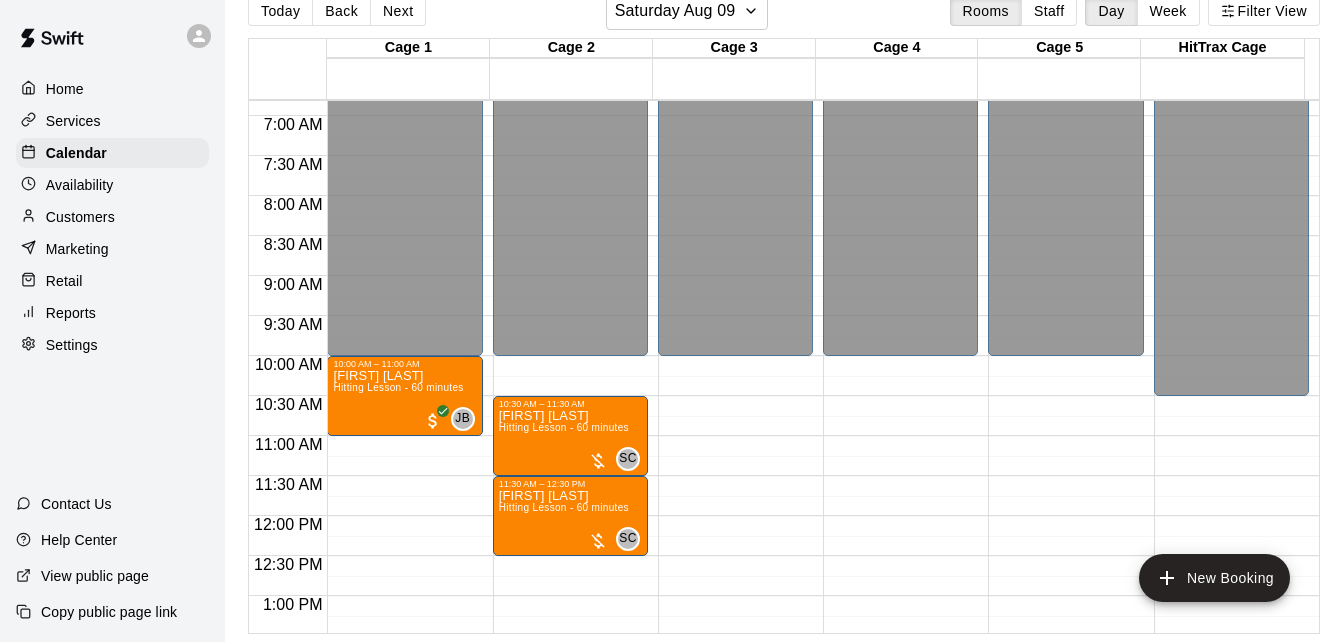 scroll, scrollTop: 82, scrollLeft: 0, axis: vertical 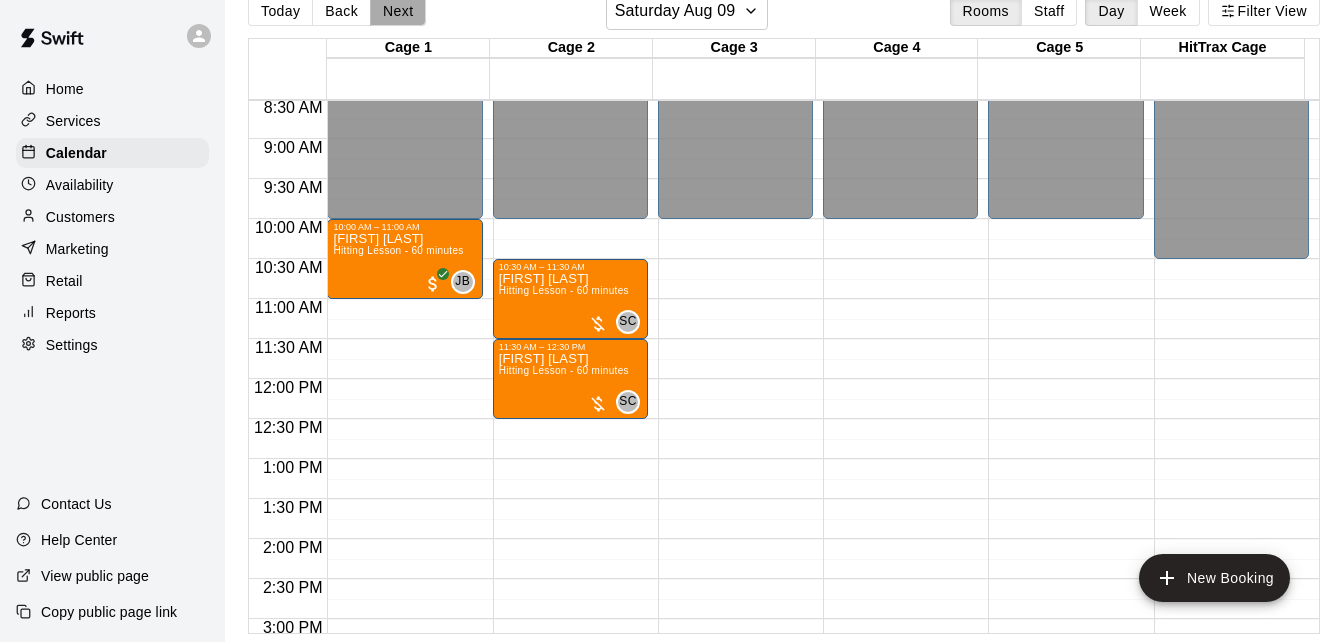 click on "Next" at bounding box center (398, 11) 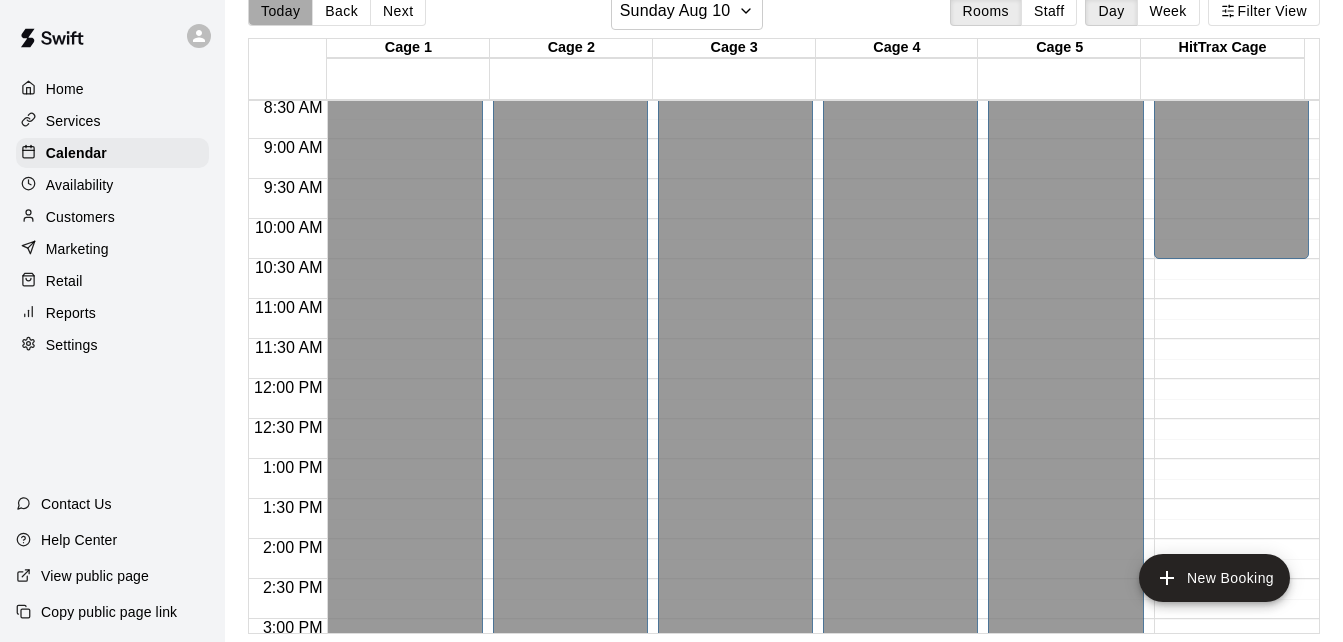 click on "Today" at bounding box center [280, 11] 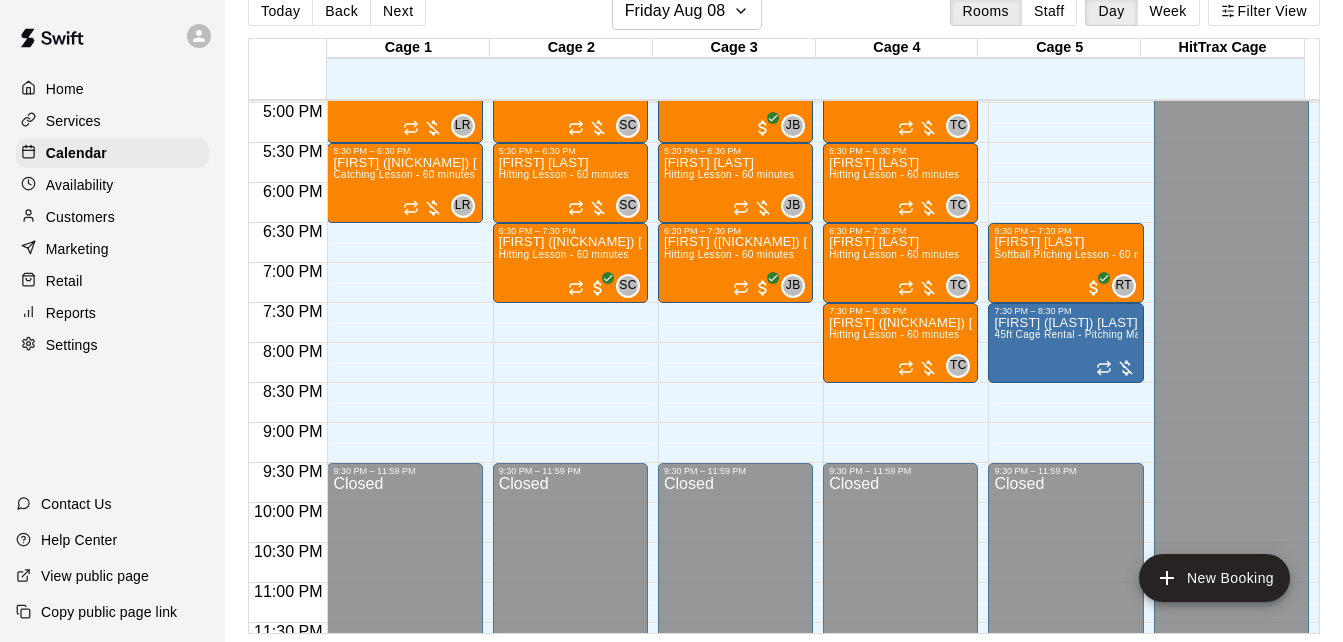 scroll, scrollTop: 1390, scrollLeft: 0, axis: vertical 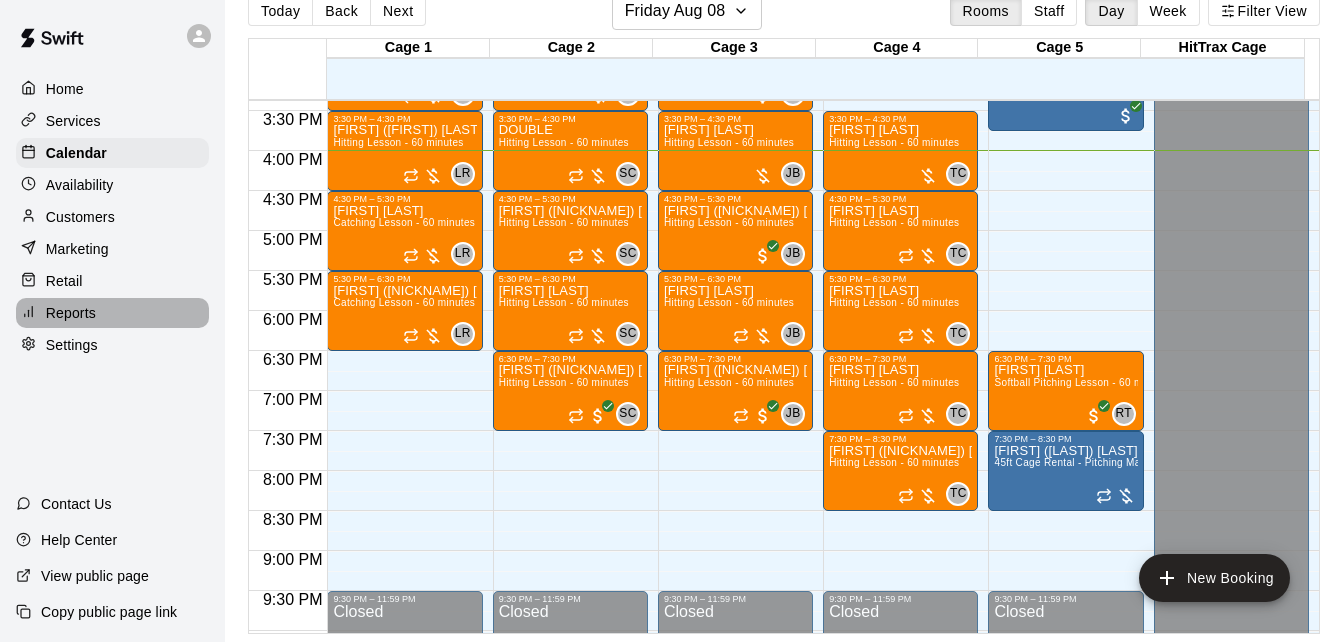 click on "Reports" at bounding box center [112, 313] 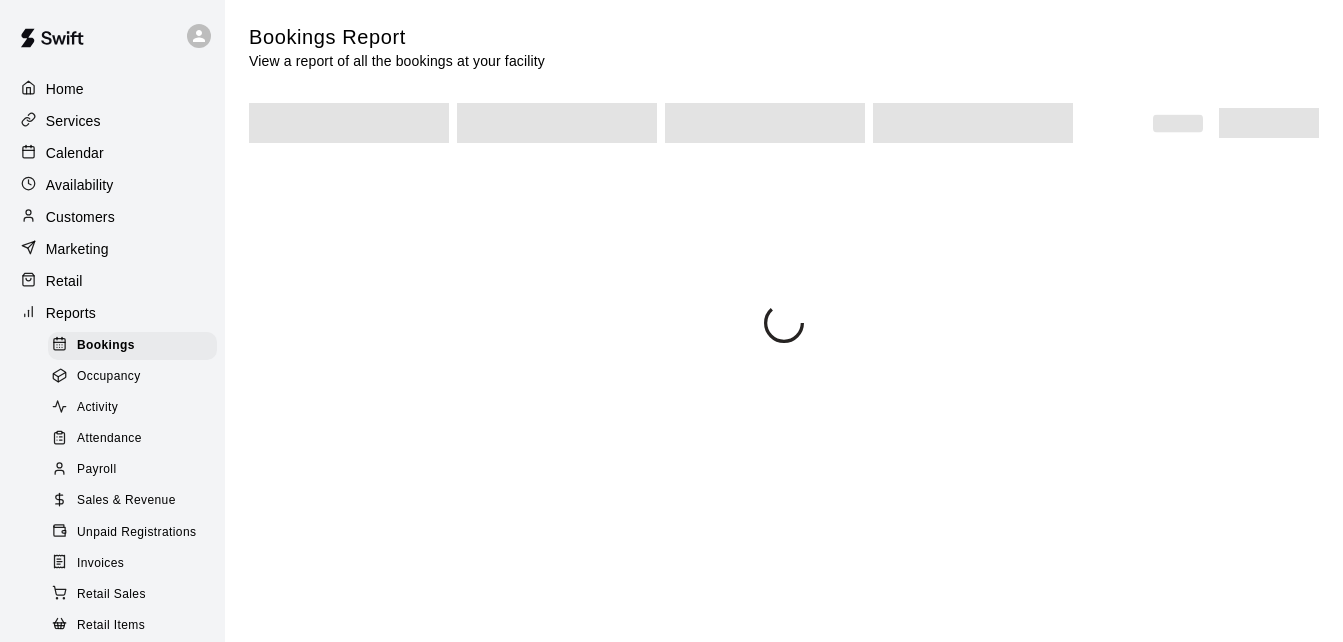 scroll, scrollTop: 0, scrollLeft: 0, axis: both 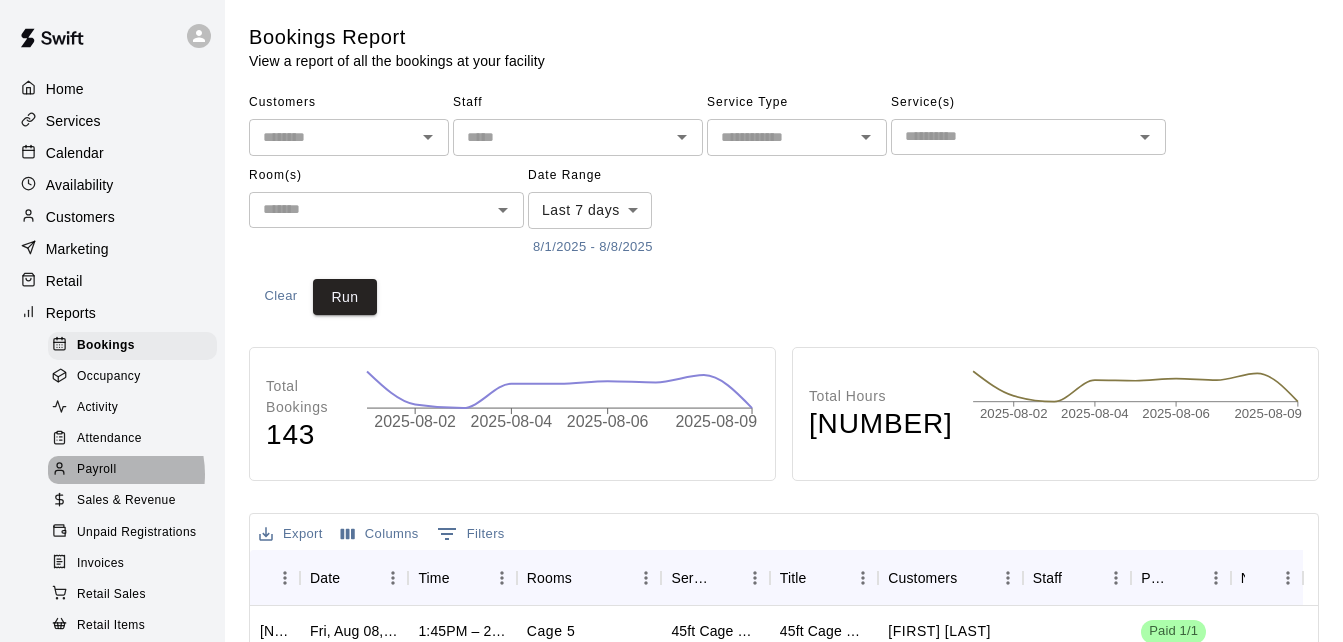 click on "Payroll" at bounding box center [96, 470] 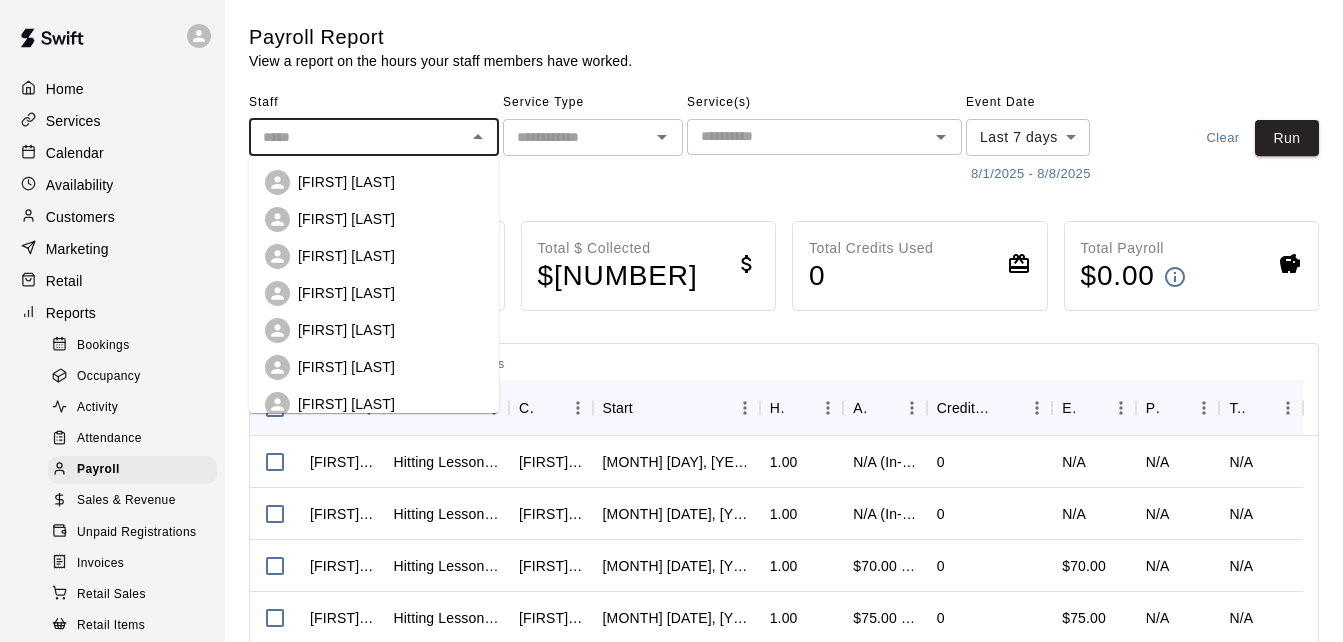 click at bounding box center (357, 137) 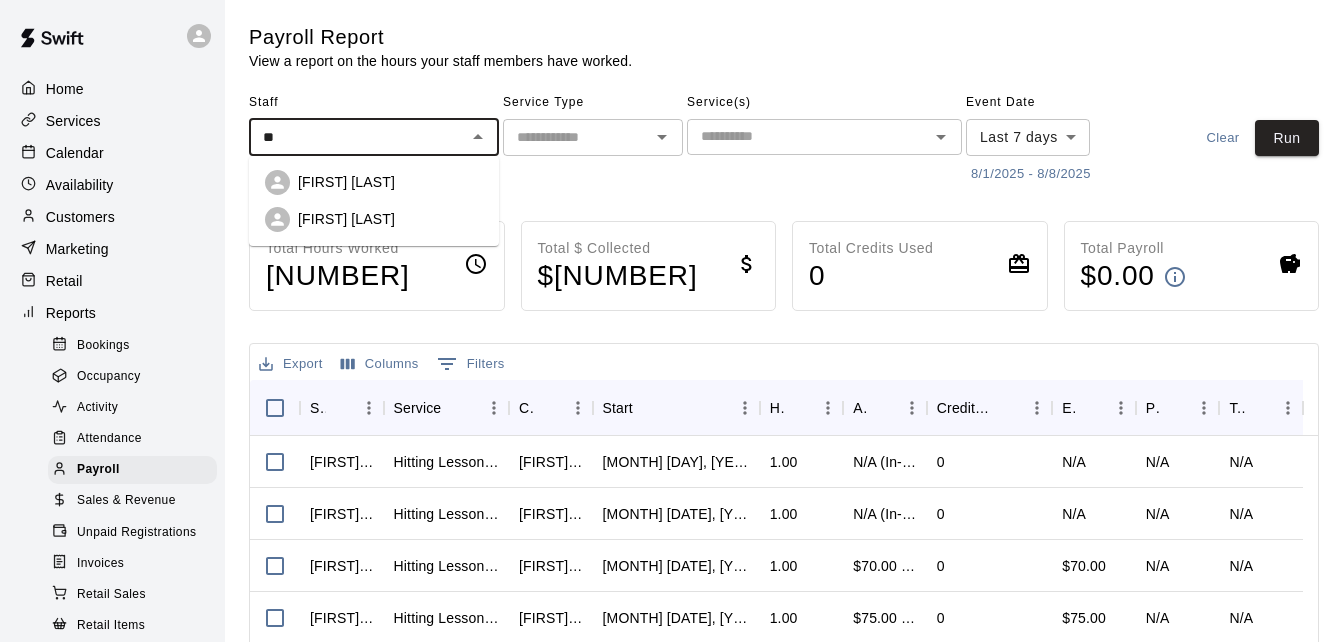 click on "[FIRST] [LAST]" at bounding box center (346, 219) 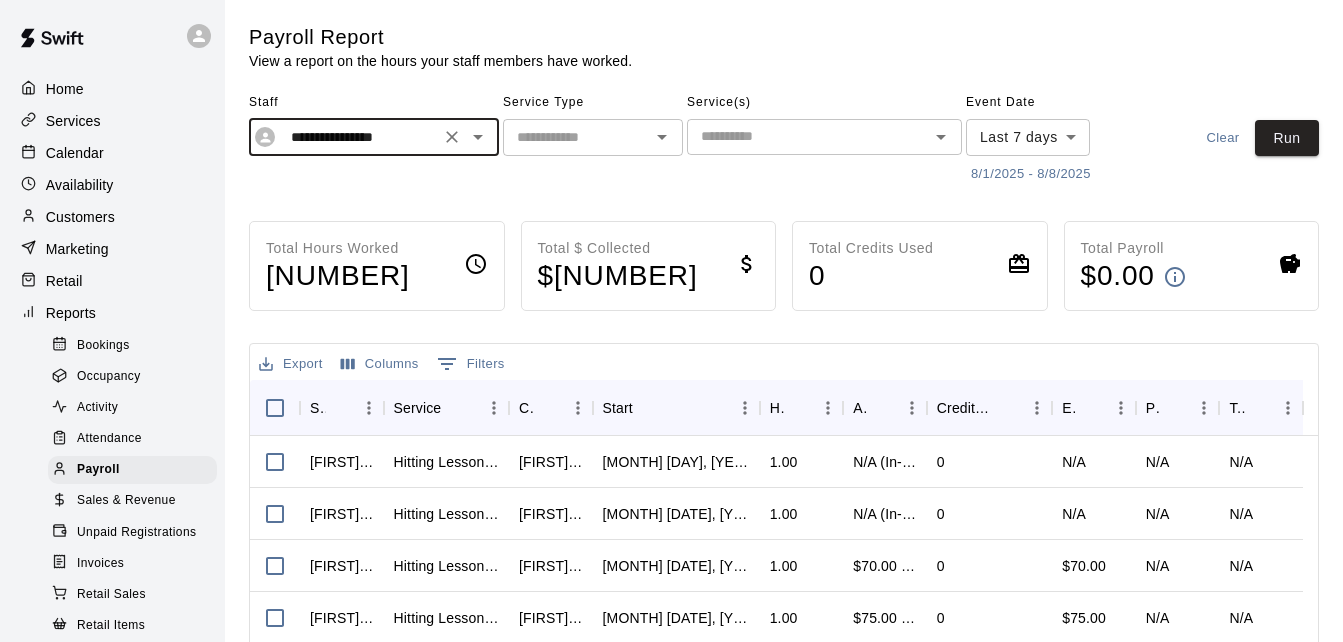 type on "**********" 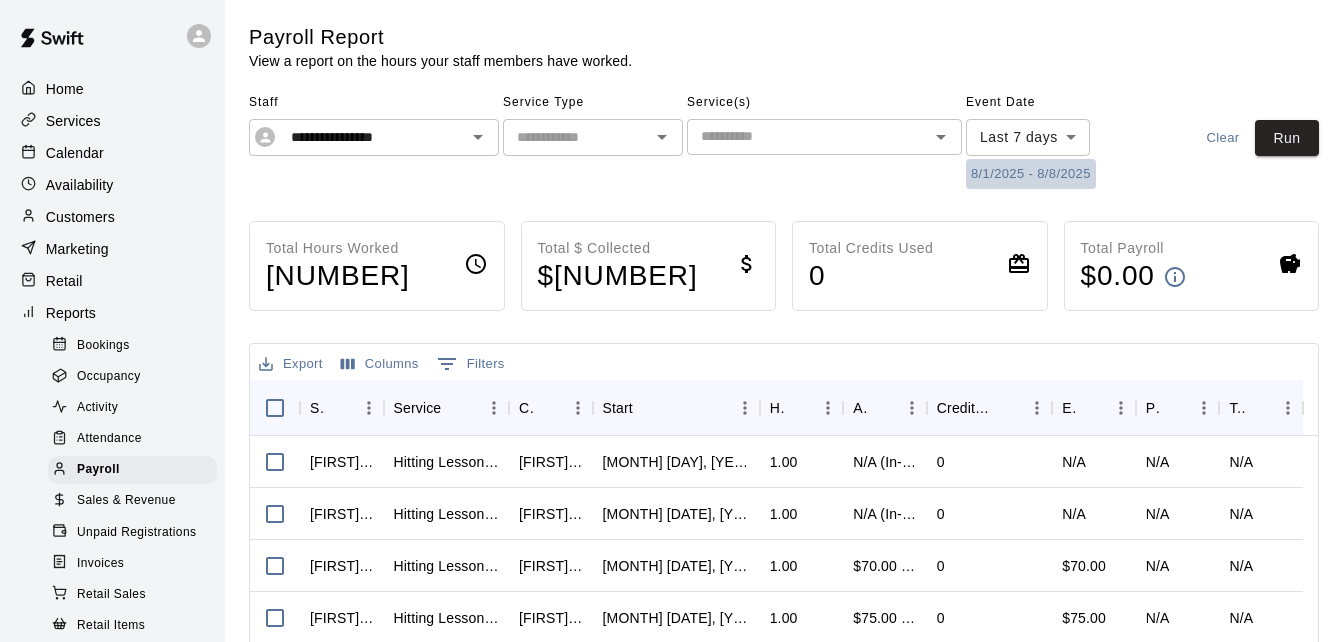 click on "8/1/2025 - 8/8/2025" at bounding box center (1031, 174) 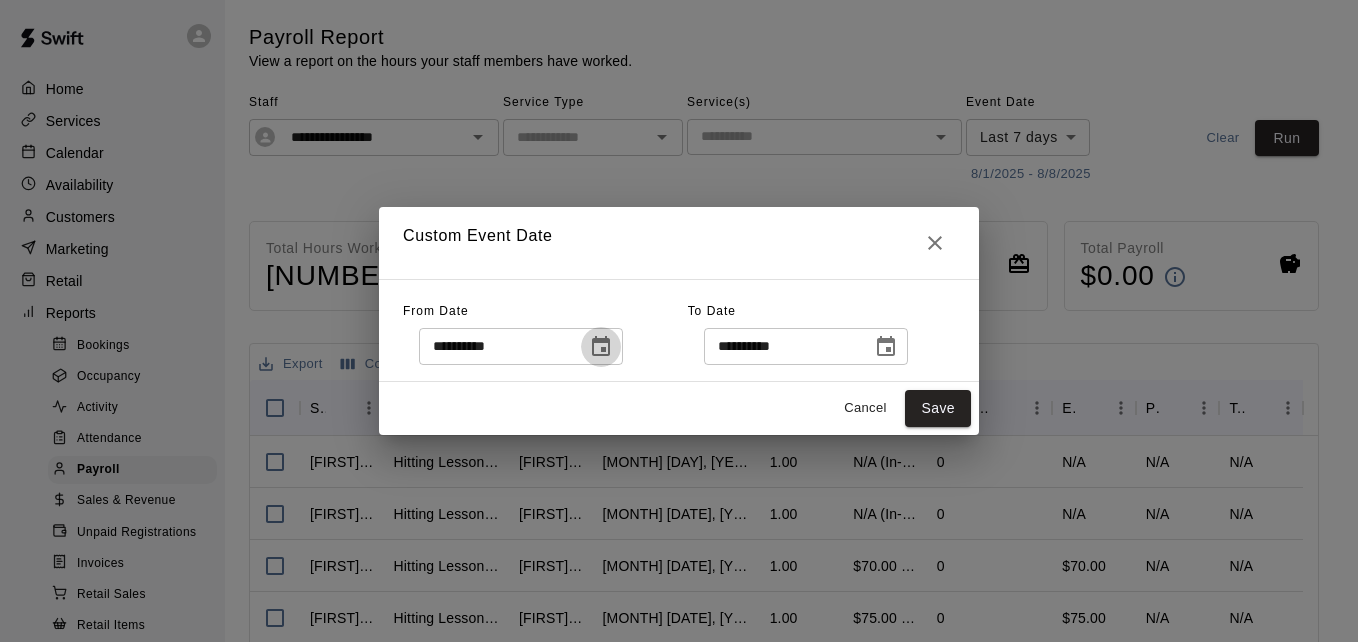 click 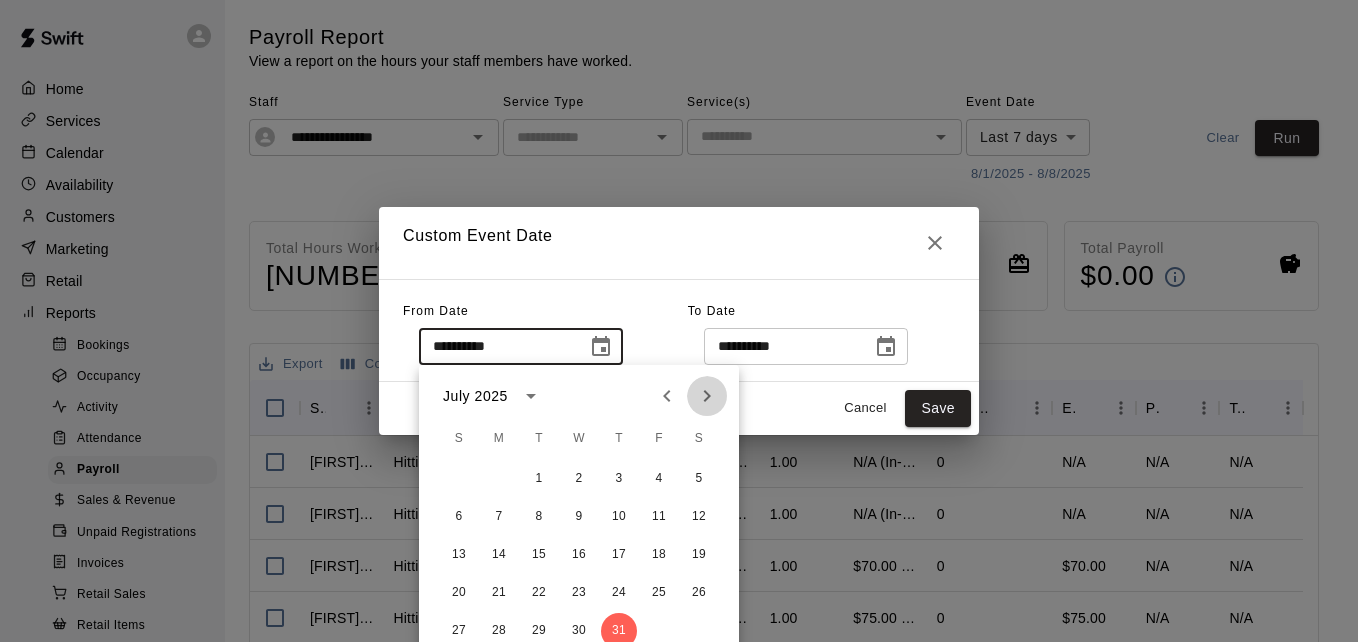 click 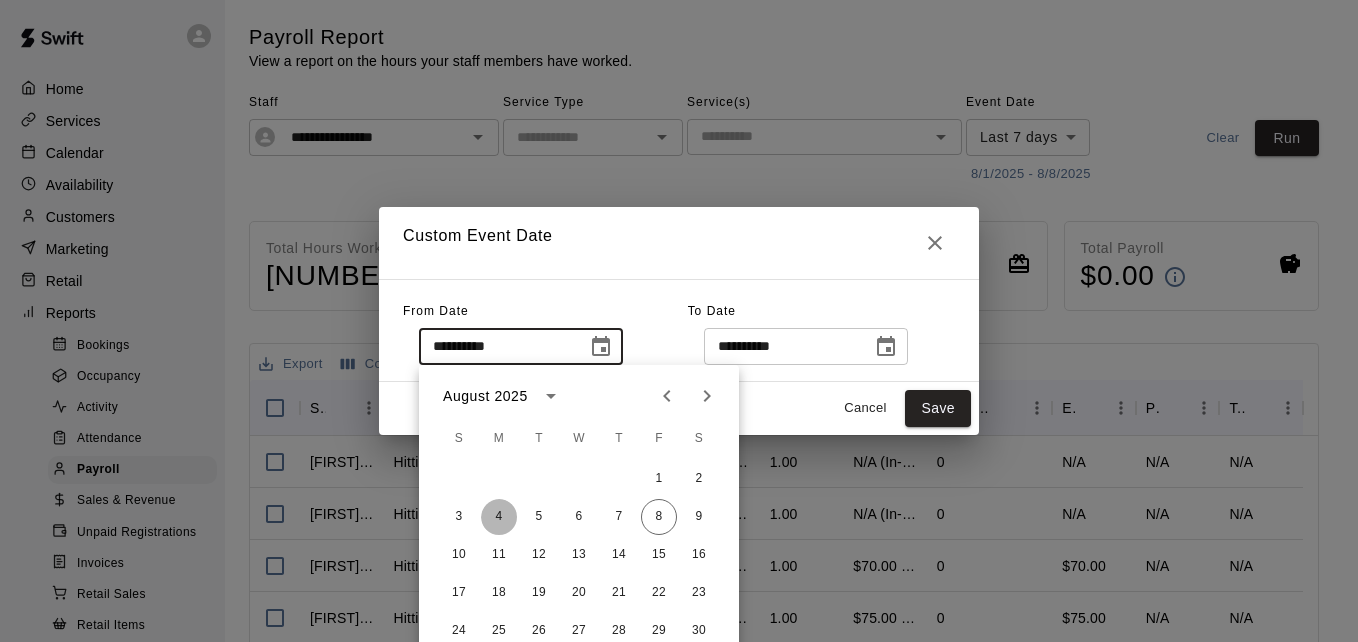 click on "4" at bounding box center [499, 517] 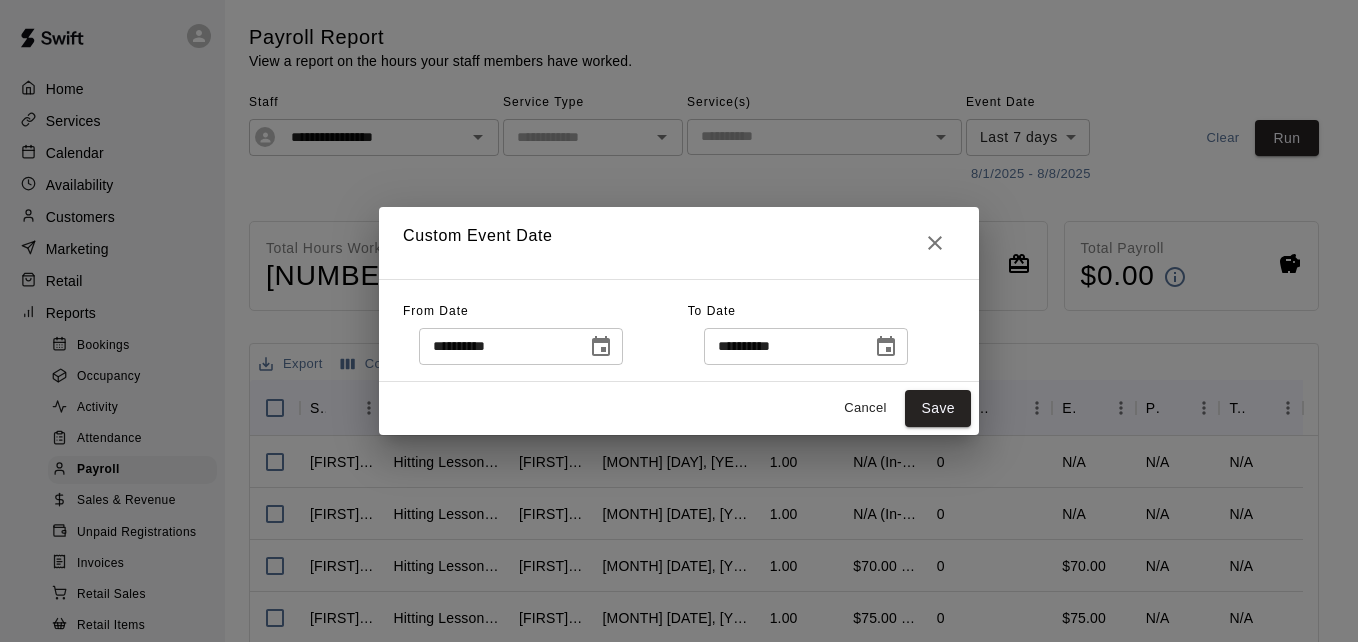 type on "**********" 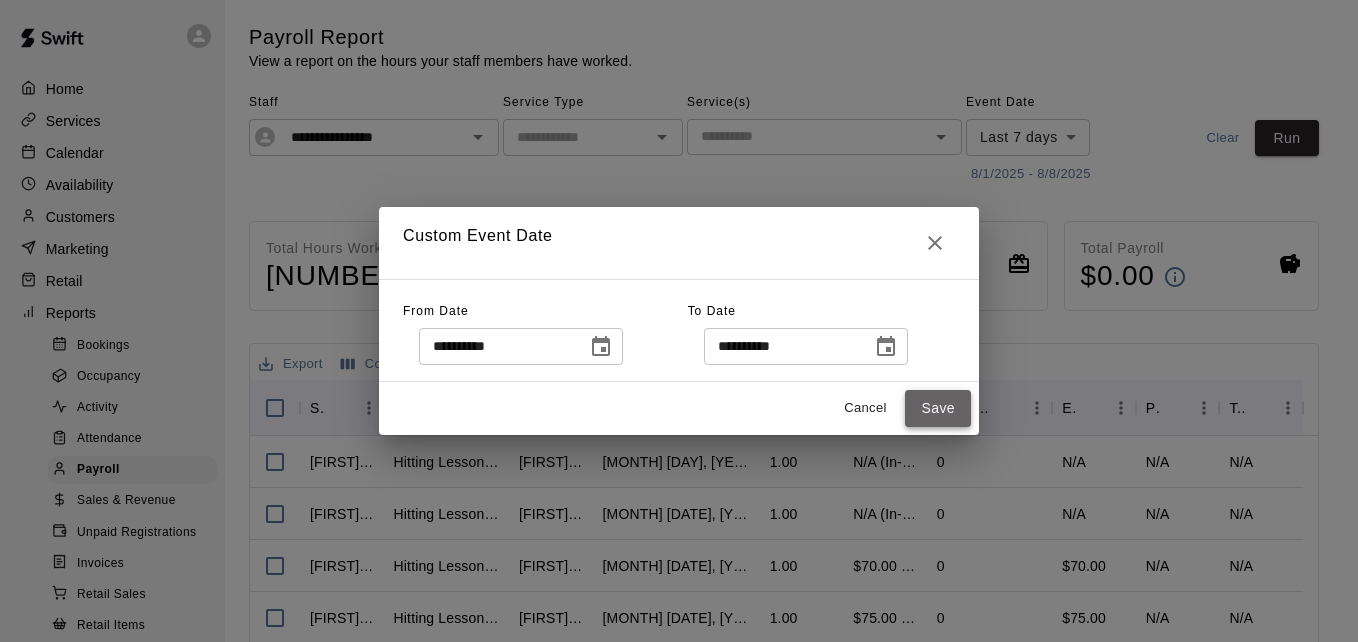 click on "Save" at bounding box center (938, 408) 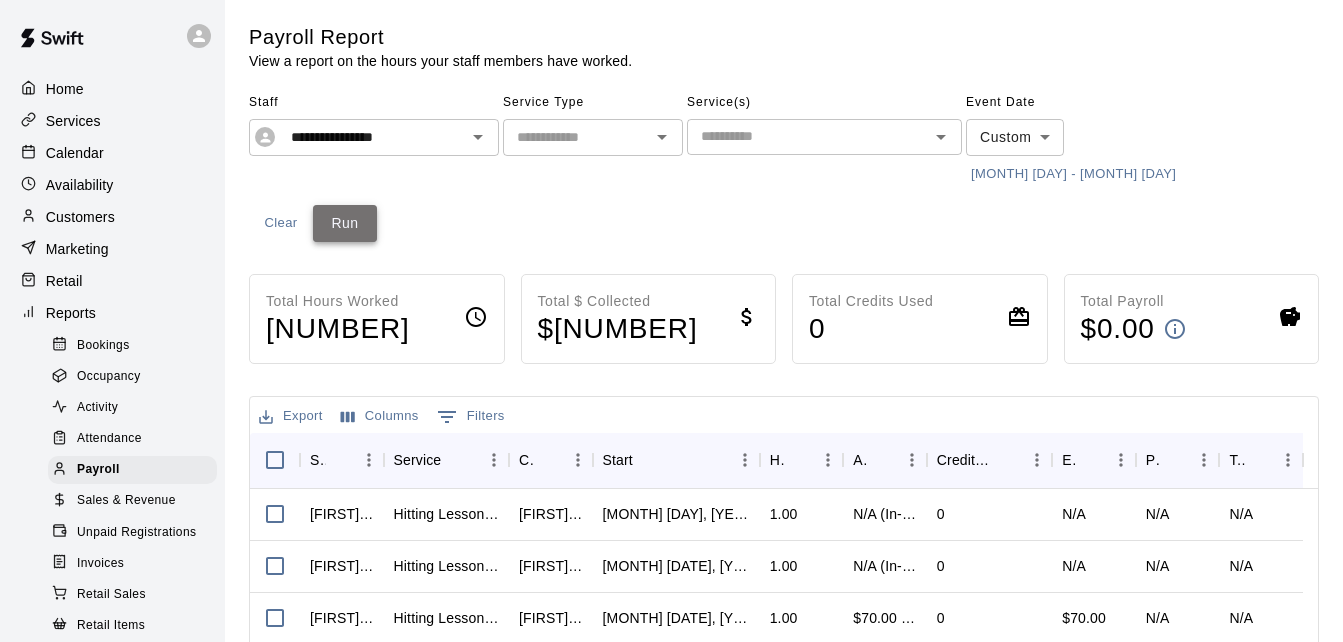click on "Run" at bounding box center (345, 223) 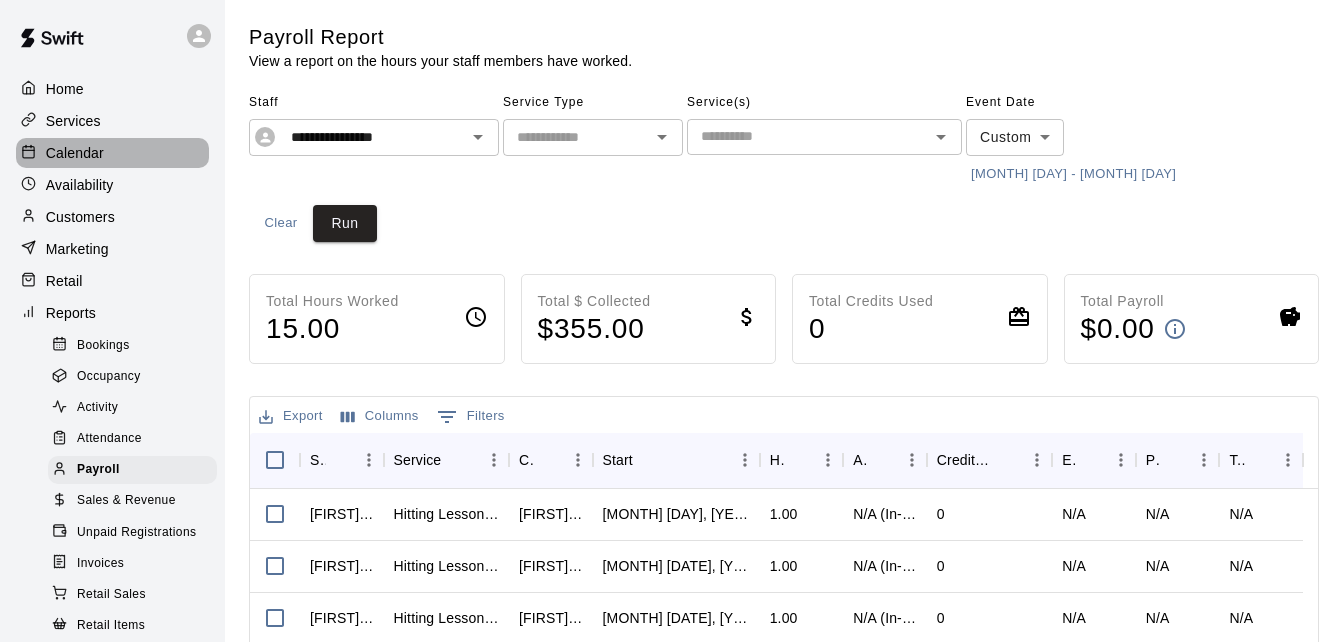 click on "Calendar" at bounding box center (112, 153) 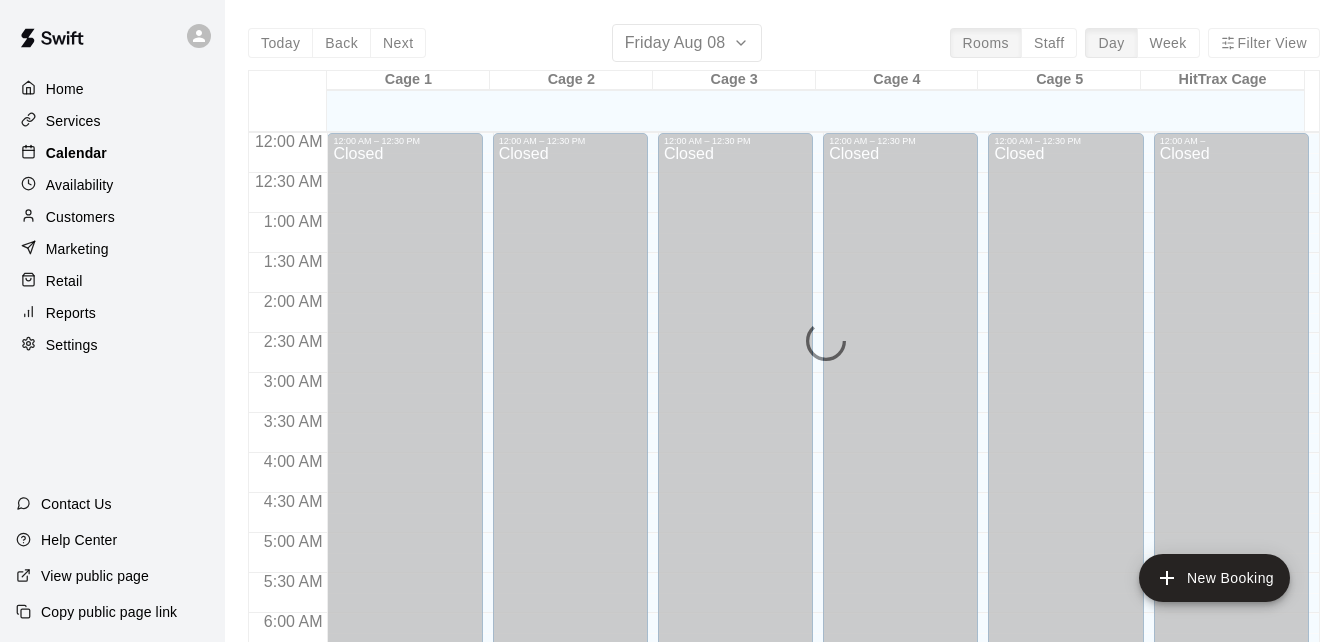scroll, scrollTop: 1281, scrollLeft: 0, axis: vertical 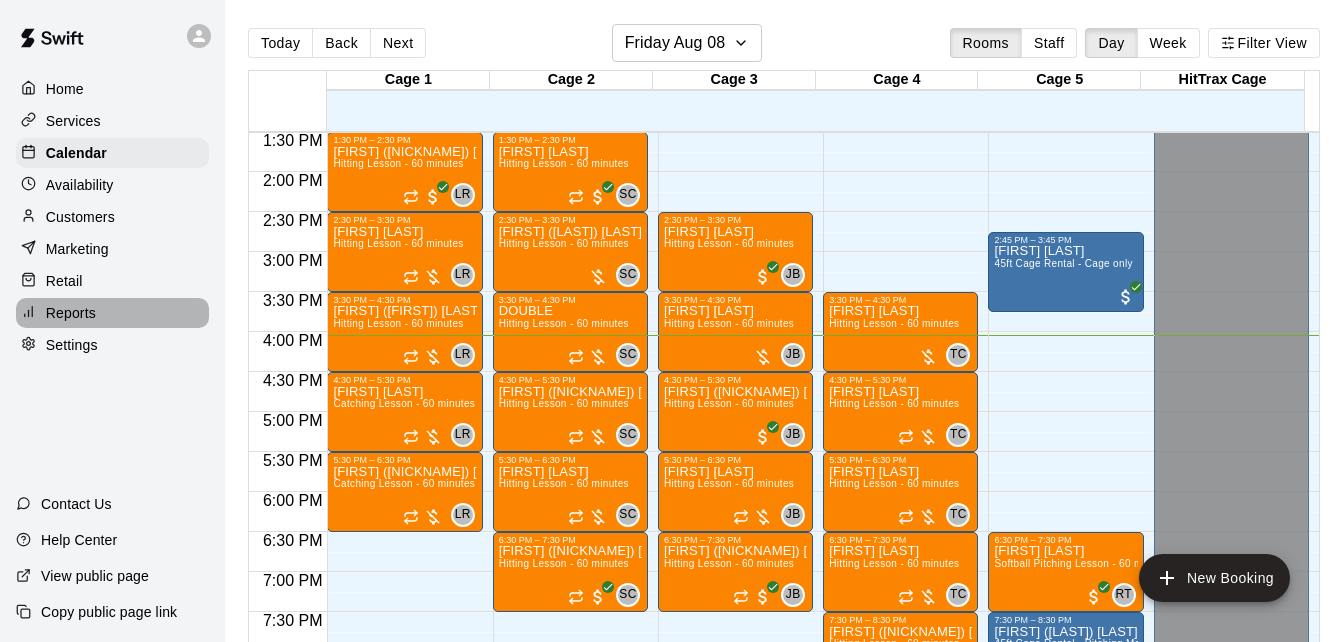 click on "Reports" at bounding box center (112, 313) 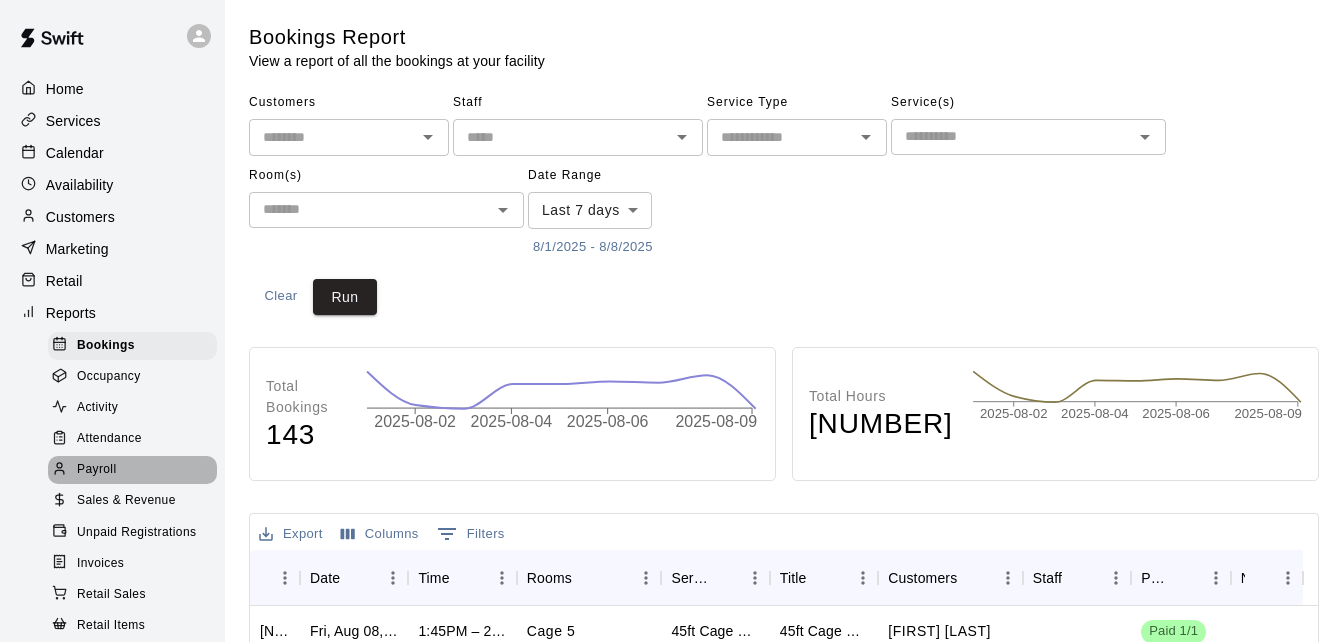 click on "Payroll" at bounding box center [132, 470] 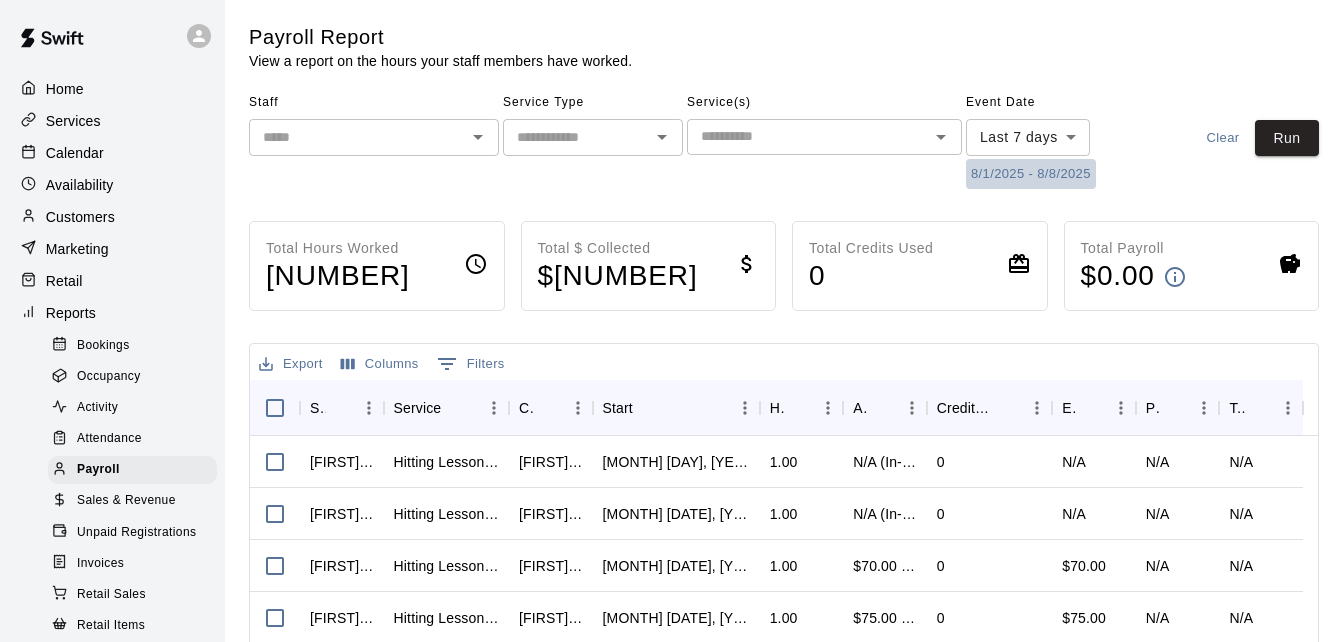 click on "8/1/2025 - 8/8/2025" at bounding box center [1031, 174] 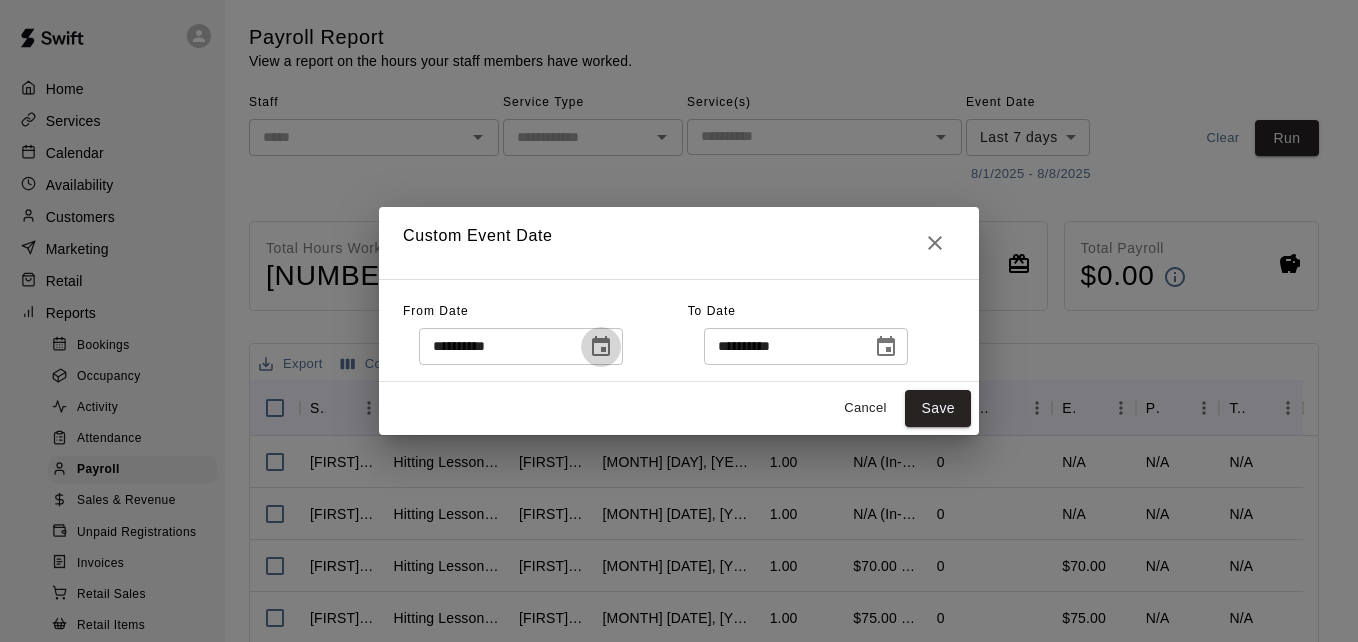 click 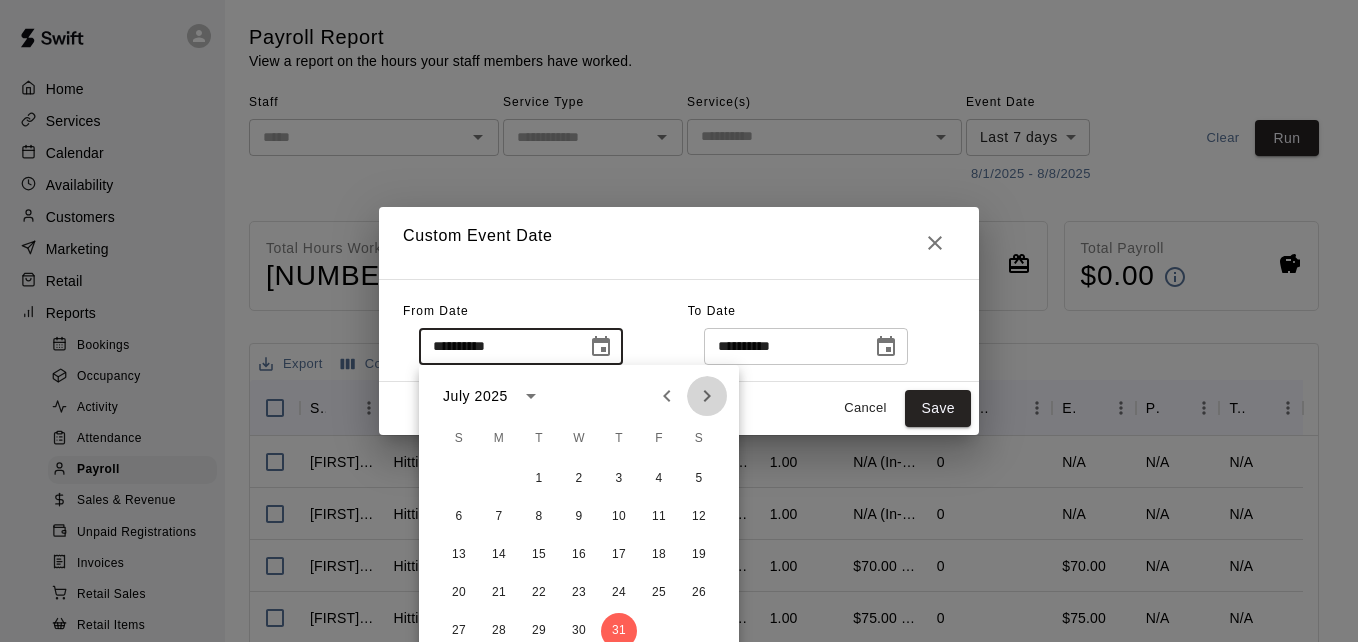 click 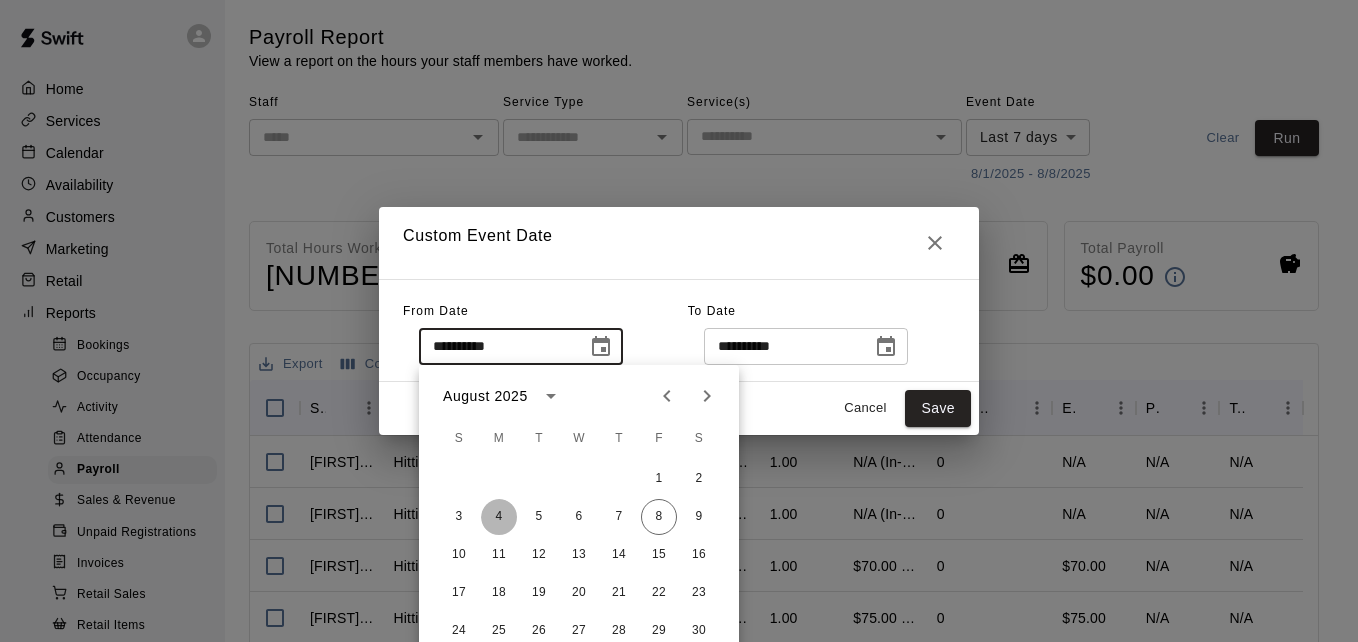 click on "4" at bounding box center [499, 517] 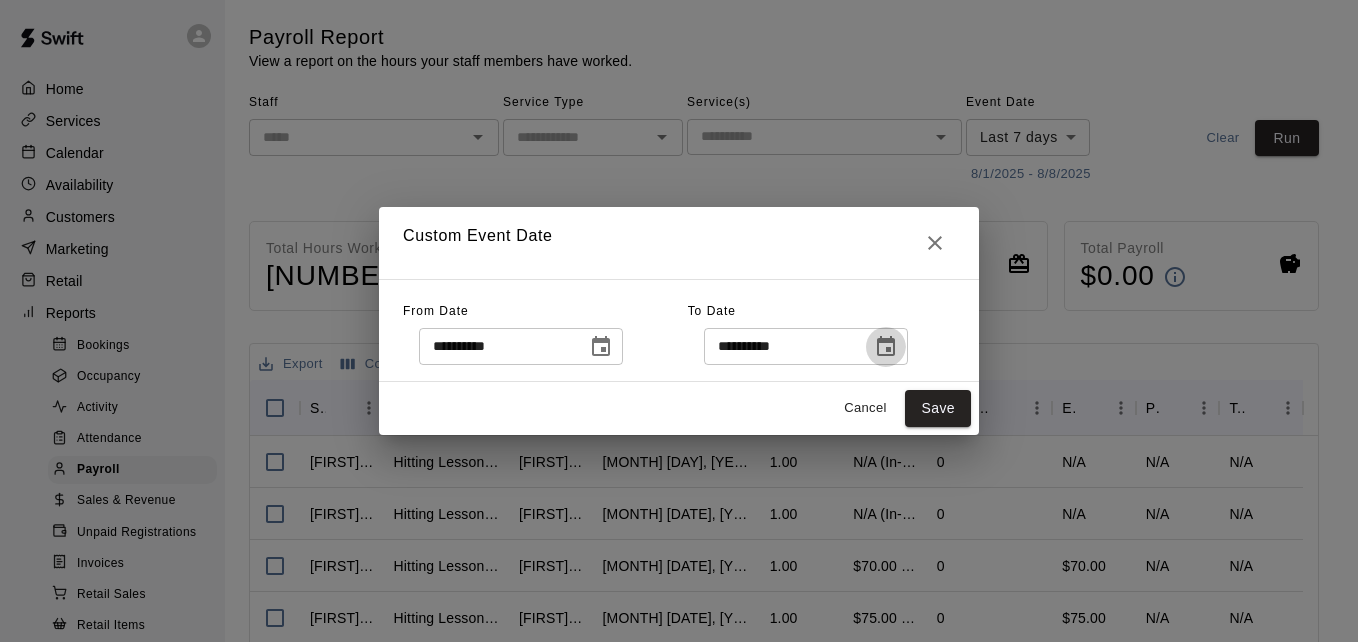 click 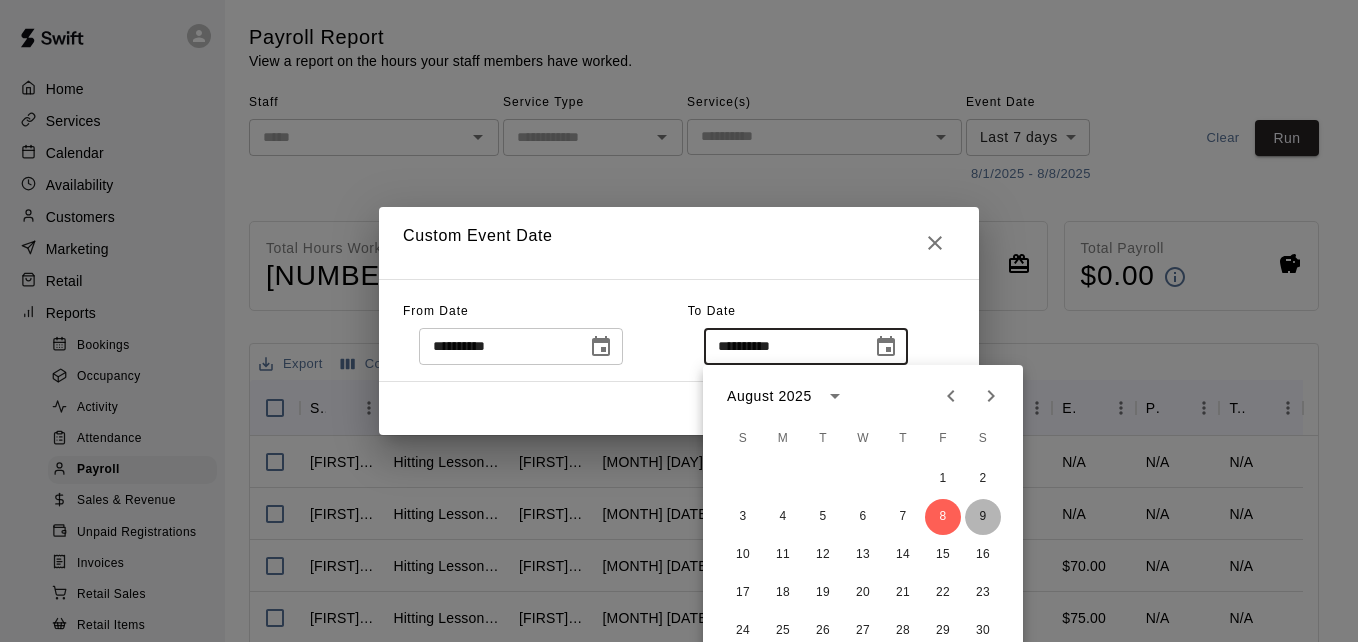 click on "9" at bounding box center [983, 517] 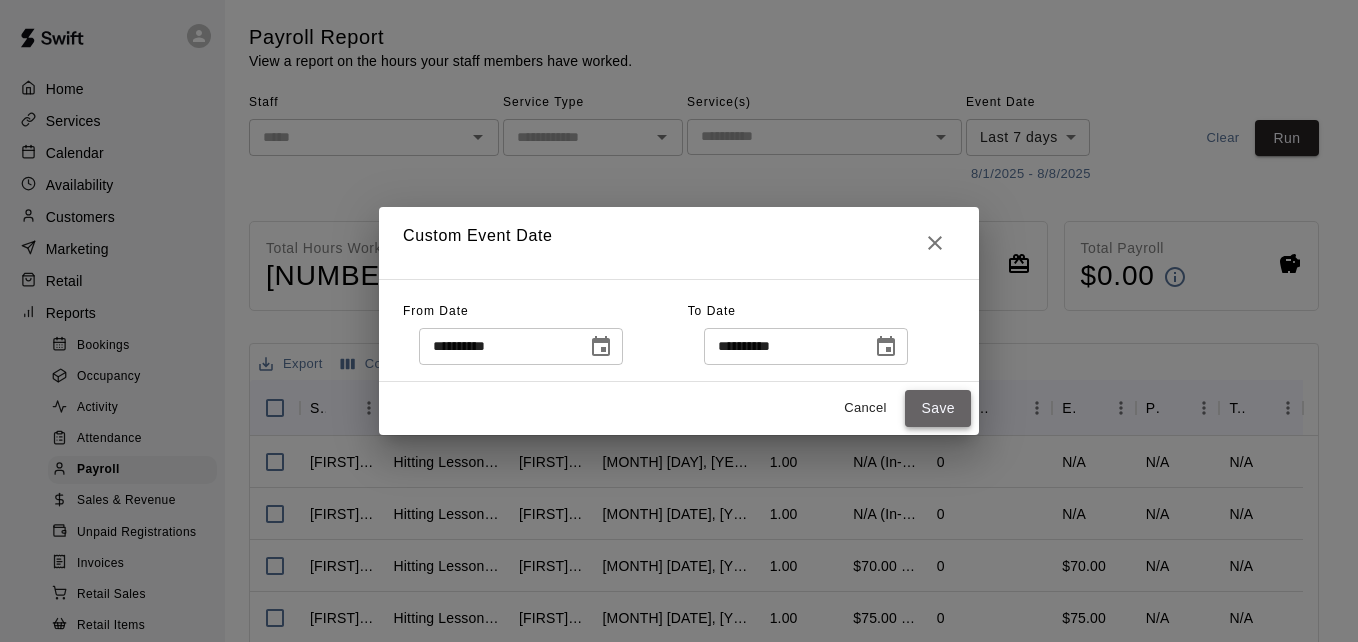 click on "Save" at bounding box center [938, 408] 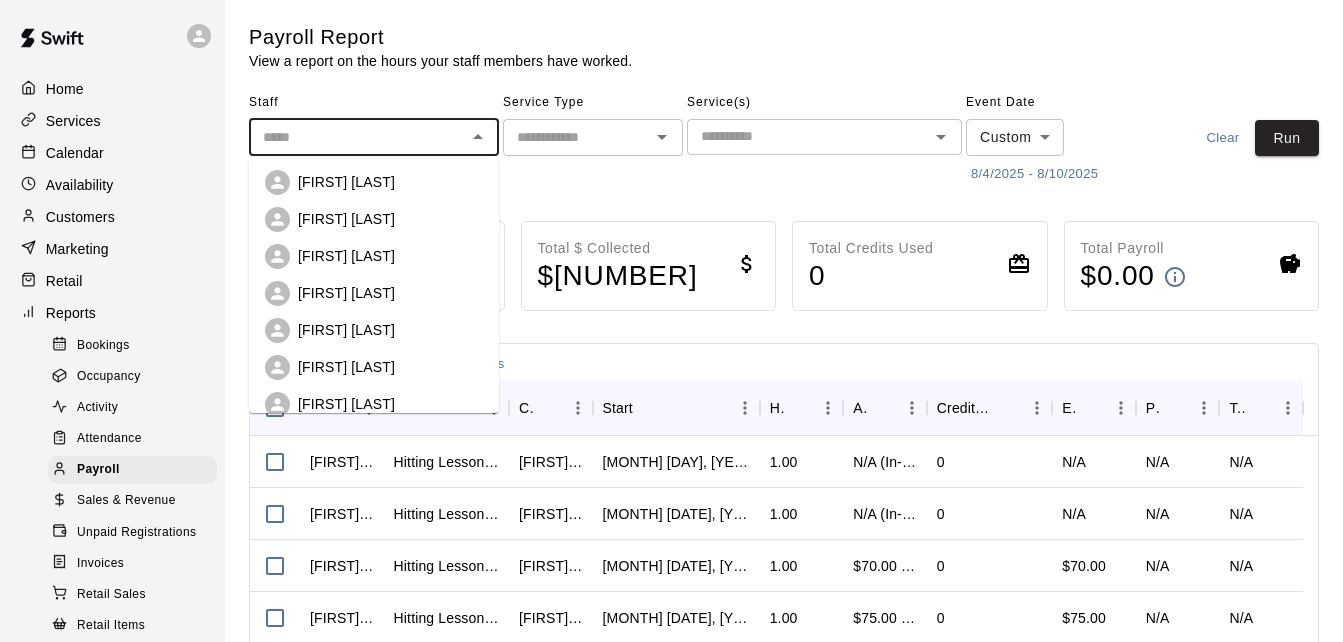 click at bounding box center (357, 137) 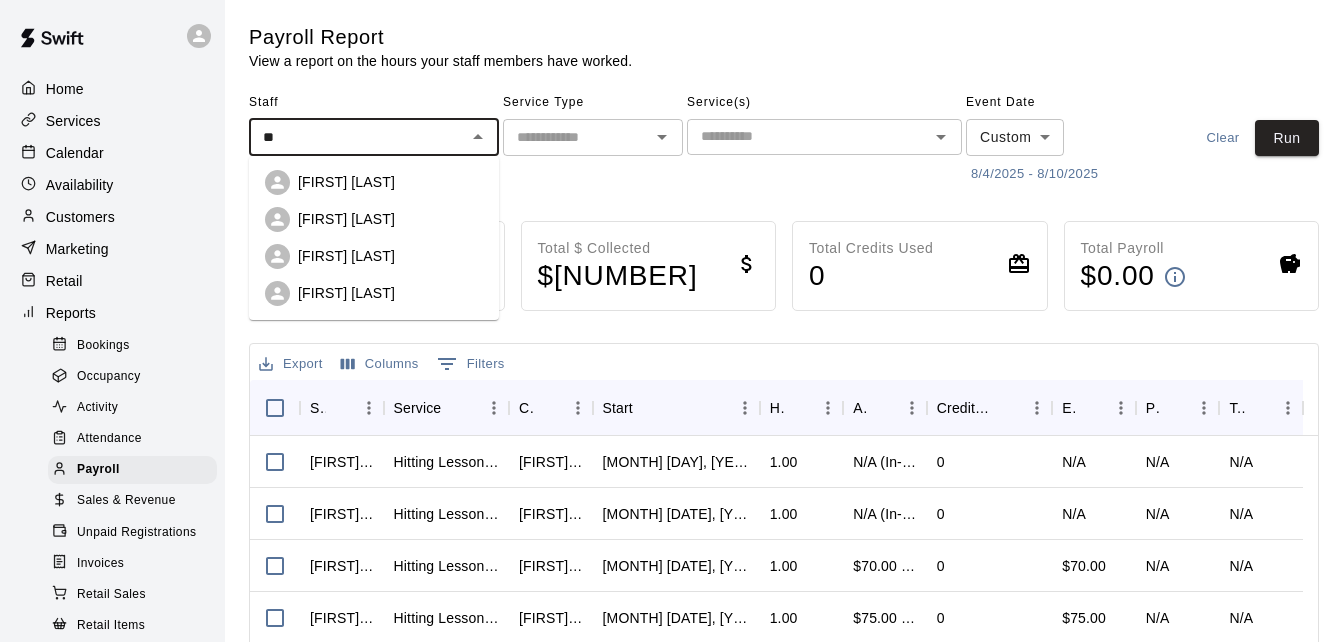 click on "[FIRST] [LAST]" at bounding box center [390, 182] 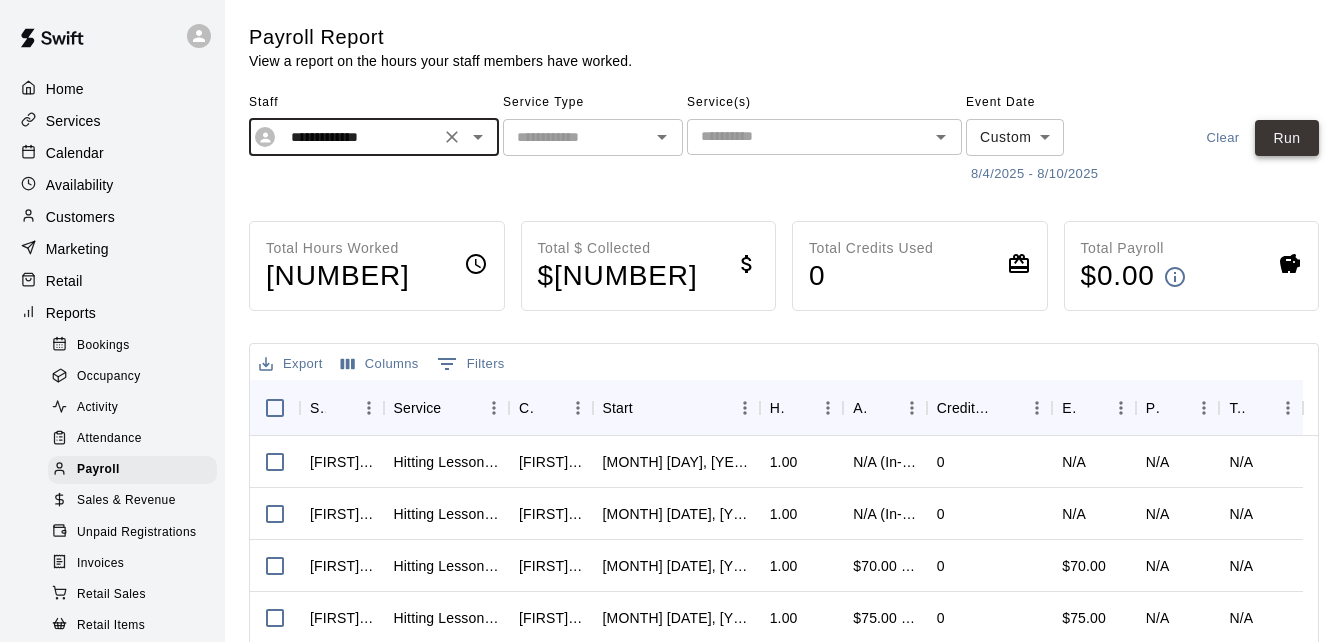 type on "**********" 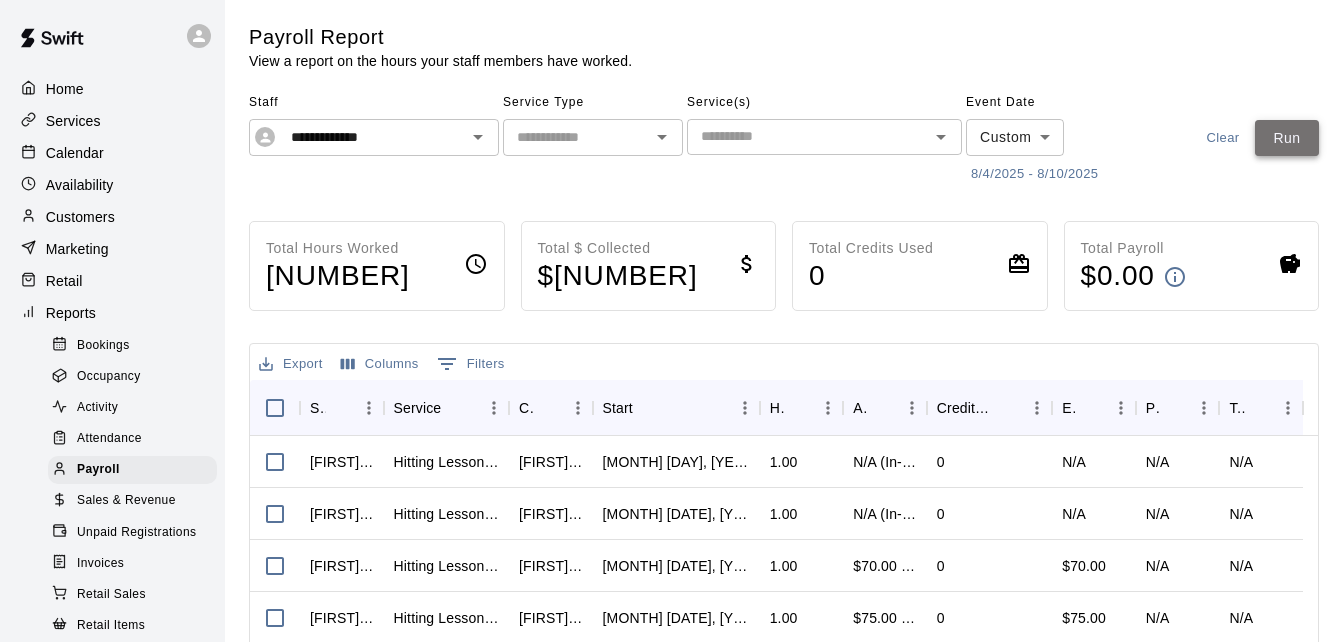 click on "Run" at bounding box center [1287, 138] 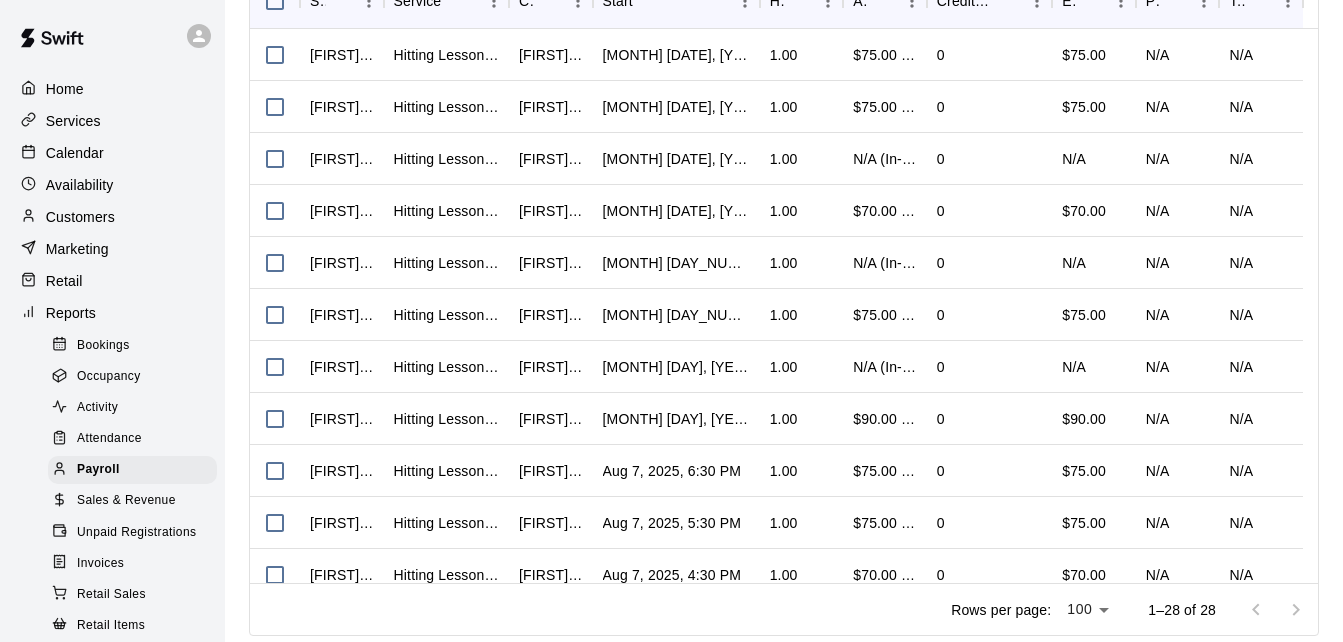 scroll, scrollTop: 409, scrollLeft: 0, axis: vertical 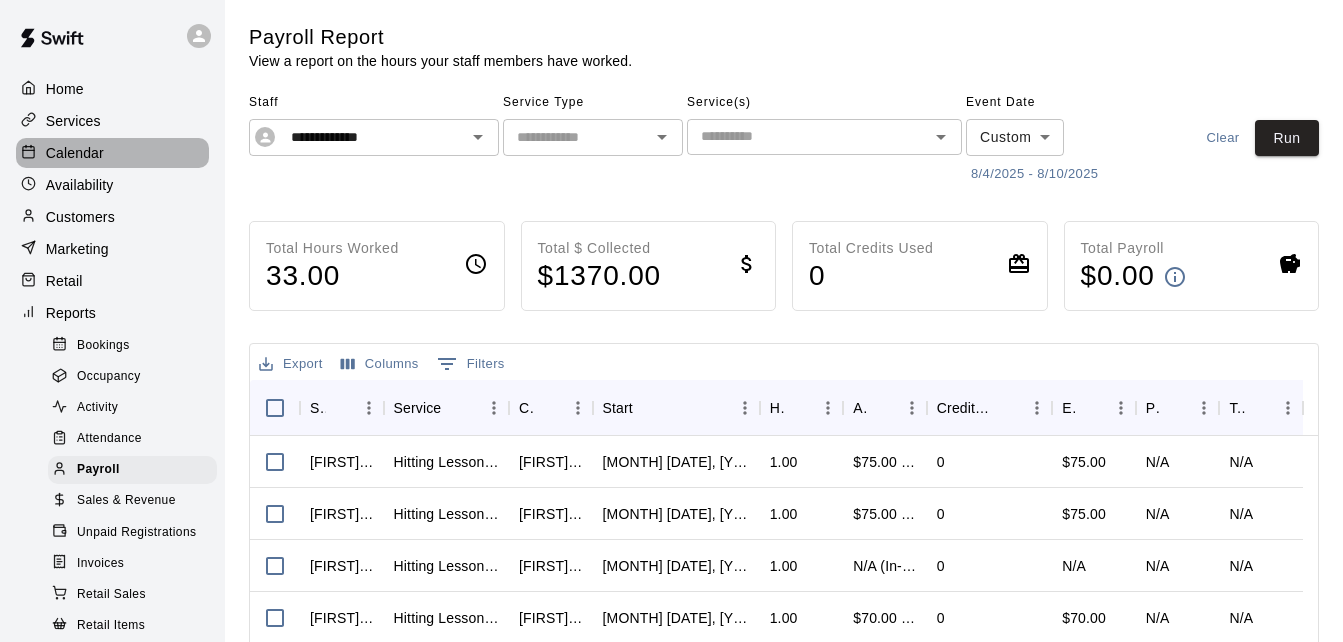 click on "Calendar" at bounding box center [112, 153] 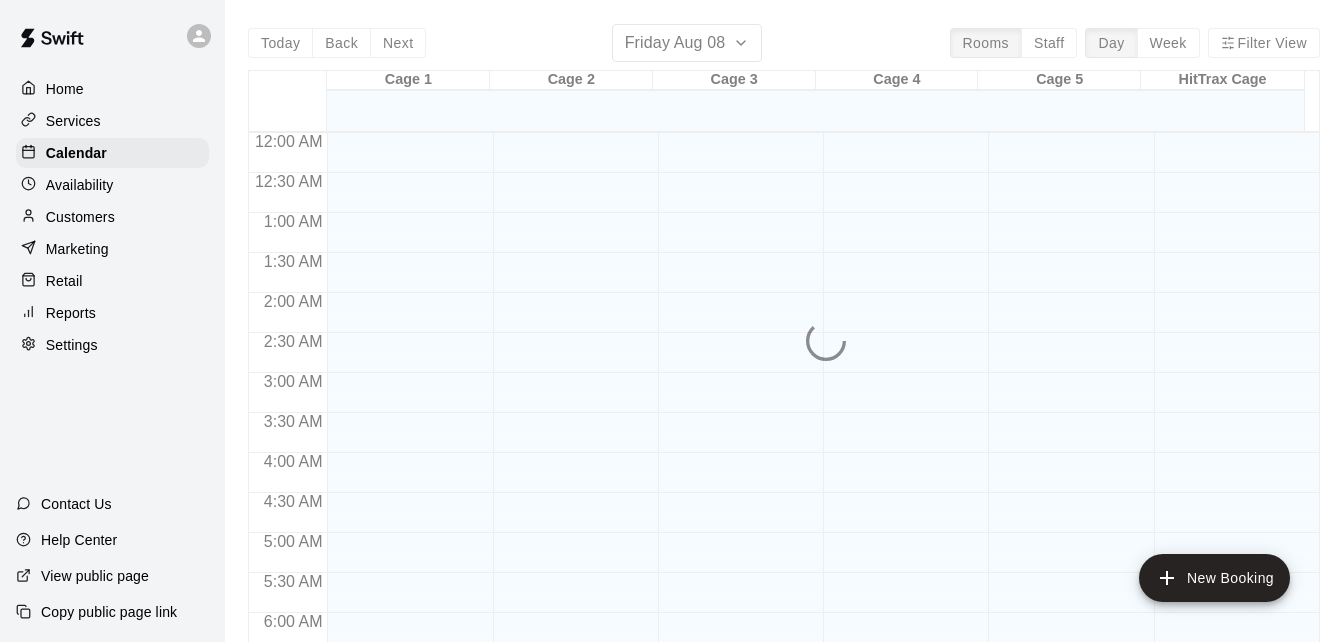 scroll, scrollTop: 1293, scrollLeft: 0, axis: vertical 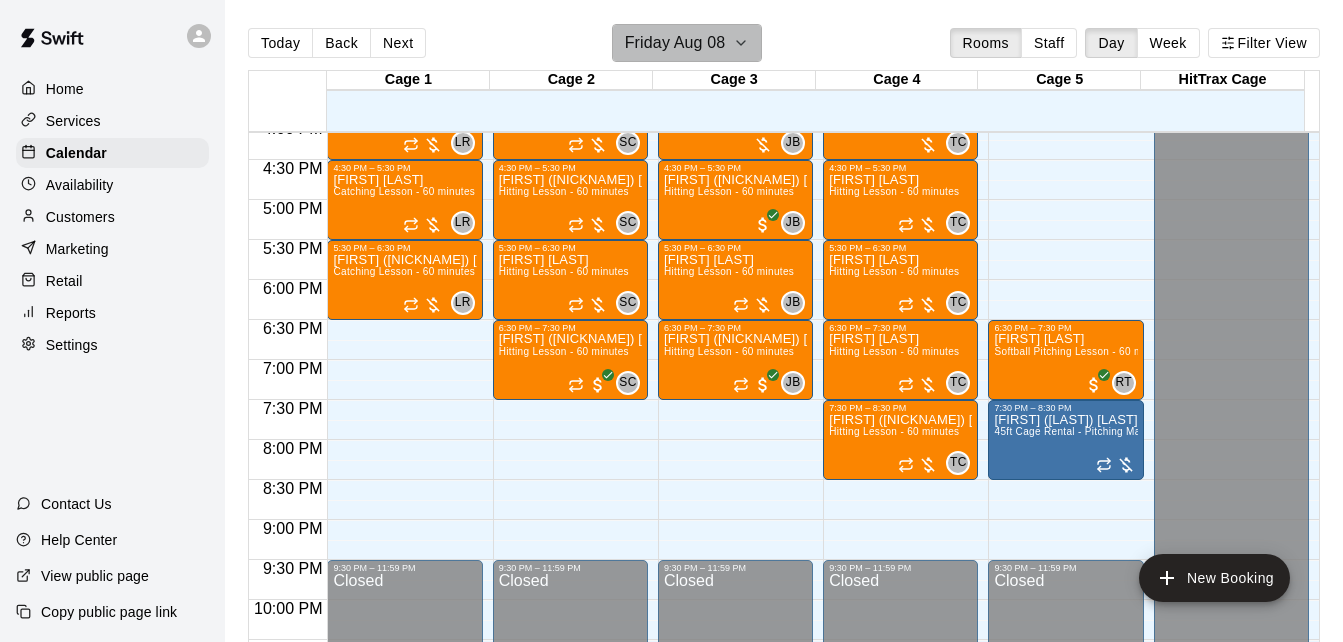 click 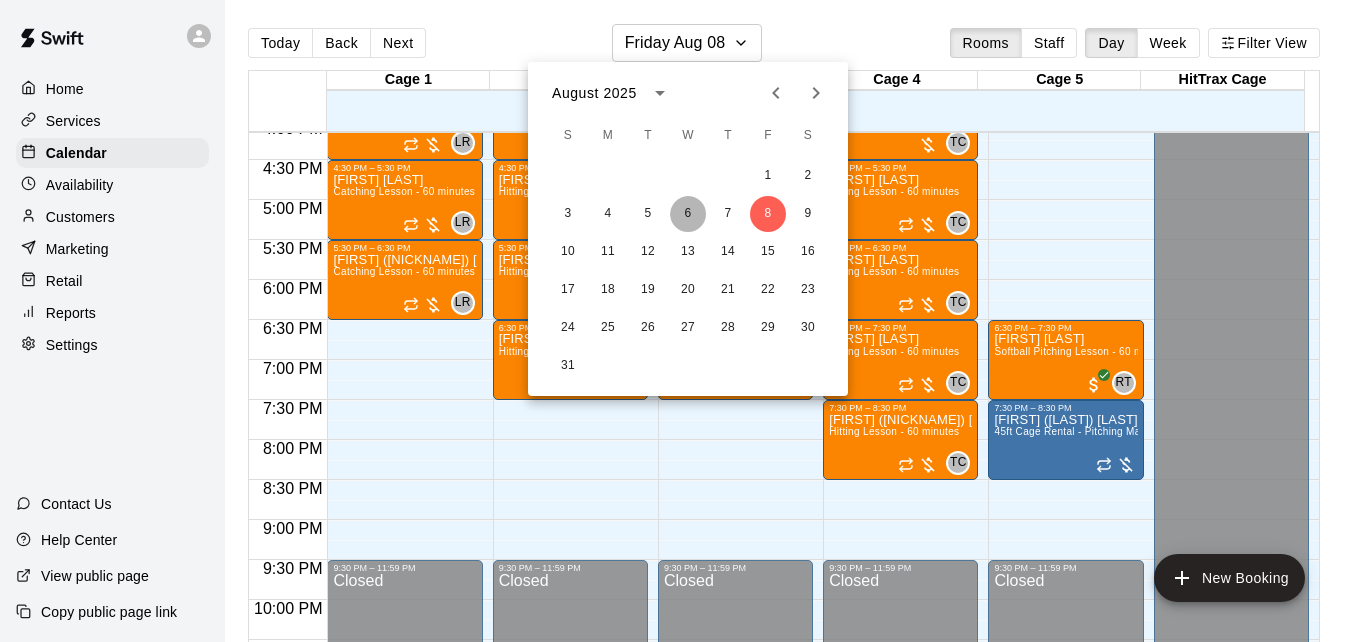 click on "6" at bounding box center (688, 214) 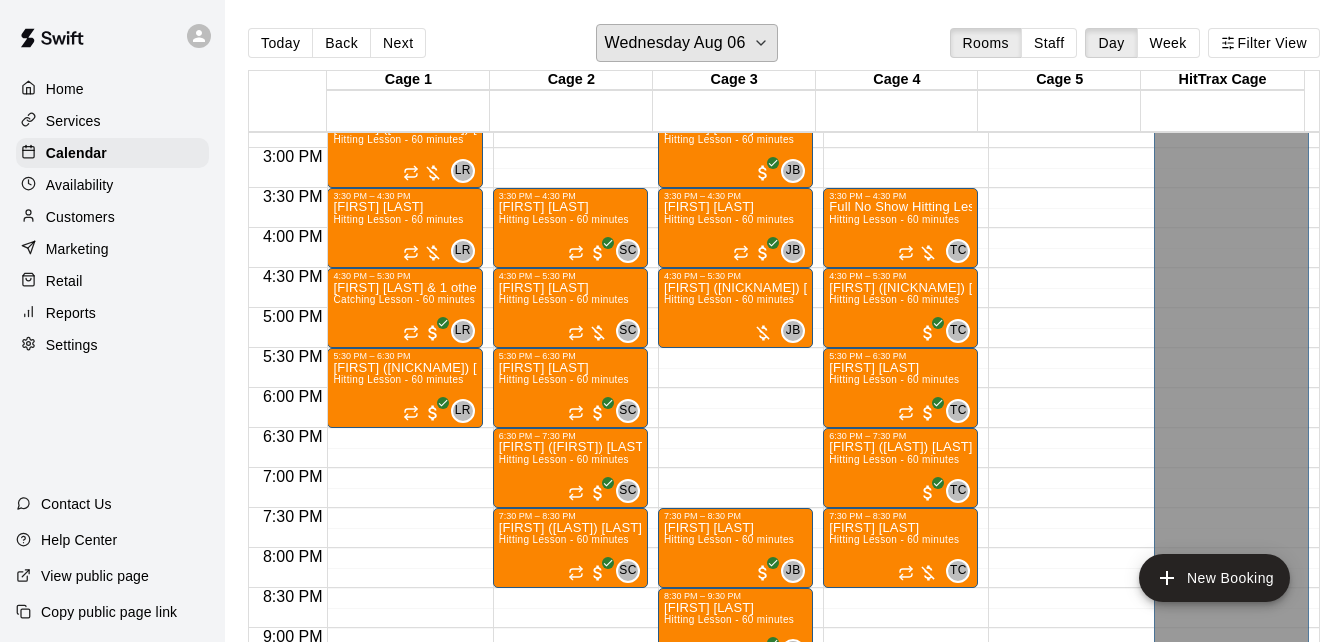 scroll, scrollTop: 1173, scrollLeft: 0, axis: vertical 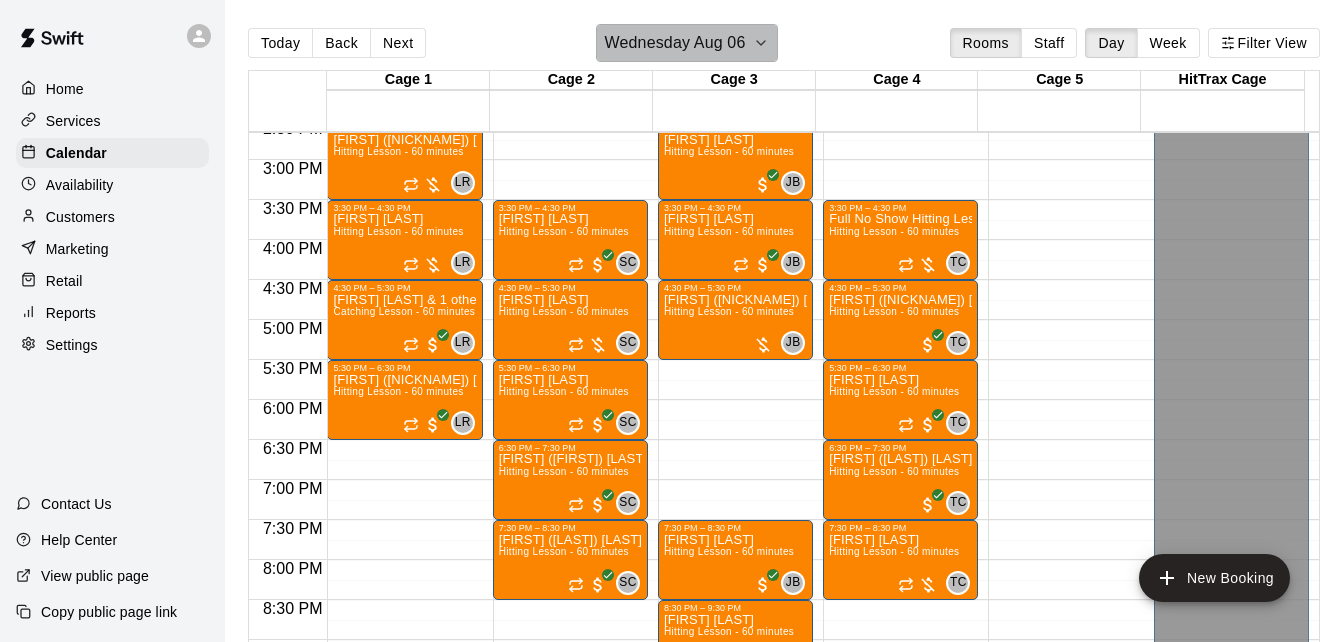 click on "Wednesday Aug 06" at bounding box center (675, 43) 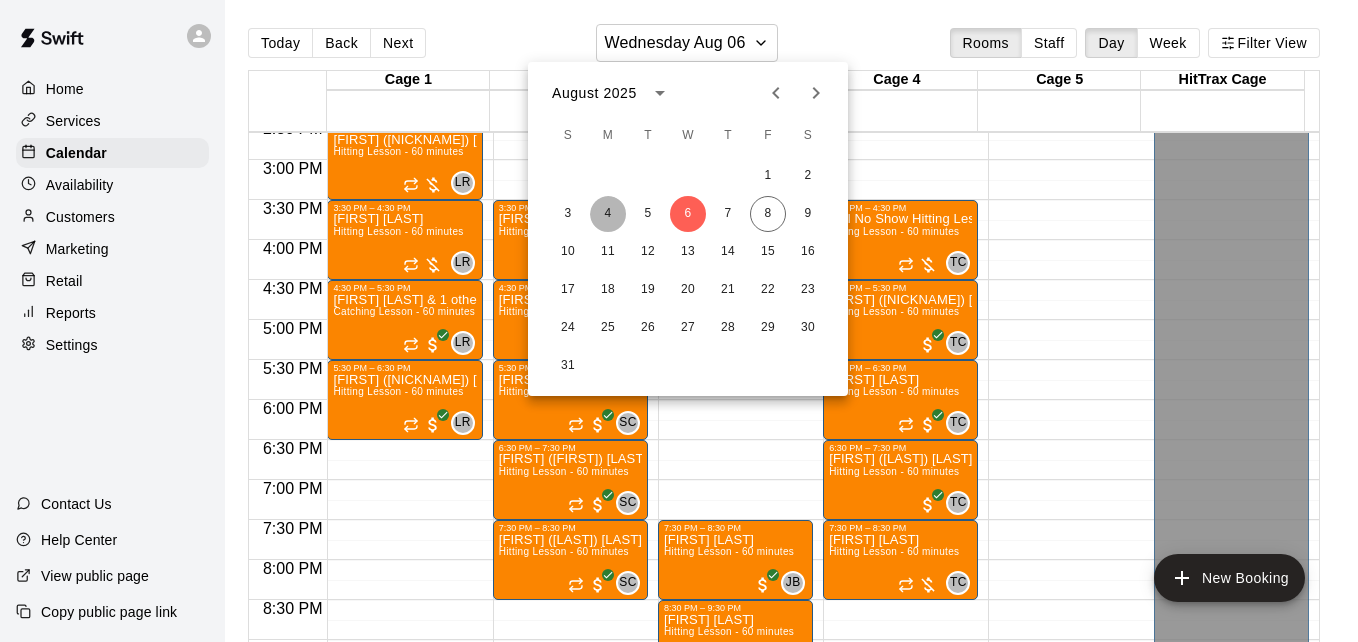 click on "4" at bounding box center (608, 214) 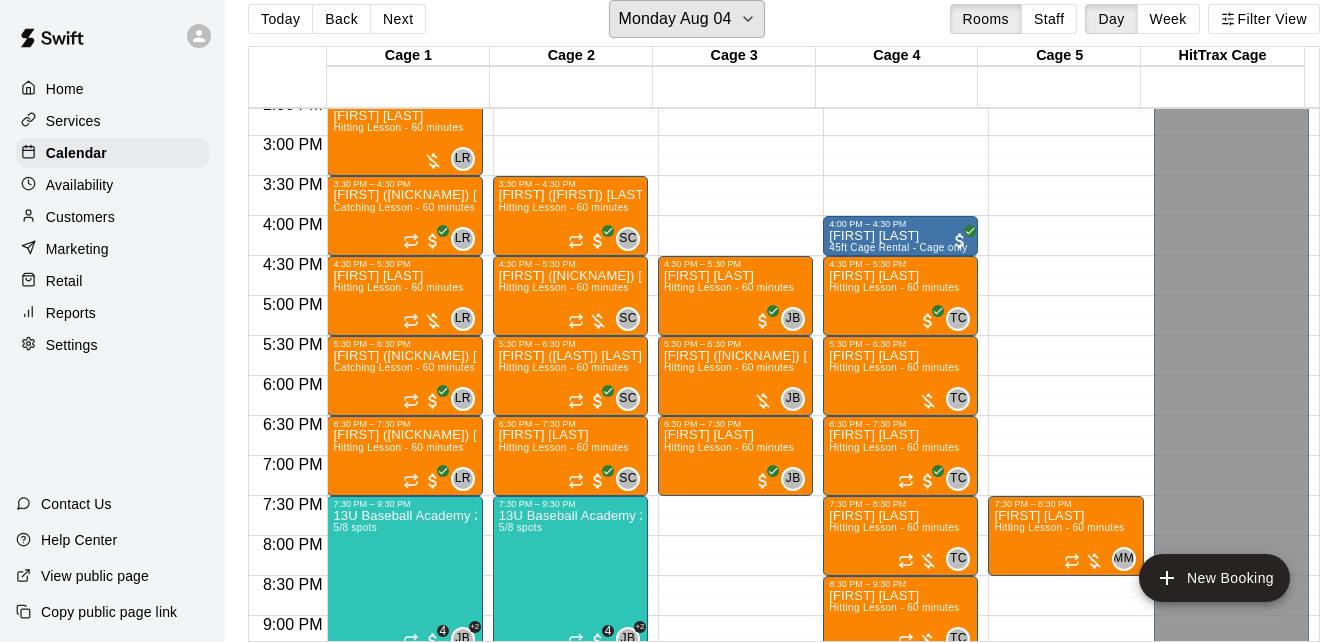 scroll, scrollTop: 32, scrollLeft: 0, axis: vertical 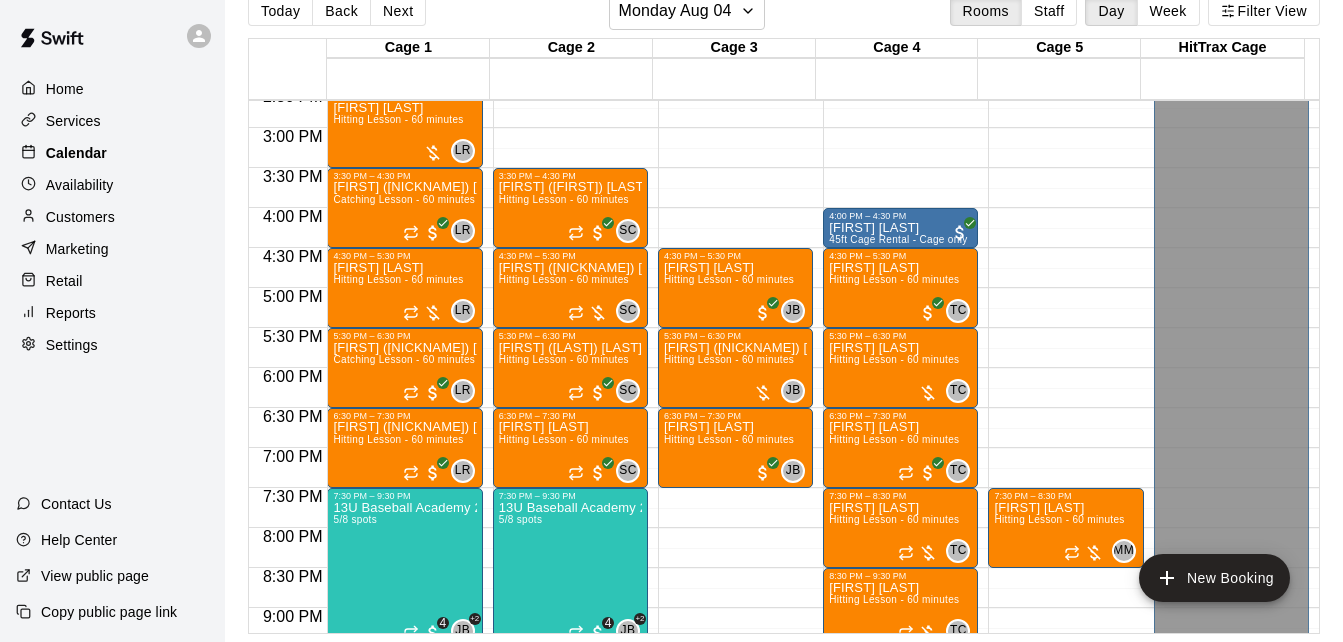 click on "Calendar" at bounding box center [76, 153] 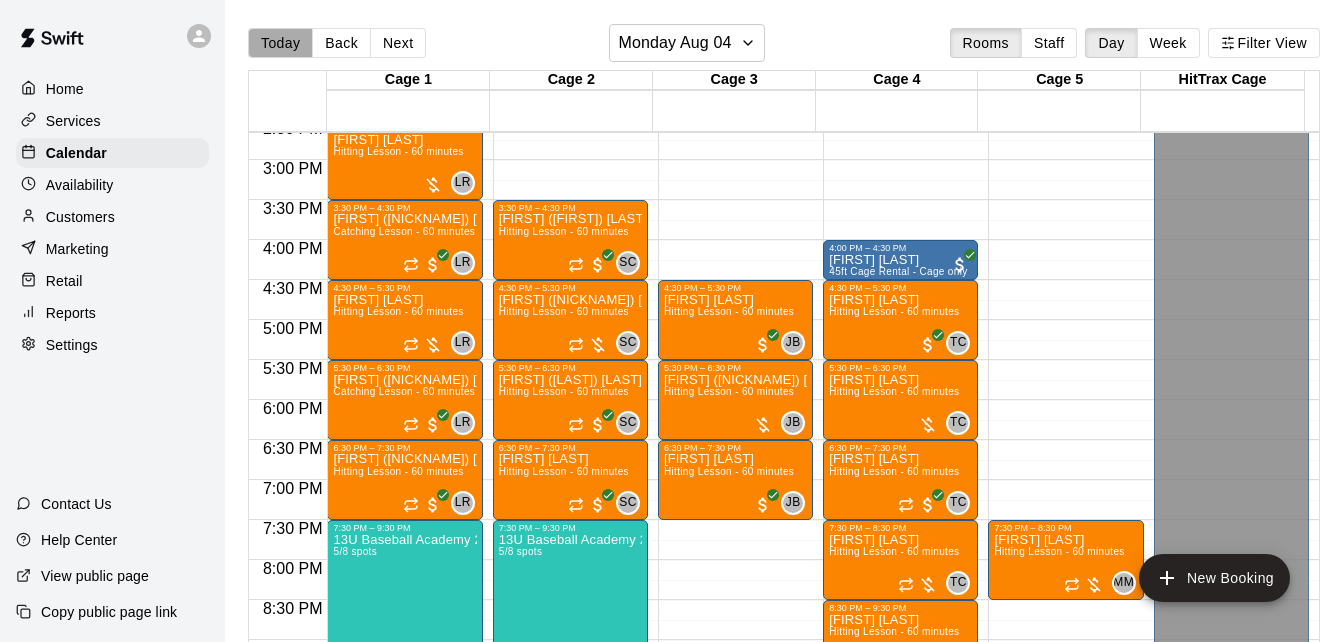 click on "Today" at bounding box center (280, 43) 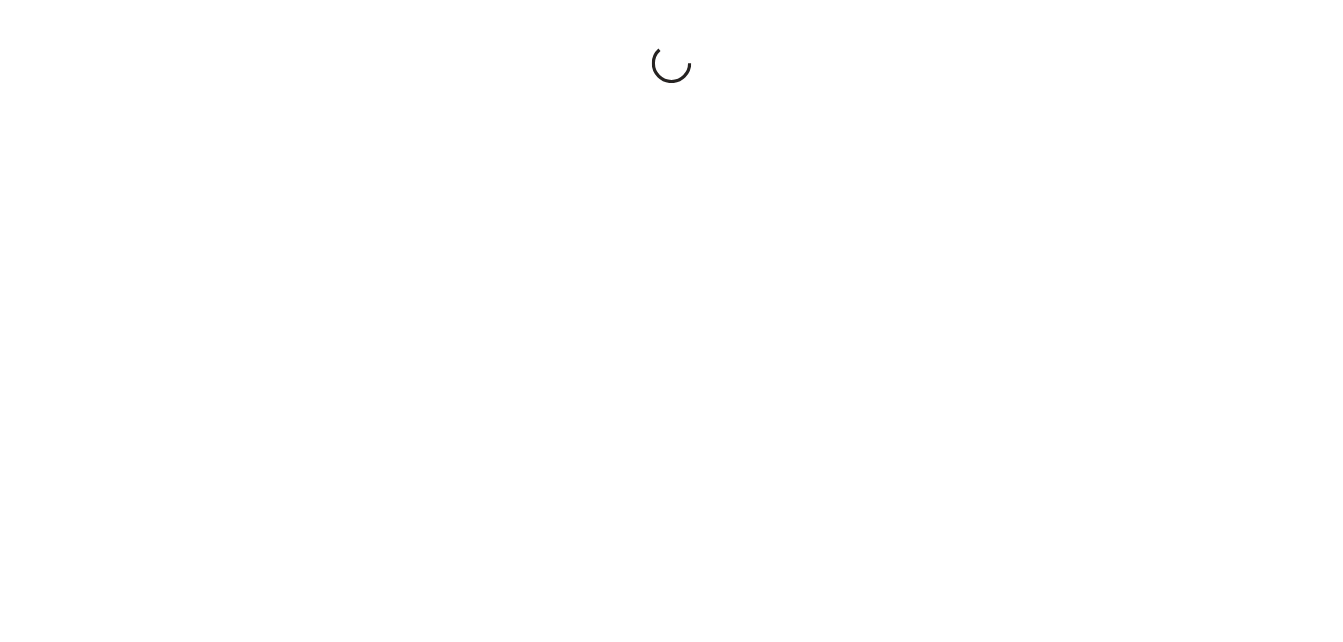 scroll, scrollTop: 0, scrollLeft: 0, axis: both 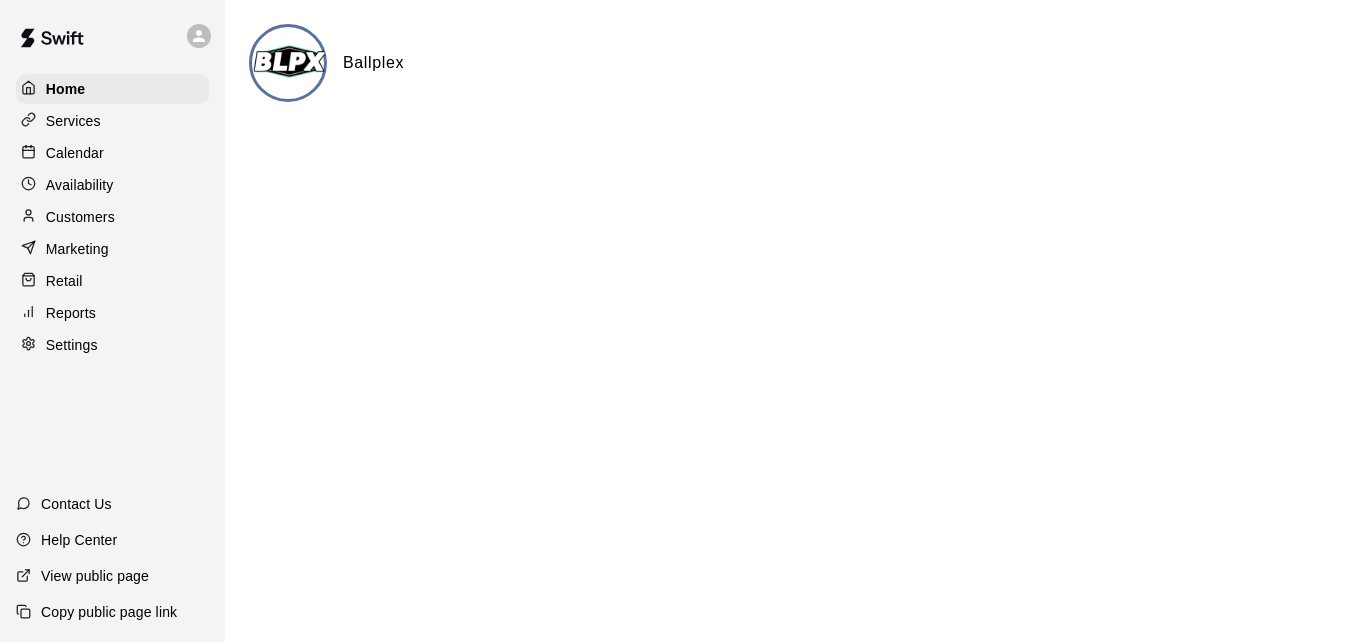 click on "Calendar" at bounding box center (75, 153) 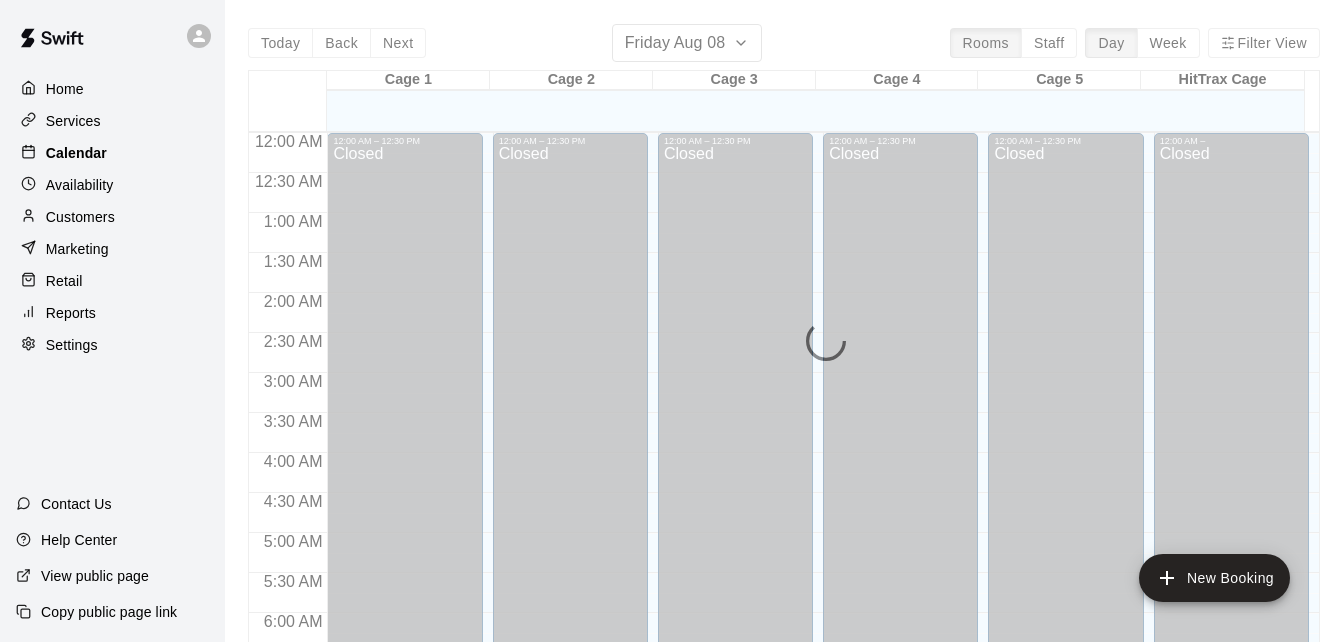 scroll, scrollTop: 1323, scrollLeft: 0, axis: vertical 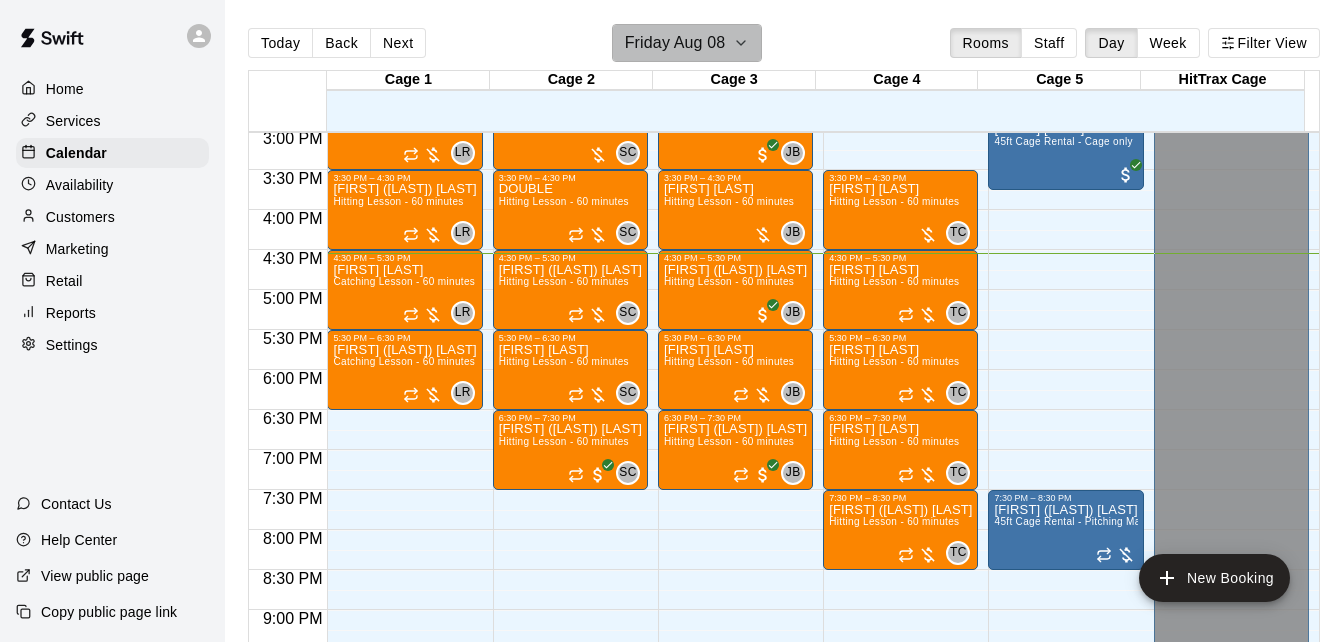 click on "Friday Aug 08" at bounding box center [675, 43] 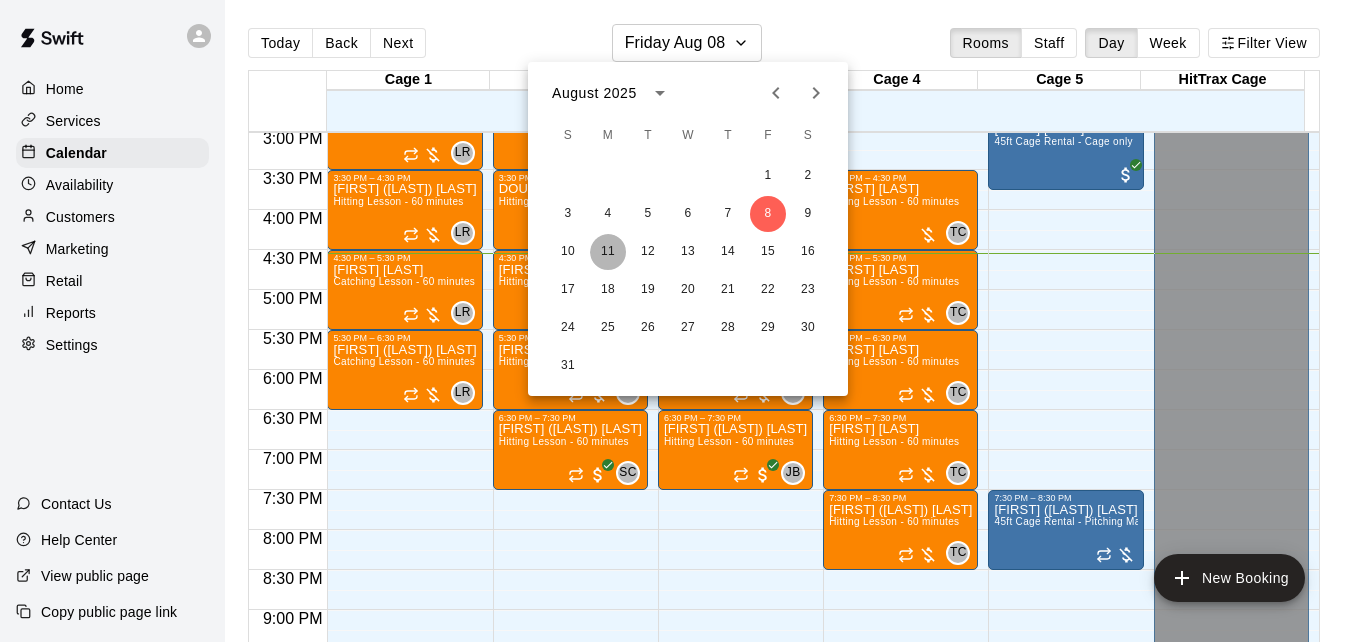 click on "11" at bounding box center (608, 252) 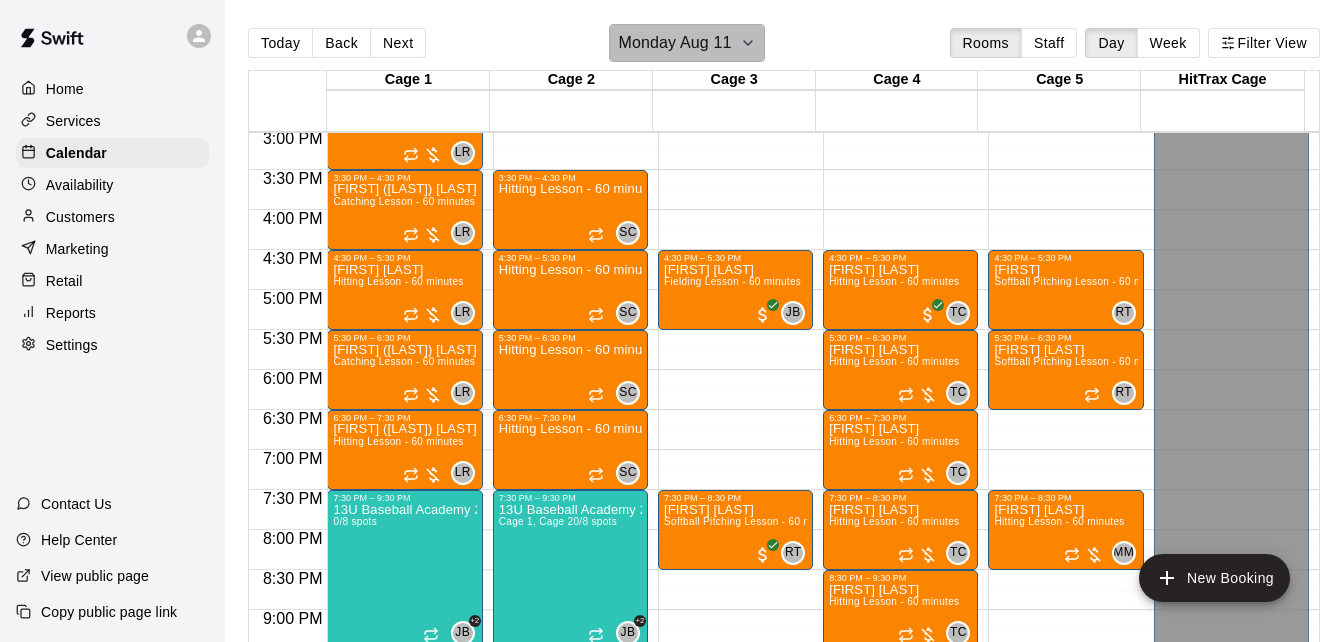 click 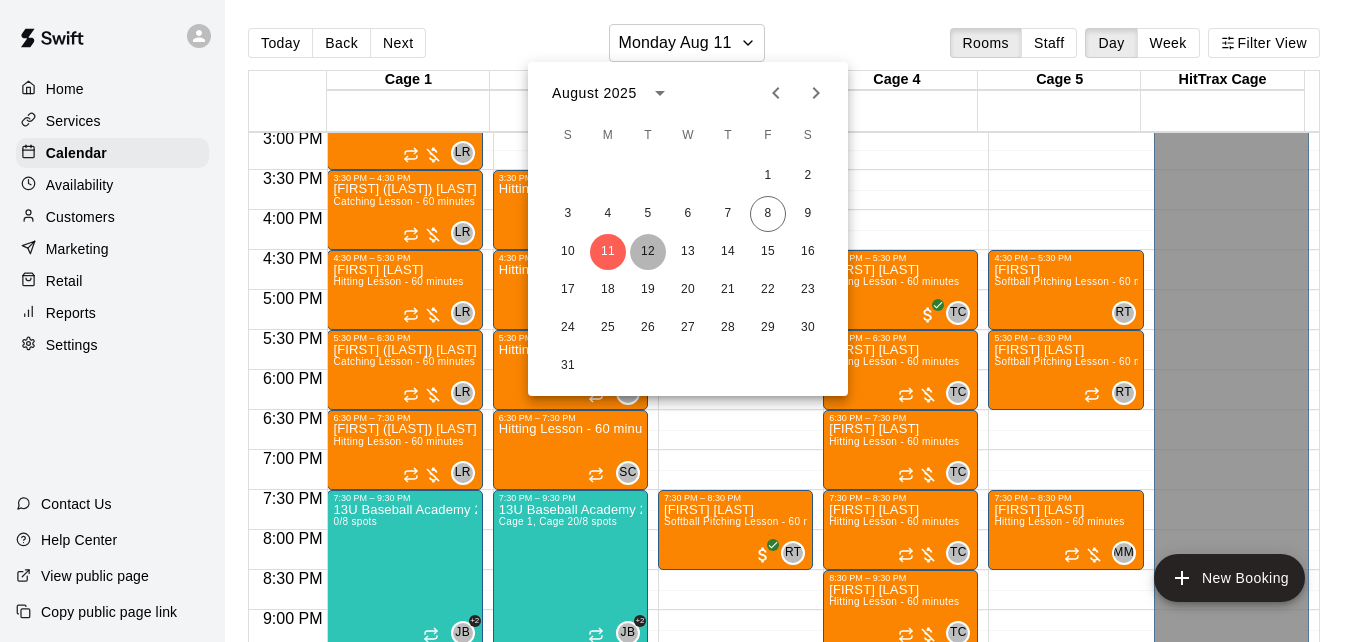 click on "12" at bounding box center (648, 252) 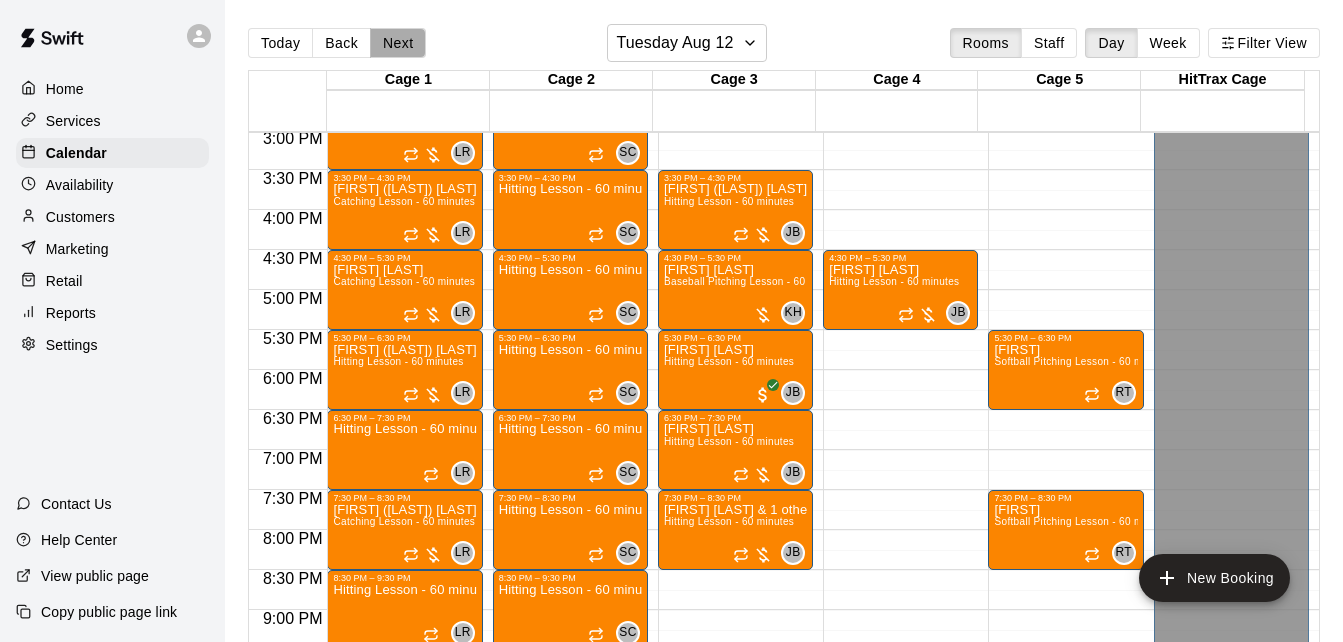 click on "Next" at bounding box center [398, 43] 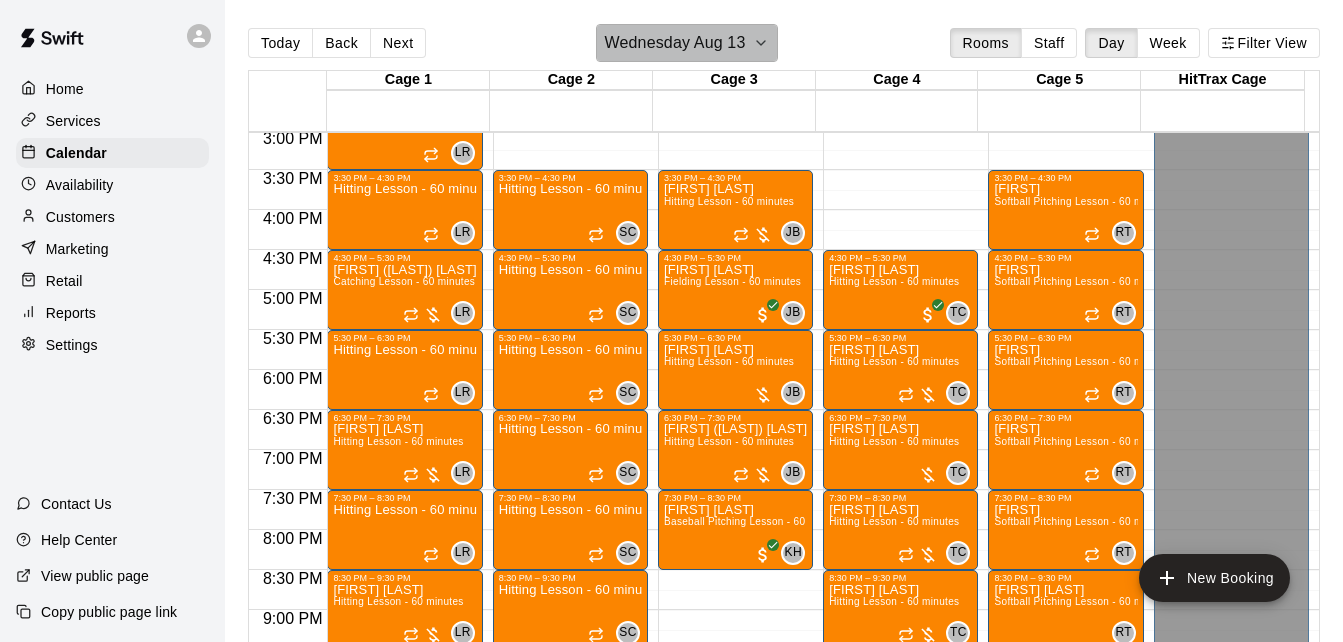 click on "Wednesday Aug 13" at bounding box center [675, 43] 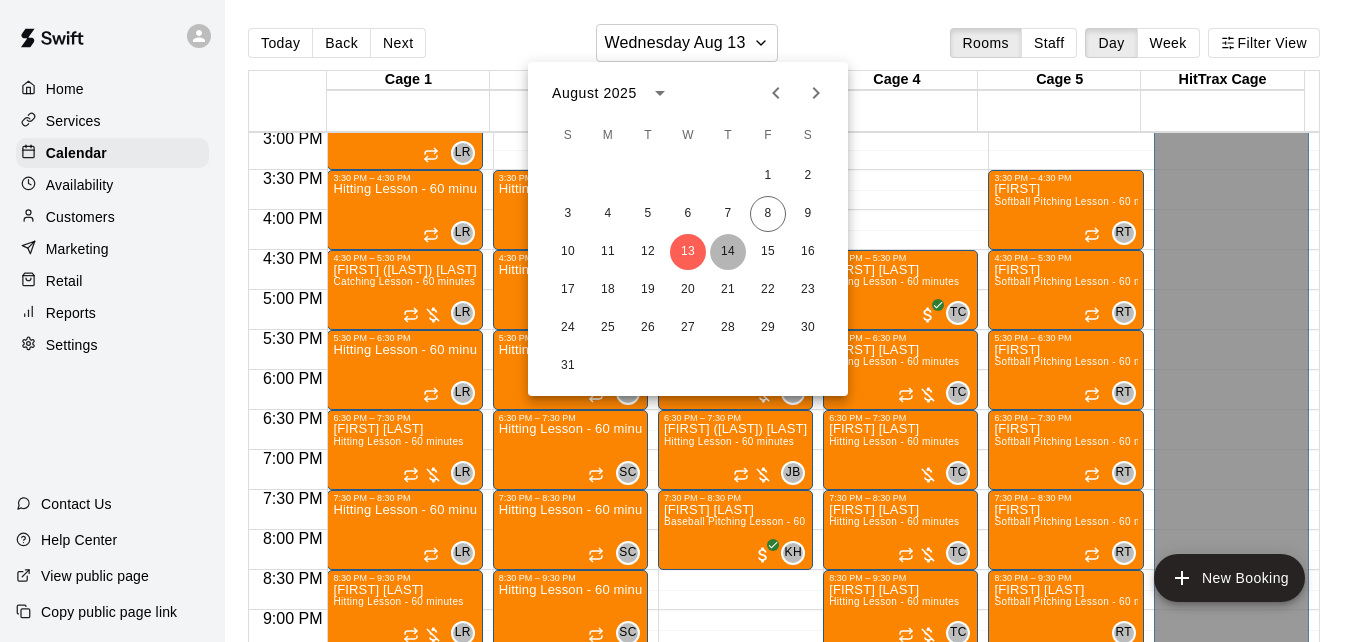 click on "14" at bounding box center (728, 252) 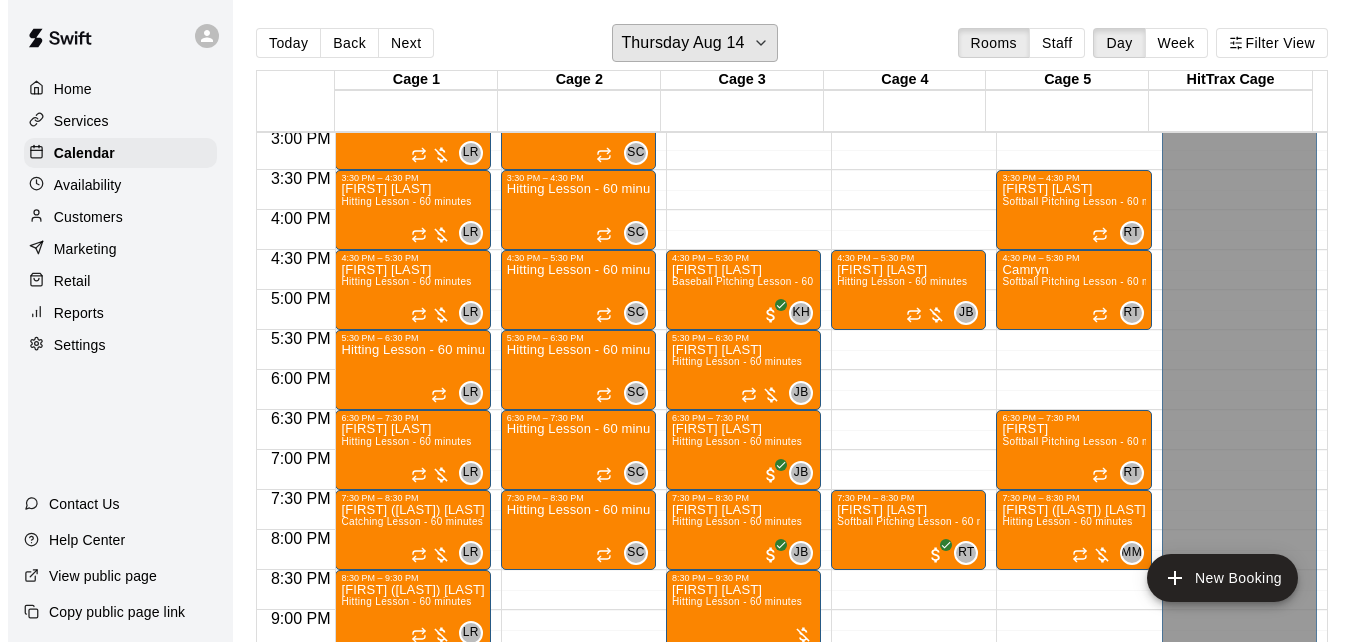 scroll, scrollTop: 32, scrollLeft: 0, axis: vertical 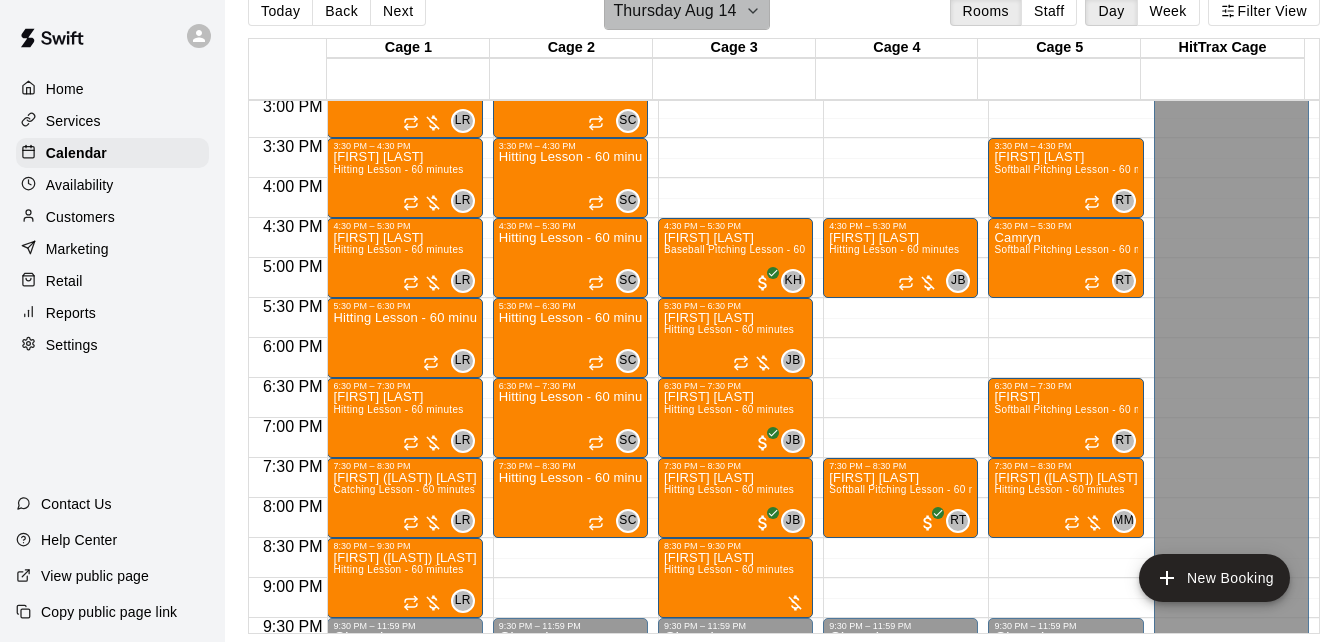 click 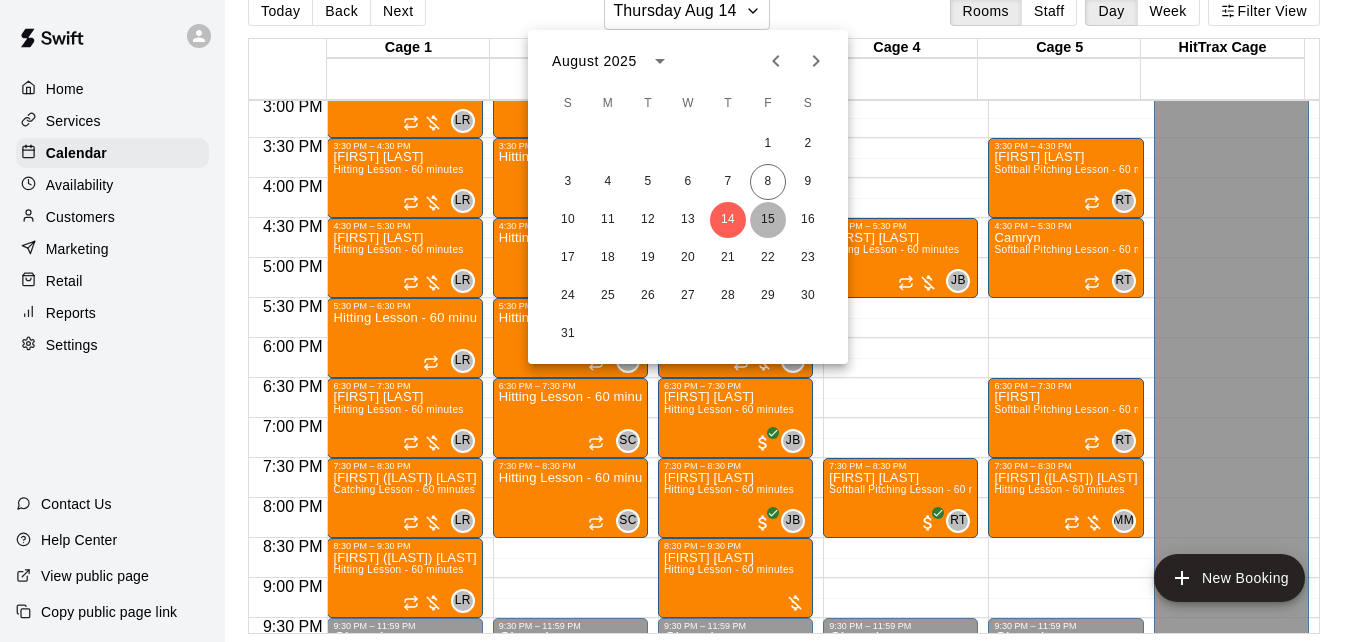 click on "15" at bounding box center (768, 220) 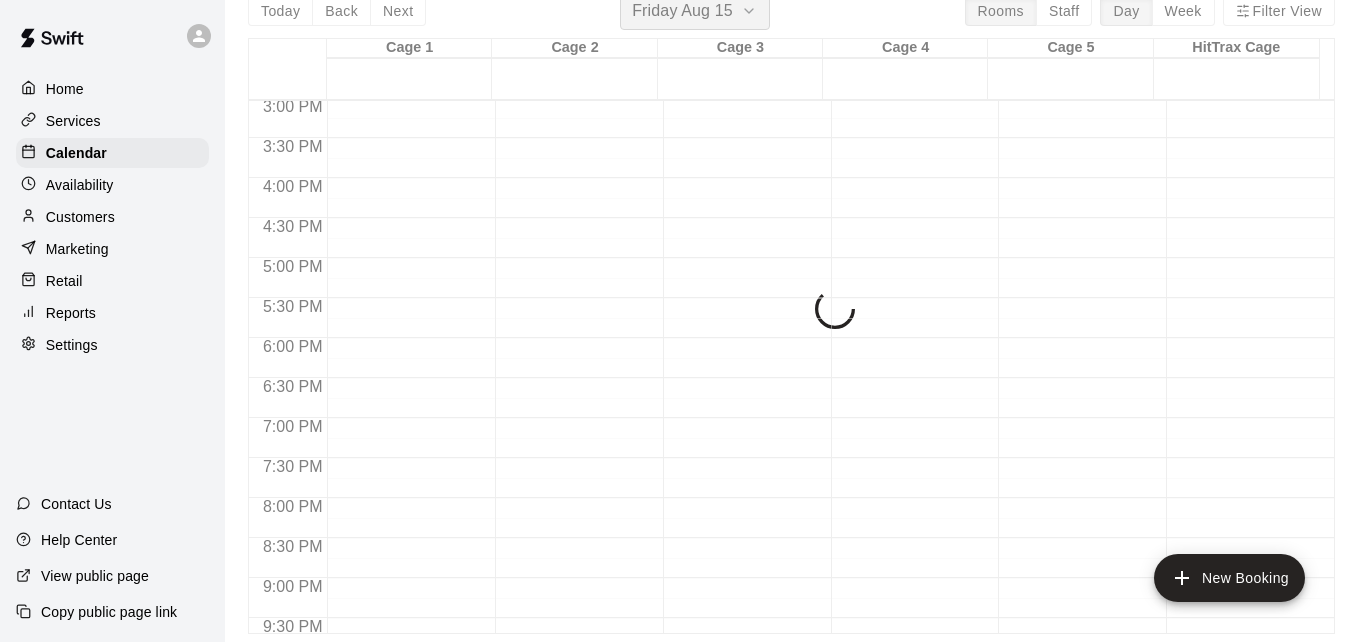 scroll, scrollTop: 24, scrollLeft: 0, axis: vertical 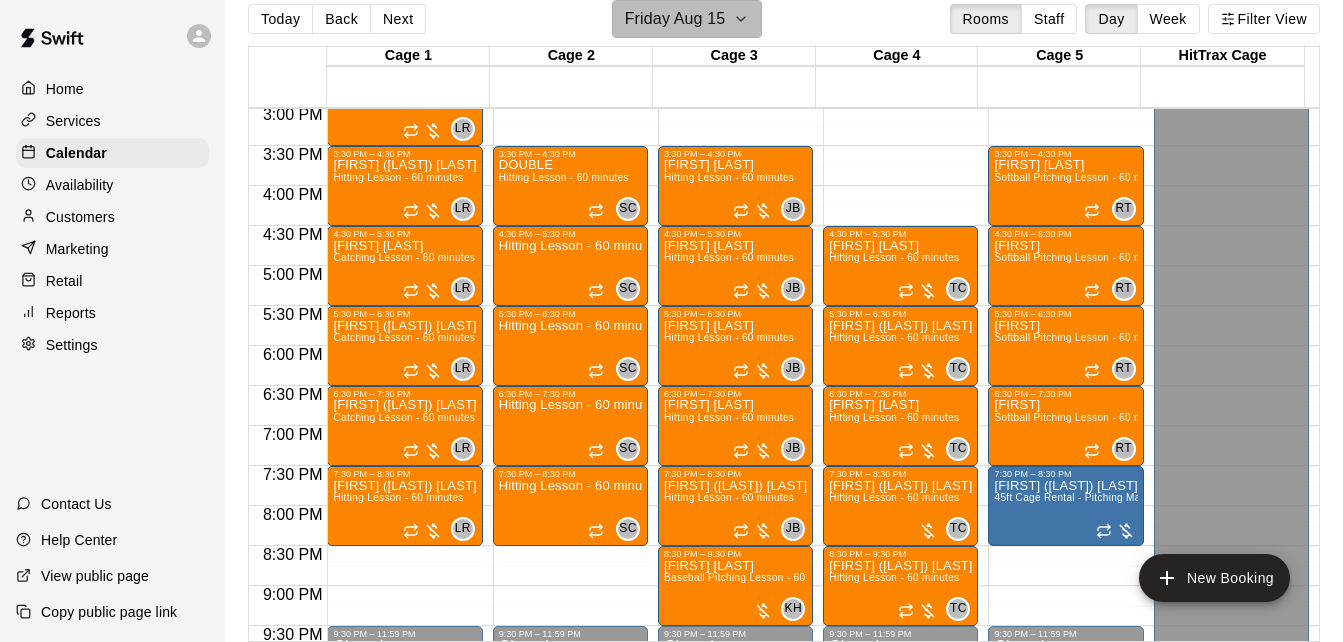 click 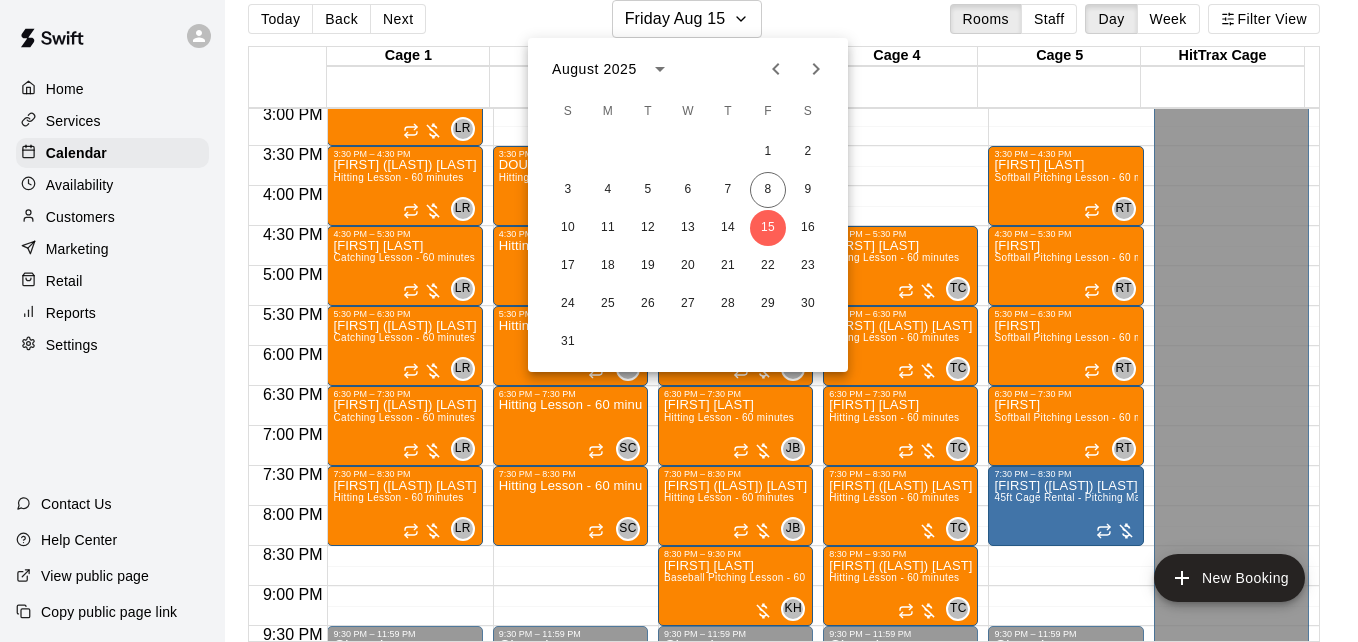 click at bounding box center [679, 321] 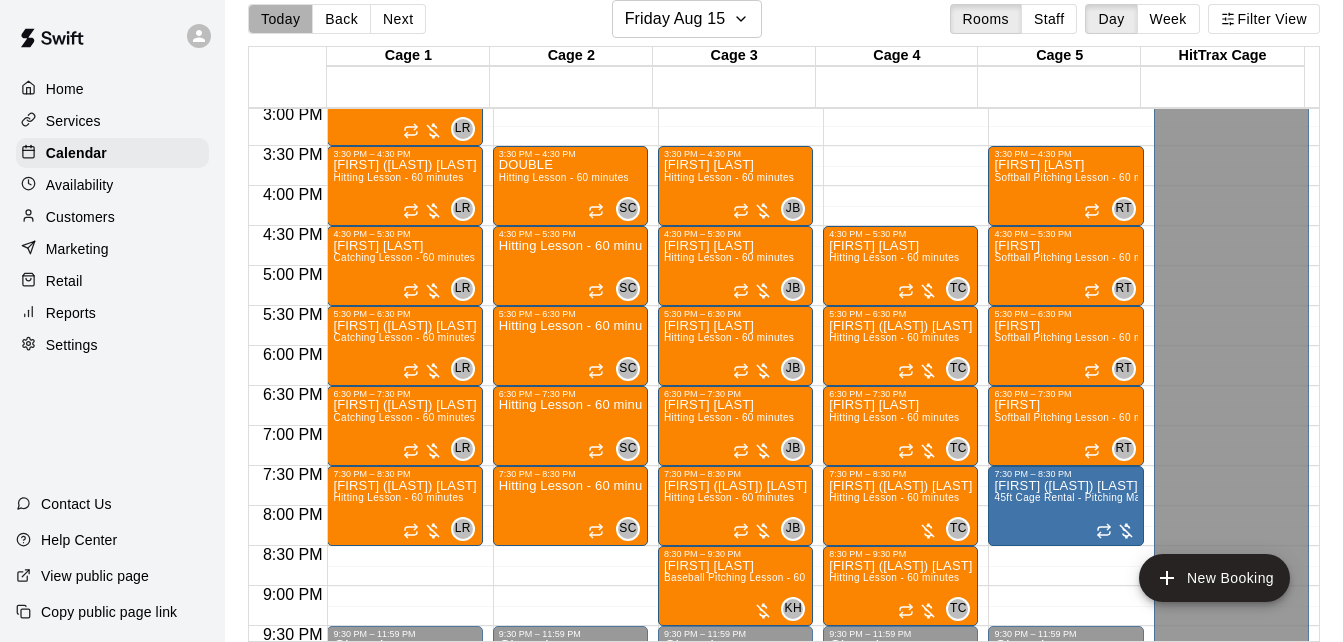click on "Today" at bounding box center (280, 19) 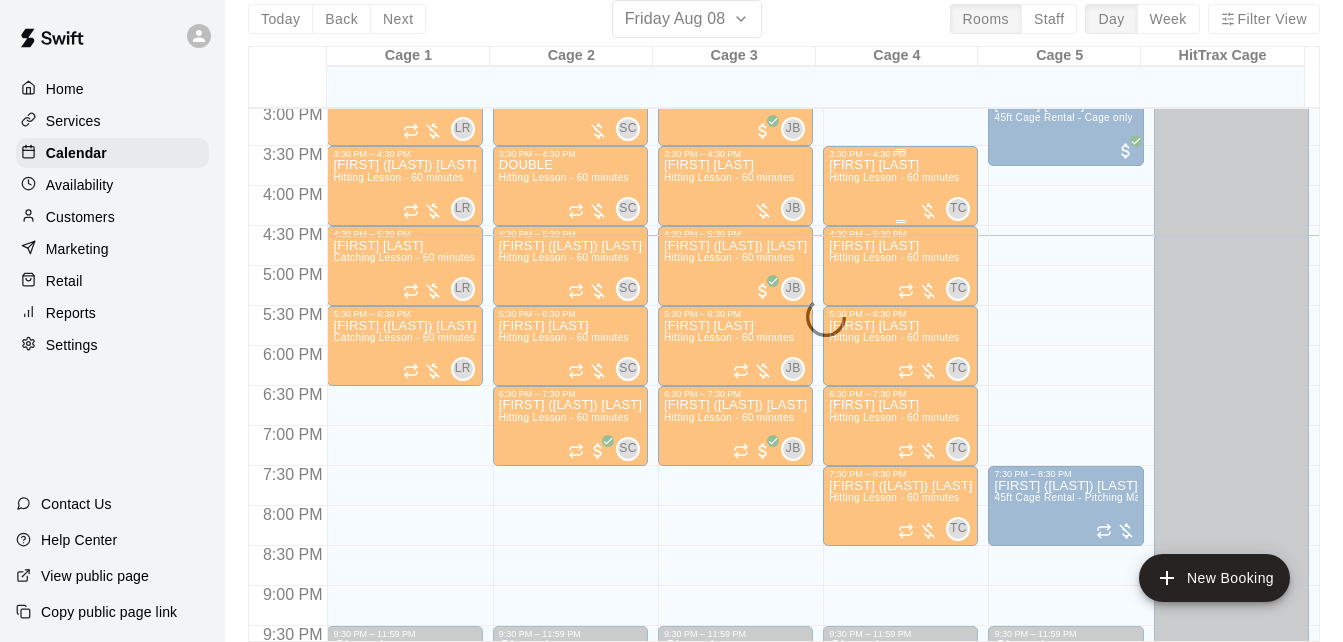 click on "Cyaira Hansen Hitting Lesson - 60 minutes" at bounding box center (894, 480) 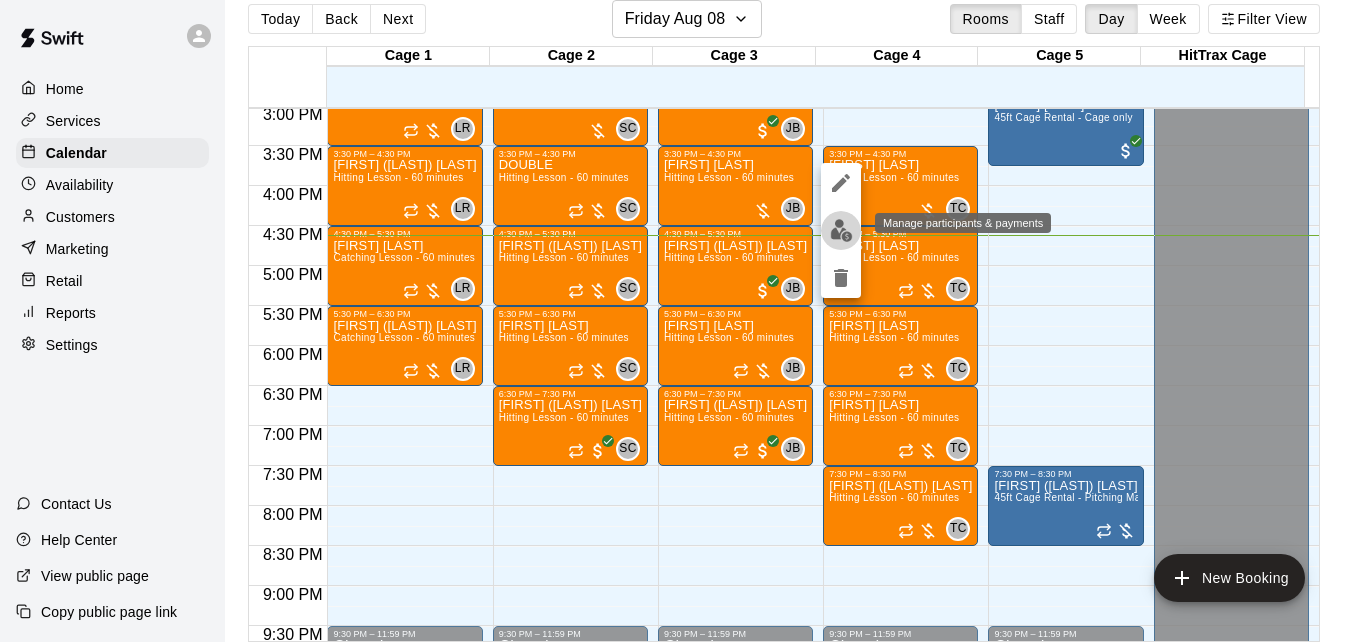 click at bounding box center (841, 230) 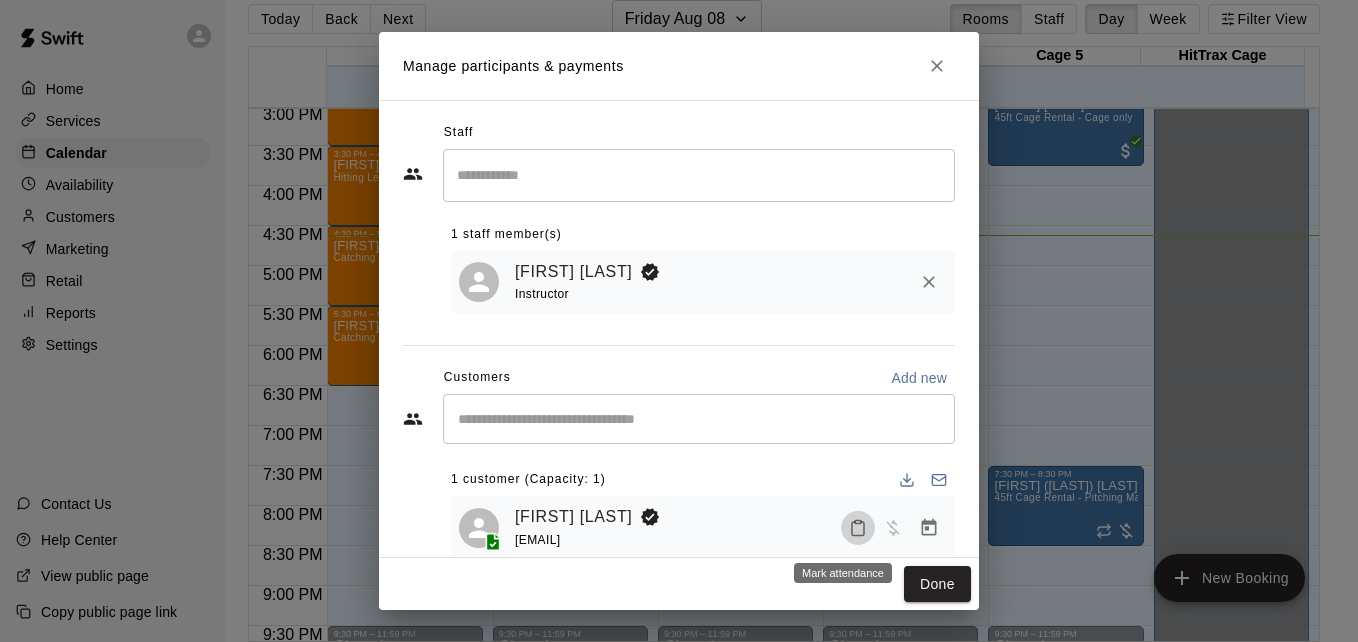 click at bounding box center (858, 528) 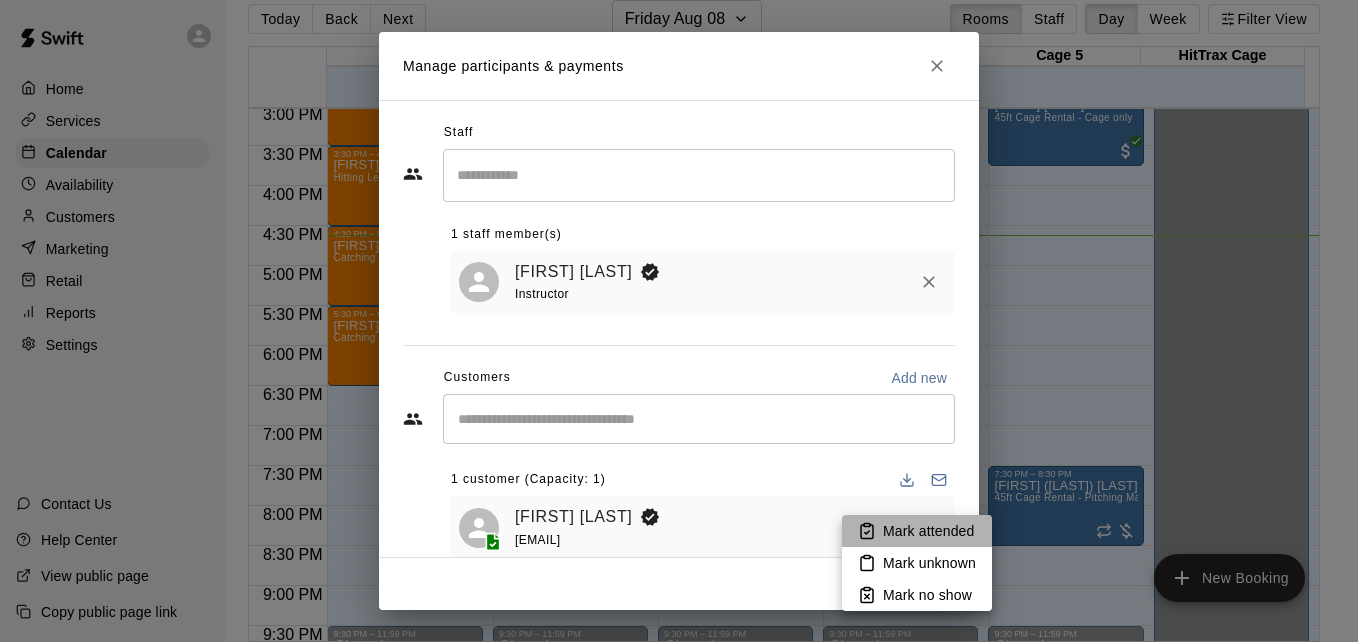 click on "Mark attended" at bounding box center [928, 531] 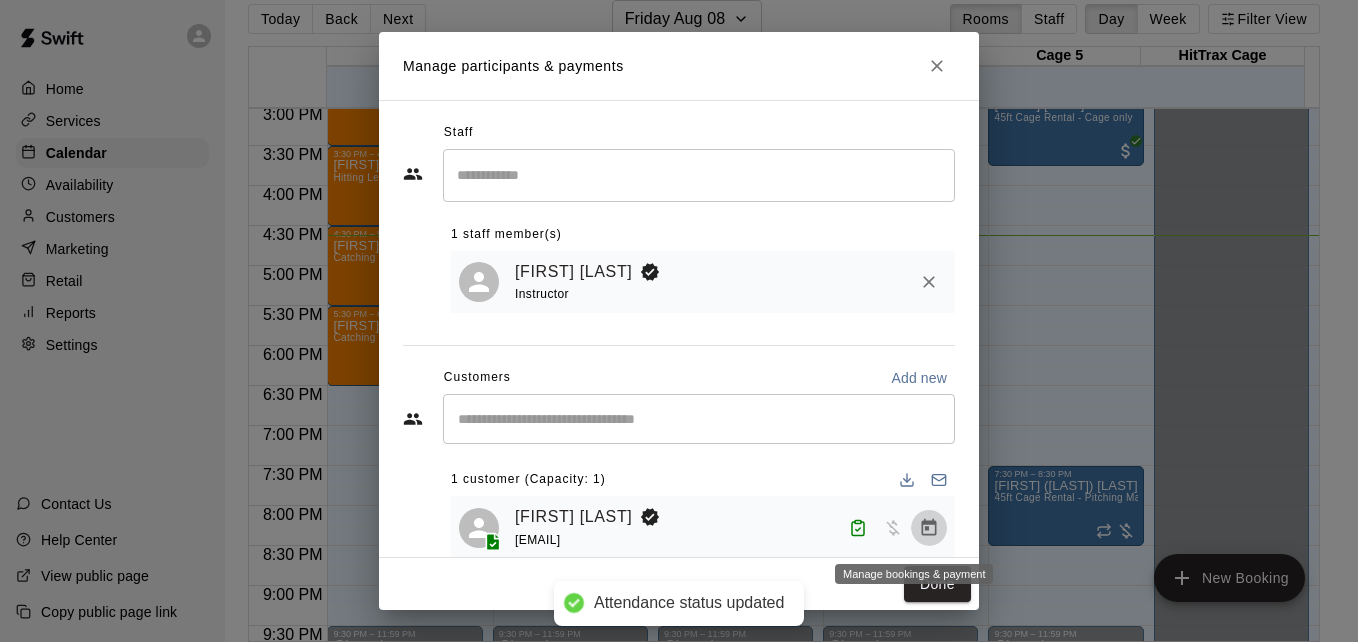 drag, startPoint x: 930, startPoint y: 538, endPoint x: 899, endPoint y: 533, distance: 31.400637 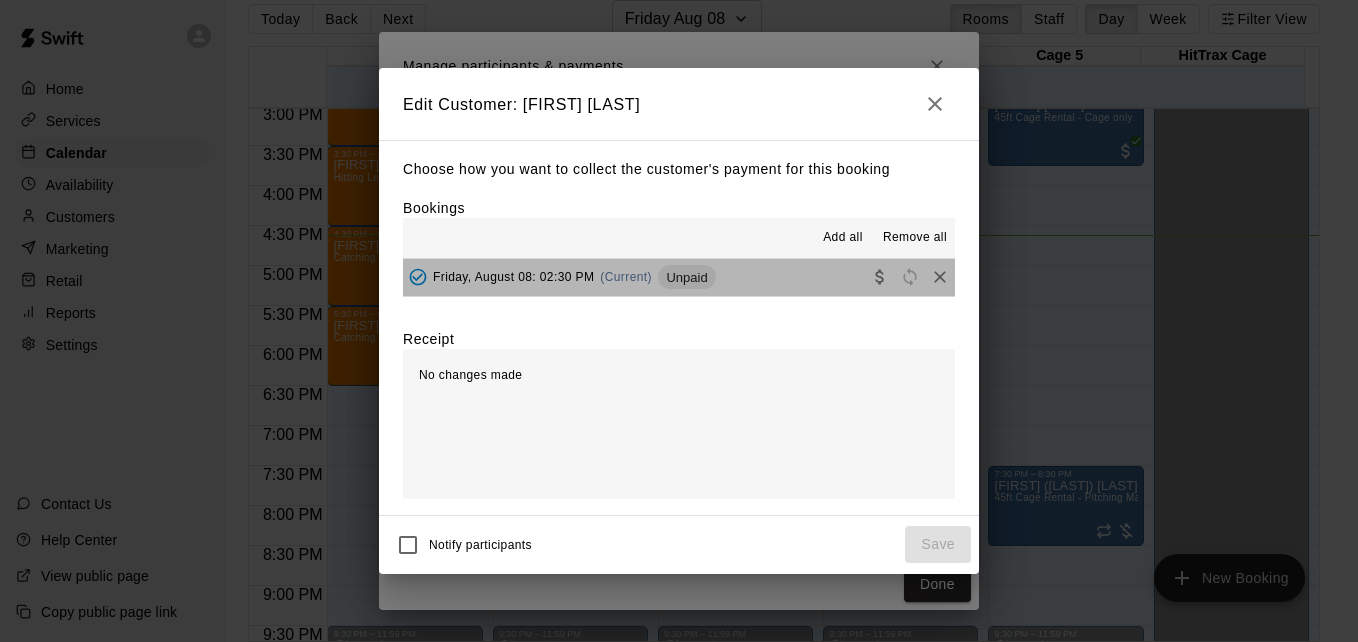 click on "Friday, August 08: 02:30 PM (Current) Unpaid" at bounding box center (679, 277) 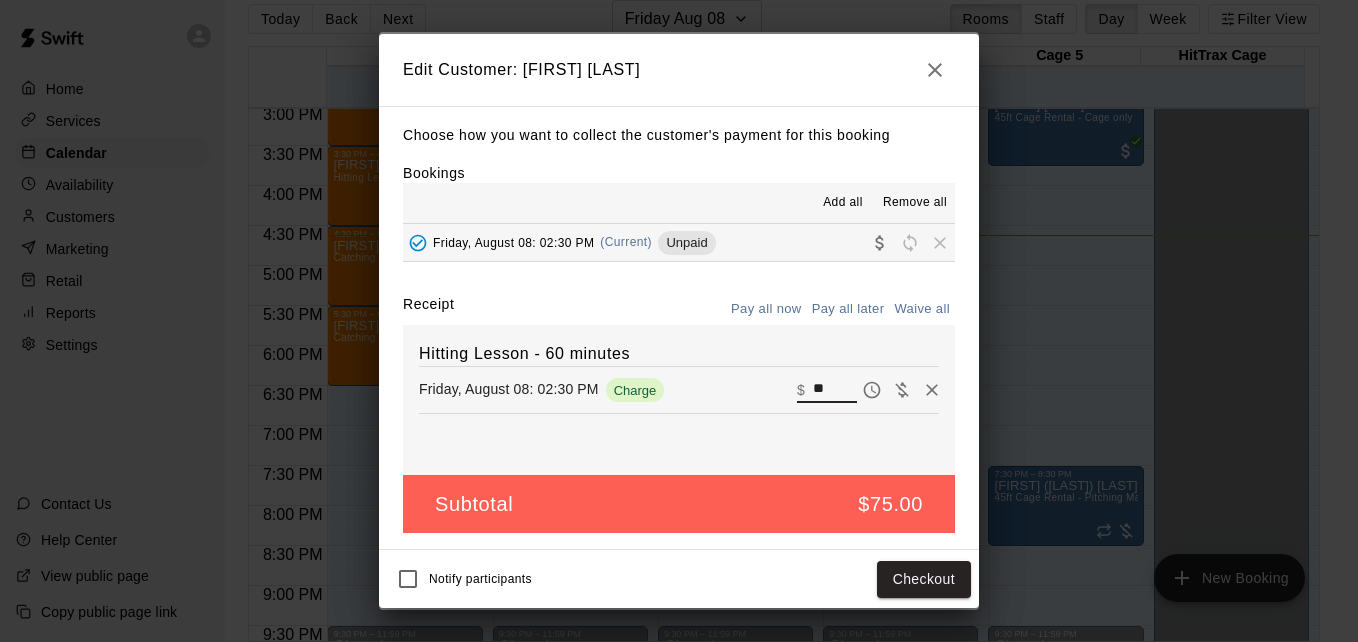 click on "**" at bounding box center [835, 390] 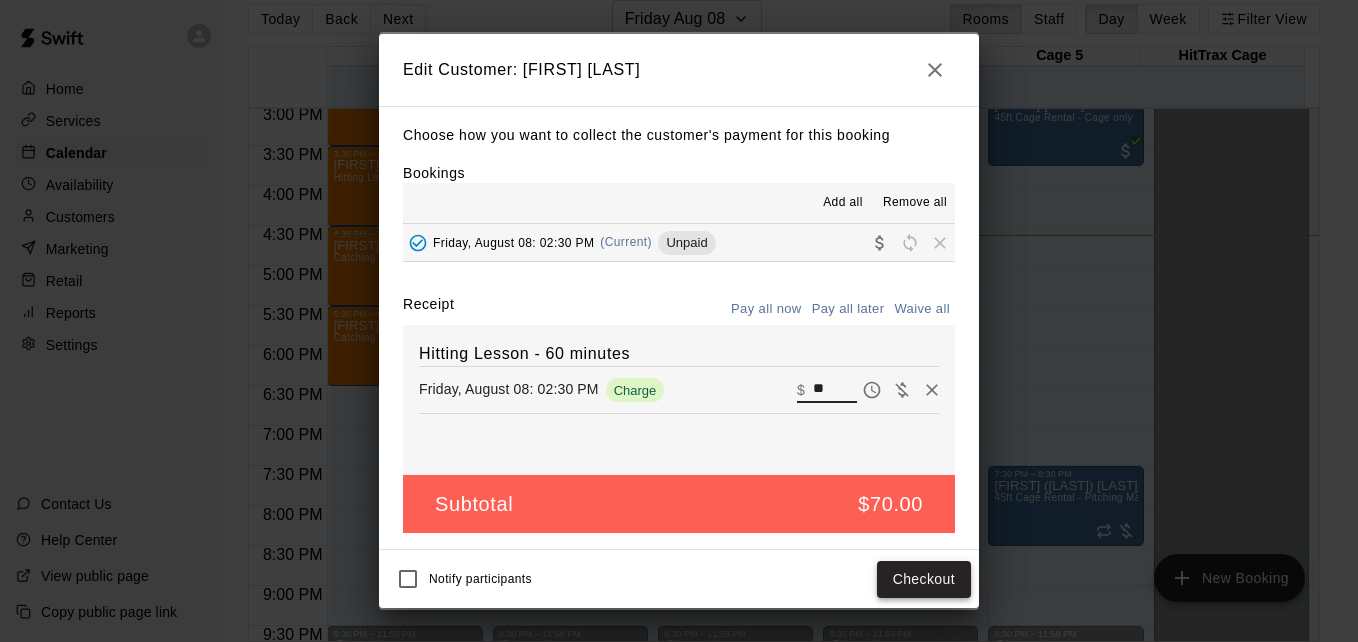 type on "**" 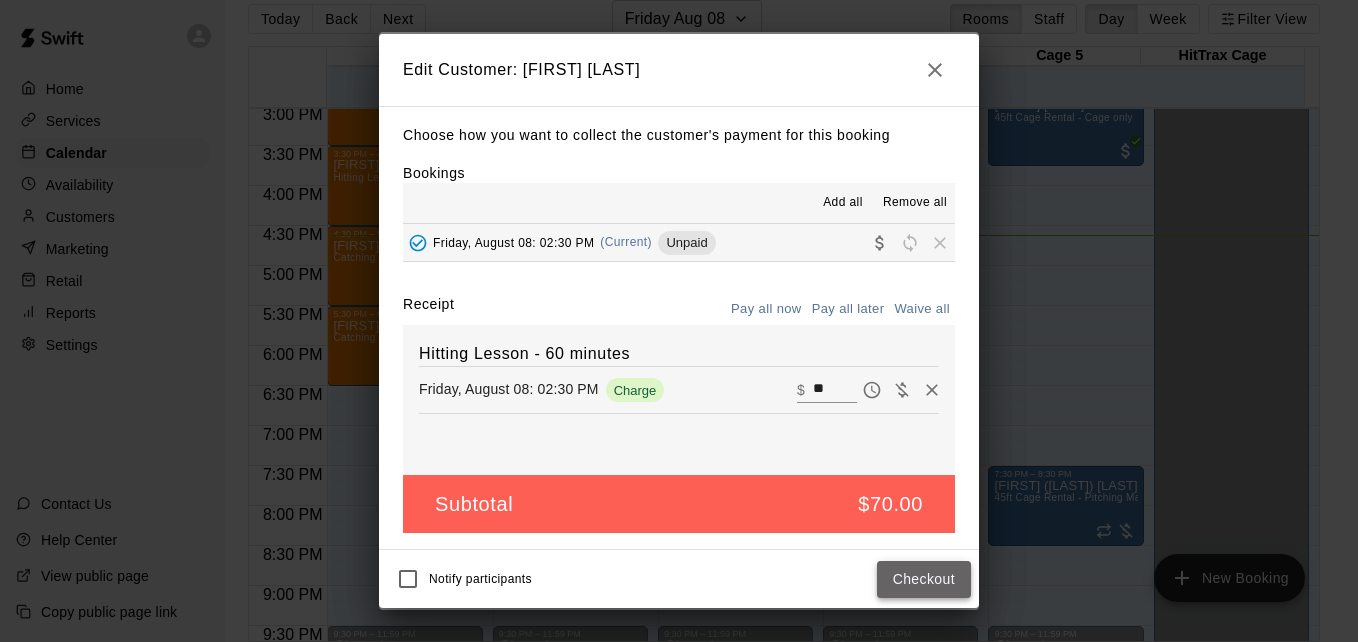 click on "Checkout" at bounding box center (924, 579) 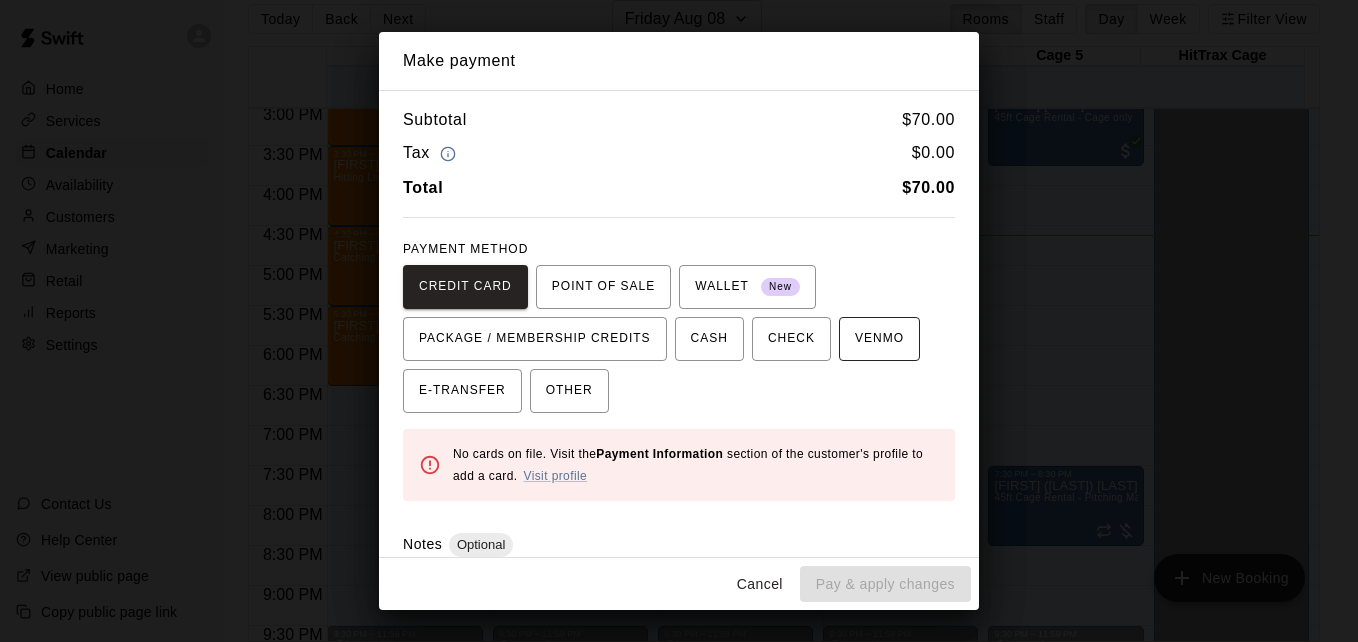 click on "VENMO" at bounding box center (879, 339) 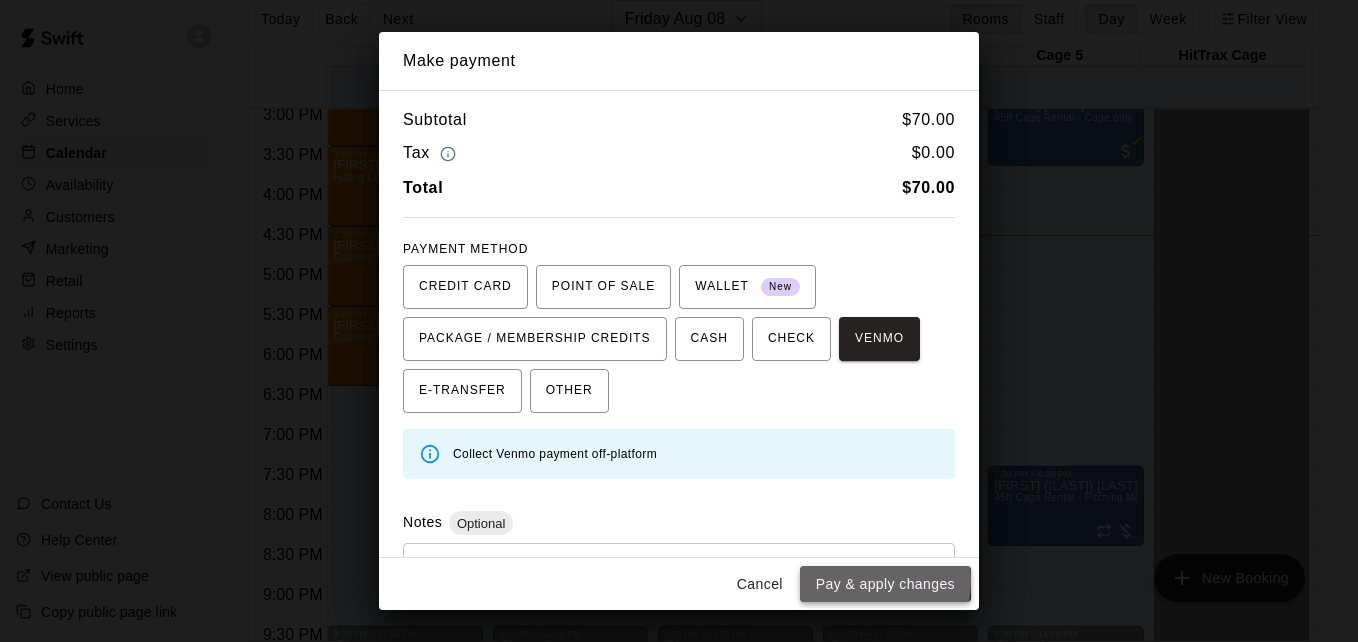 click on "Pay & apply changes" at bounding box center (885, 584) 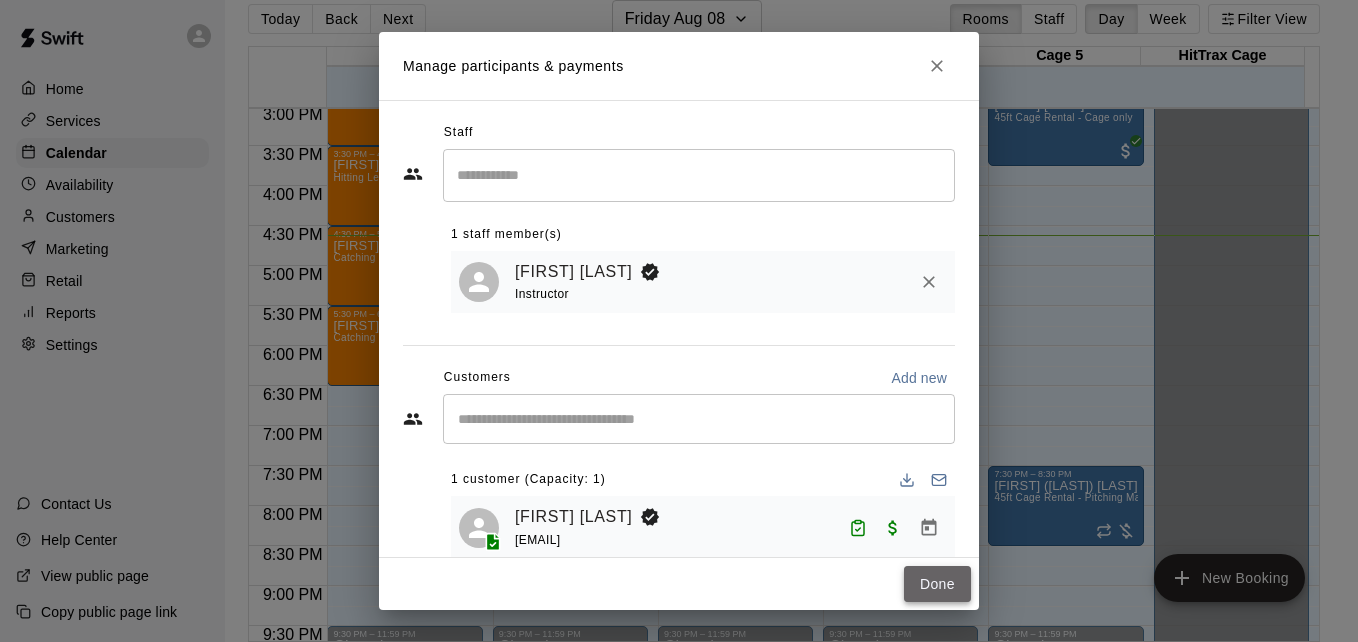 click on "Done" at bounding box center [937, 584] 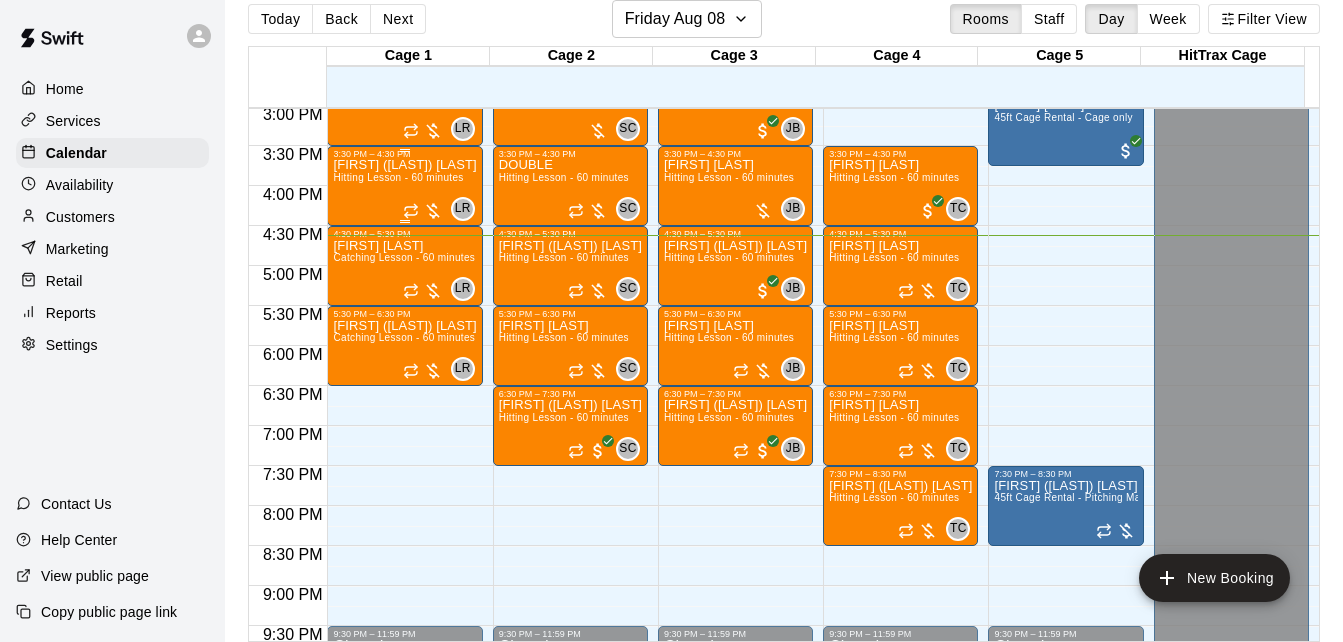 click on "Rylan (Cozzie) Cozzolino Hitting Lesson - 60 minutes" at bounding box center [404, 480] 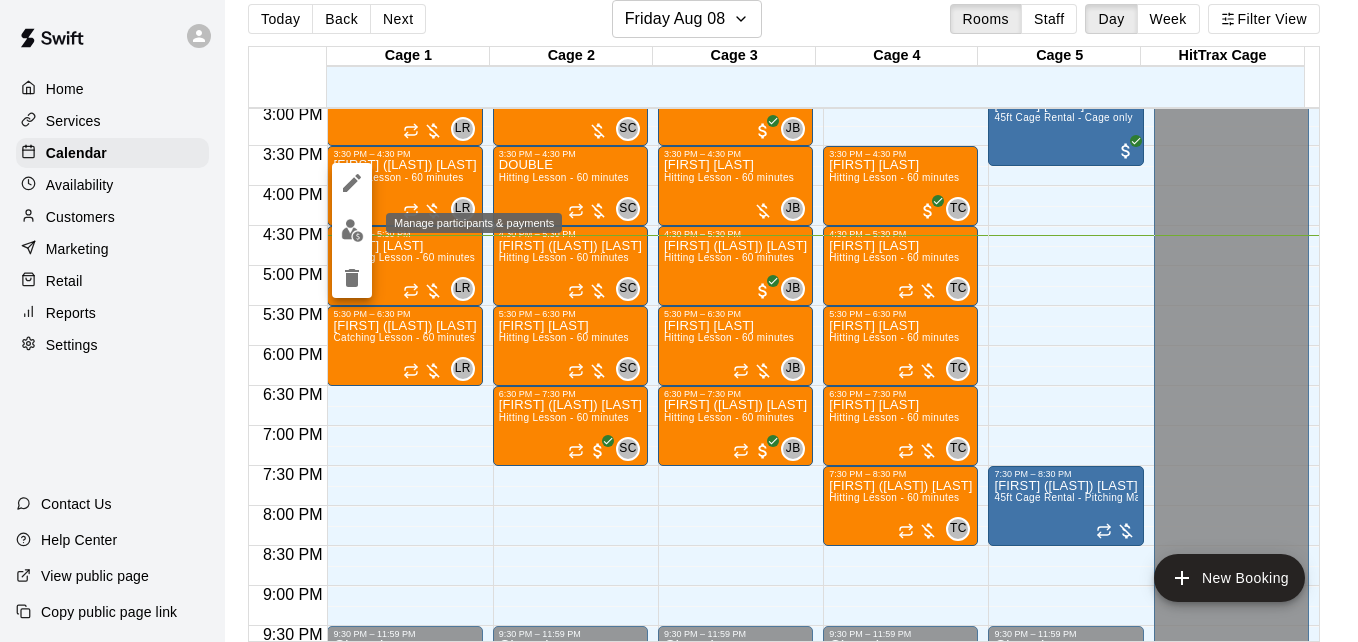 click at bounding box center (352, 230) 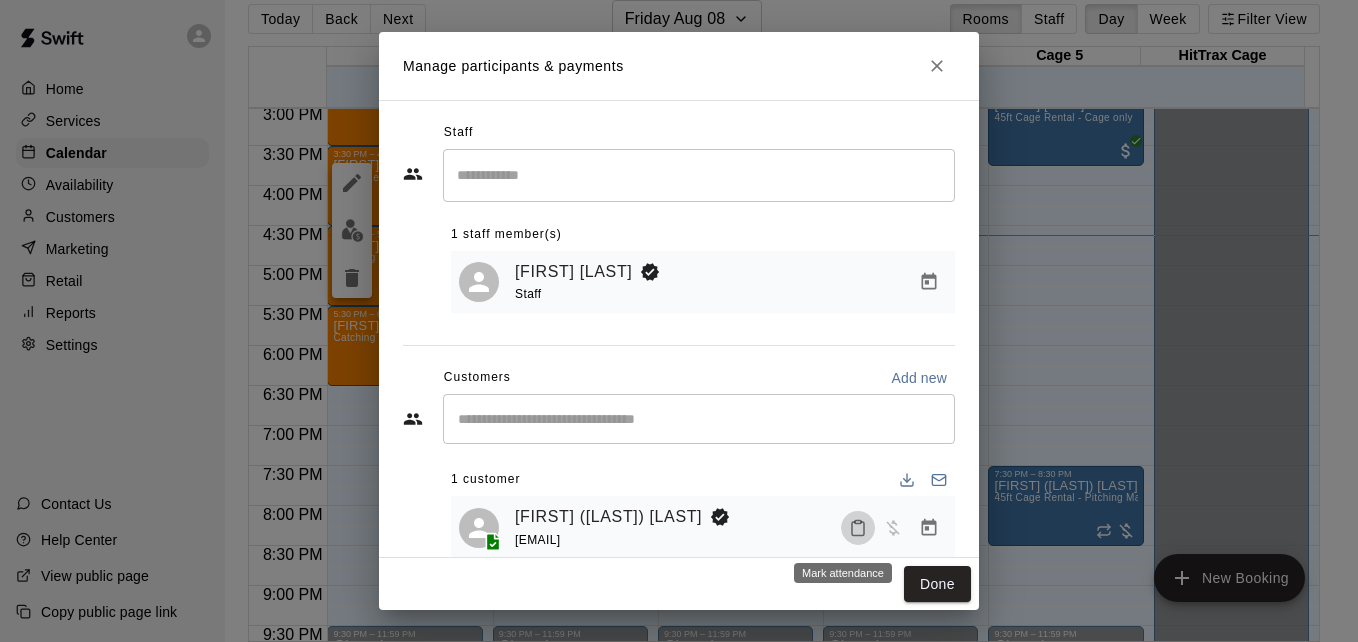 click 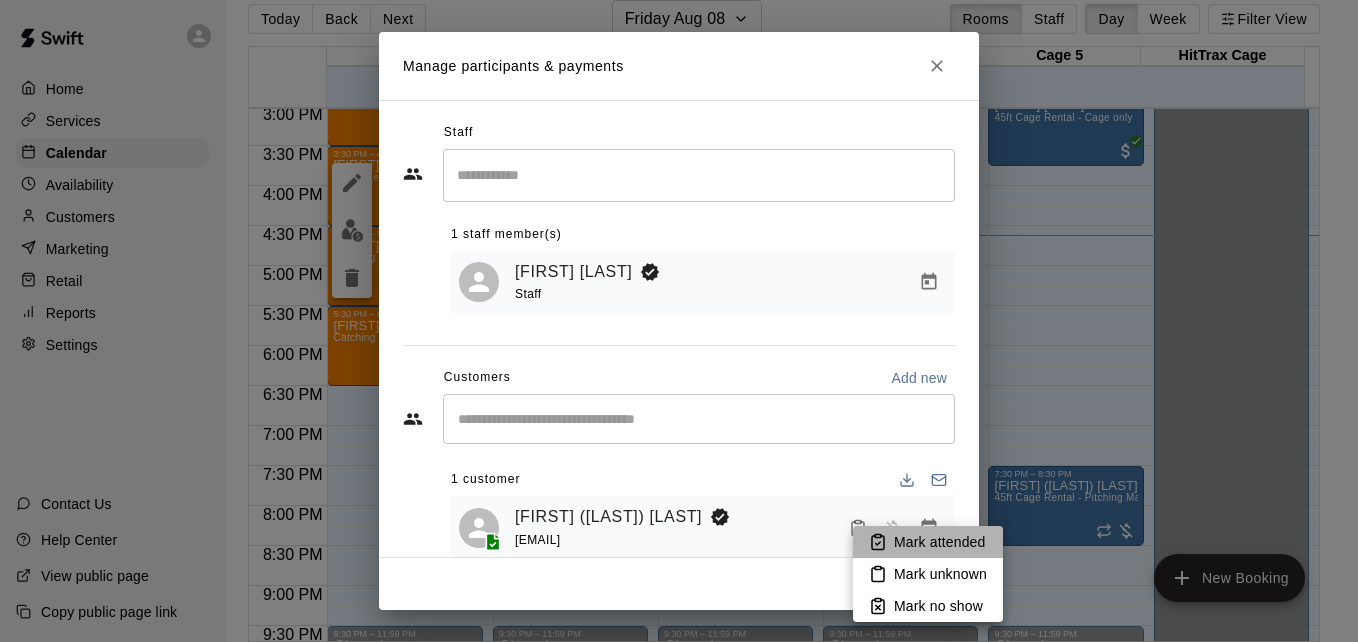 click on "Mark attended" at bounding box center (939, 542) 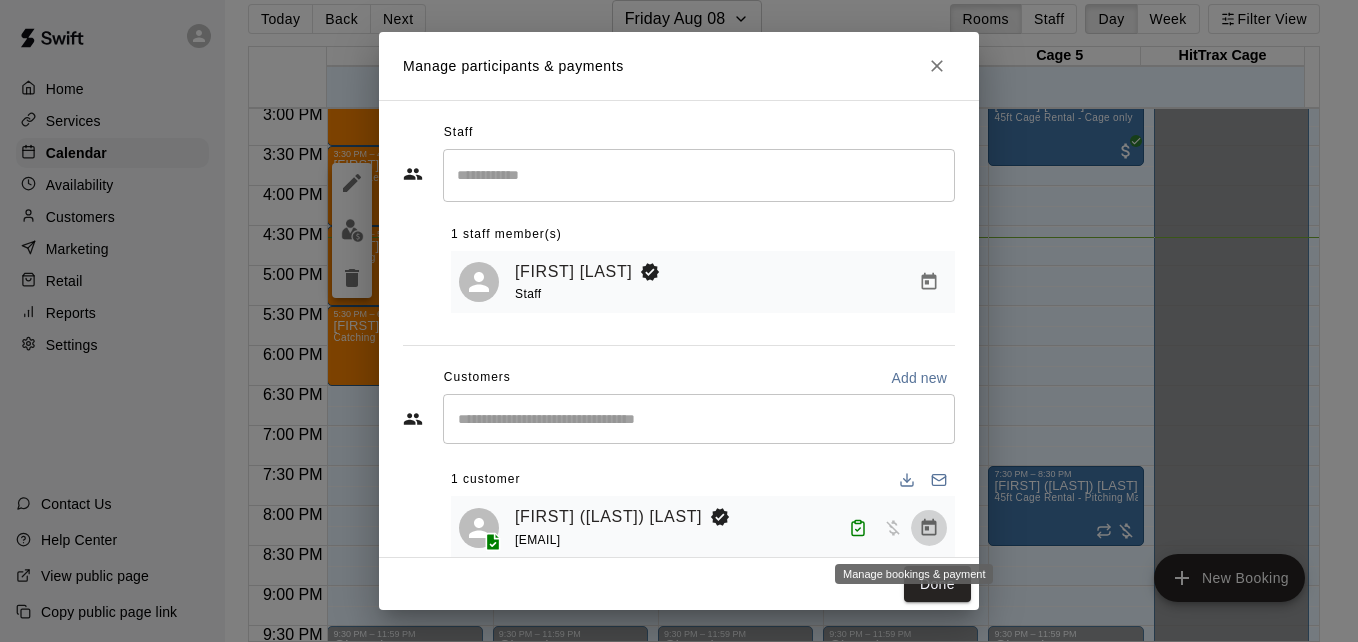 click 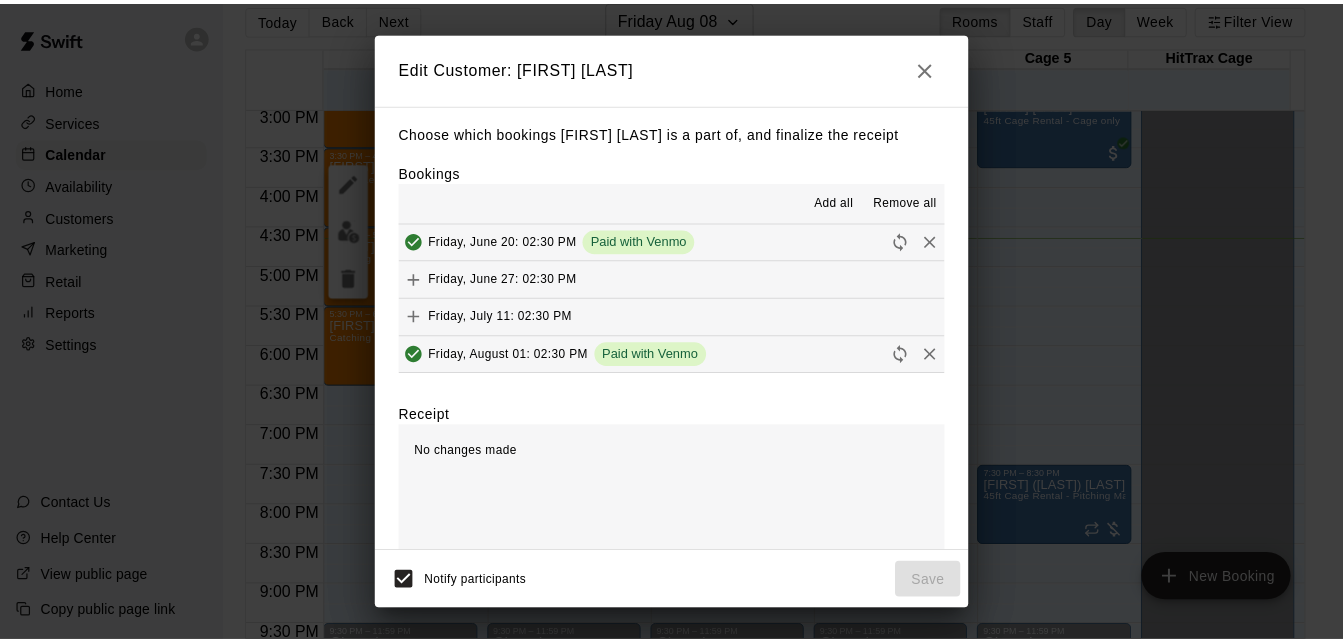 scroll, scrollTop: 131, scrollLeft: 0, axis: vertical 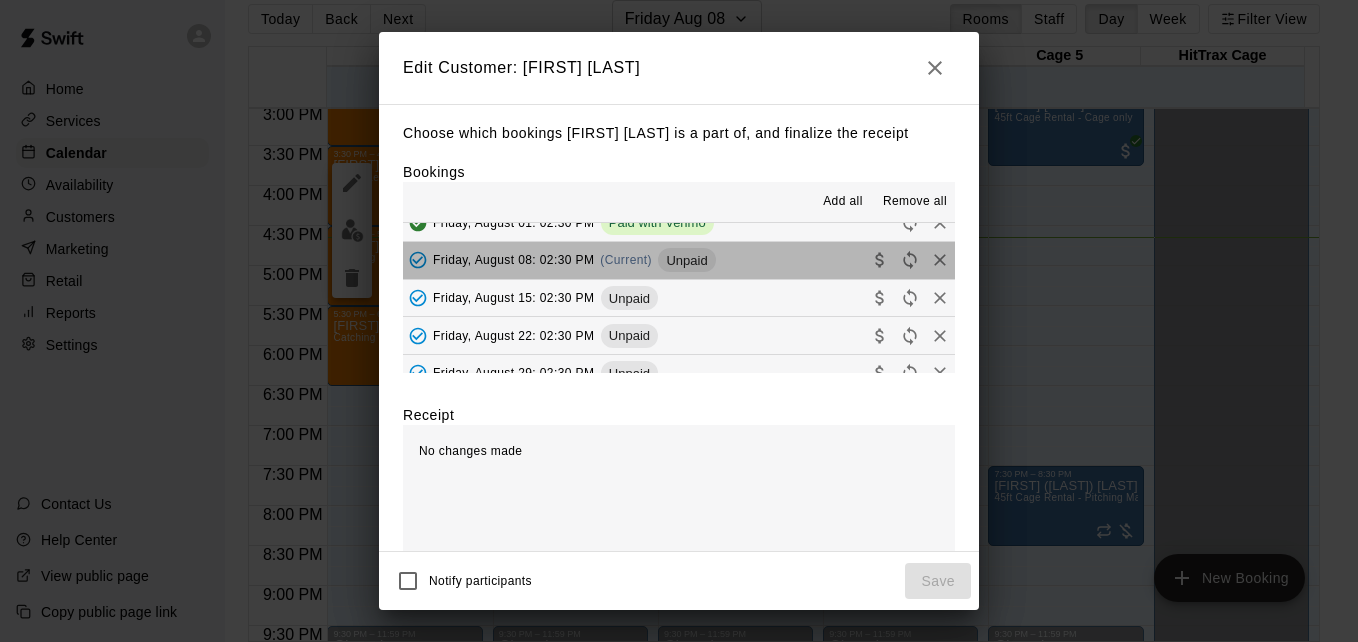 click on "Friday, August 08: 02:30 PM (Current) Unpaid" at bounding box center (679, 260) 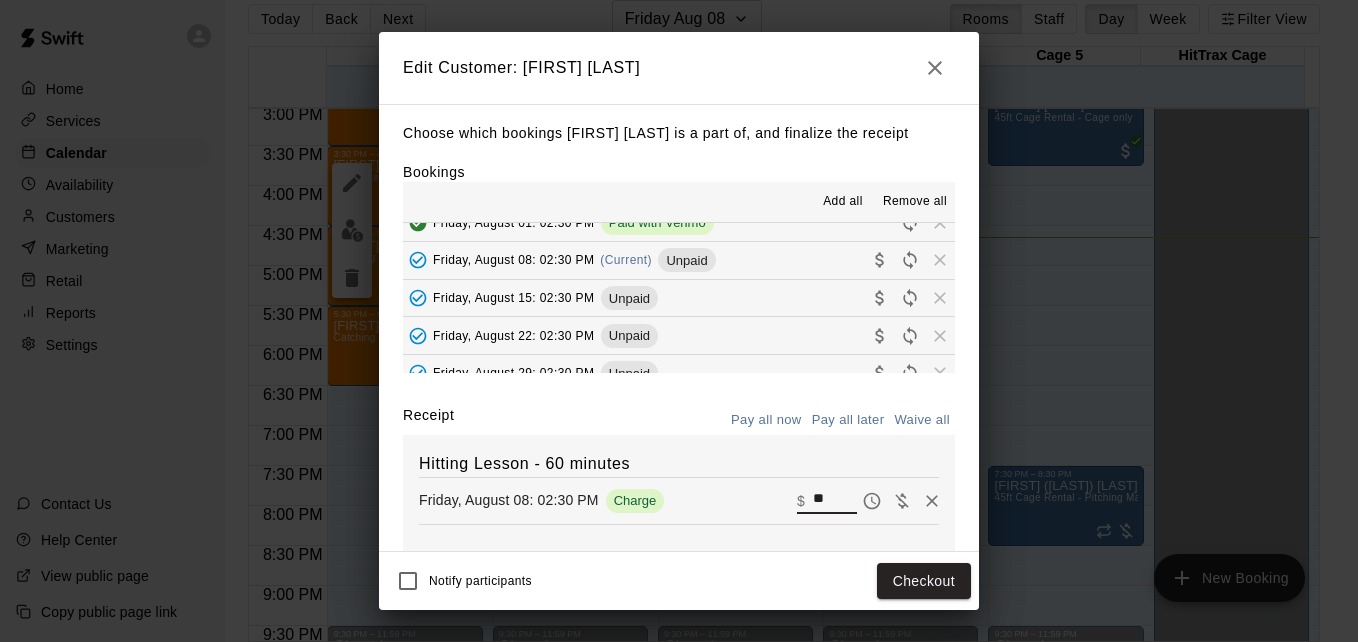 click on "**" at bounding box center [835, 501] 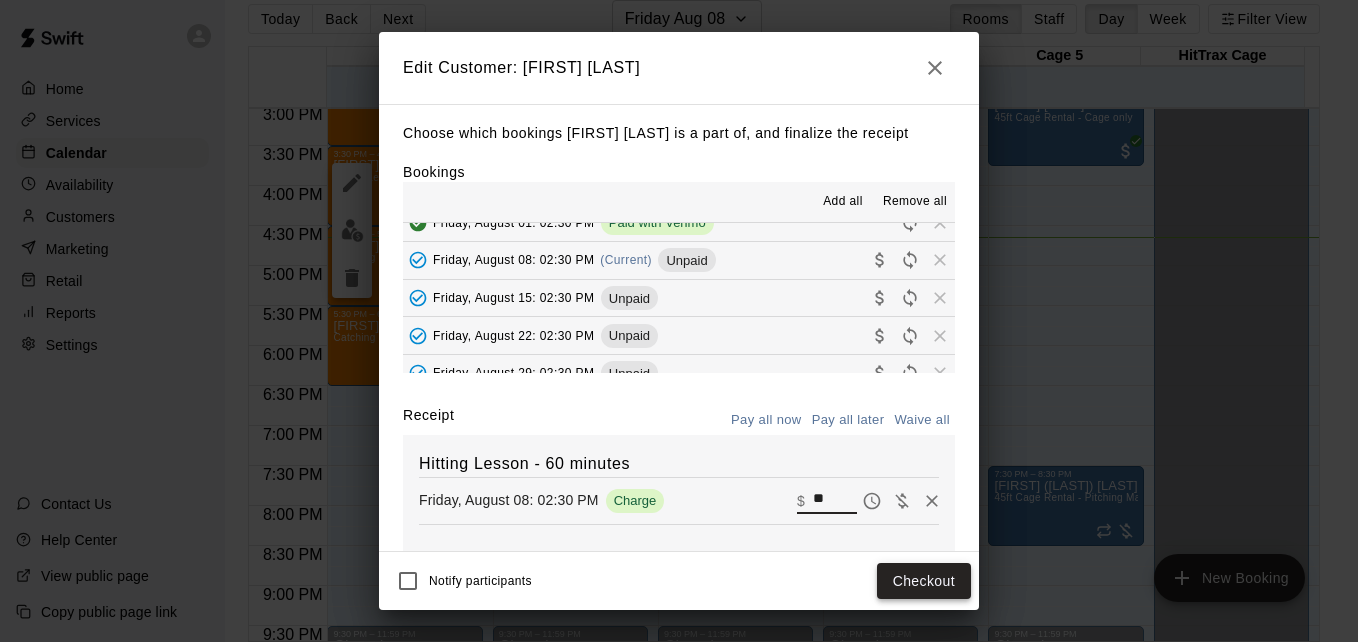type on "**" 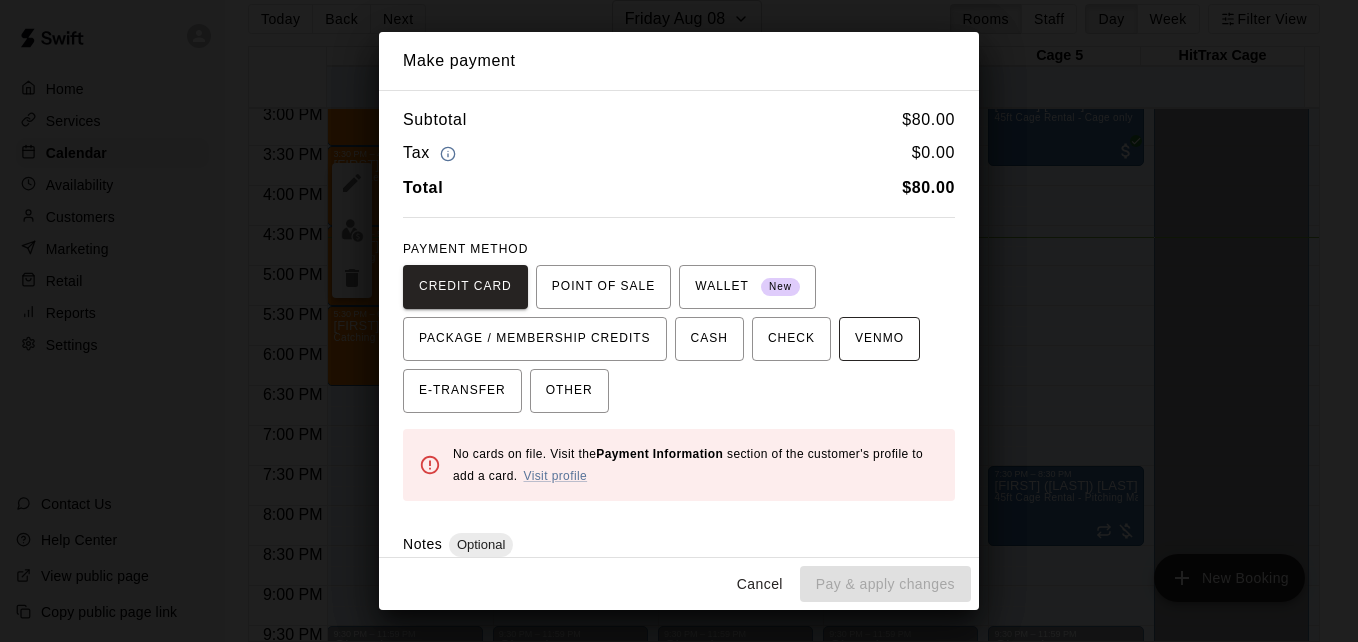 click on "VENMO" at bounding box center [879, 339] 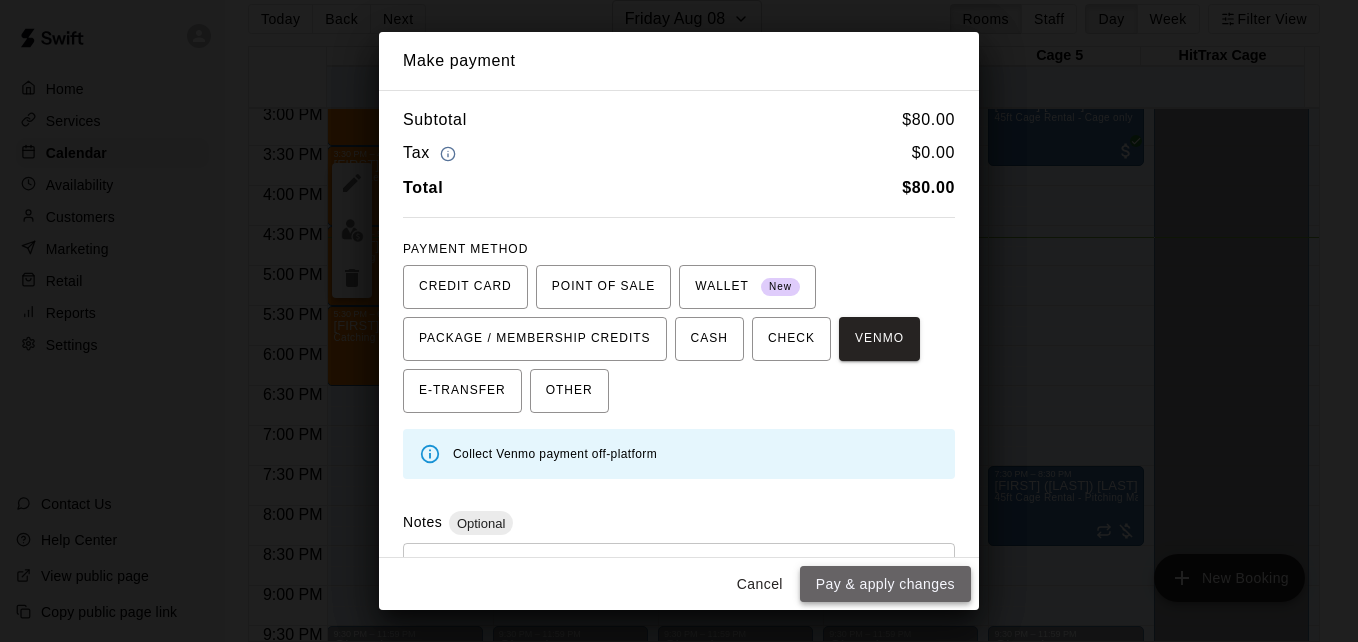 click on "Pay & apply changes" at bounding box center [885, 584] 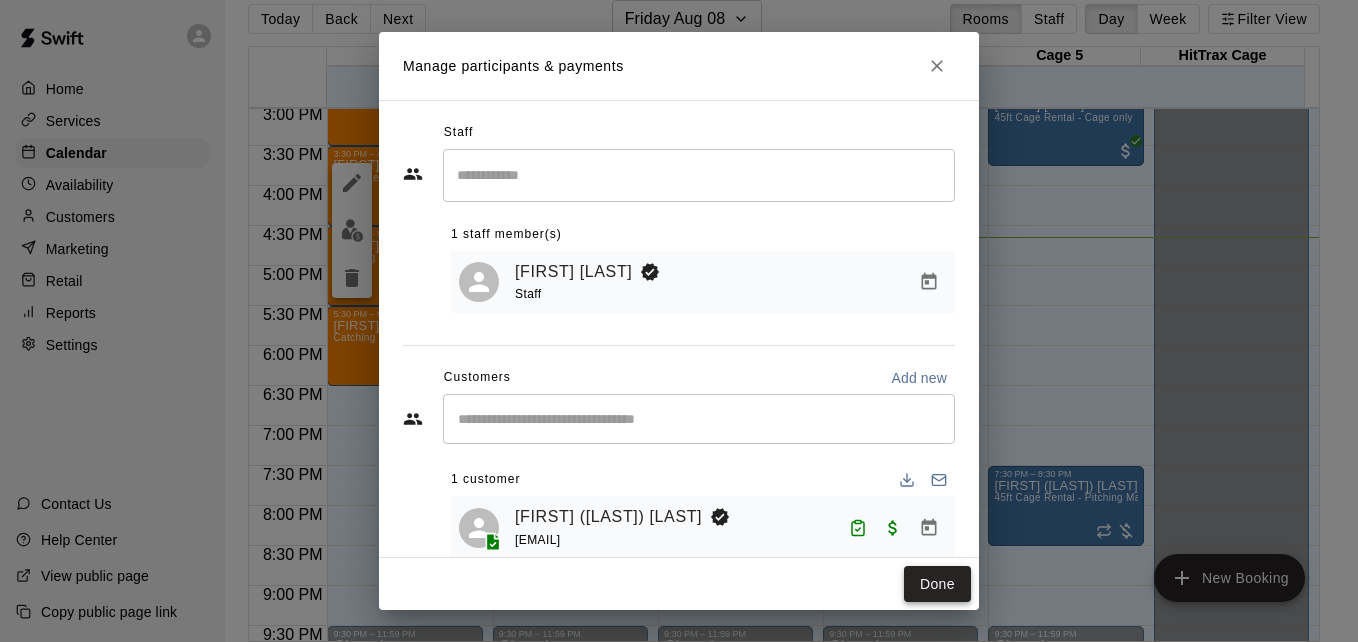click on "Done" at bounding box center (937, 584) 